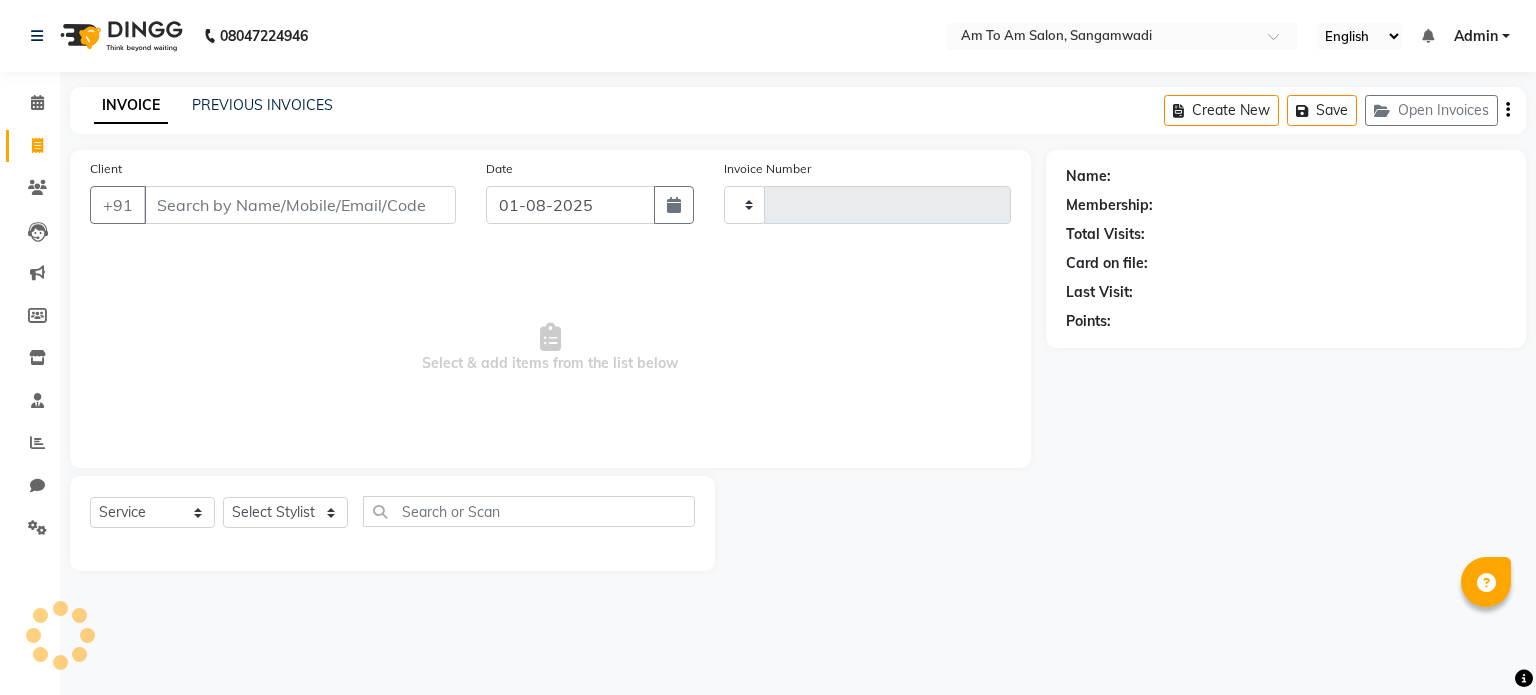select on "service" 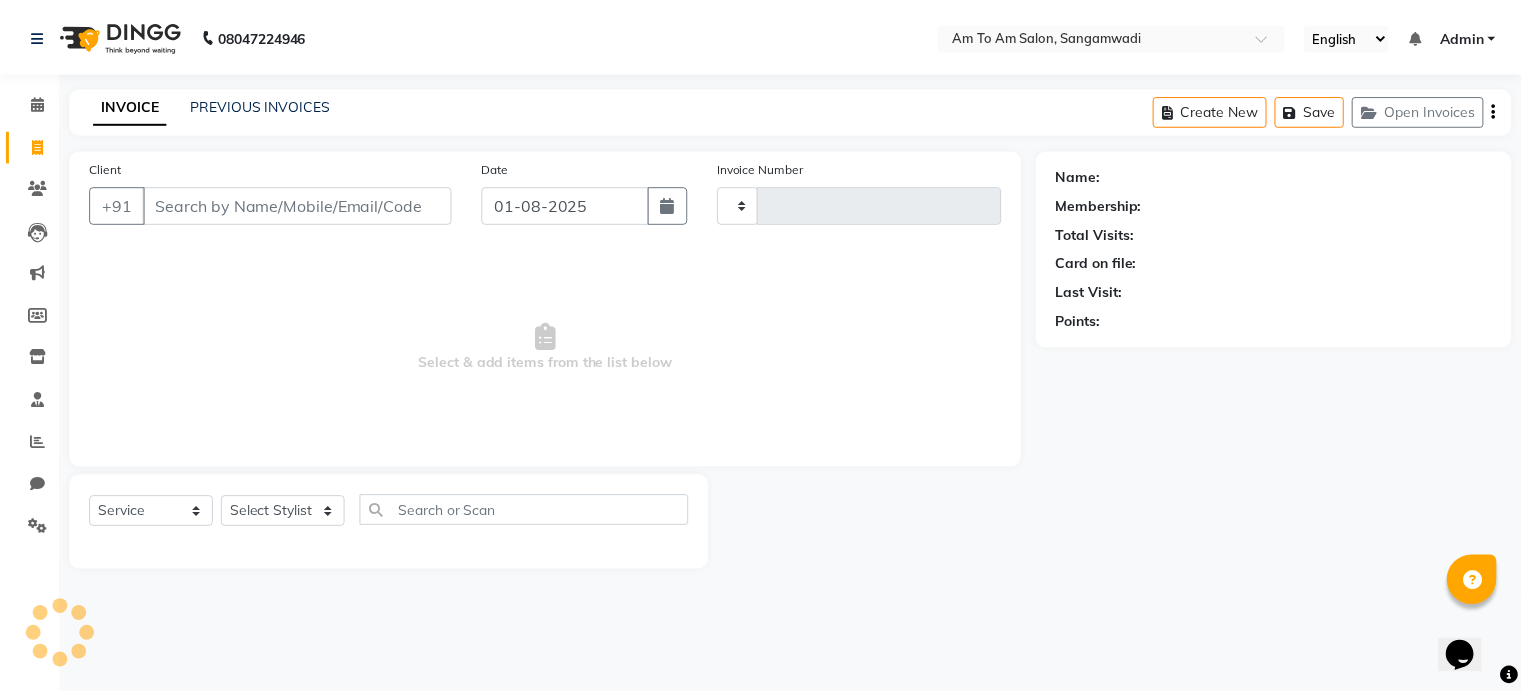 scroll, scrollTop: 0, scrollLeft: 0, axis: both 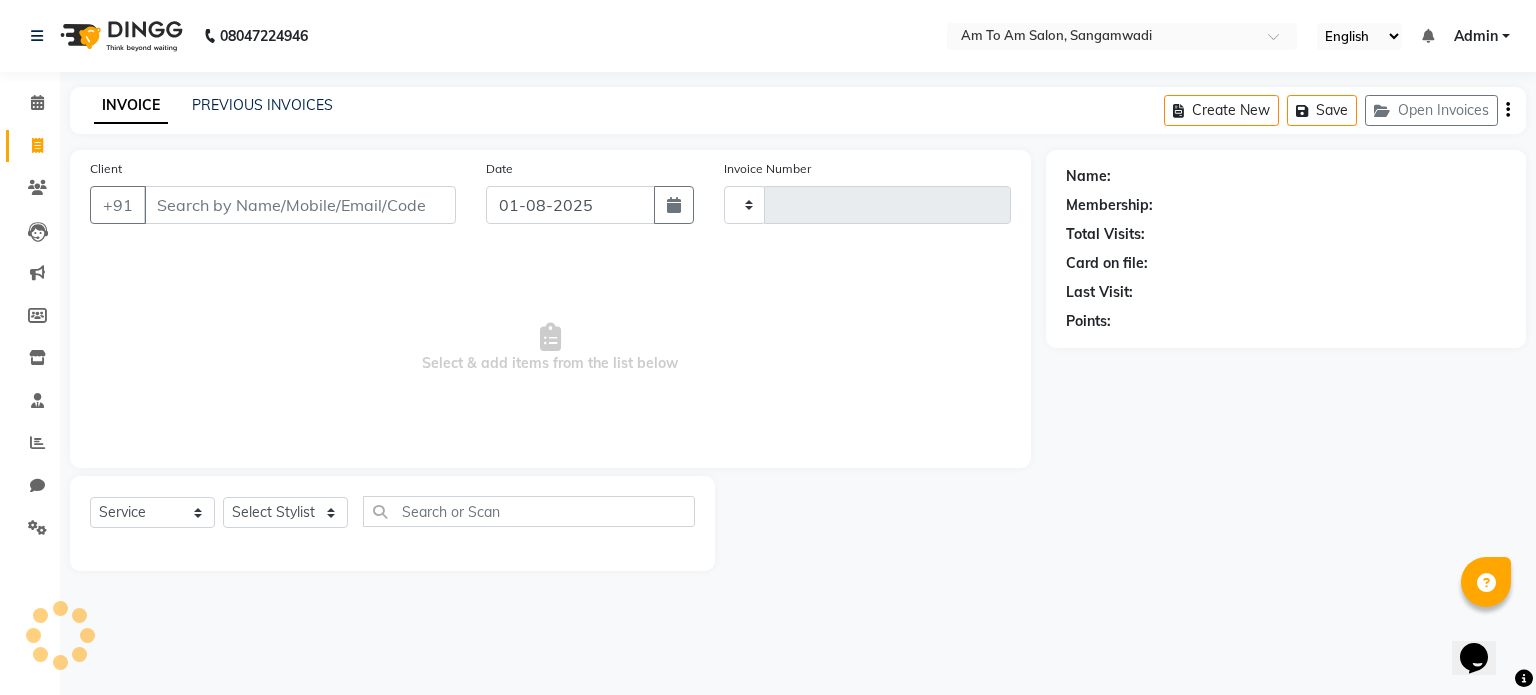 type on "0710" 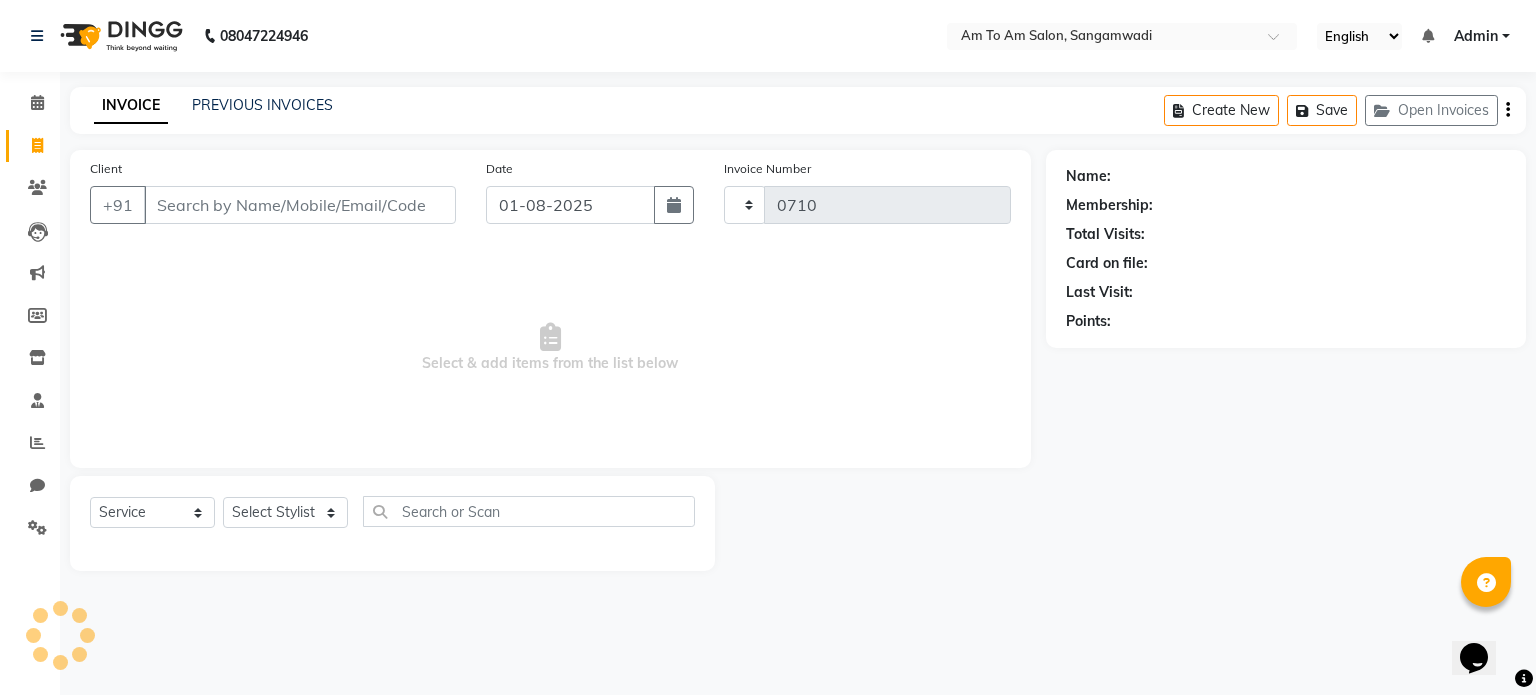 select on "6661" 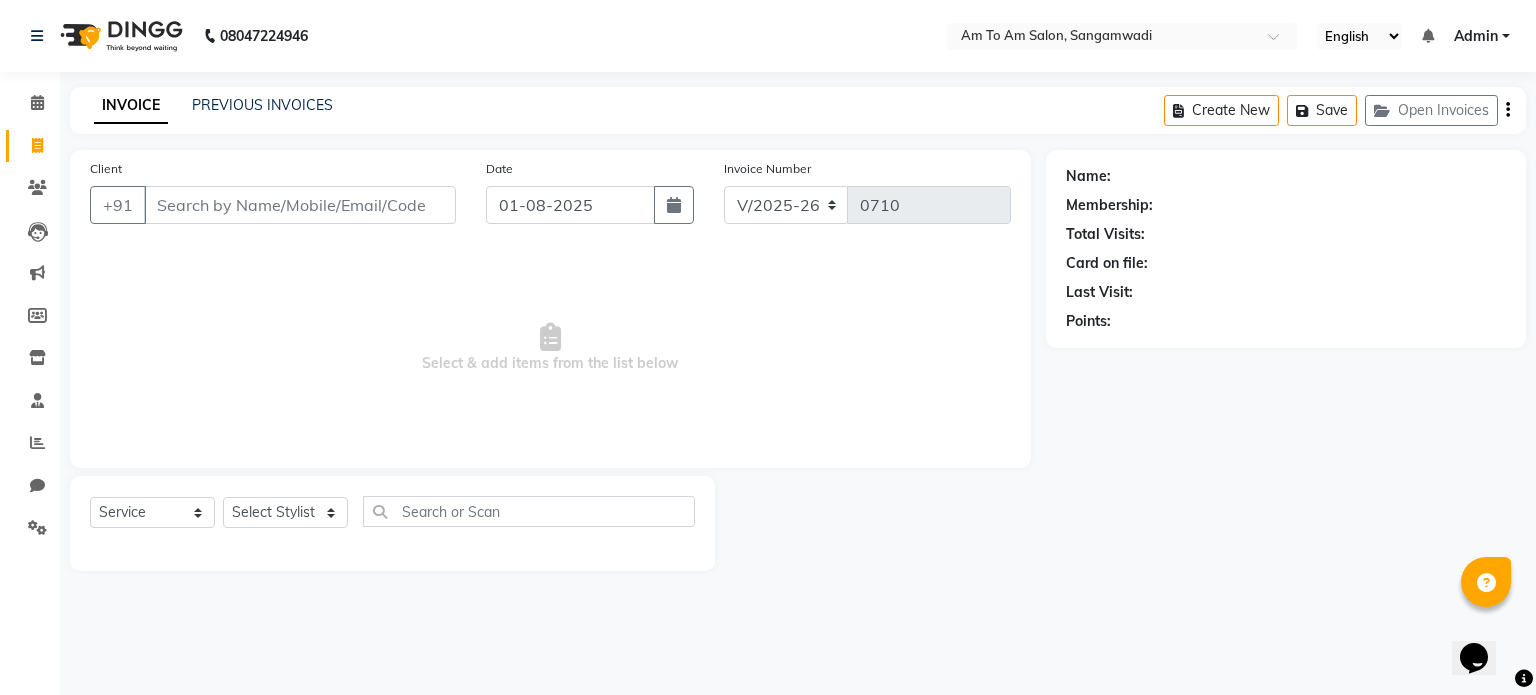 select on "51659" 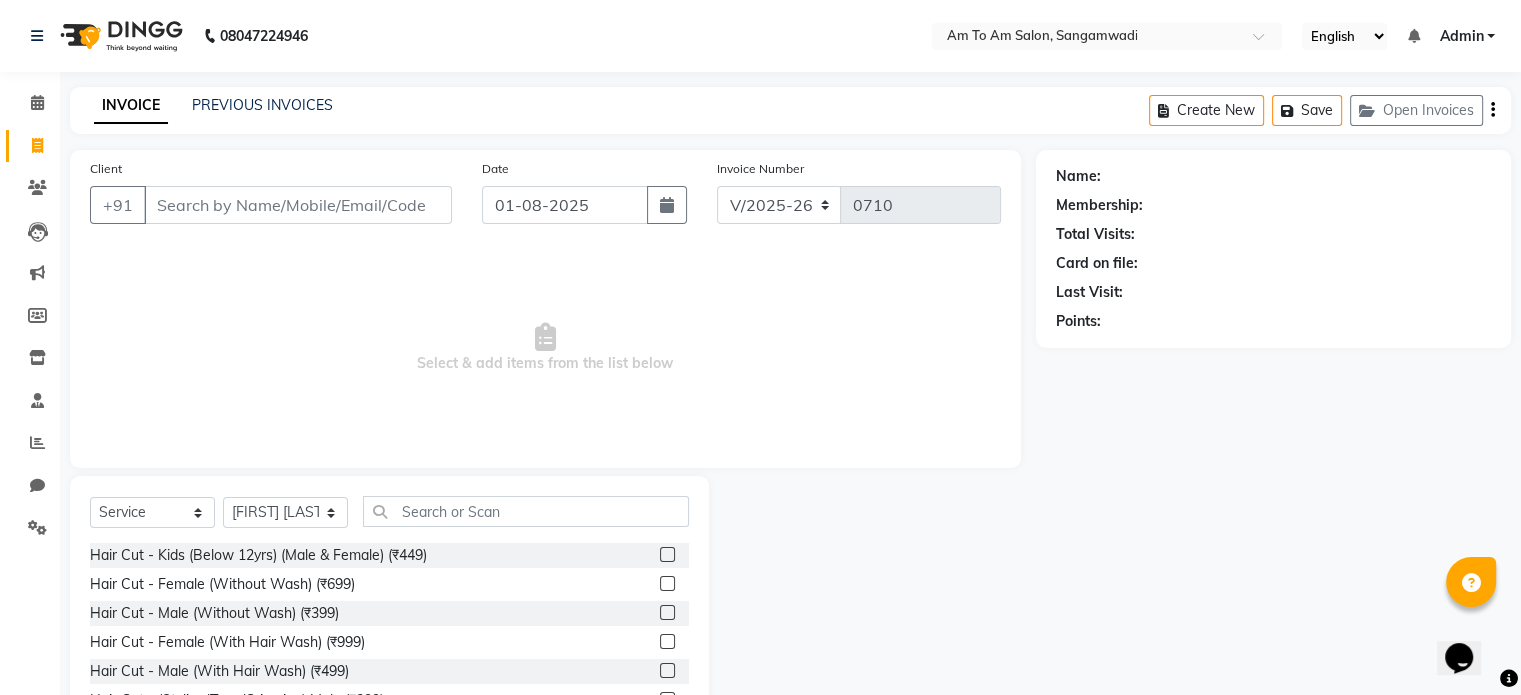 click on "Client" at bounding box center (298, 205) 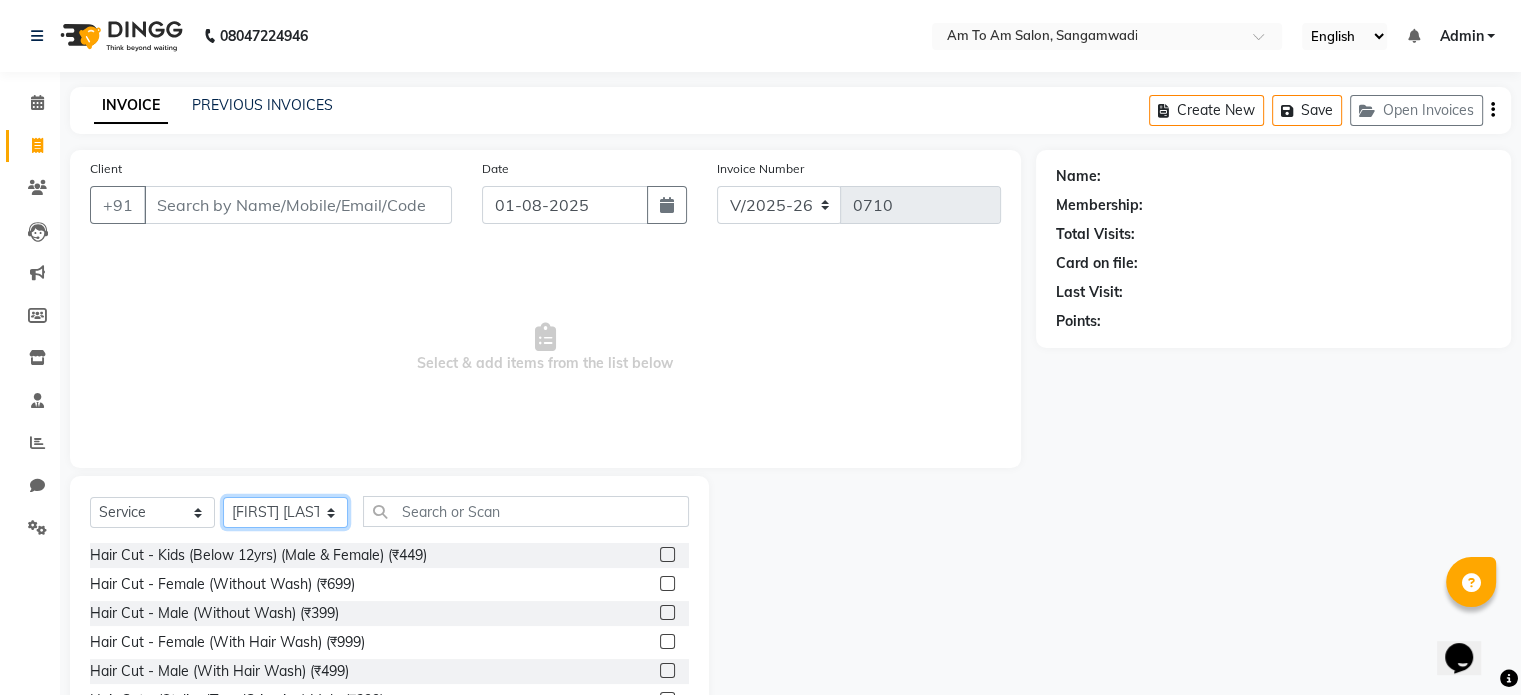 click on "Select Stylist [FIRST] [LAST]  [FIRST] [LAST] [FIRST] [LAST] [FIRST] [LAST] [FIRST]    [FIRST] [LAST]    [FIRST] [LAST]    [FIRST]   [FIRST]    [FIRST]   [FIRST] [LAST]    [FIRST]   [FIRST] [LAST]" 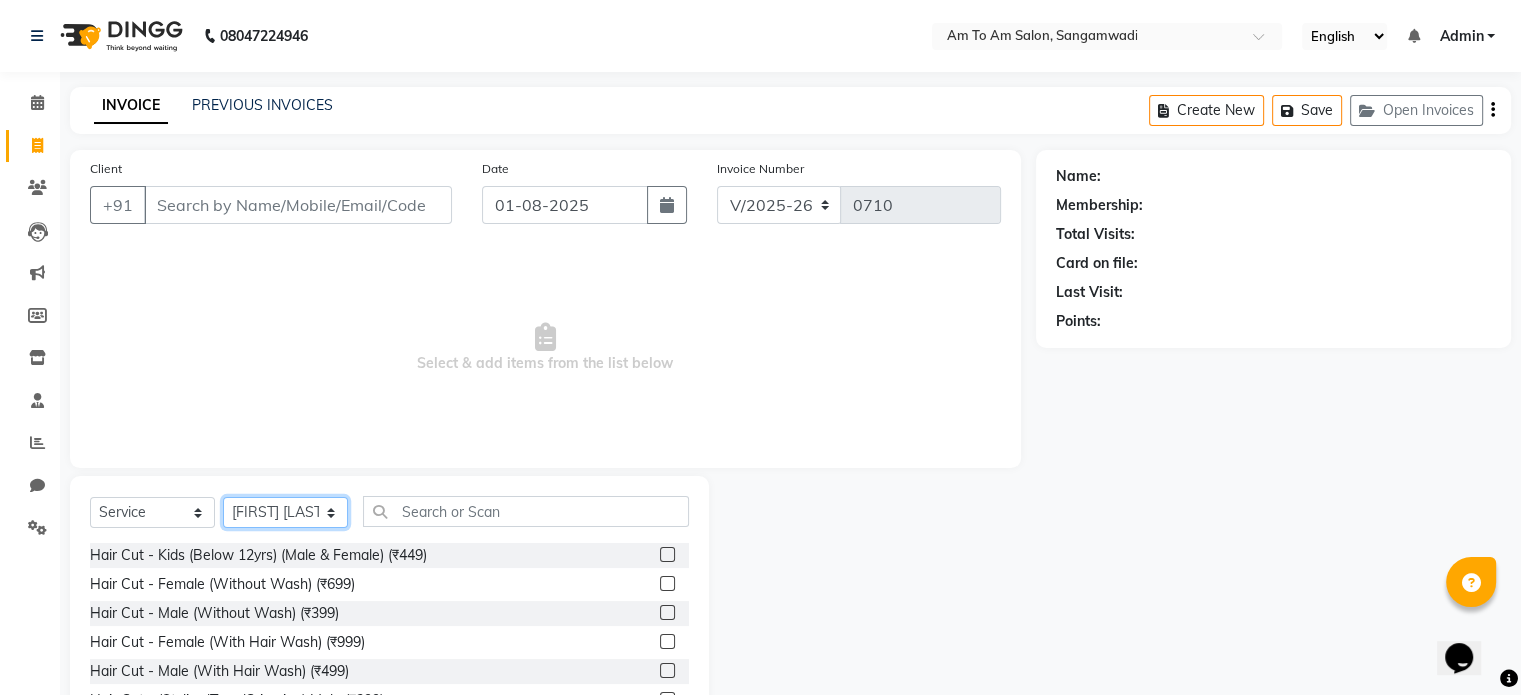 click on "Select Stylist [FIRST] [LAST]  [FIRST] [LAST] [FIRST] [LAST] [FIRST] [LAST] [FIRST]    [FIRST] [LAST]    [FIRST] [LAST]    [FIRST]   [FIRST]    [FIRST]   [FIRST] [LAST]    [FIRST]   [FIRST] [LAST]" 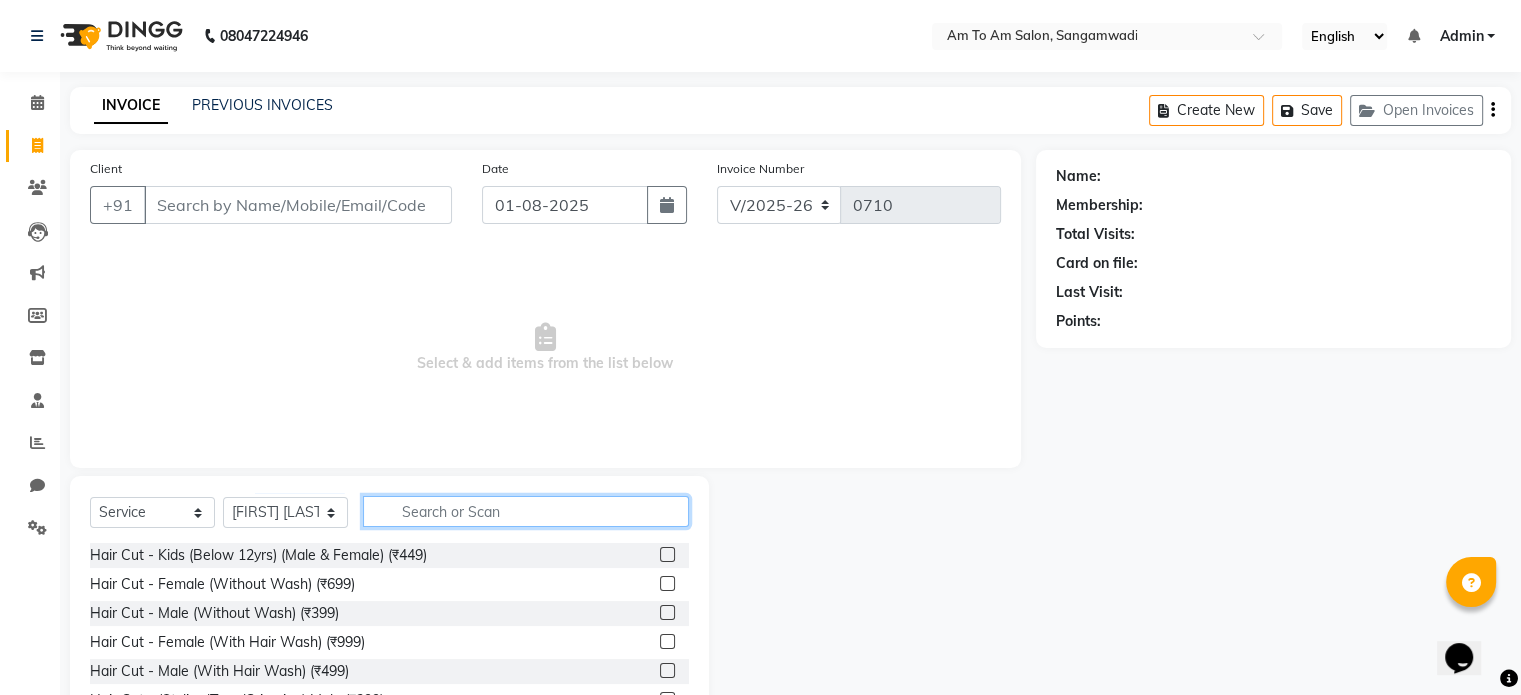 click 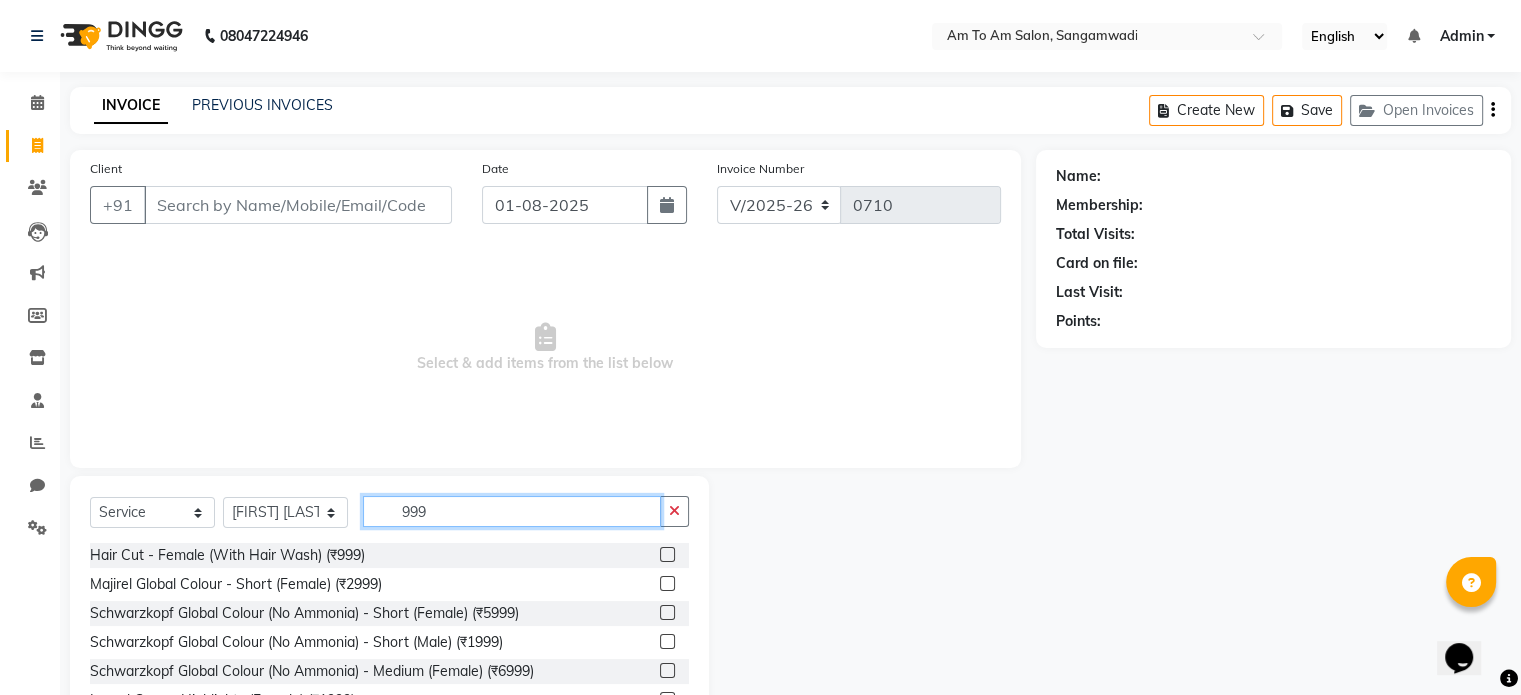 type on "999" 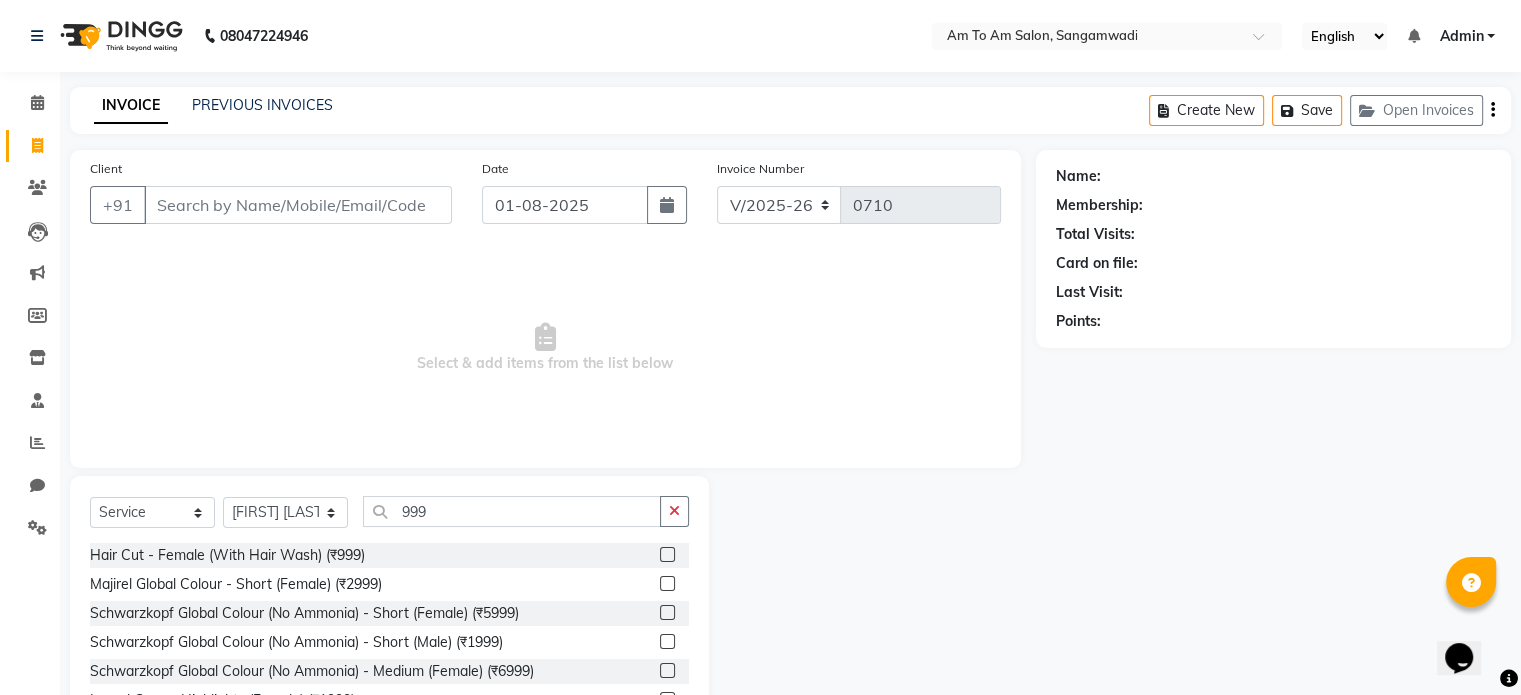 click 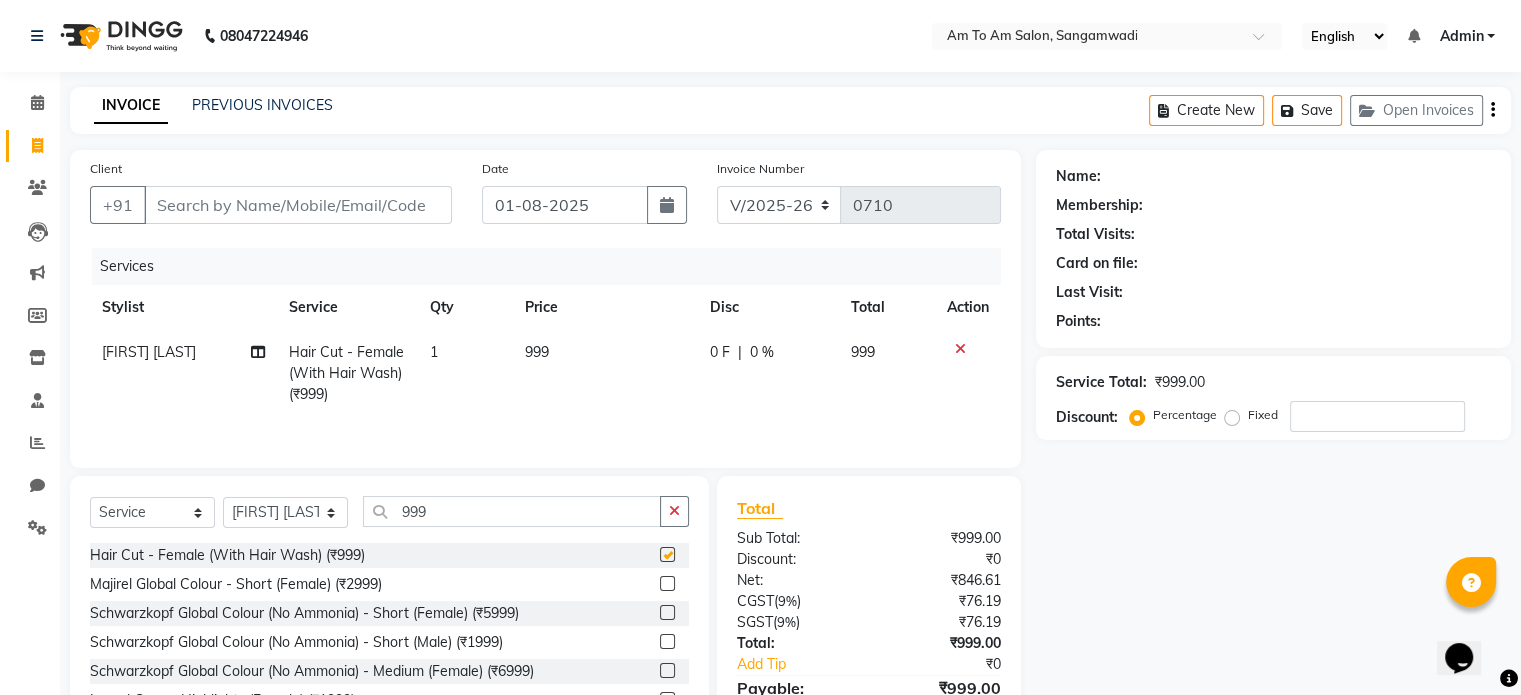 checkbox on "false" 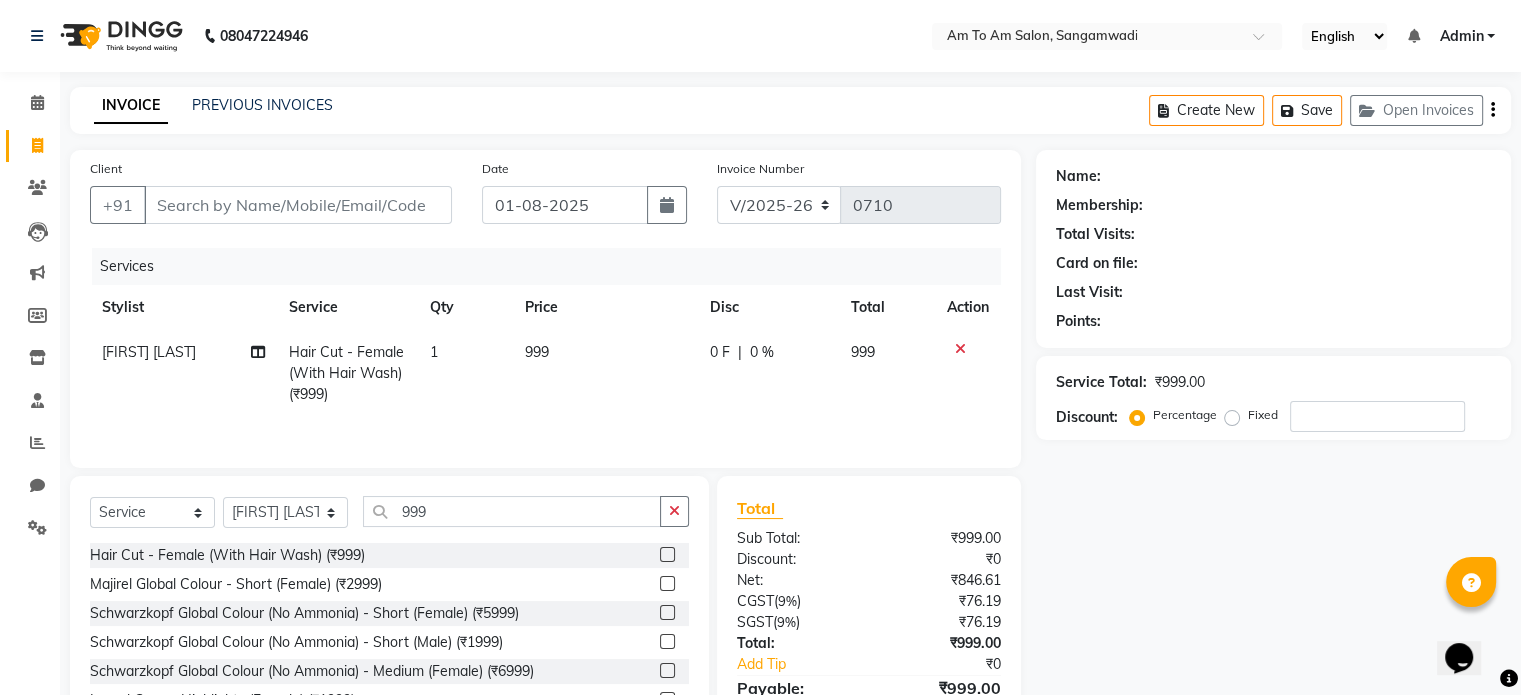click on "[FIRST] [LAST]" 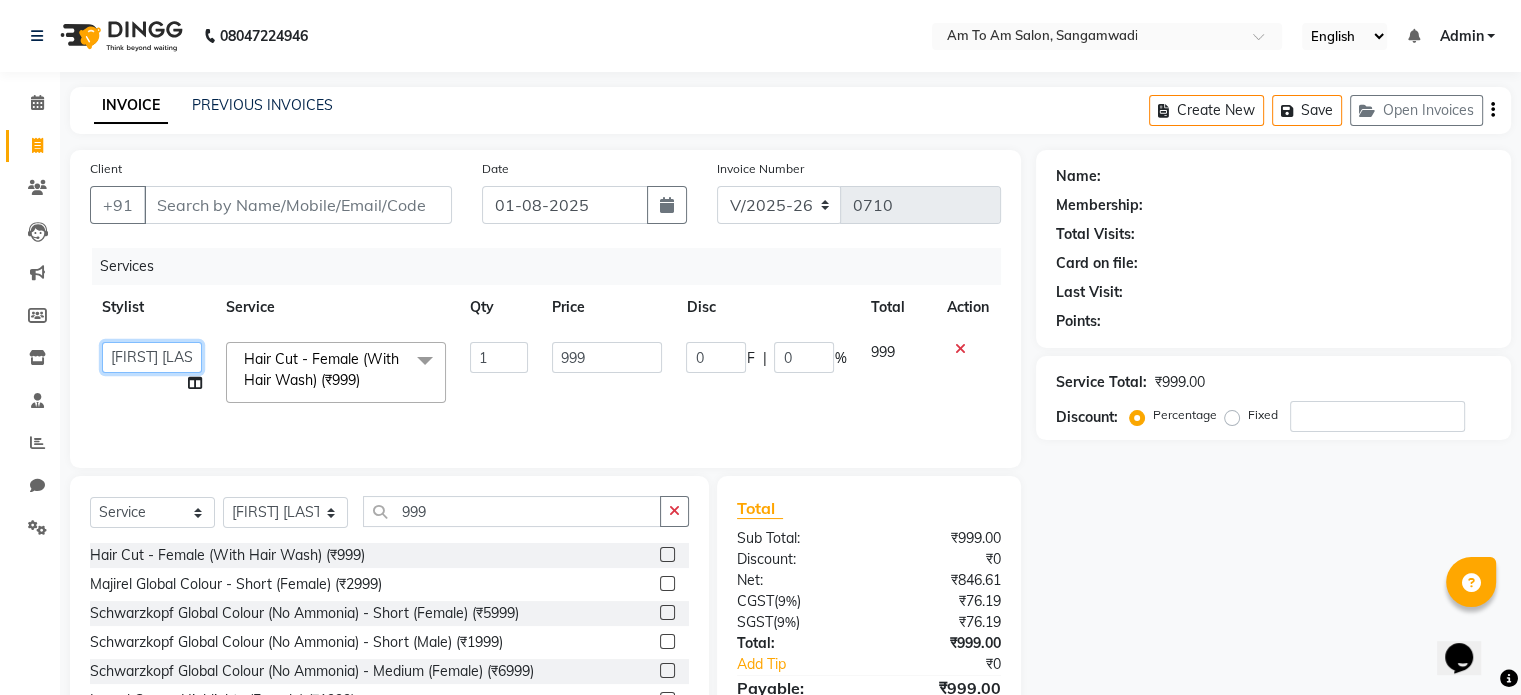 click on "[FIRST] [LAST]   [FIRST] [LAST]   [FIRST] [LAST]   [FIRST] [LAST]   [FIRST]    [FIRST] [LAST]    [FIRST] [LAST]    [FIRST]   [FIRST]    [FIRST]   [FIRST] [LAST]    [FIRST]   [FIRST] [LAST]" 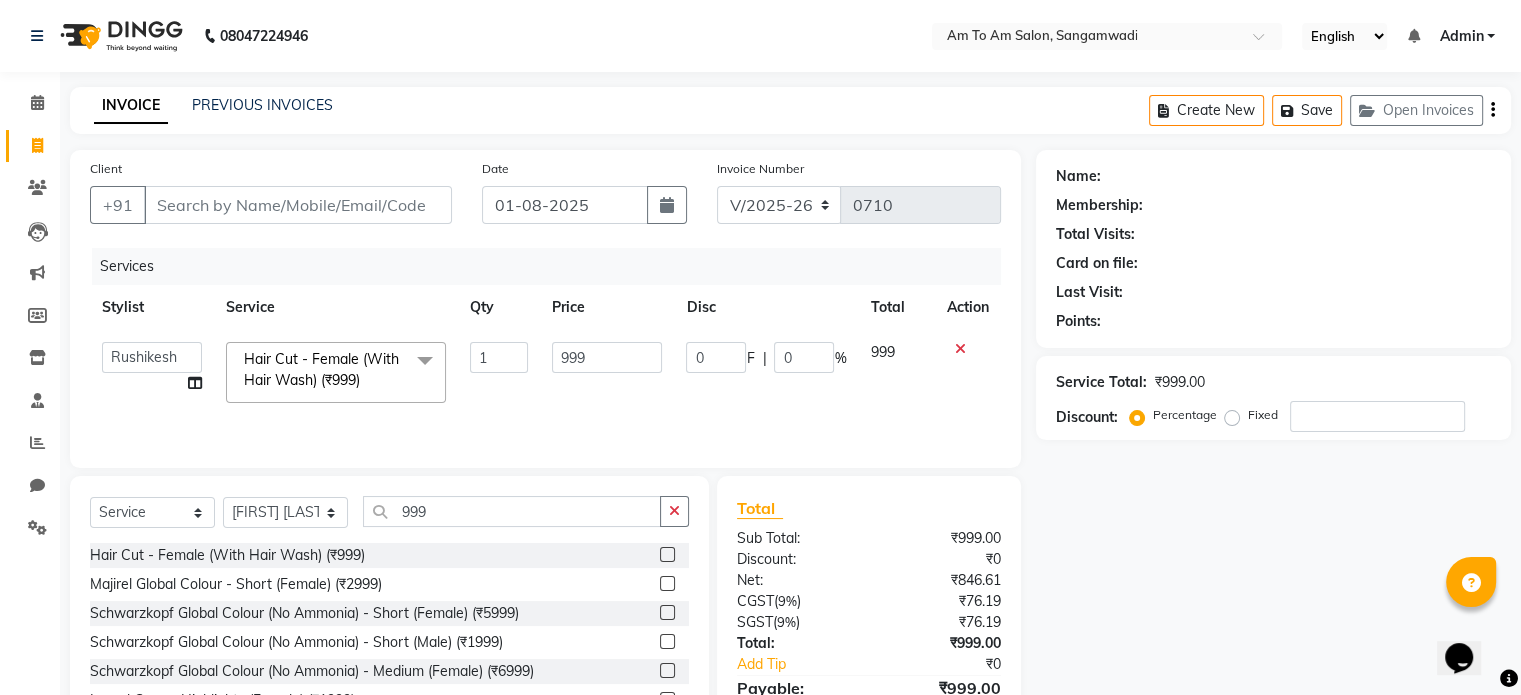select on "71335" 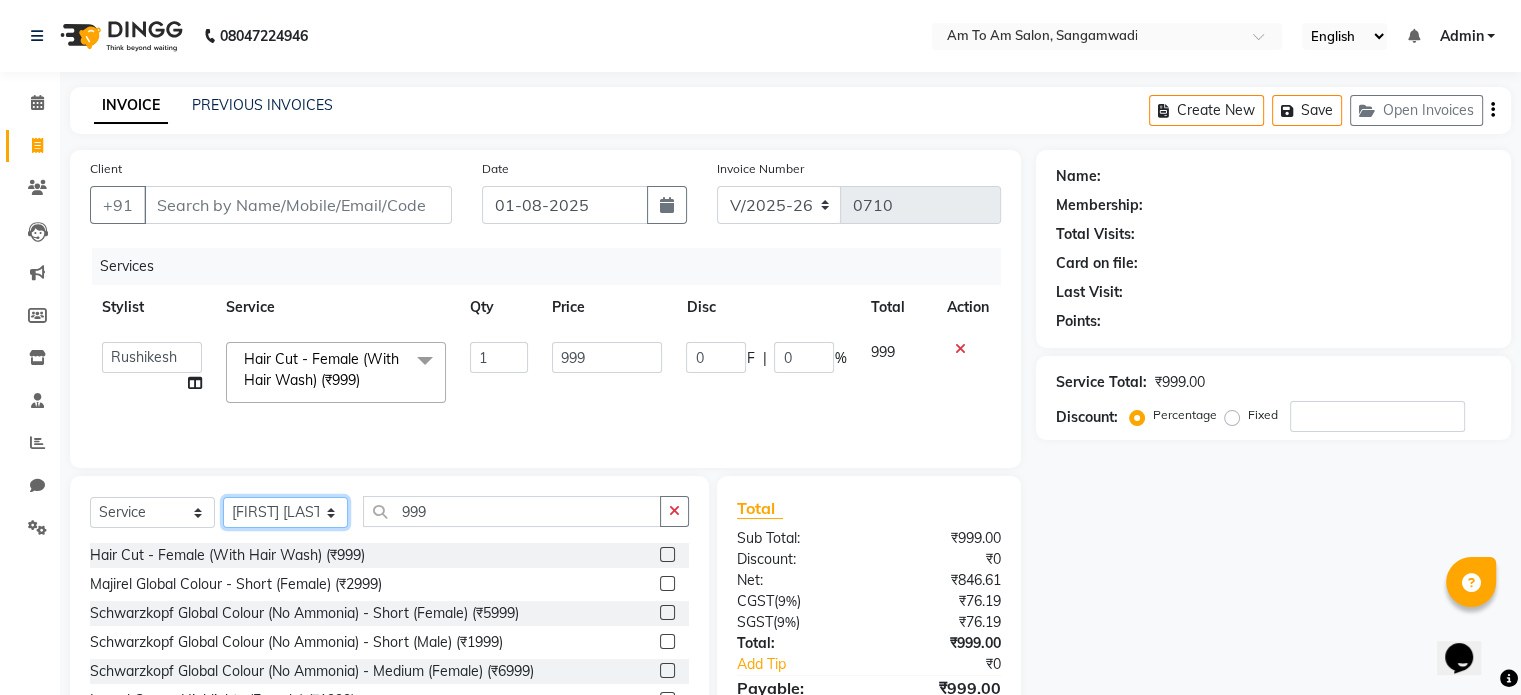 click on "Select Stylist [FIRST] [LAST]  [FIRST] [LAST] [FIRST] [LAST] [FIRST] [LAST] [FIRST]    [FIRST] [LAST]    [FIRST] [LAST]    [FIRST]   [FIRST]    [FIRST]   [FIRST] [LAST]    [FIRST]   [FIRST] [LAST]" 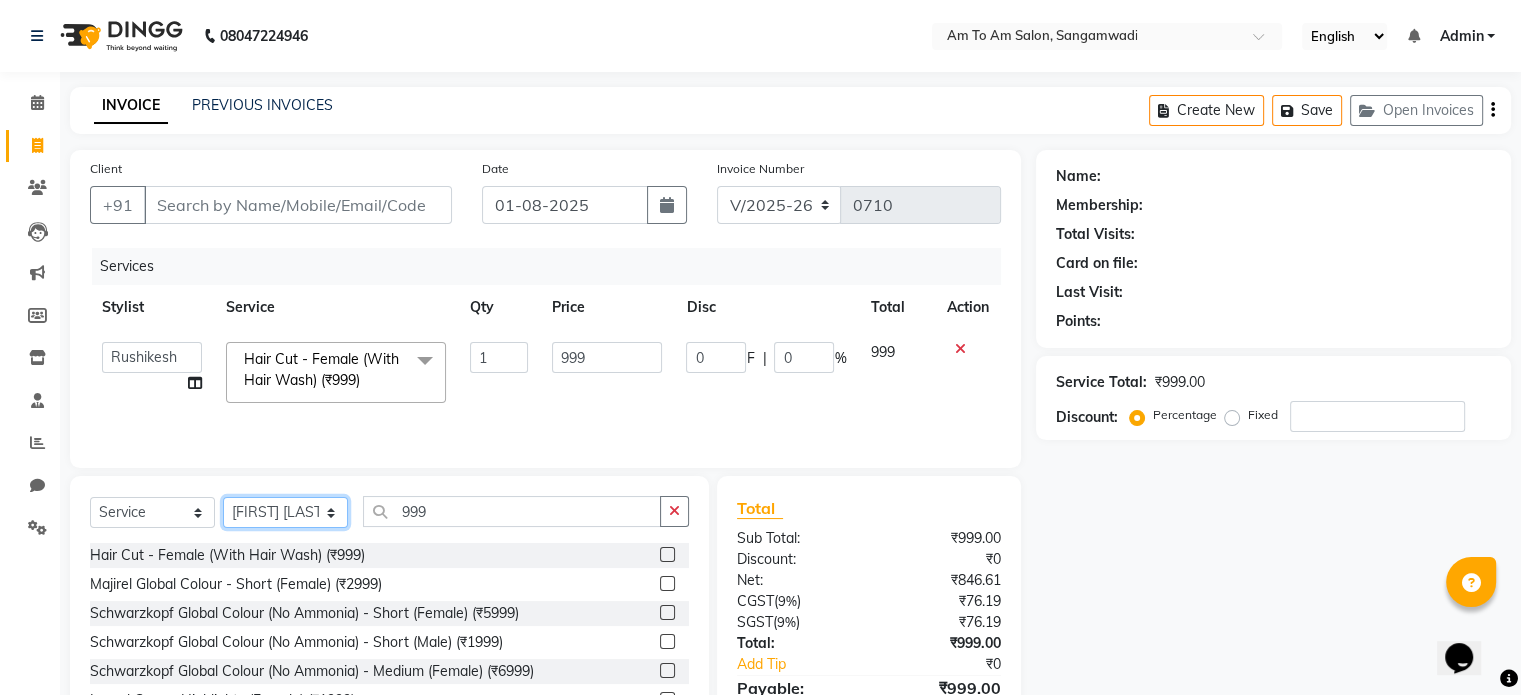 select on "71335" 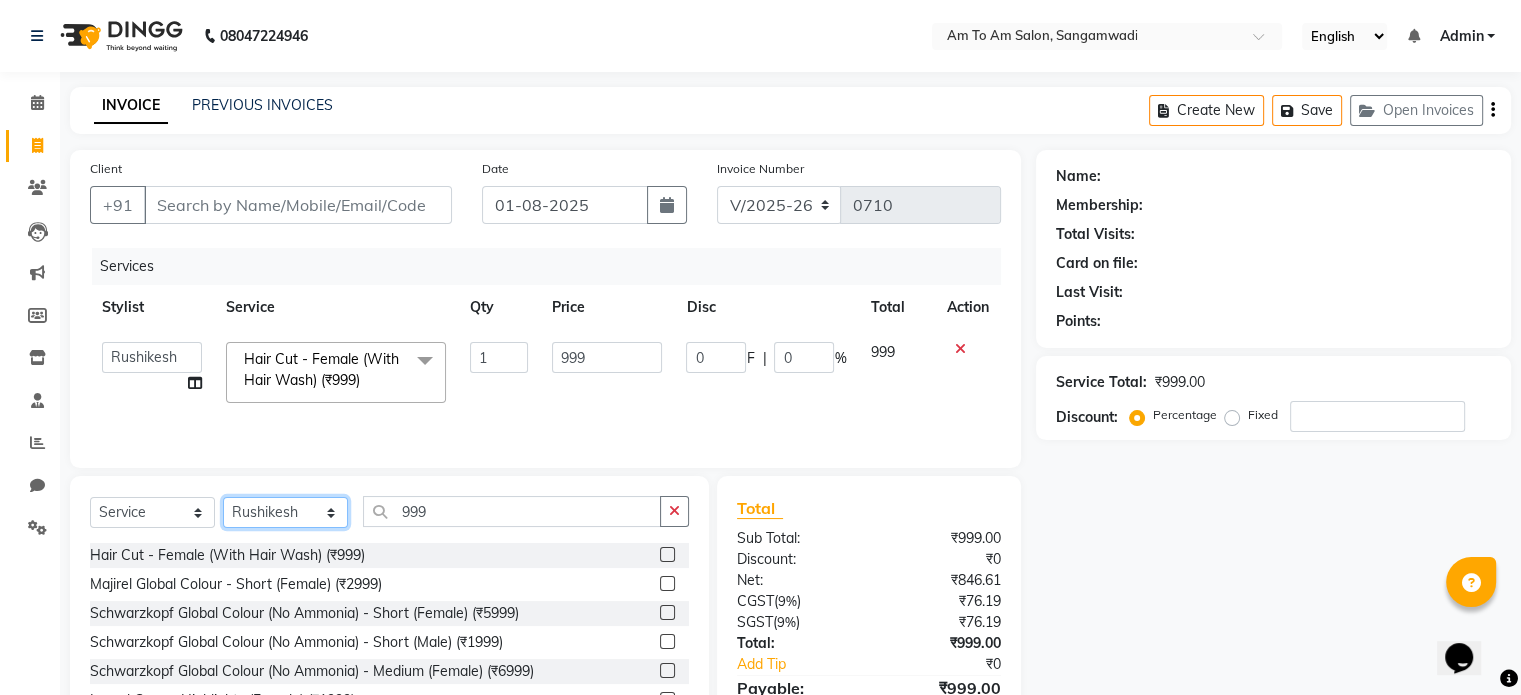 click on "Select Stylist [FIRST] [LAST]  [FIRST] [LAST] [FIRST] [LAST] [FIRST] [LAST] [FIRST]    [FIRST] [LAST]    [FIRST] [LAST]    [FIRST]   [FIRST]    [FIRST]   [FIRST] [LAST]    [FIRST]   [FIRST] [LAST]" 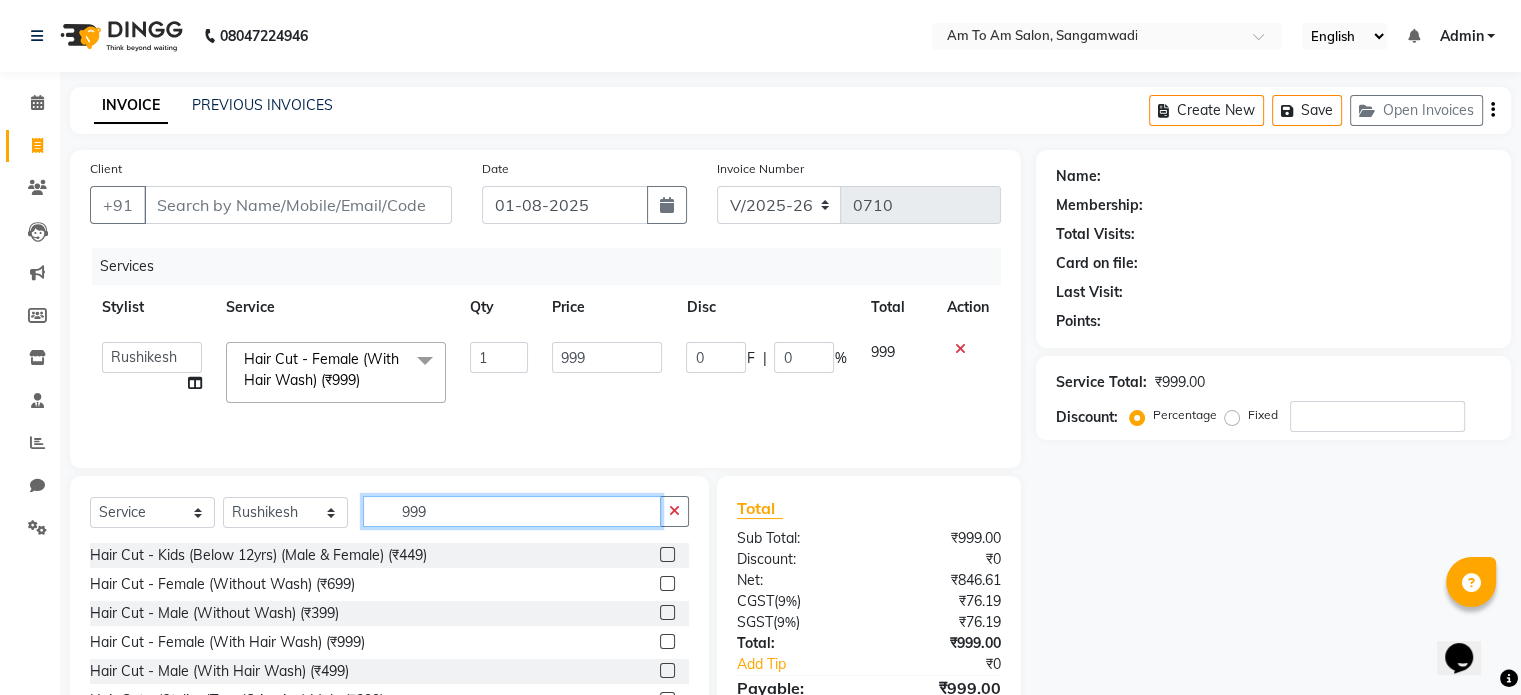 click on "999" 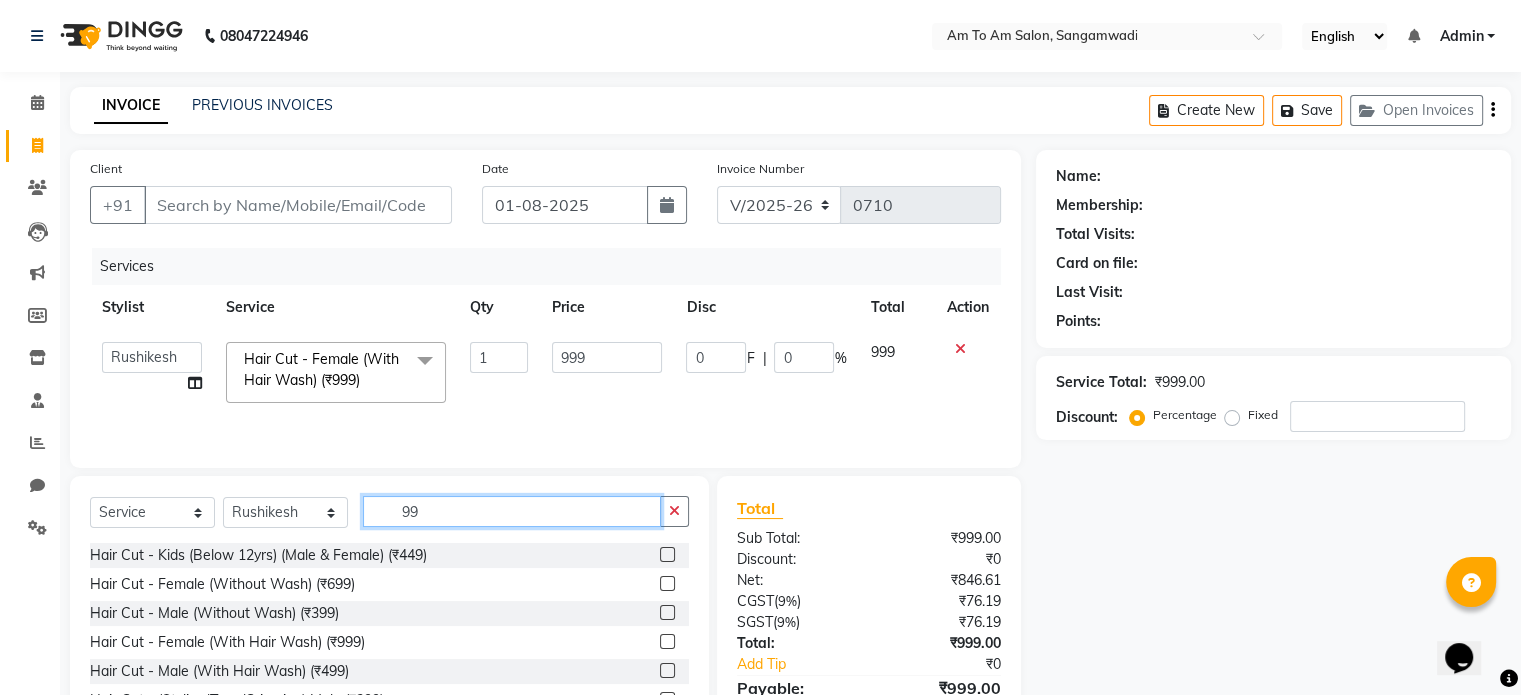 type on "9" 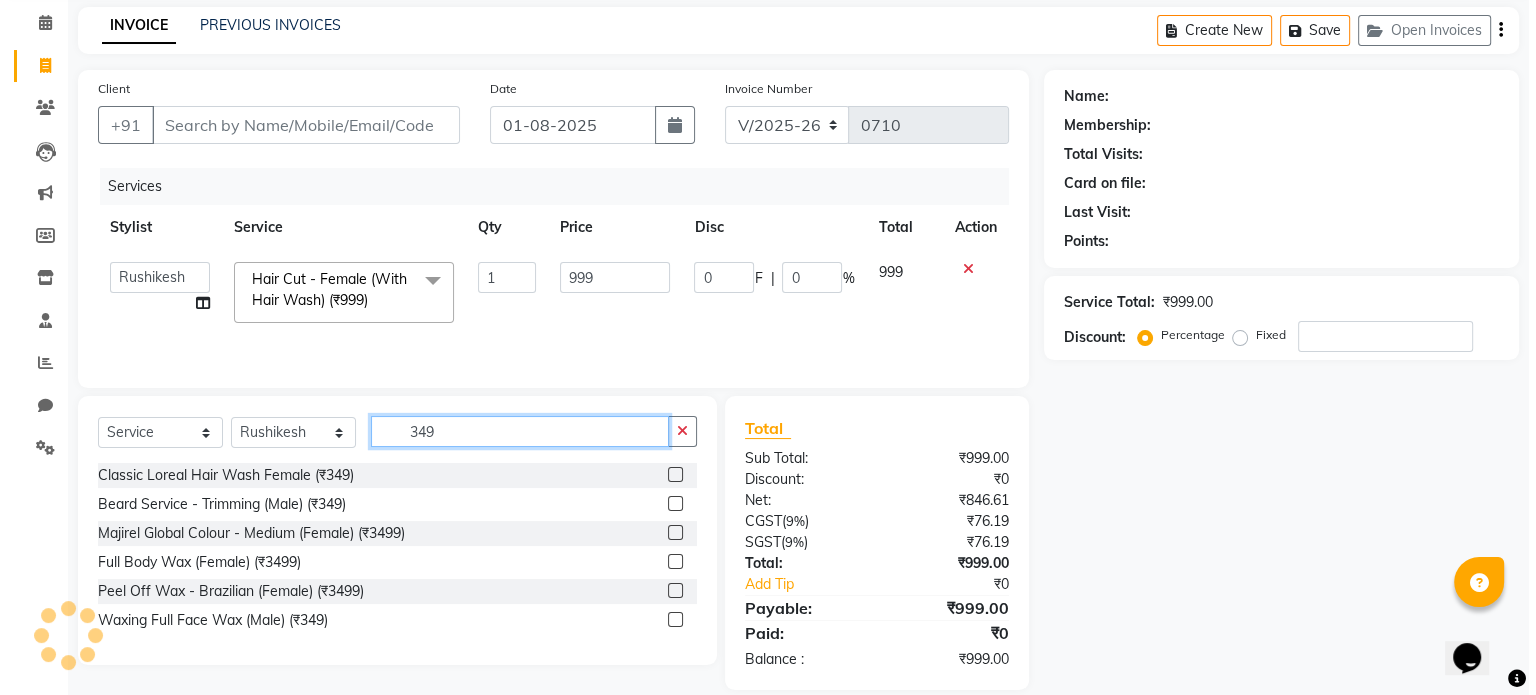 scroll, scrollTop: 105, scrollLeft: 0, axis: vertical 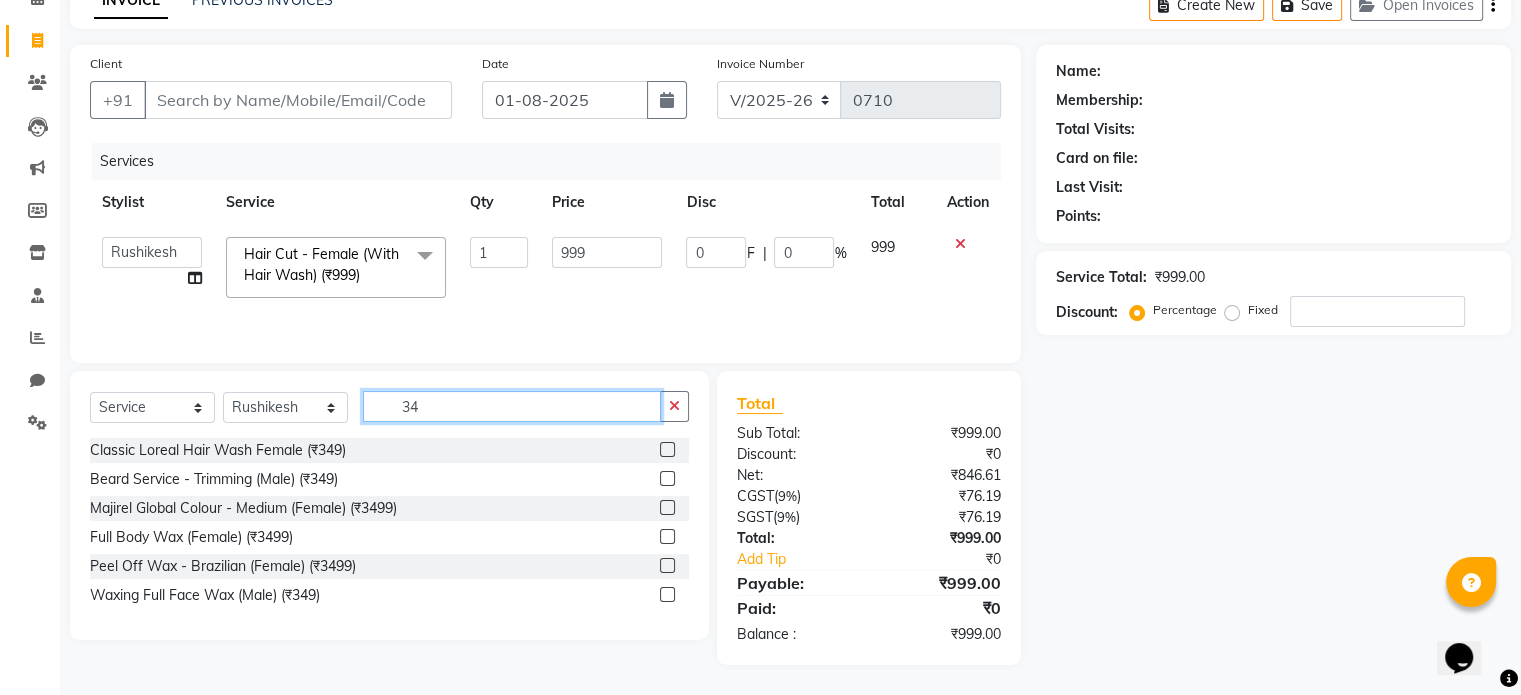type on "3" 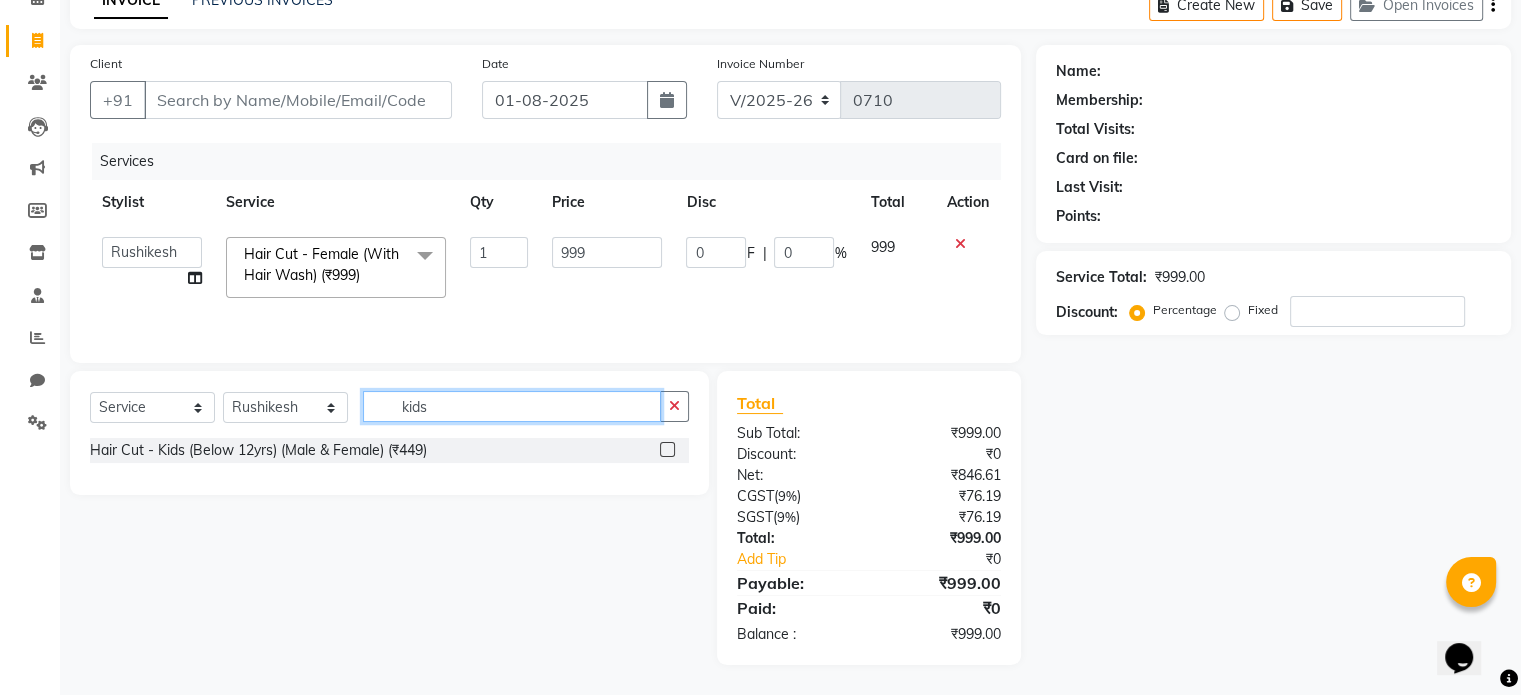 type on "kids" 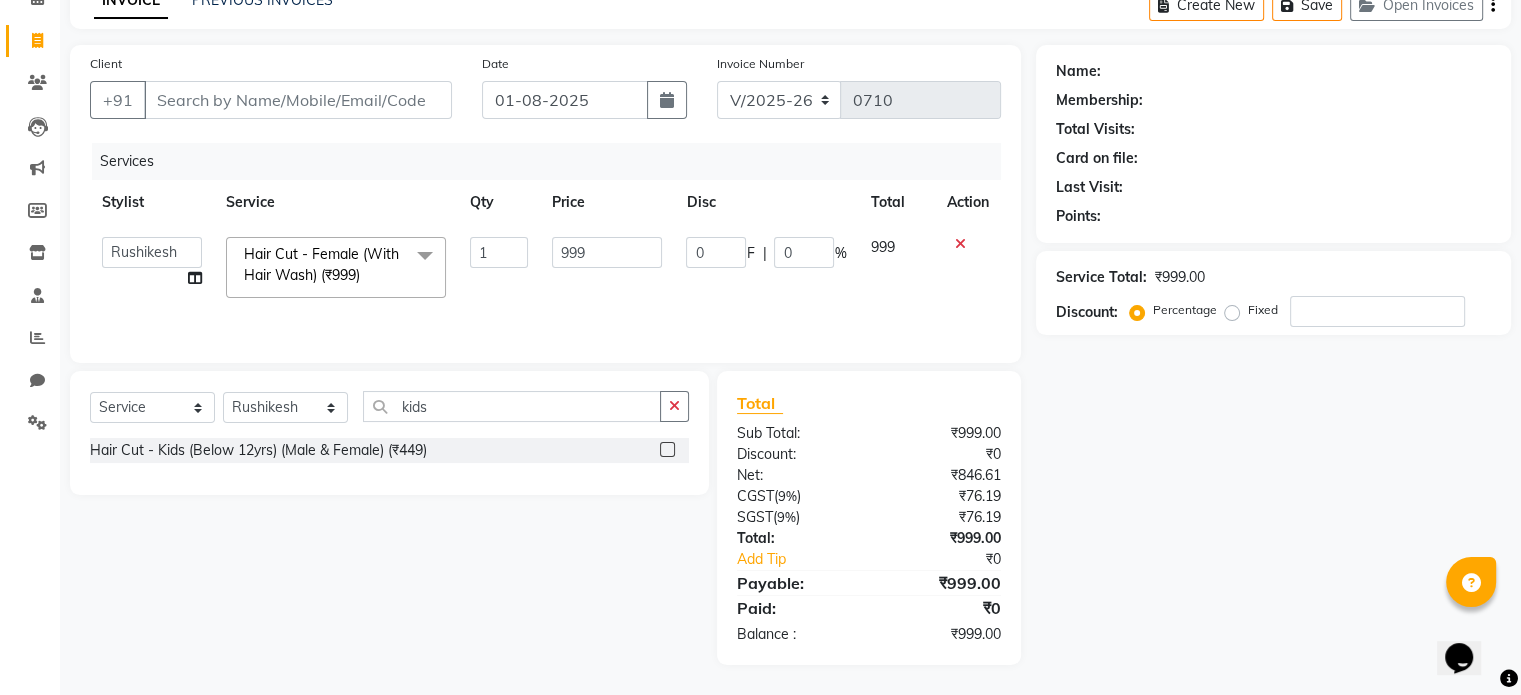 click 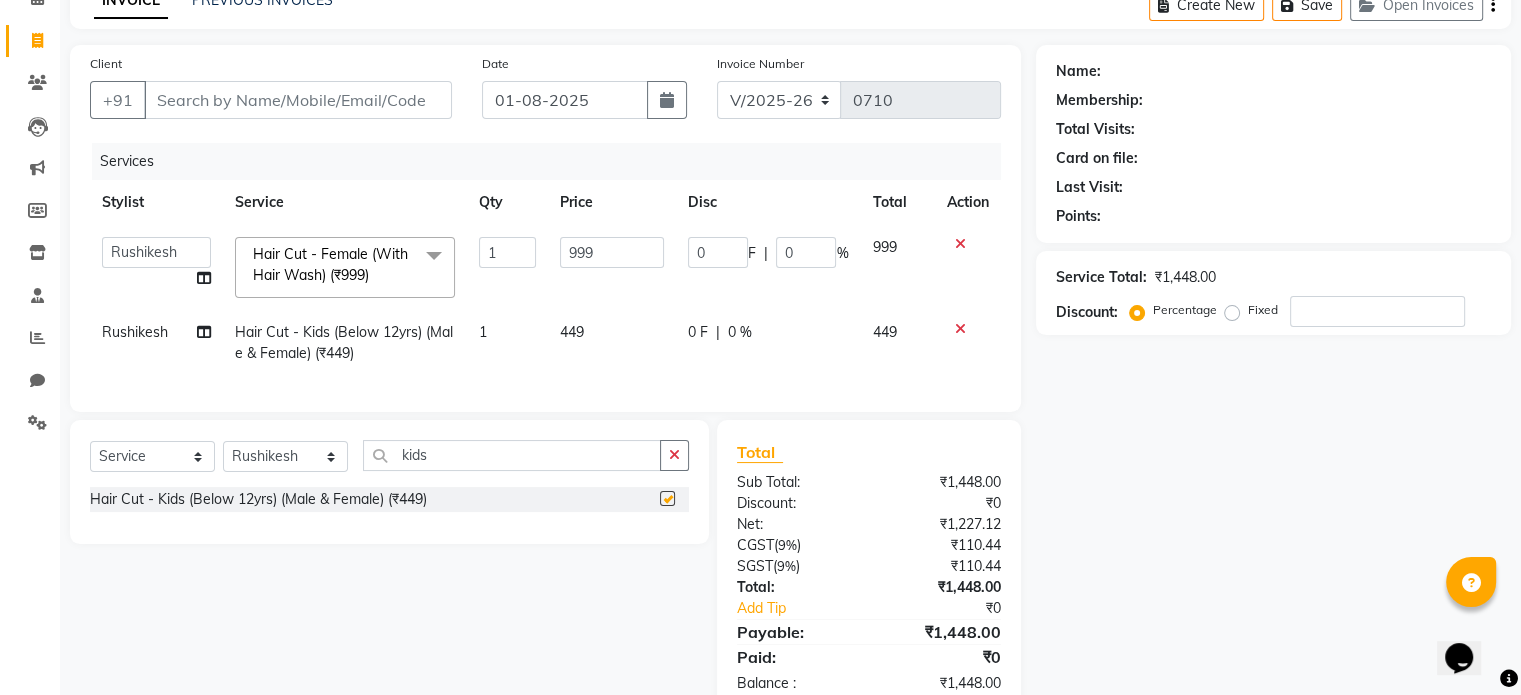 checkbox on "false" 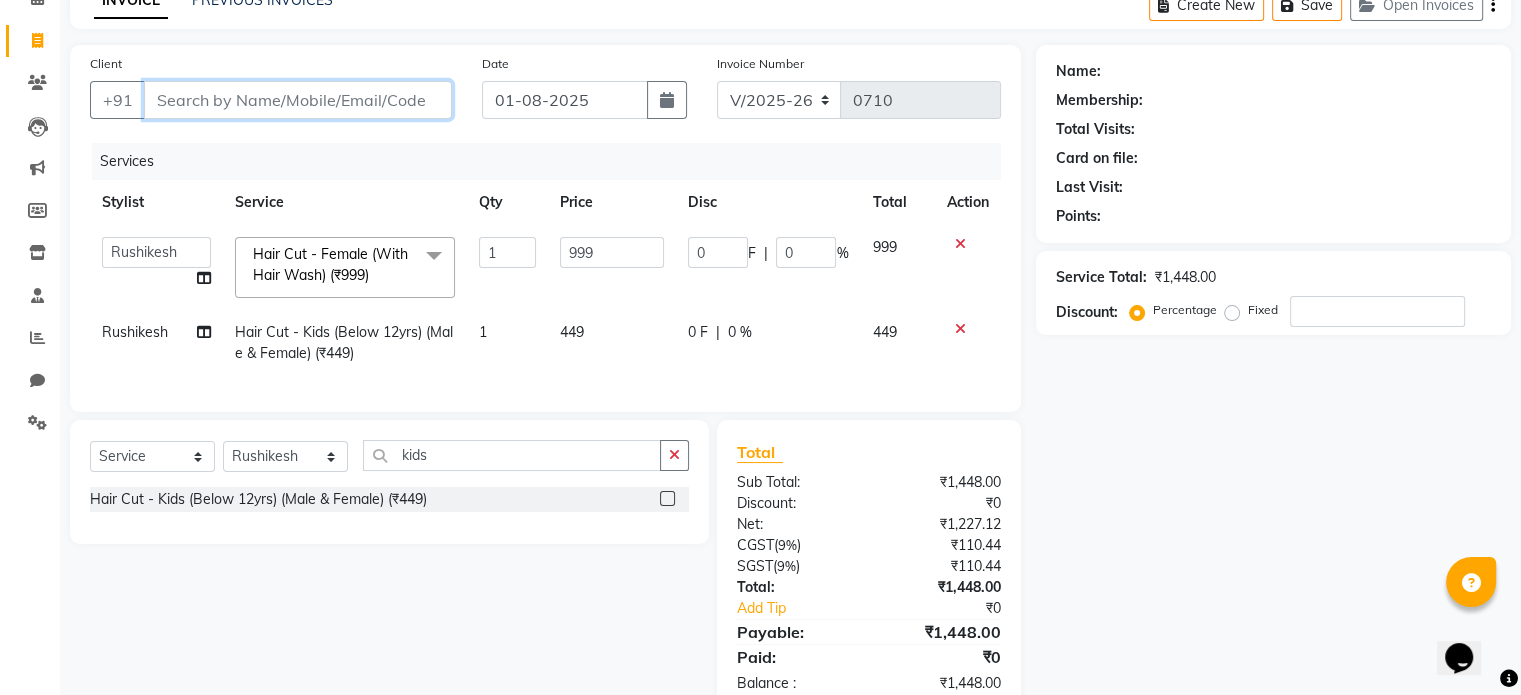 click on "Client" at bounding box center [298, 100] 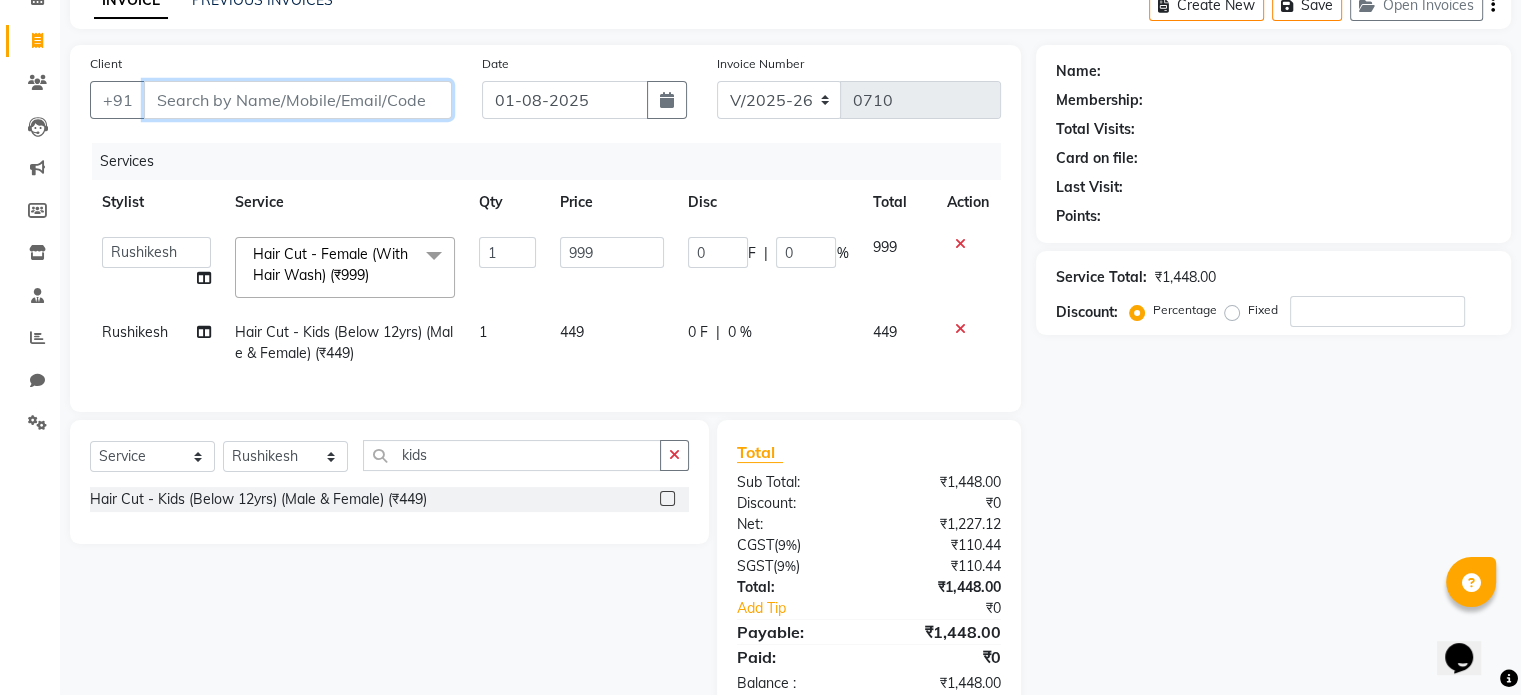 type on "9" 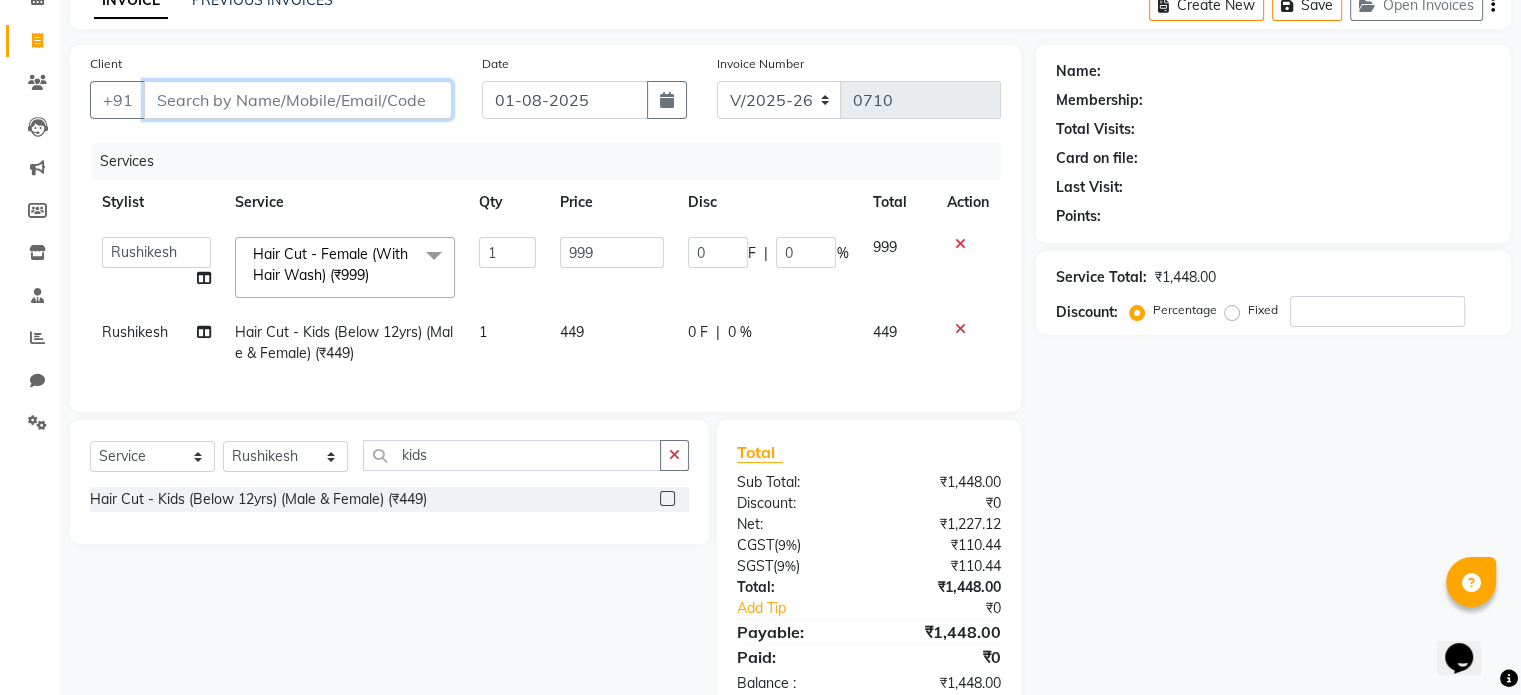 type on "0" 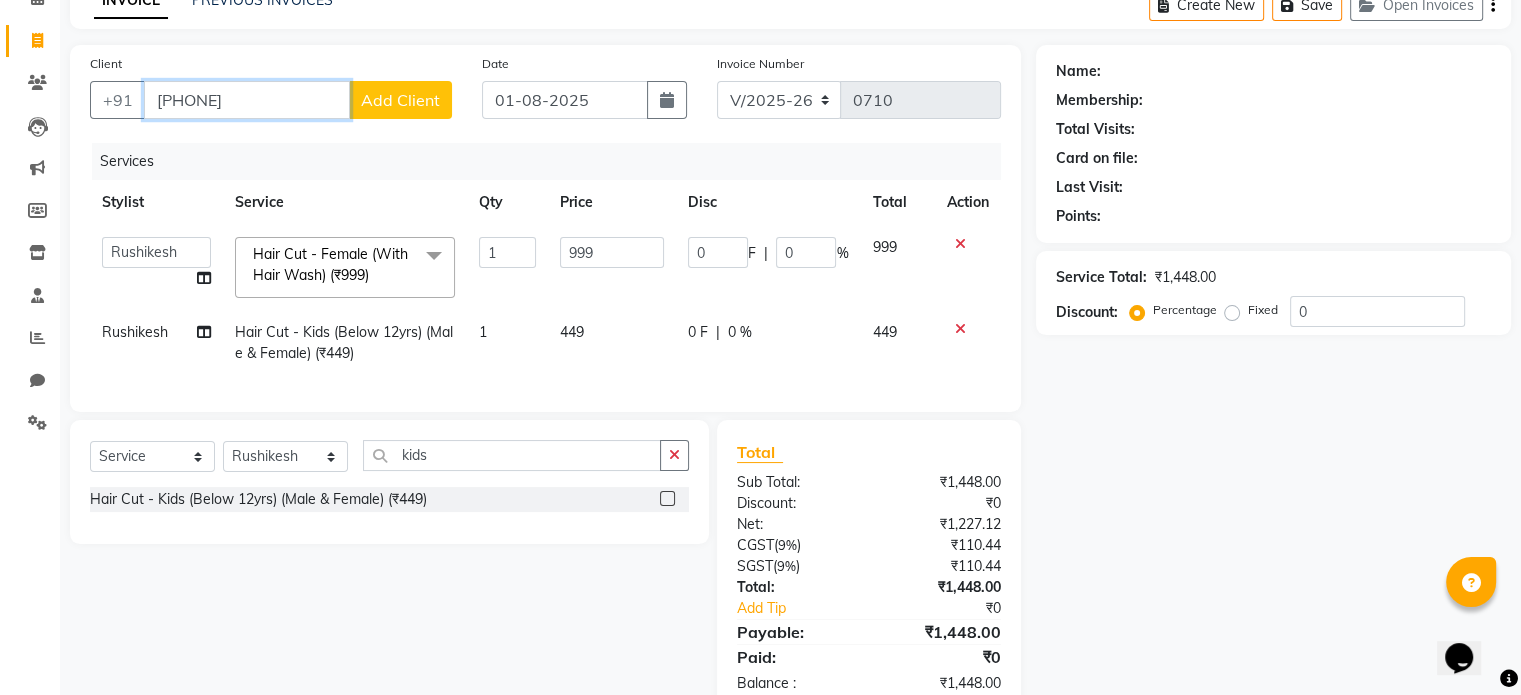 type on "[PHONE]" 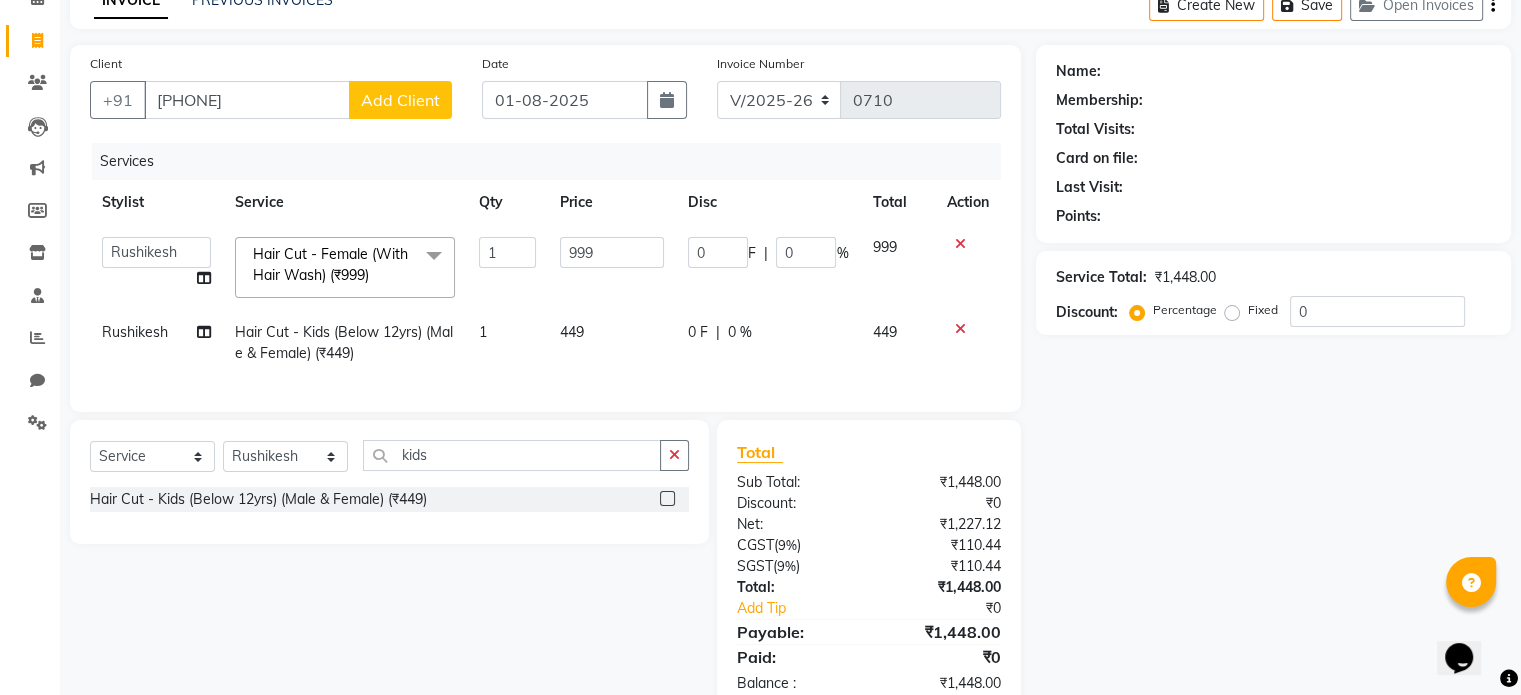 click on "Add Client" 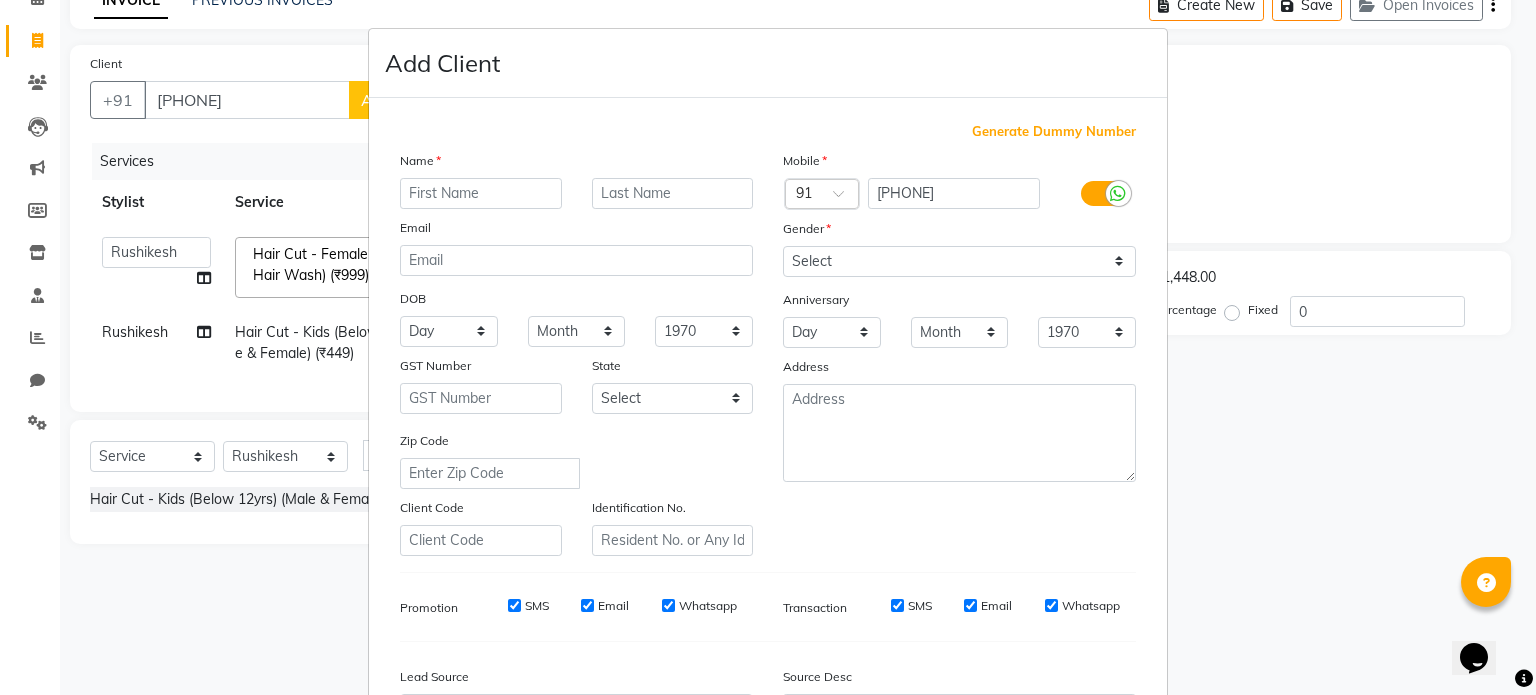 click at bounding box center [481, 193] 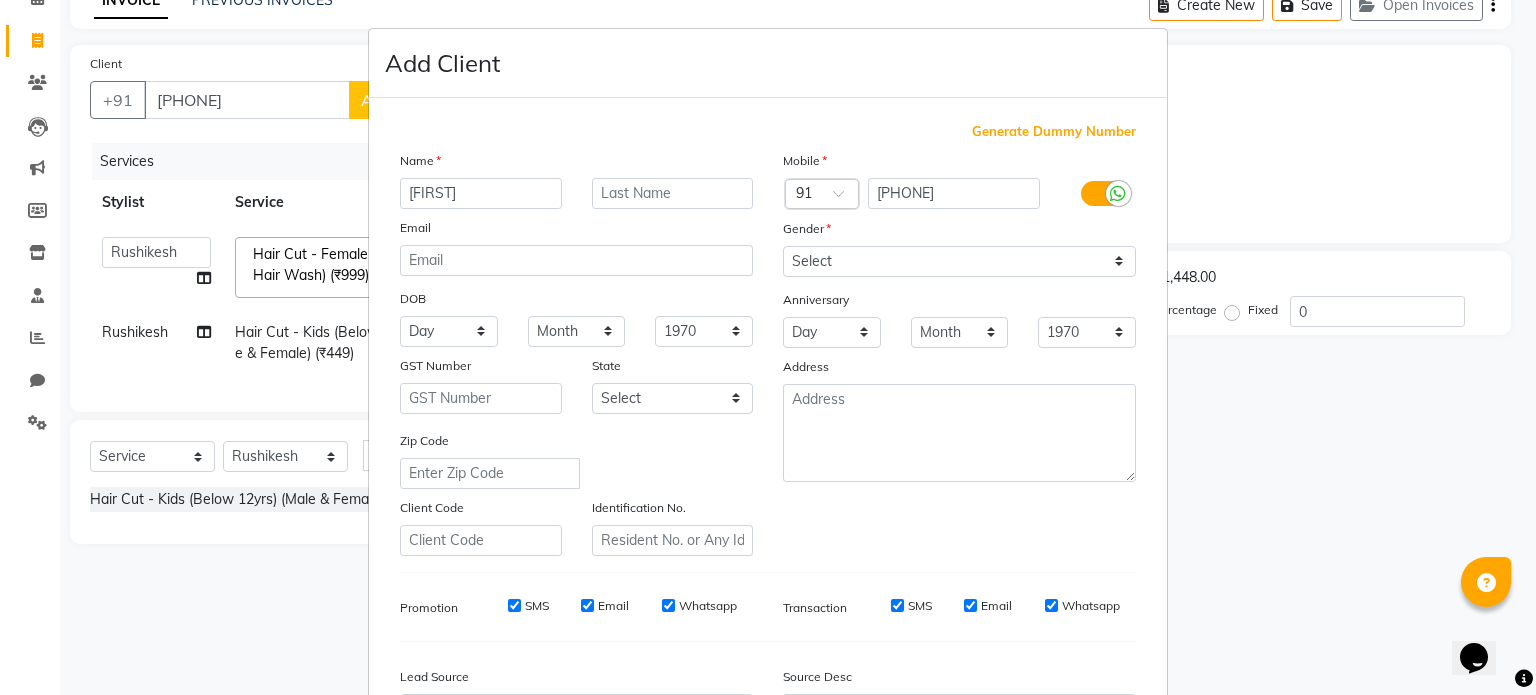 click on "[FIRST]" at bounding box center [481, 193] 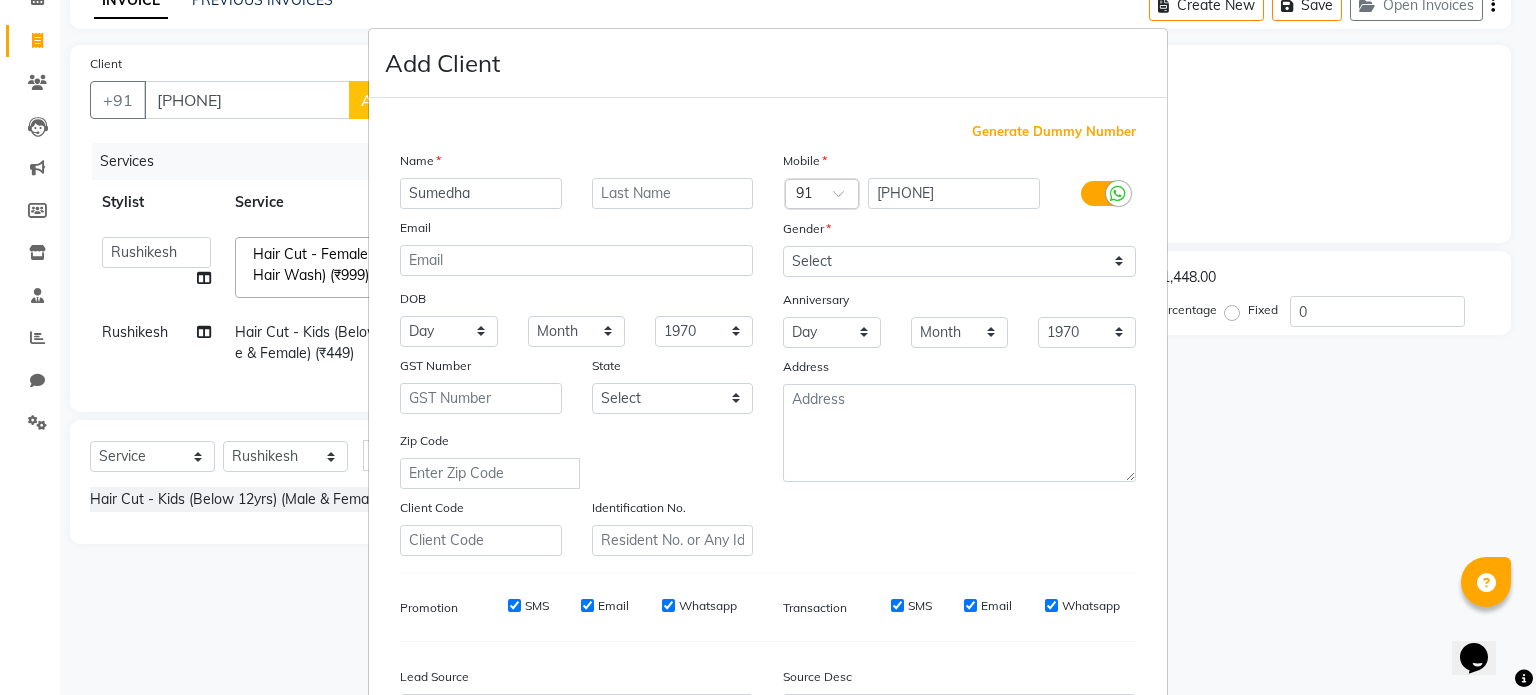 type on "Sumedha" 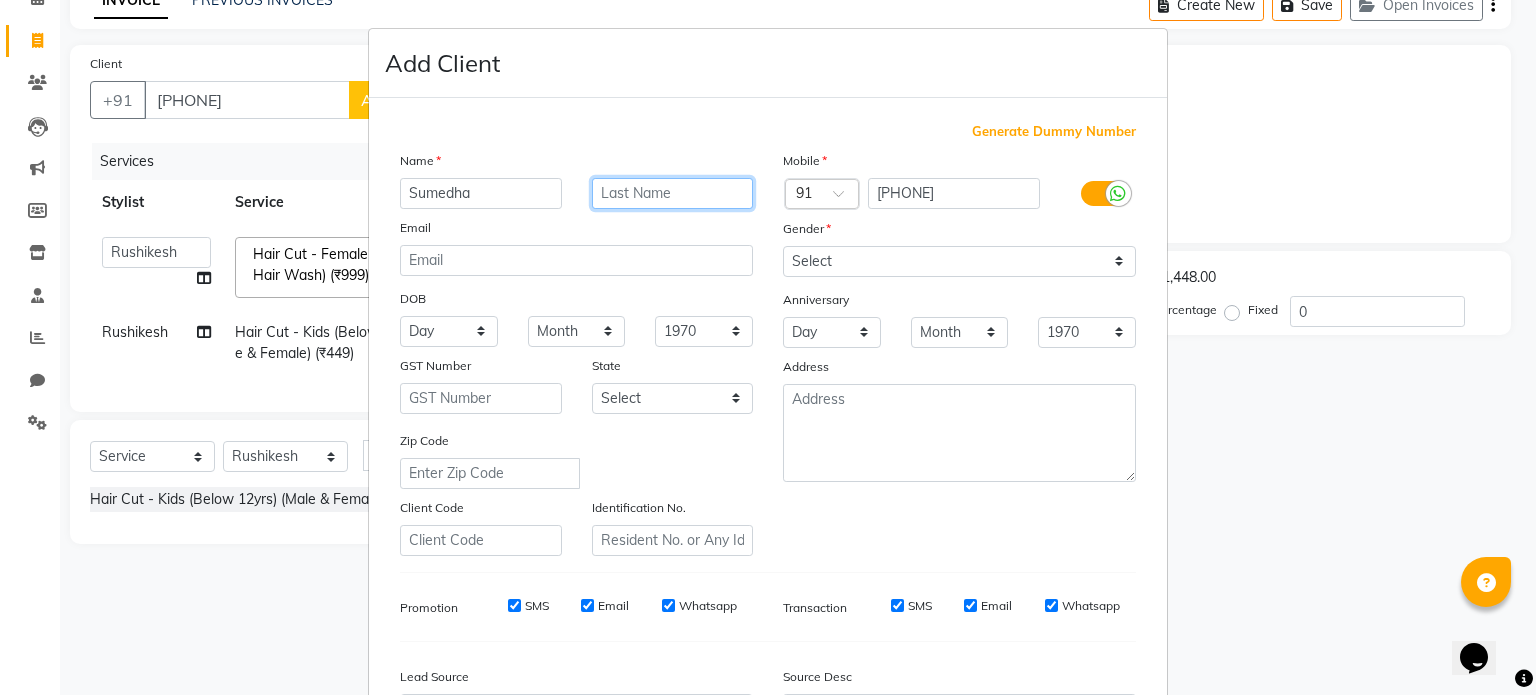 click at bounding box center [673, 193] 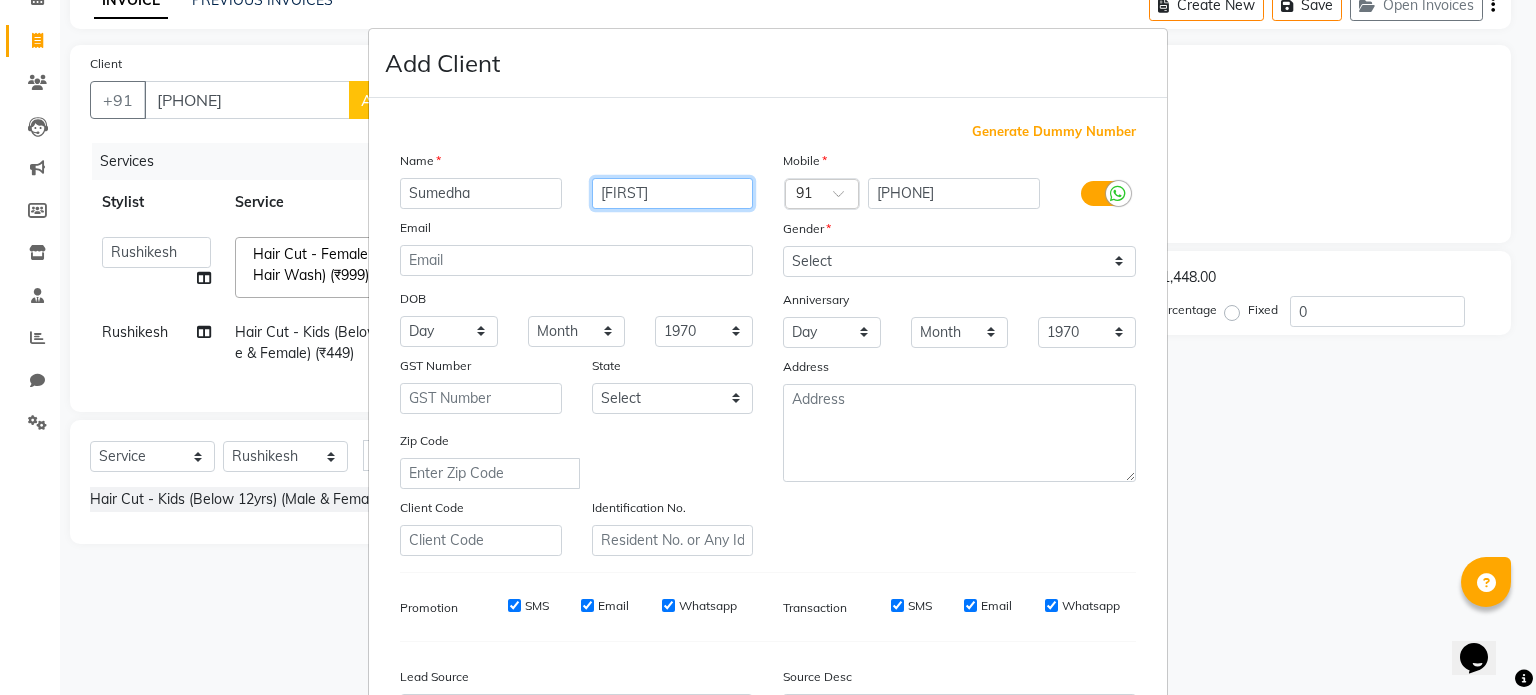 type on "[FIRST]" 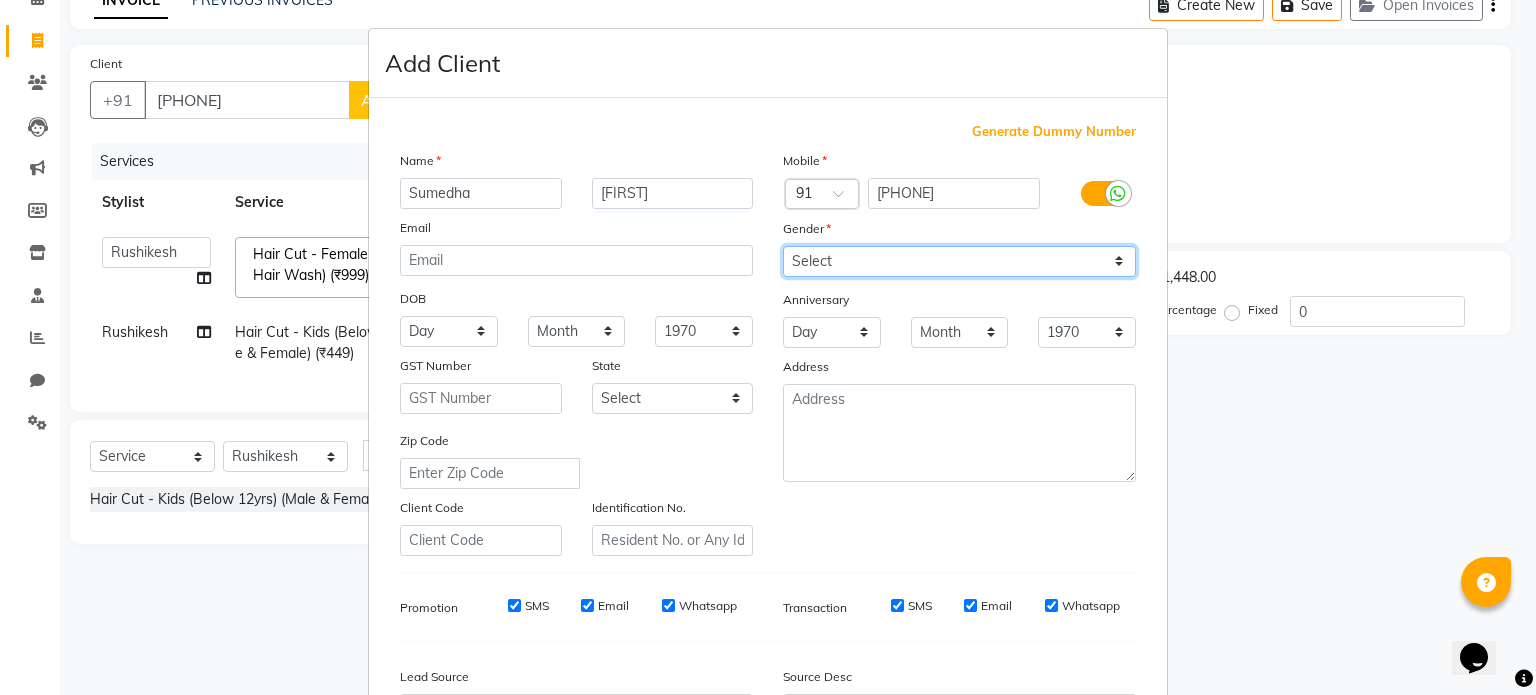 click on "Select Male Female Other Prefer Not To Say" at bounding box center [959, 261] 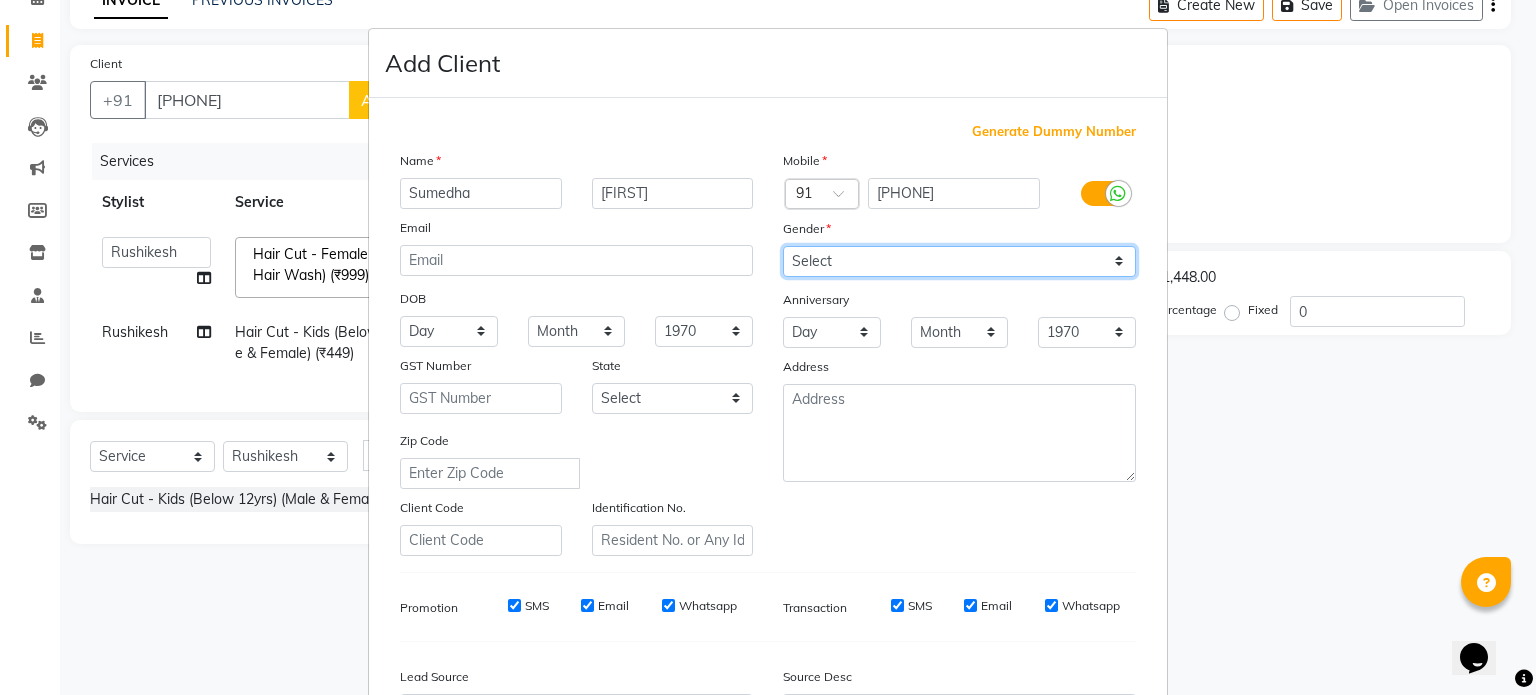 select on "female" 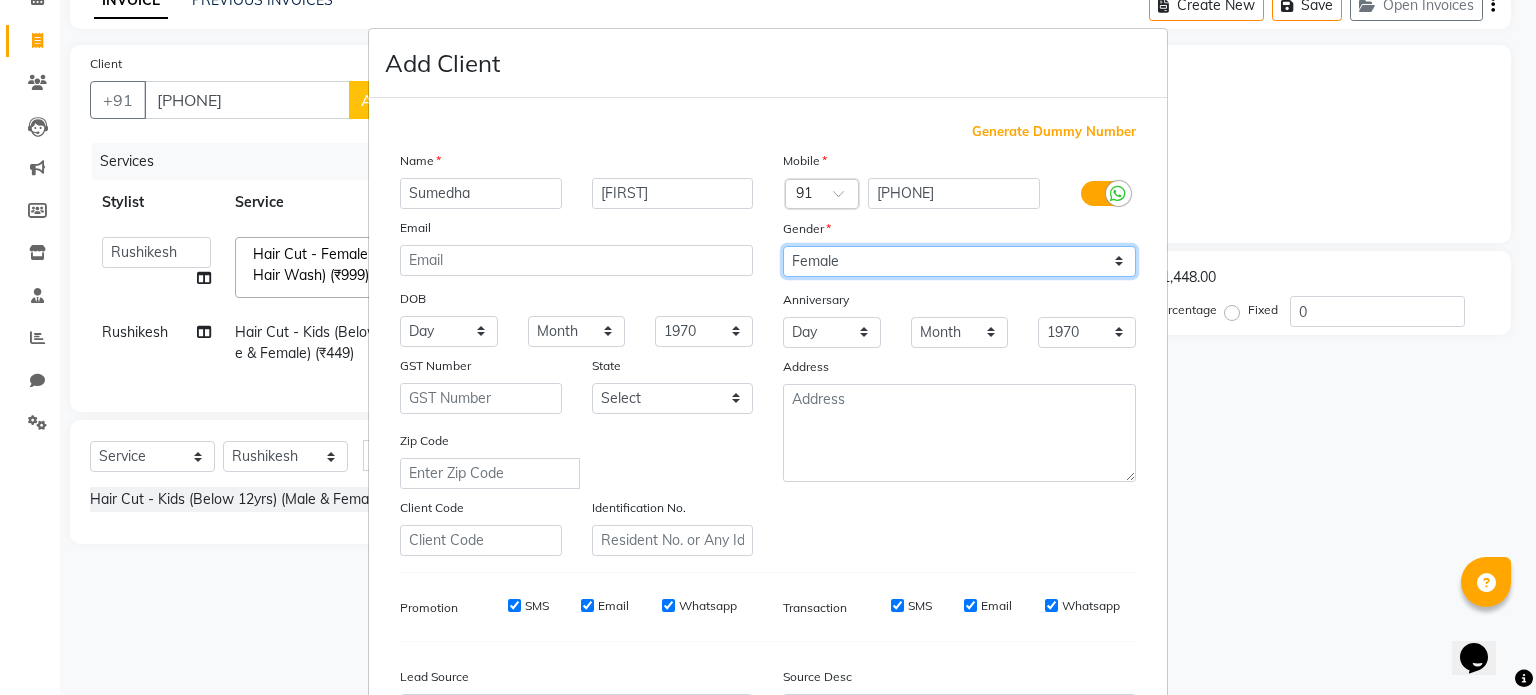 click on "Select Male Female Other Prefer Not To Say" at bounding box center [959, 261] 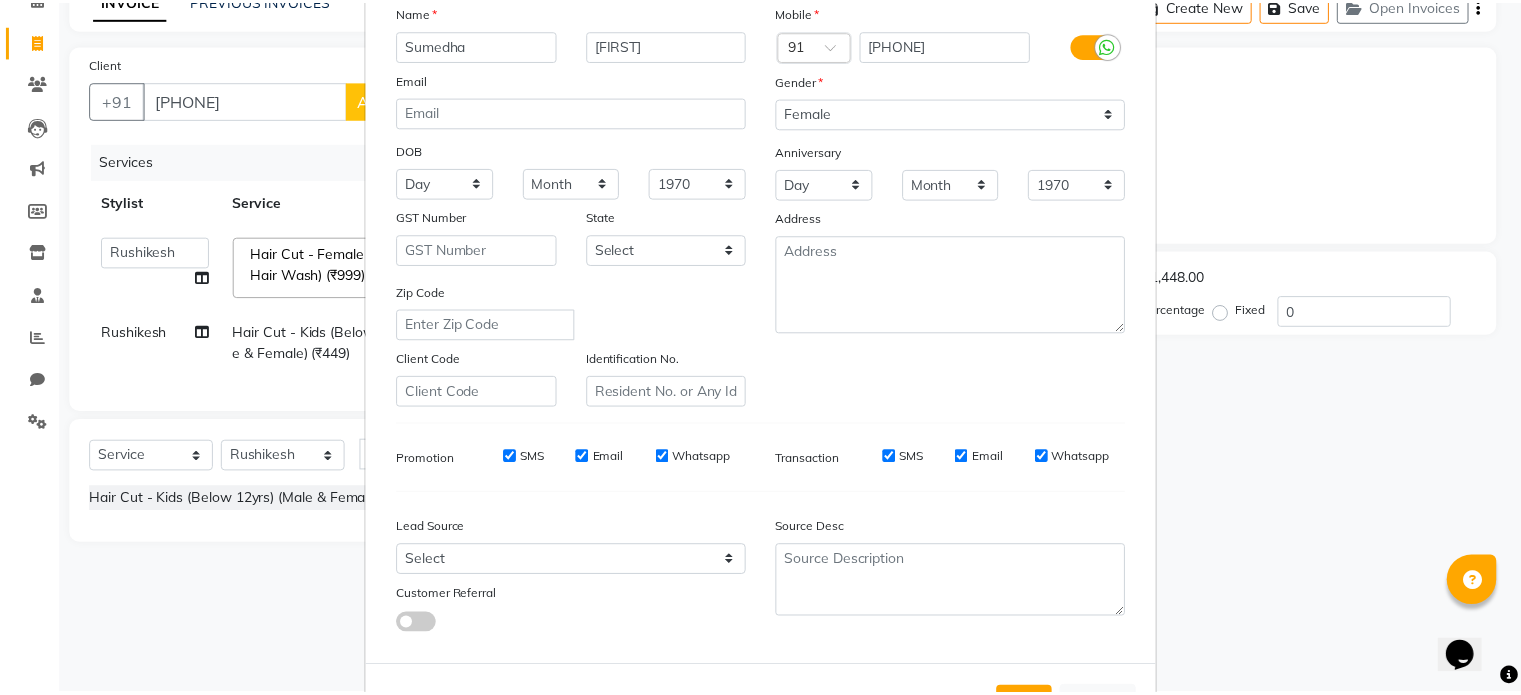 scroll, scrollTop: 237, scrollLeft: 0, axis: vertical 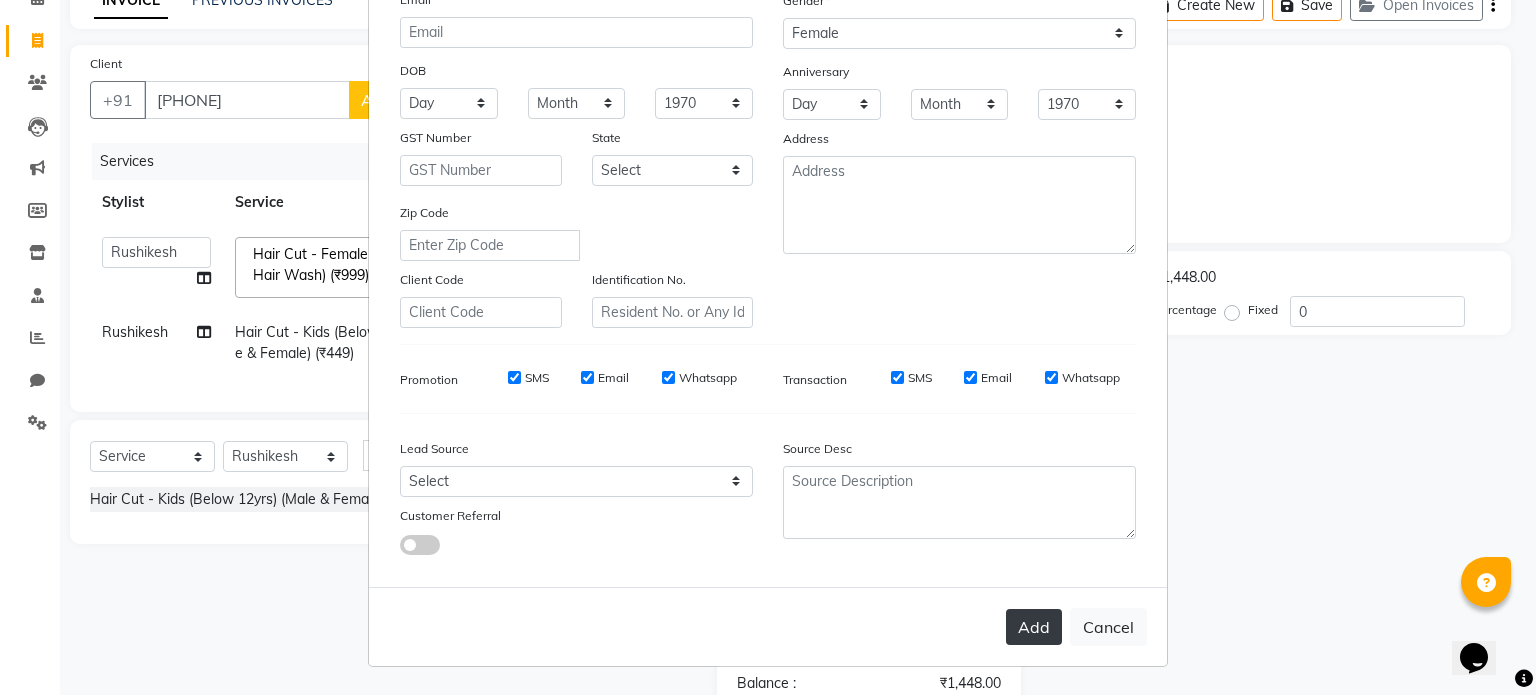 click on "Add" at bounding box center (1034, 627) 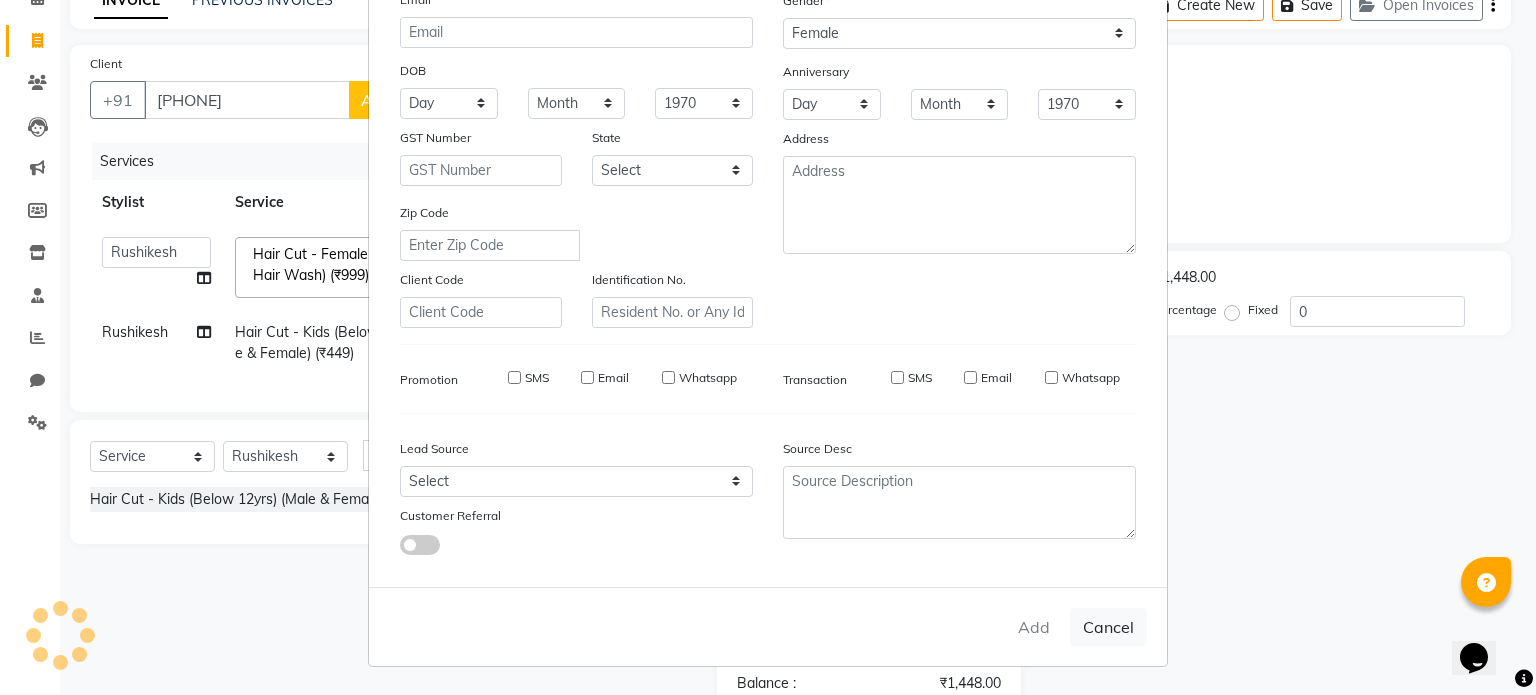 type 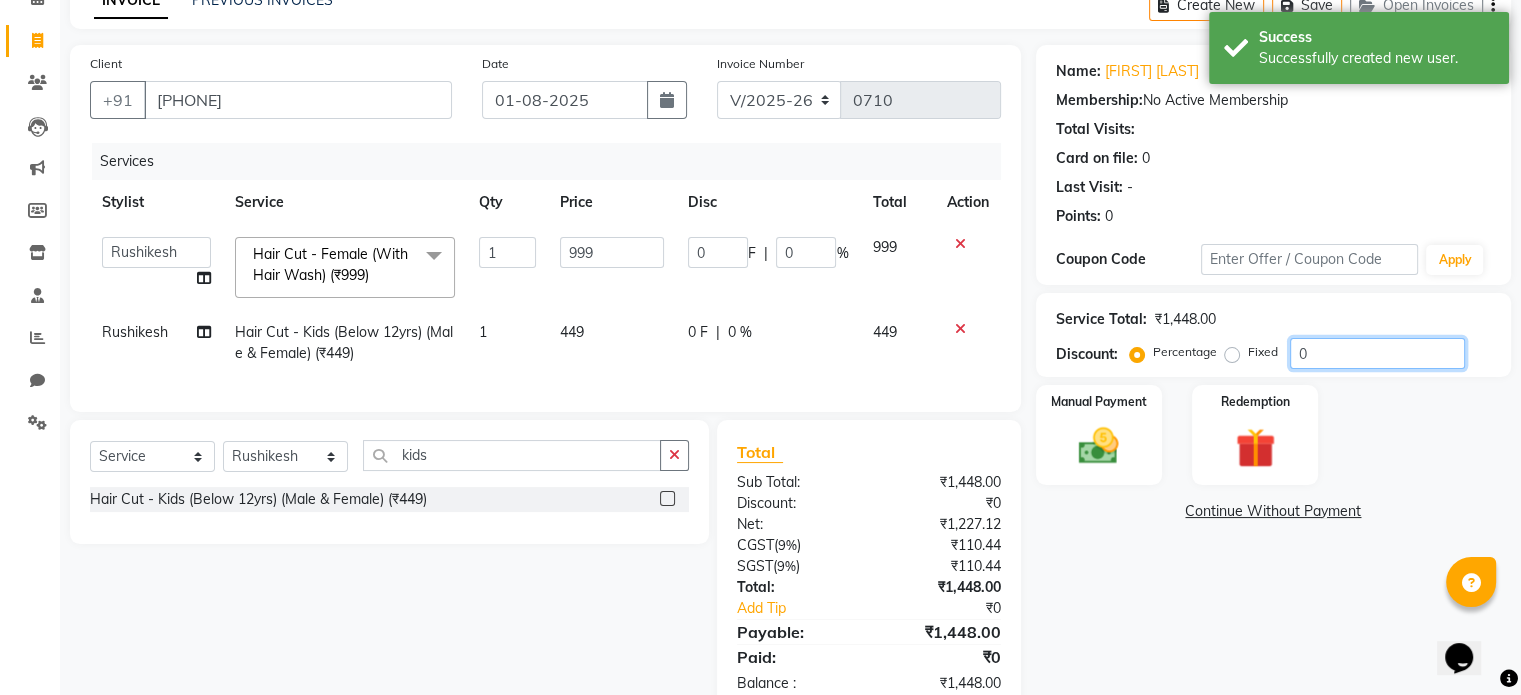 click on "0" 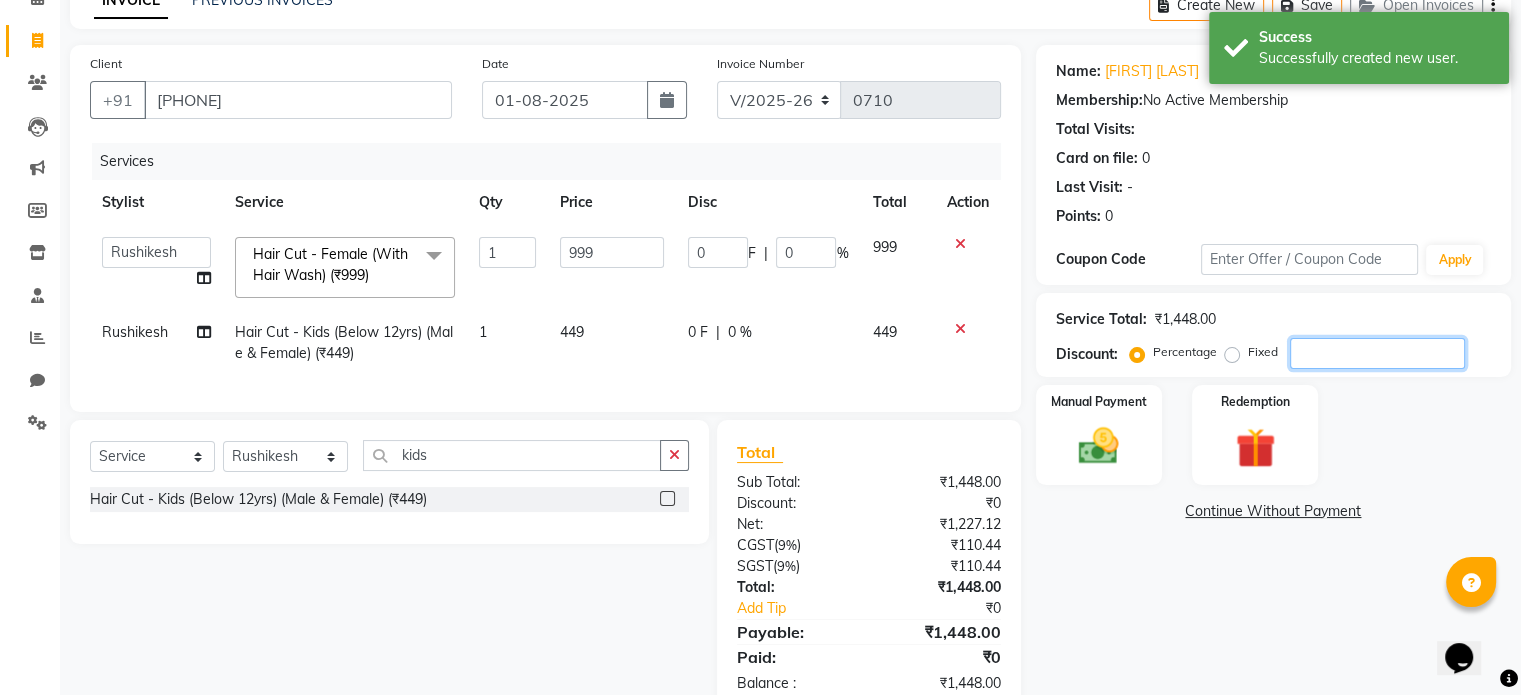type on "1" 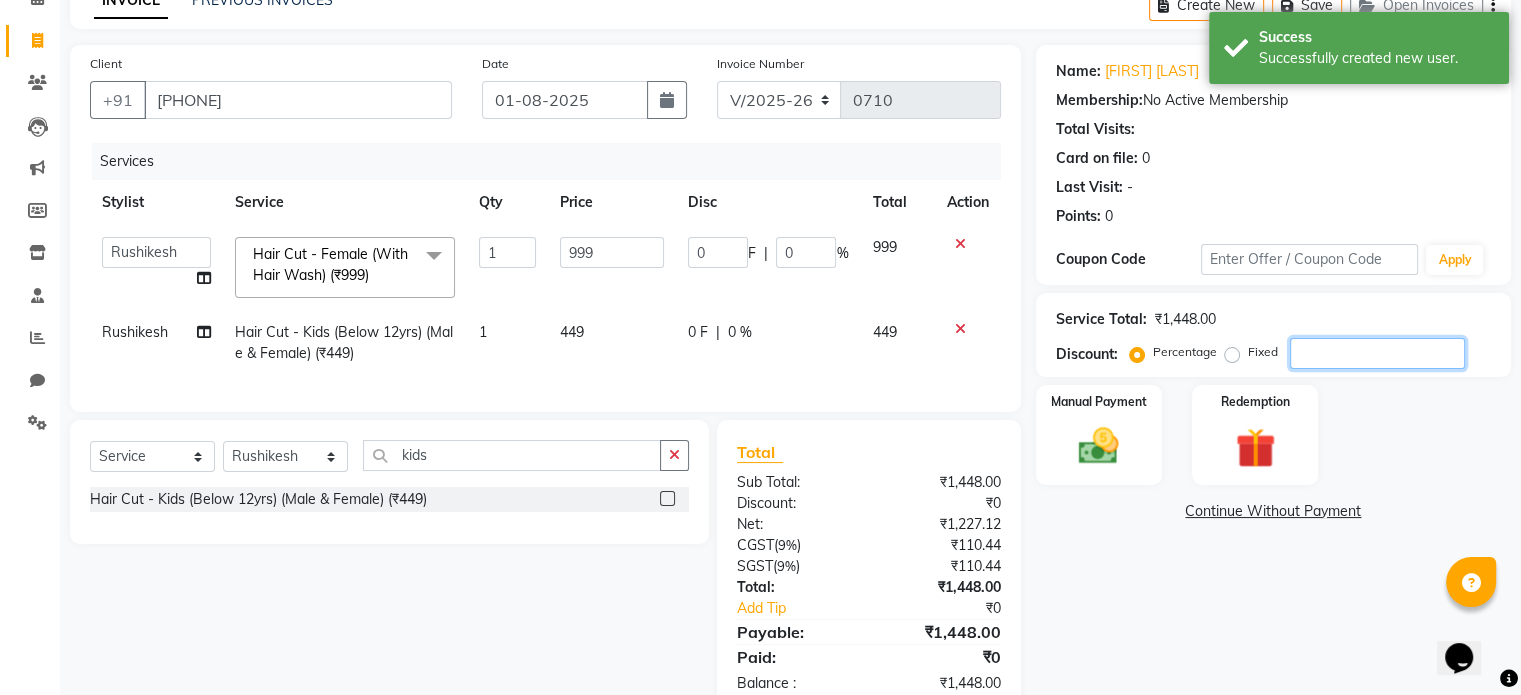 type on "9.99" 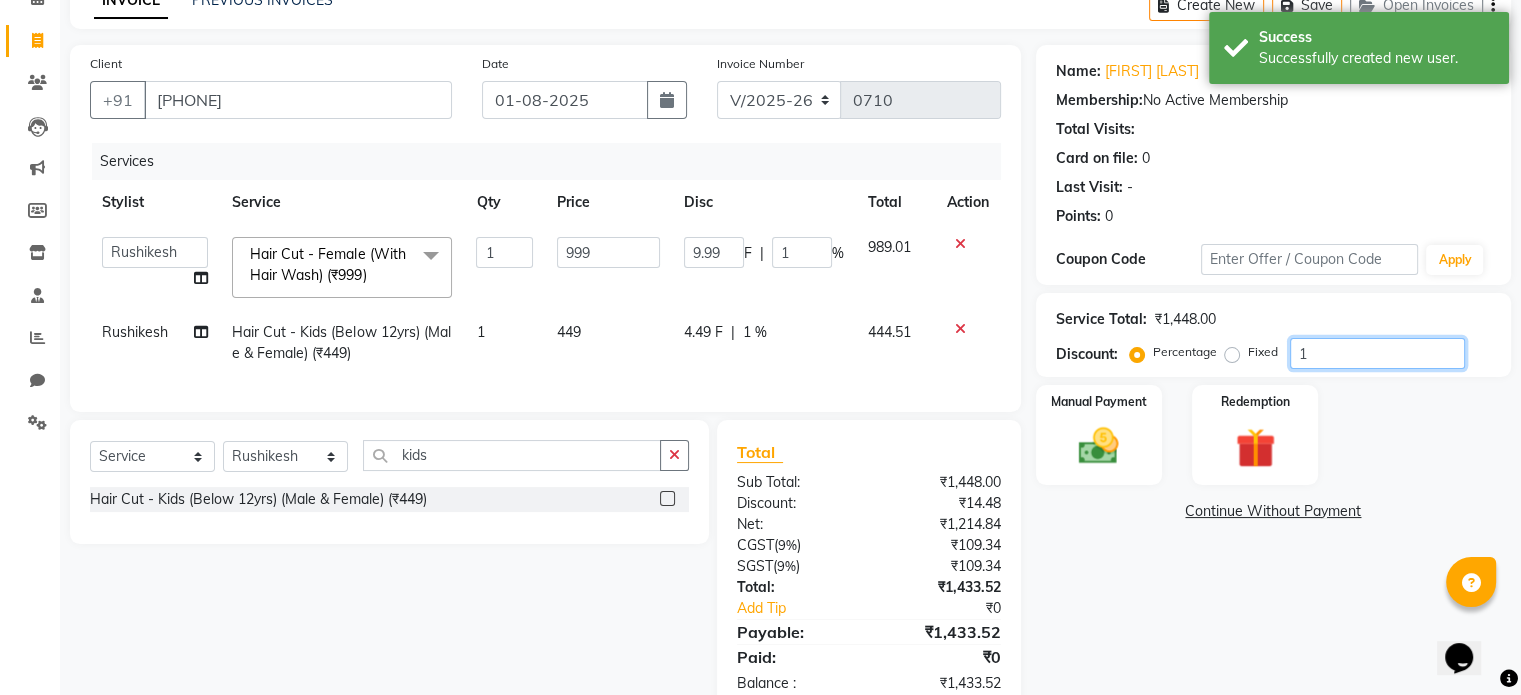 type on "10" 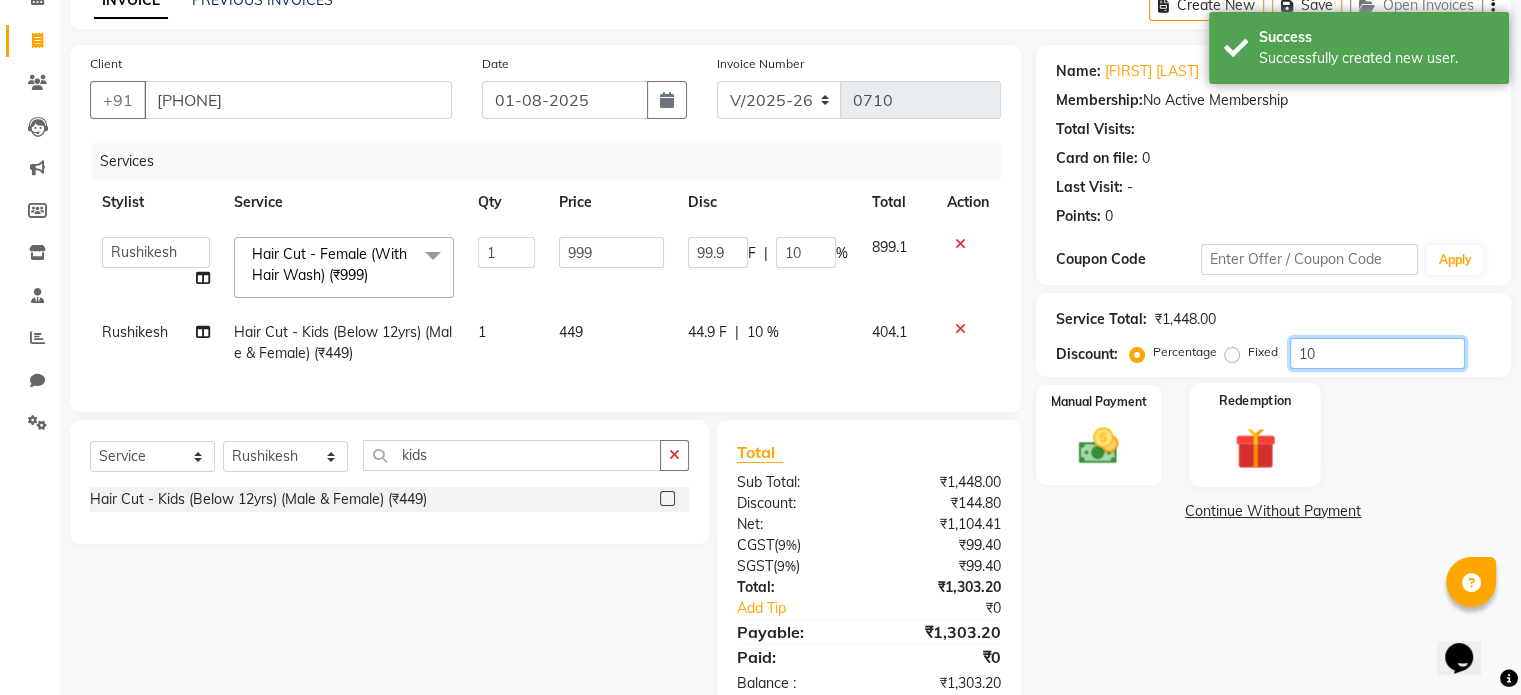 type on "1" 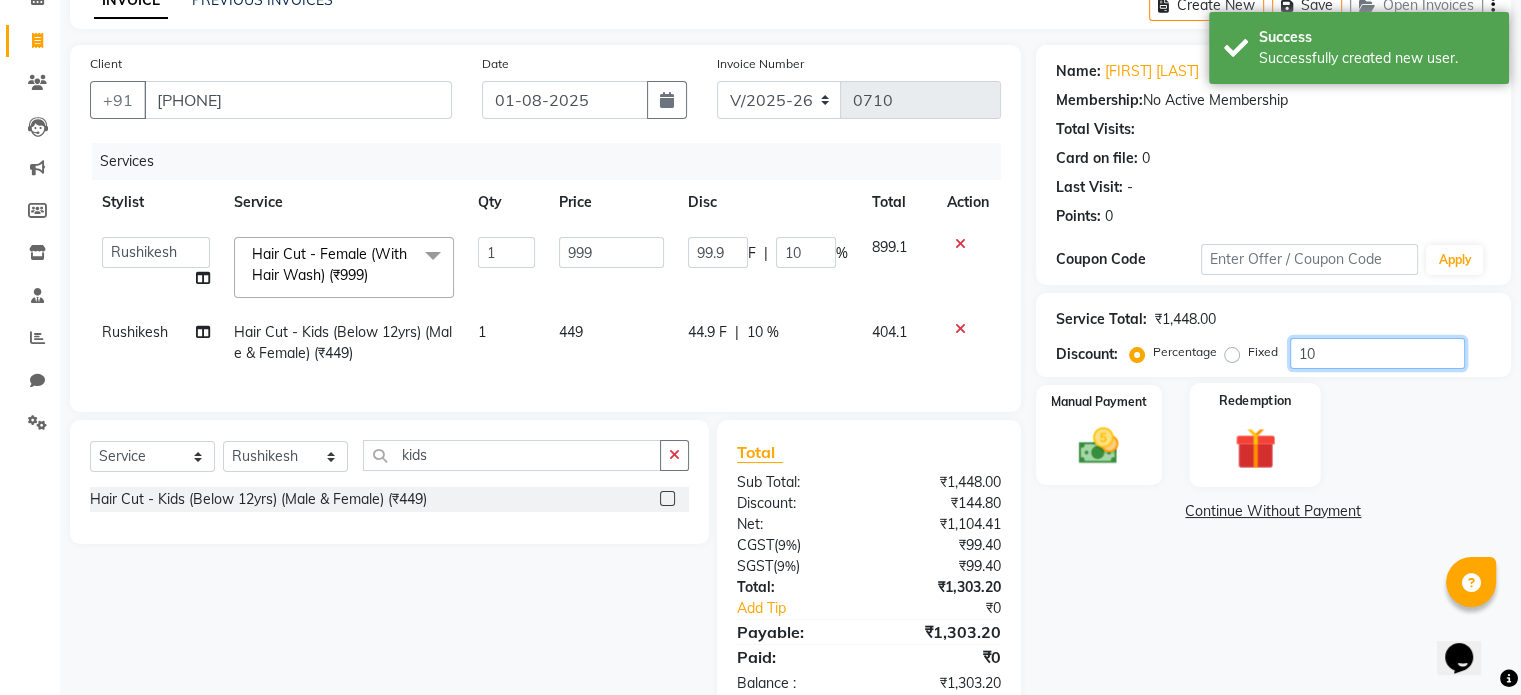 type on "9.99" 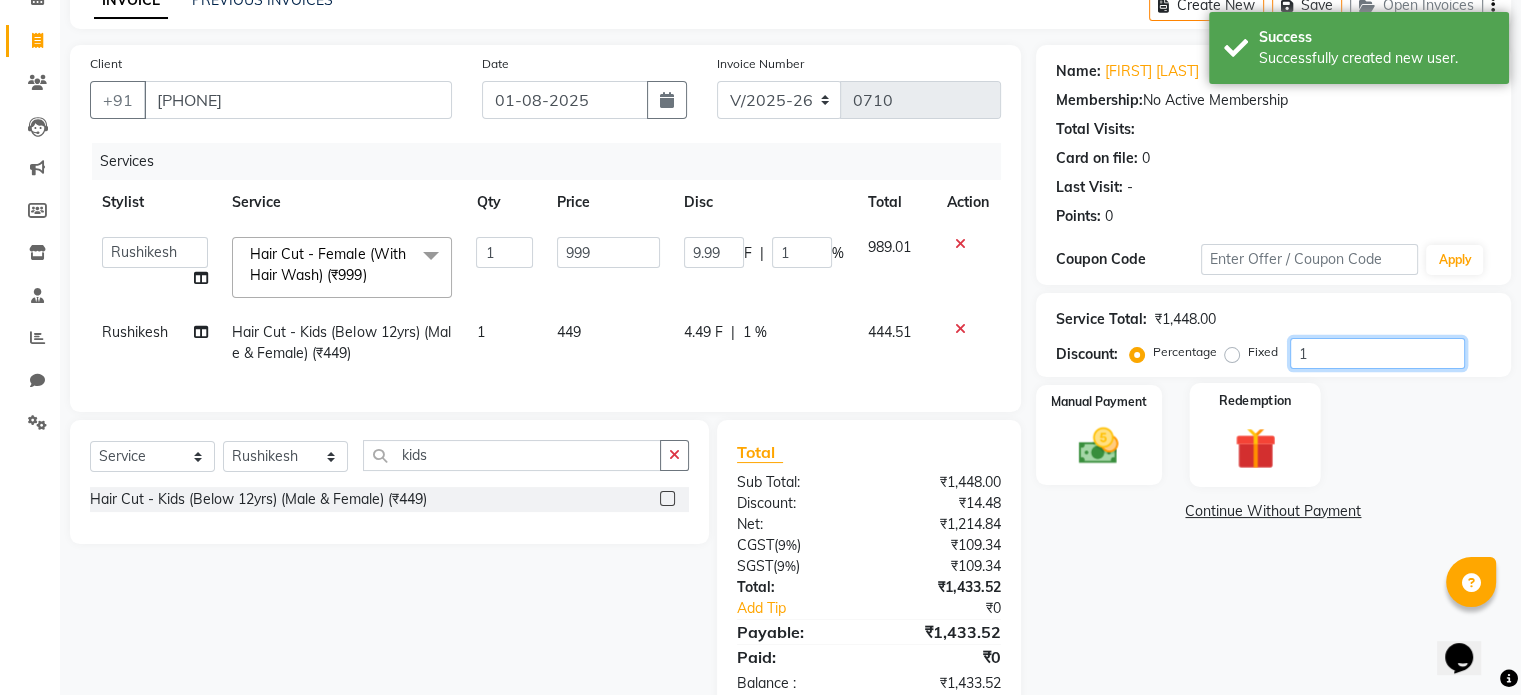 type 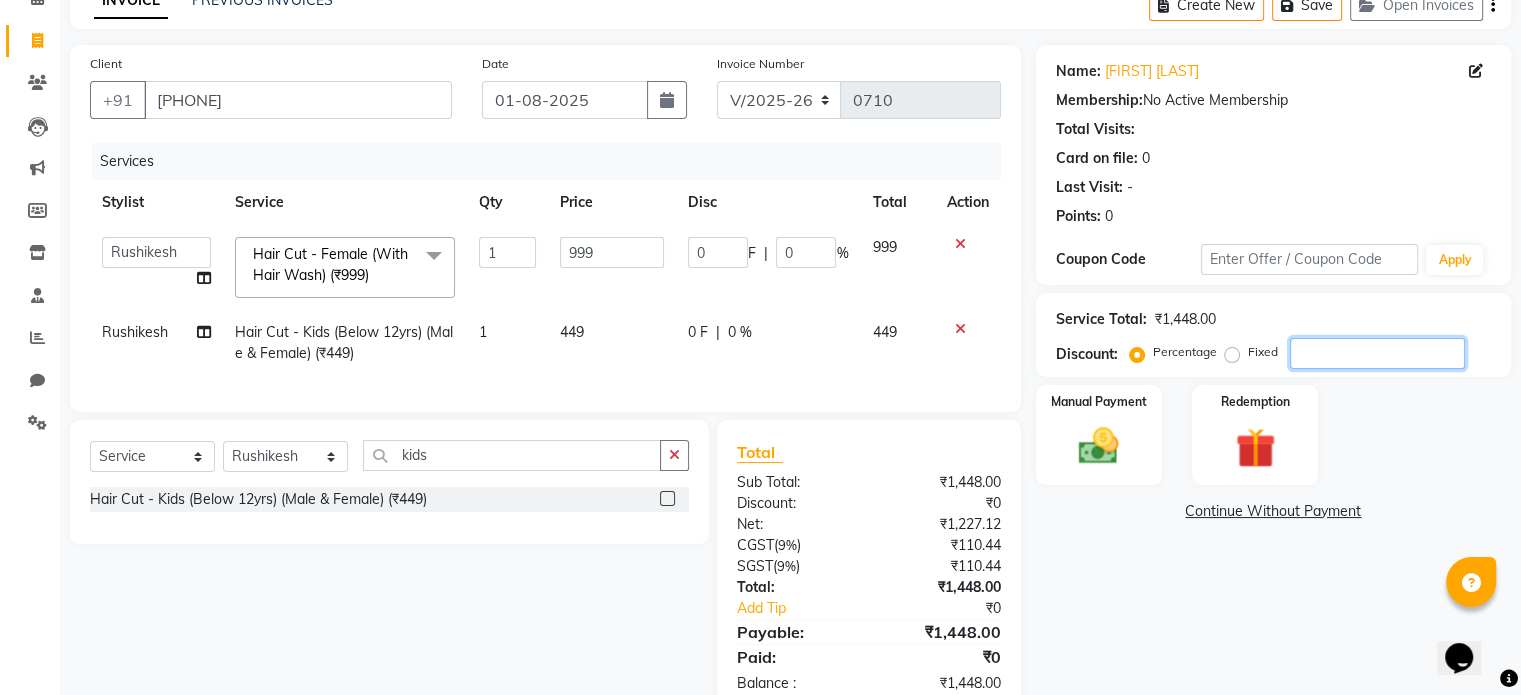 scroll, scrollTop: 168, scrollLeft: 0, axis: vertical 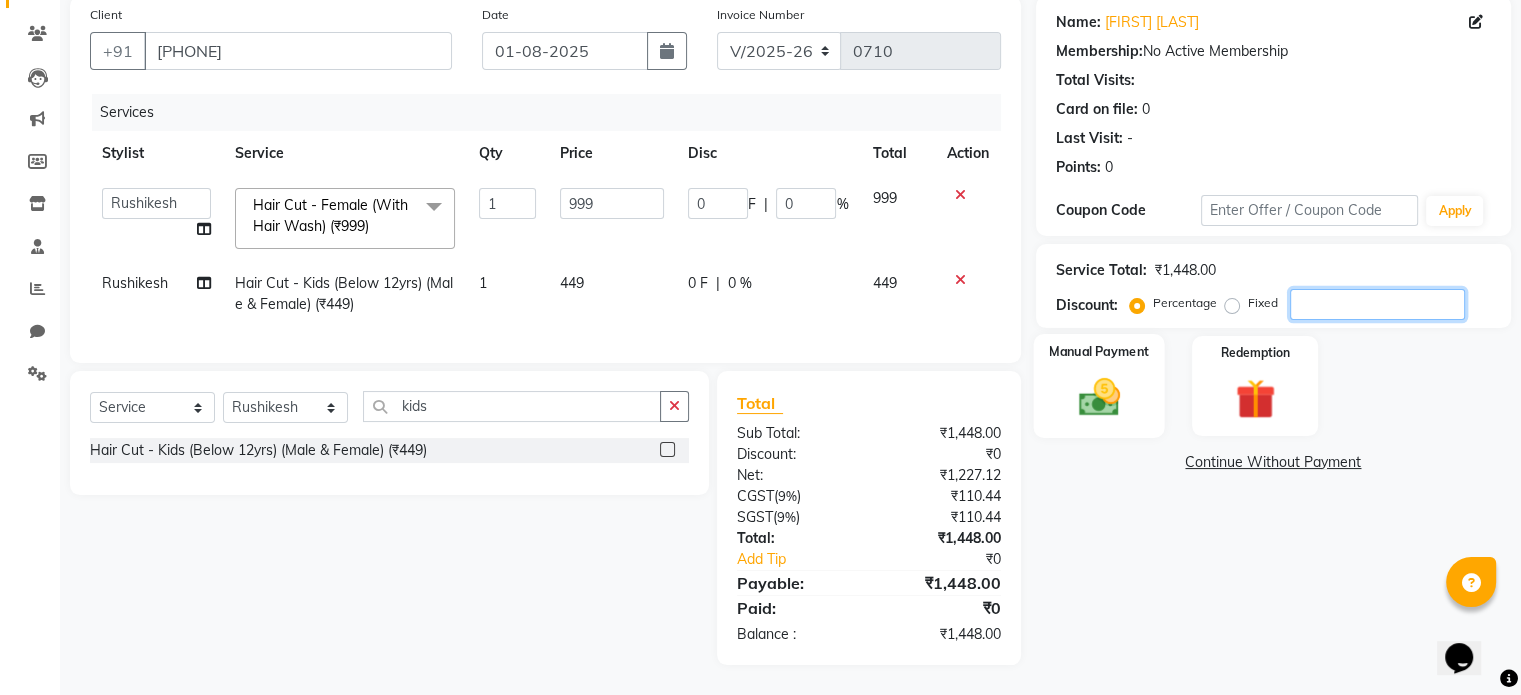 type 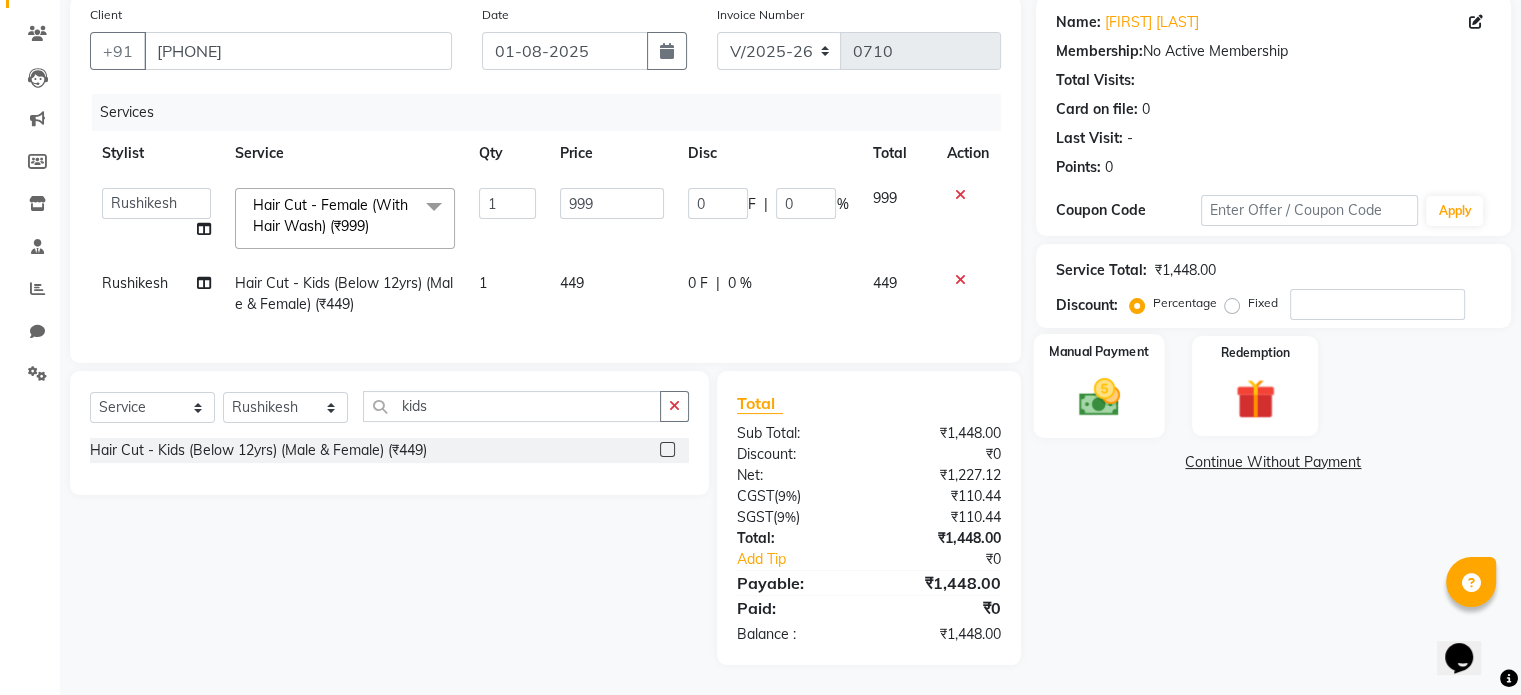click 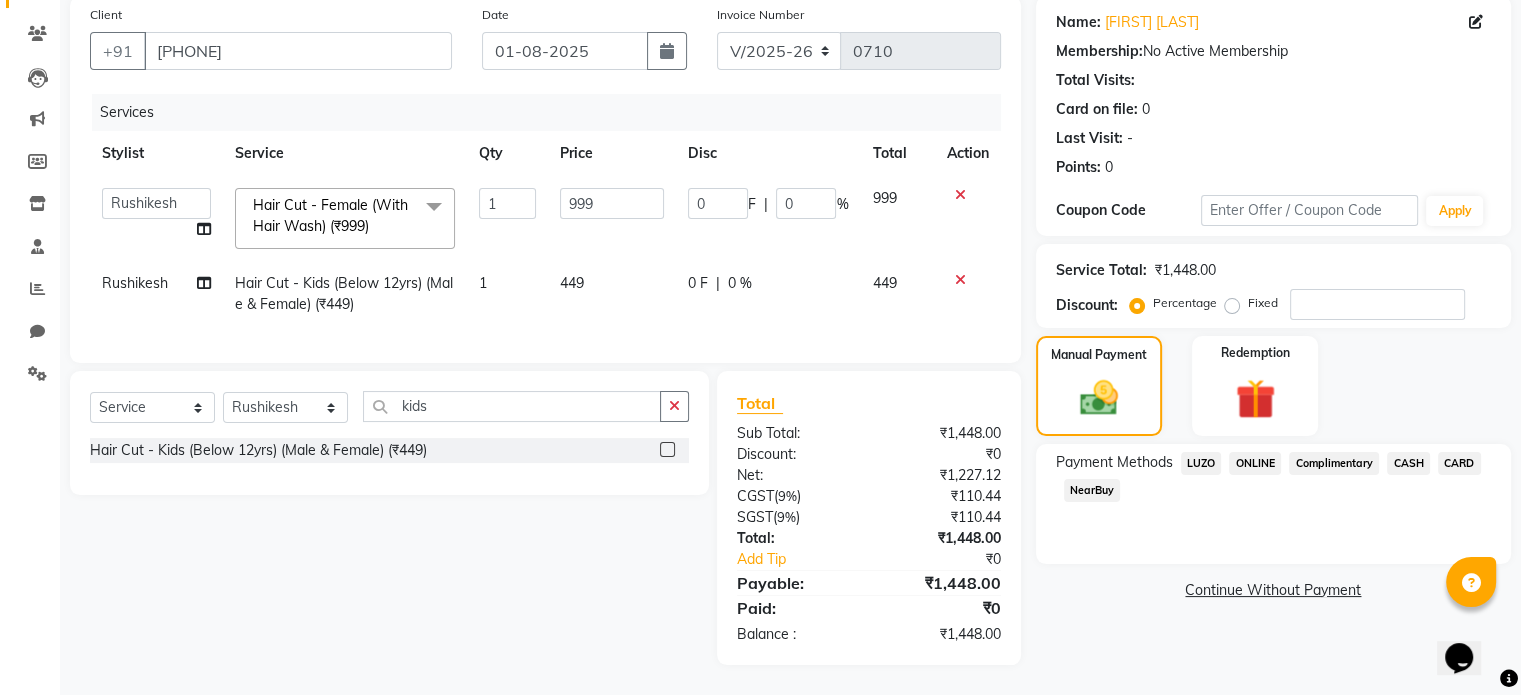 click on "ONLINE" 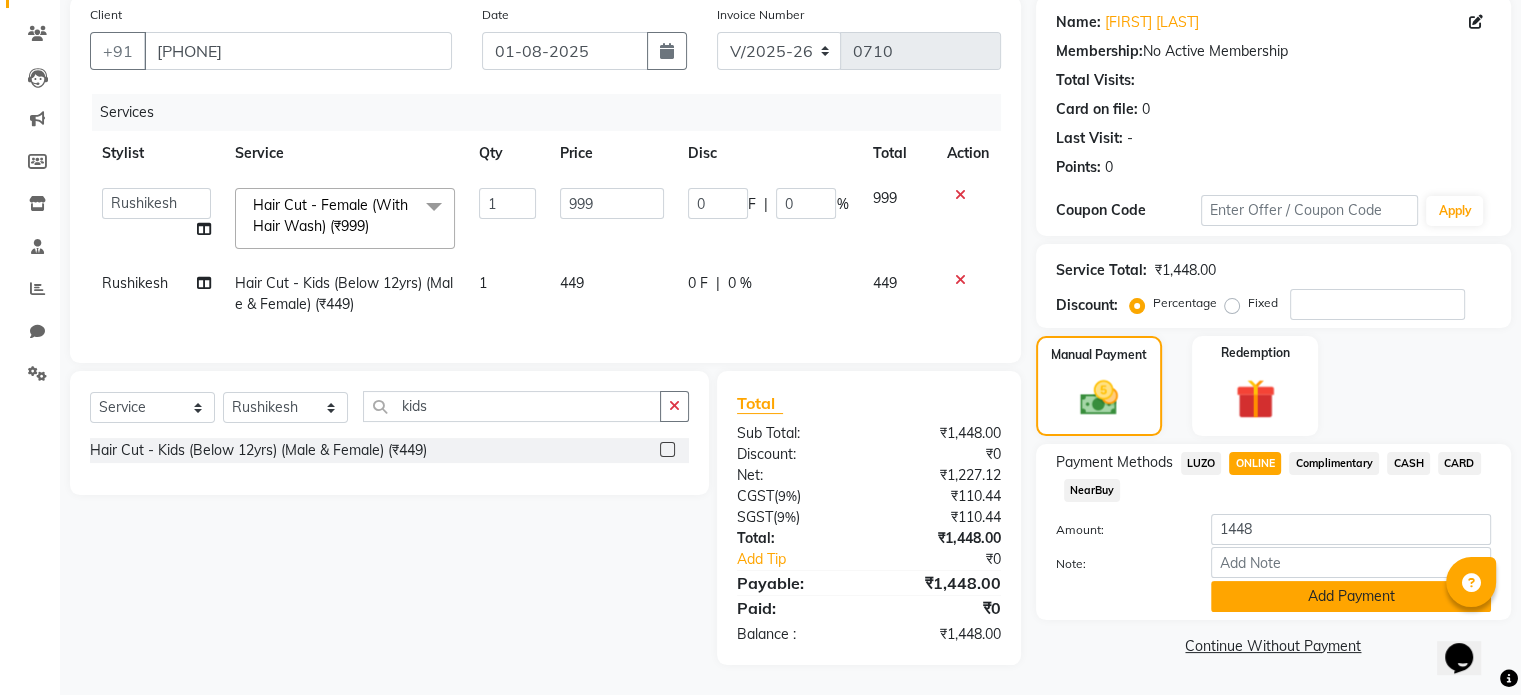 click on "Add Payment" 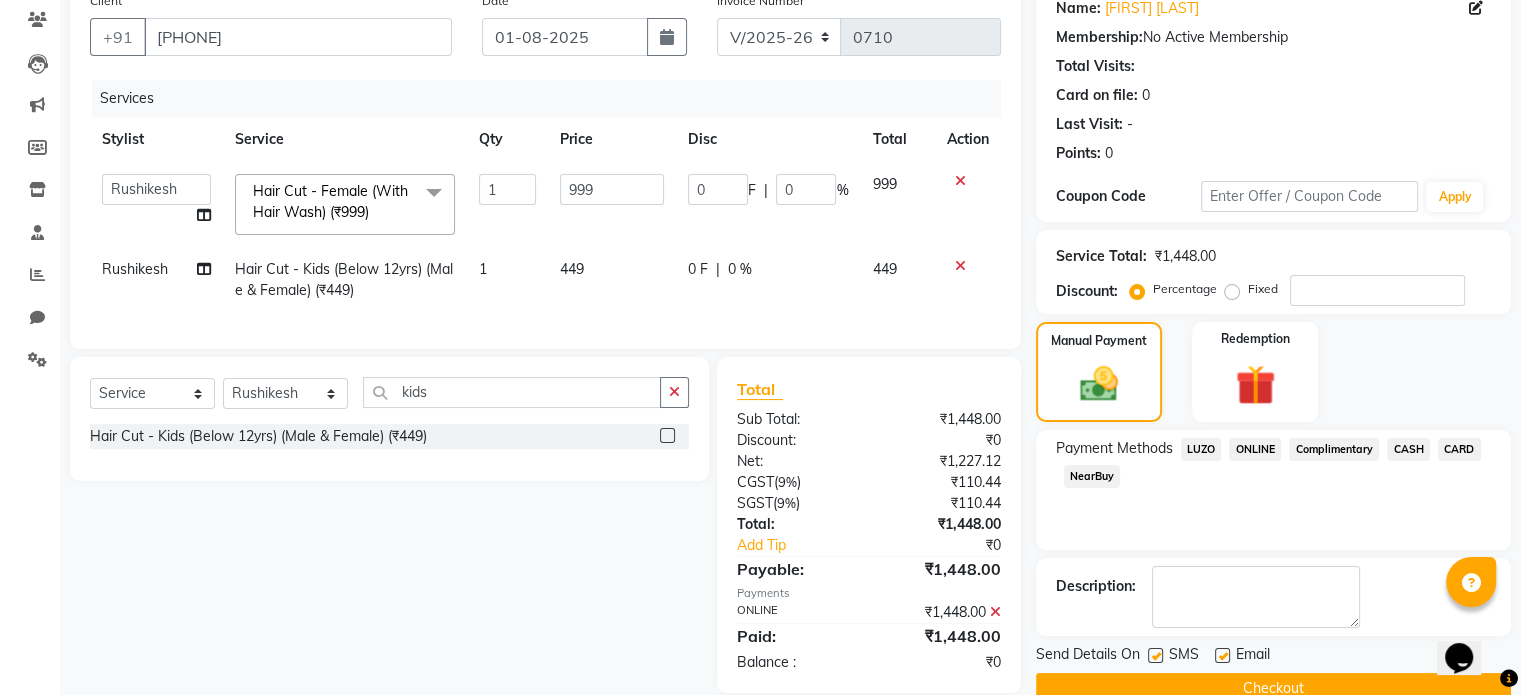 scroll, scrollTop: 211, scrollLeft: 0, axis: vertical 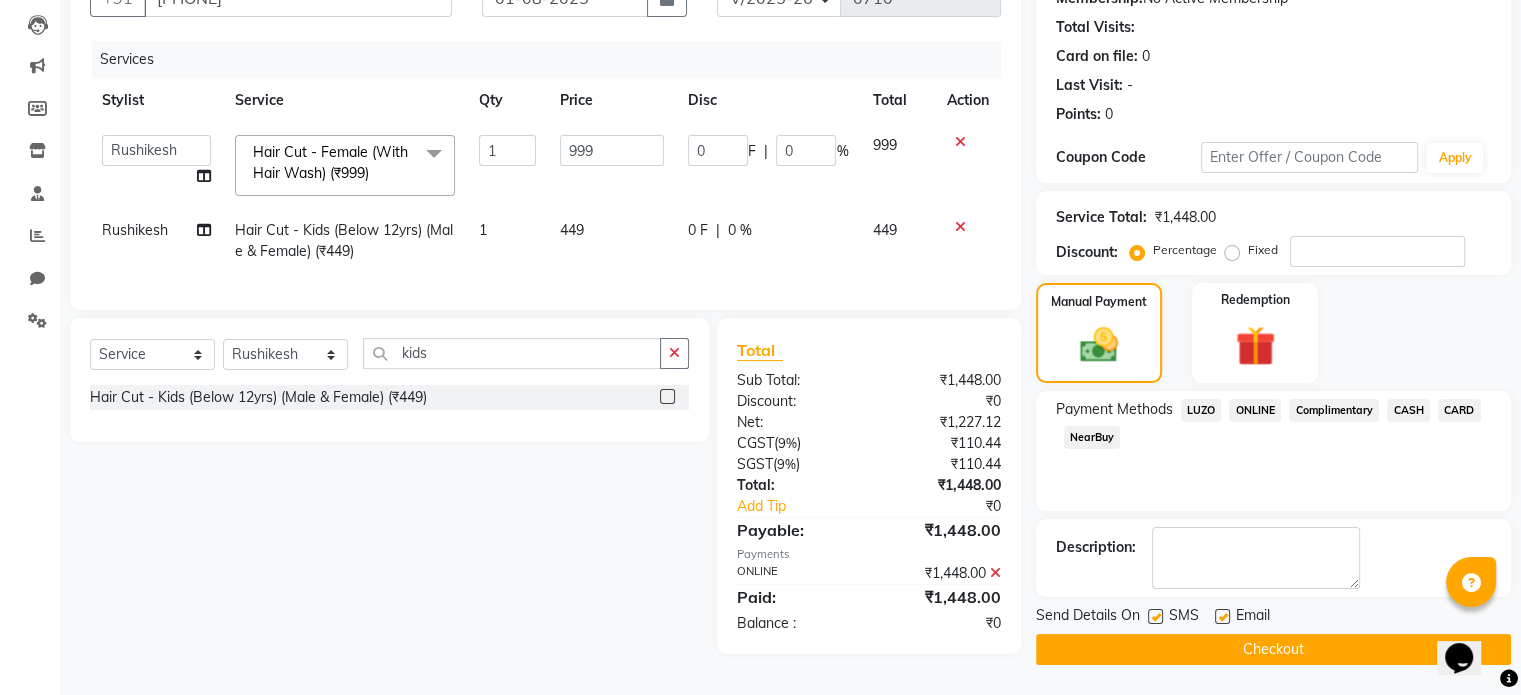 click on "Checkout" 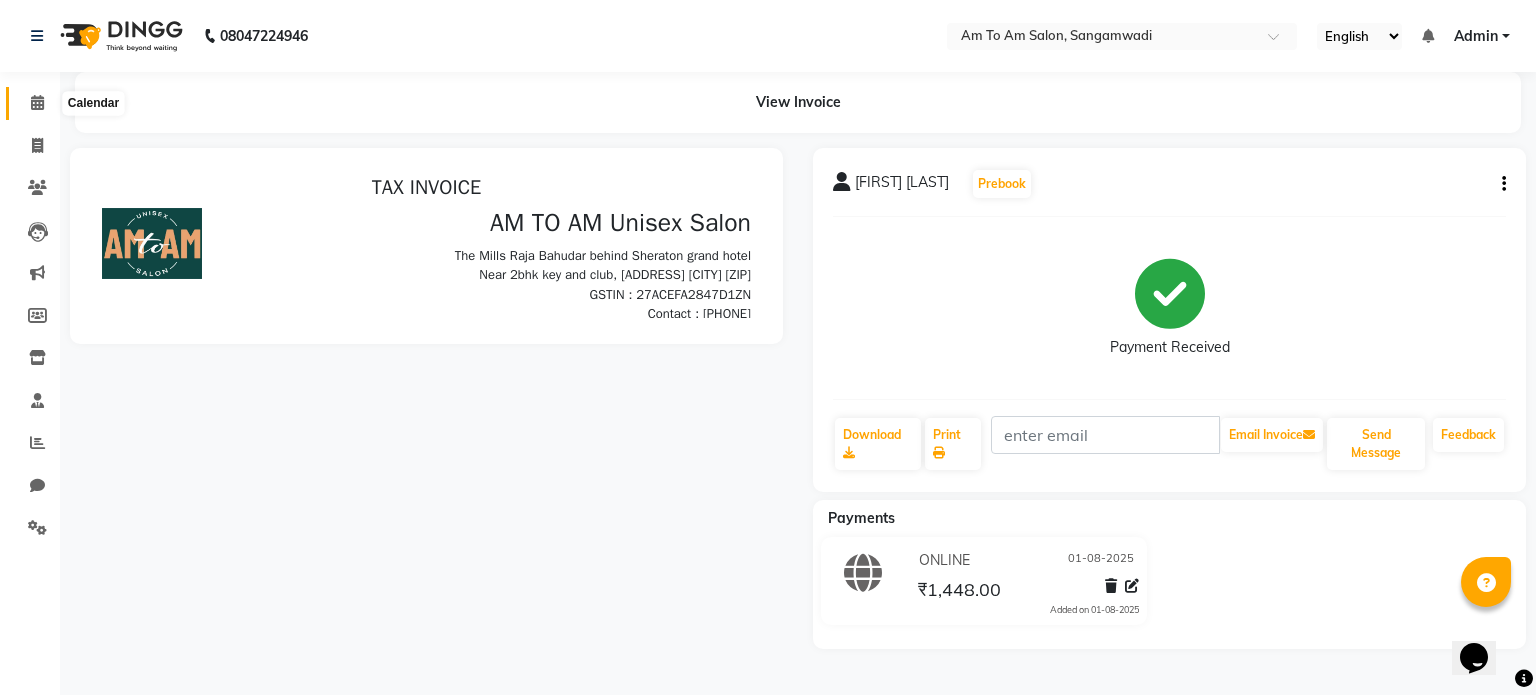 scroll, scrollTop: 0, scrollLeft: 0, axis: both 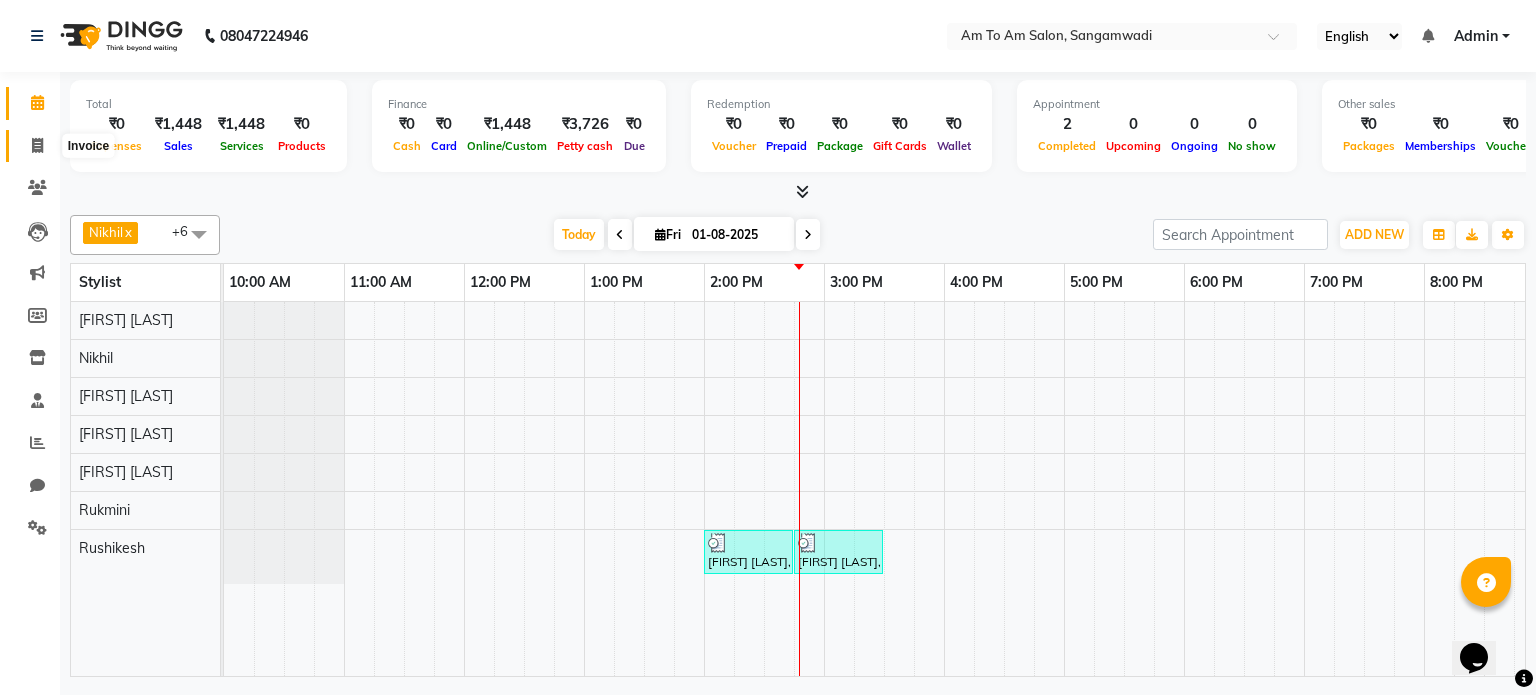 click 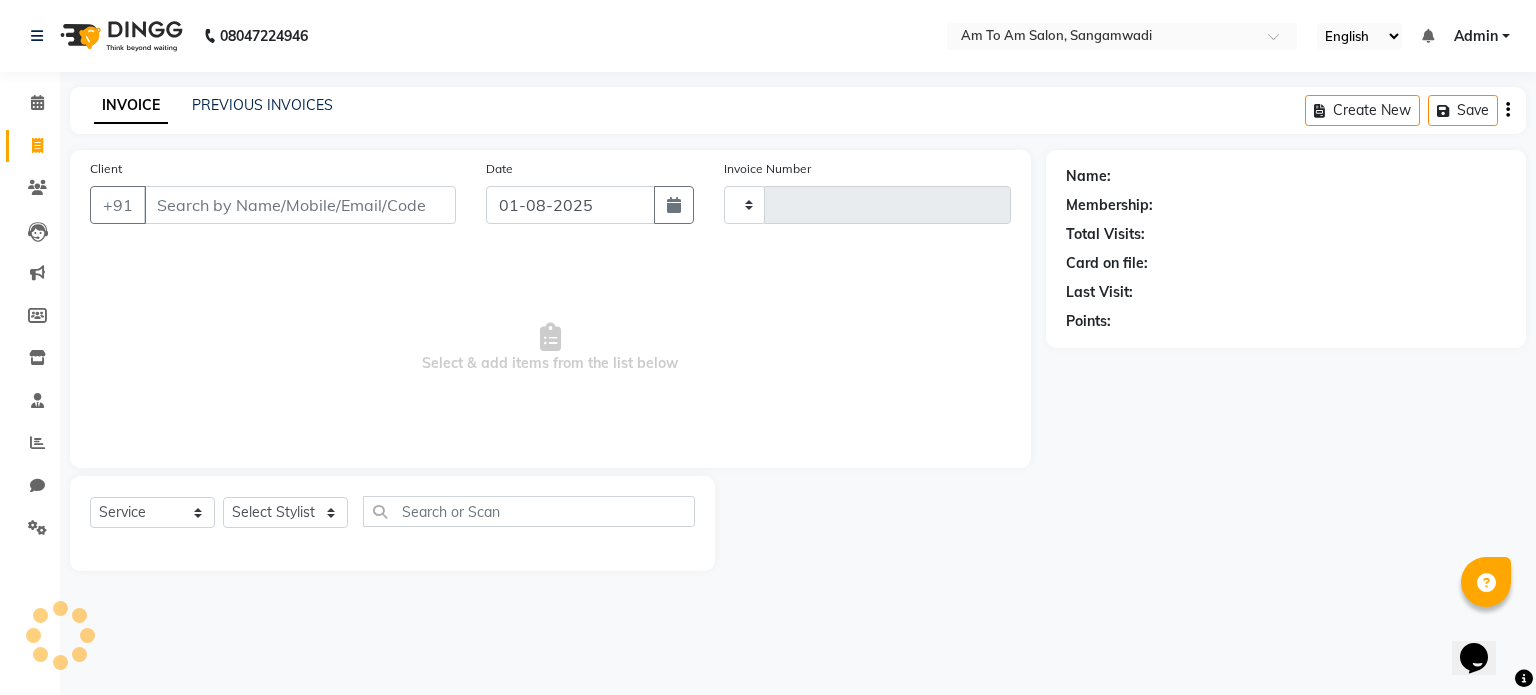 click on "Client" at bounding box center [300, 205] 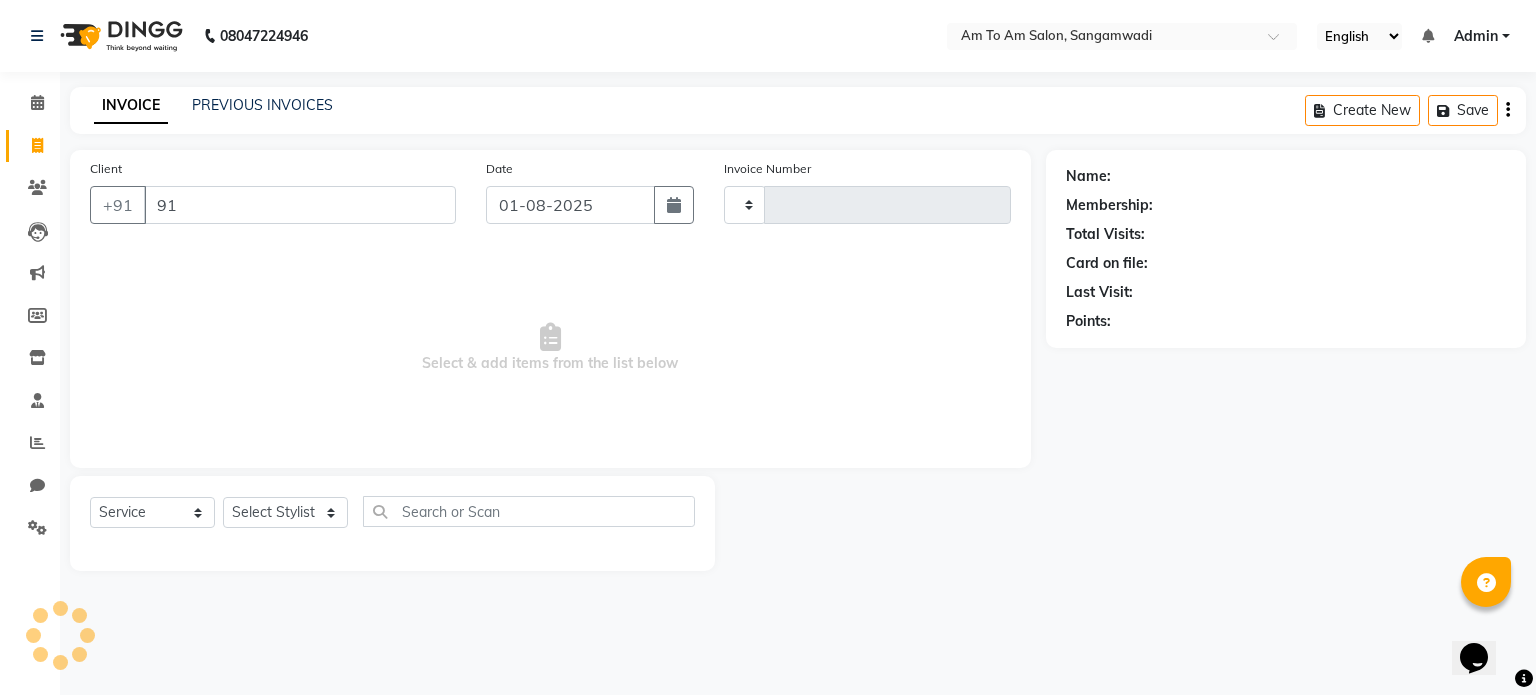 type on "914" 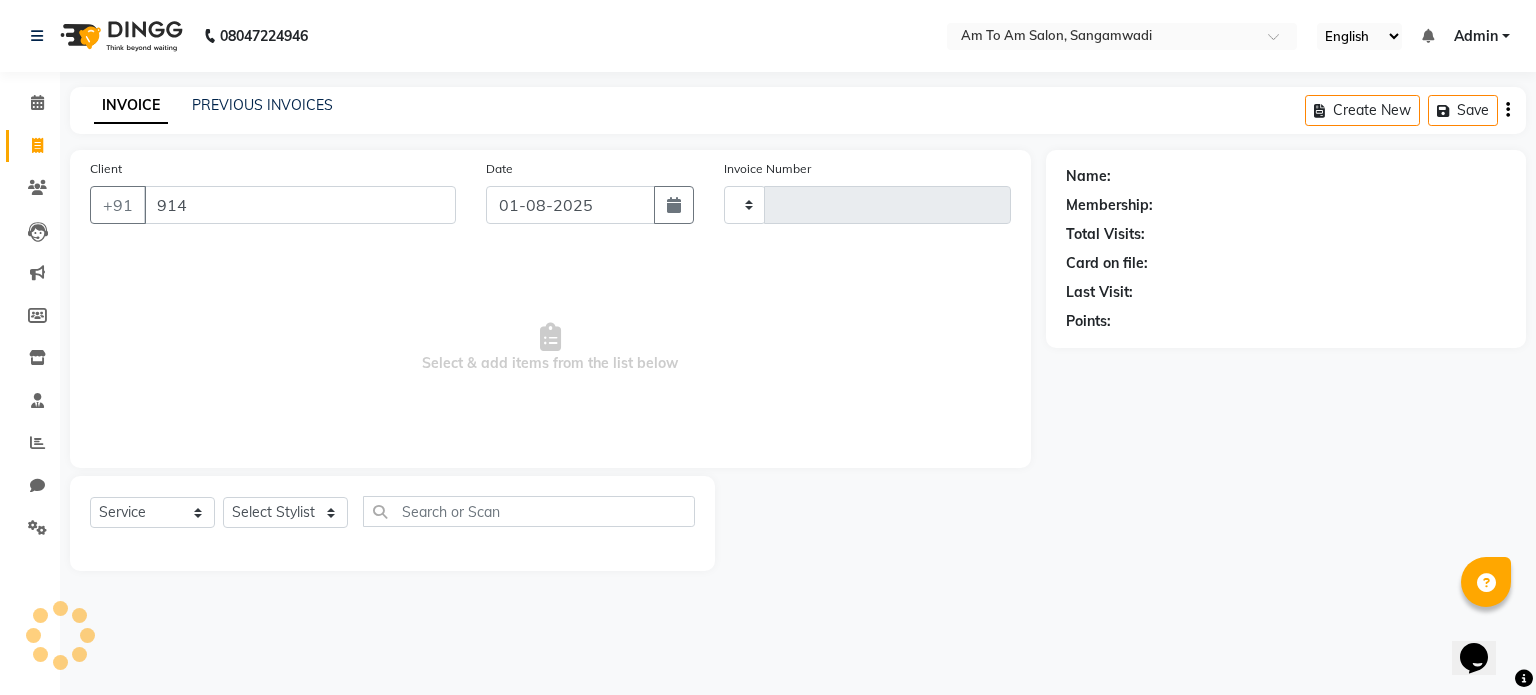 type on "0711" 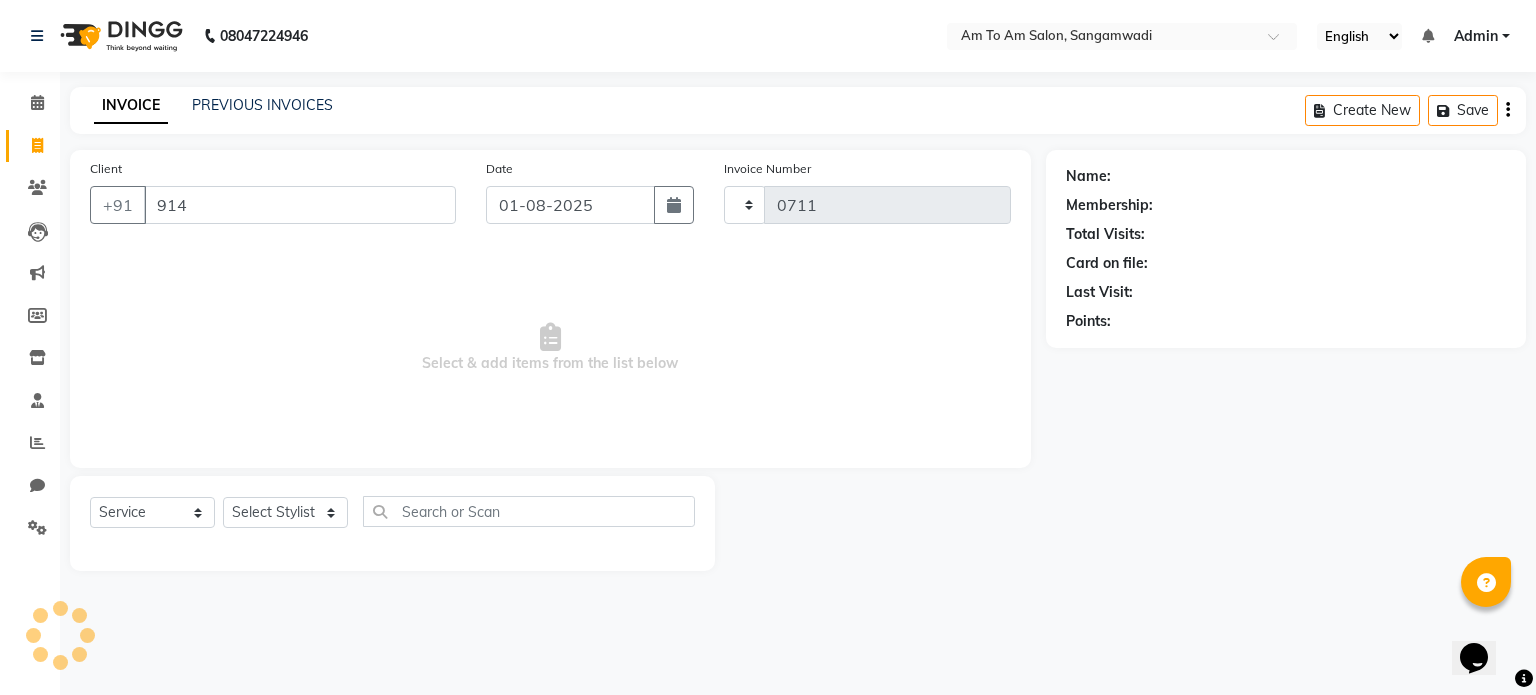select on "6661" 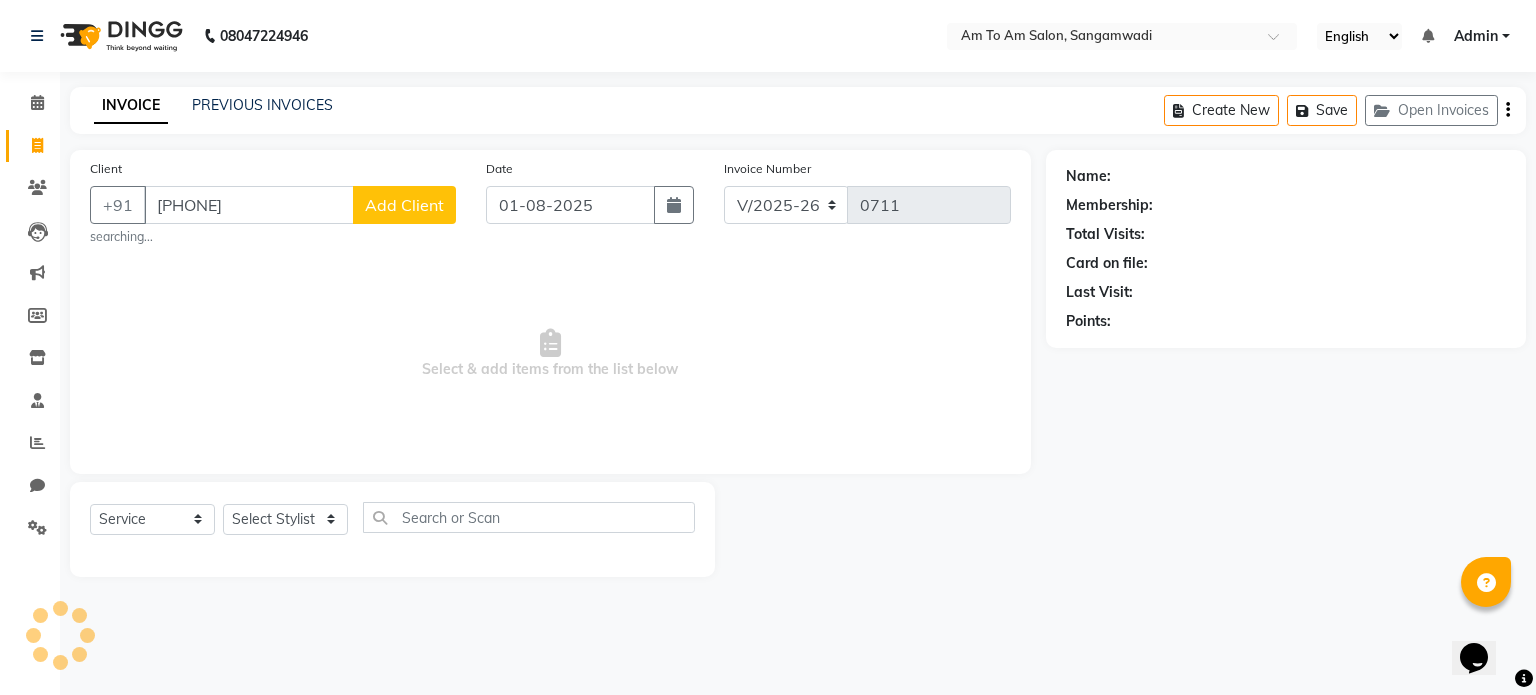 type on "[PHONE]" 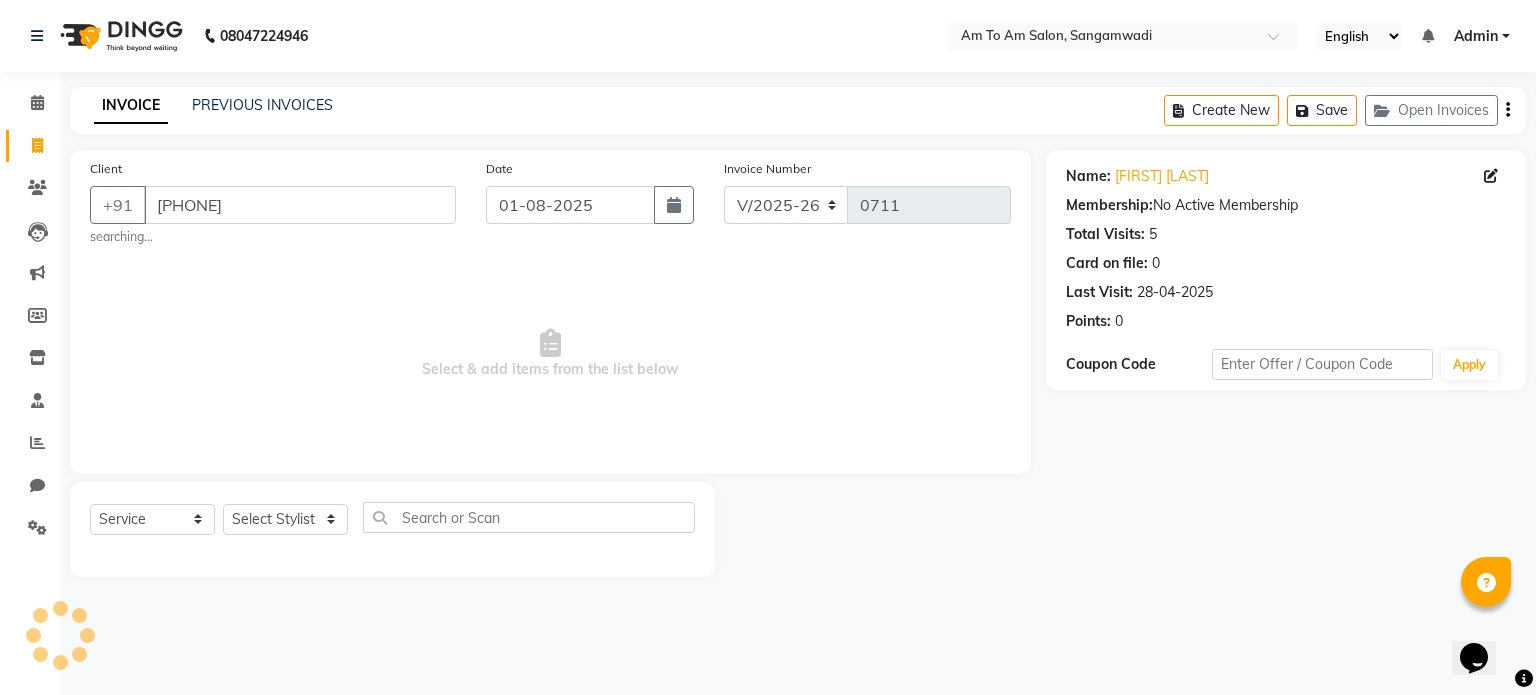 select on "51659" 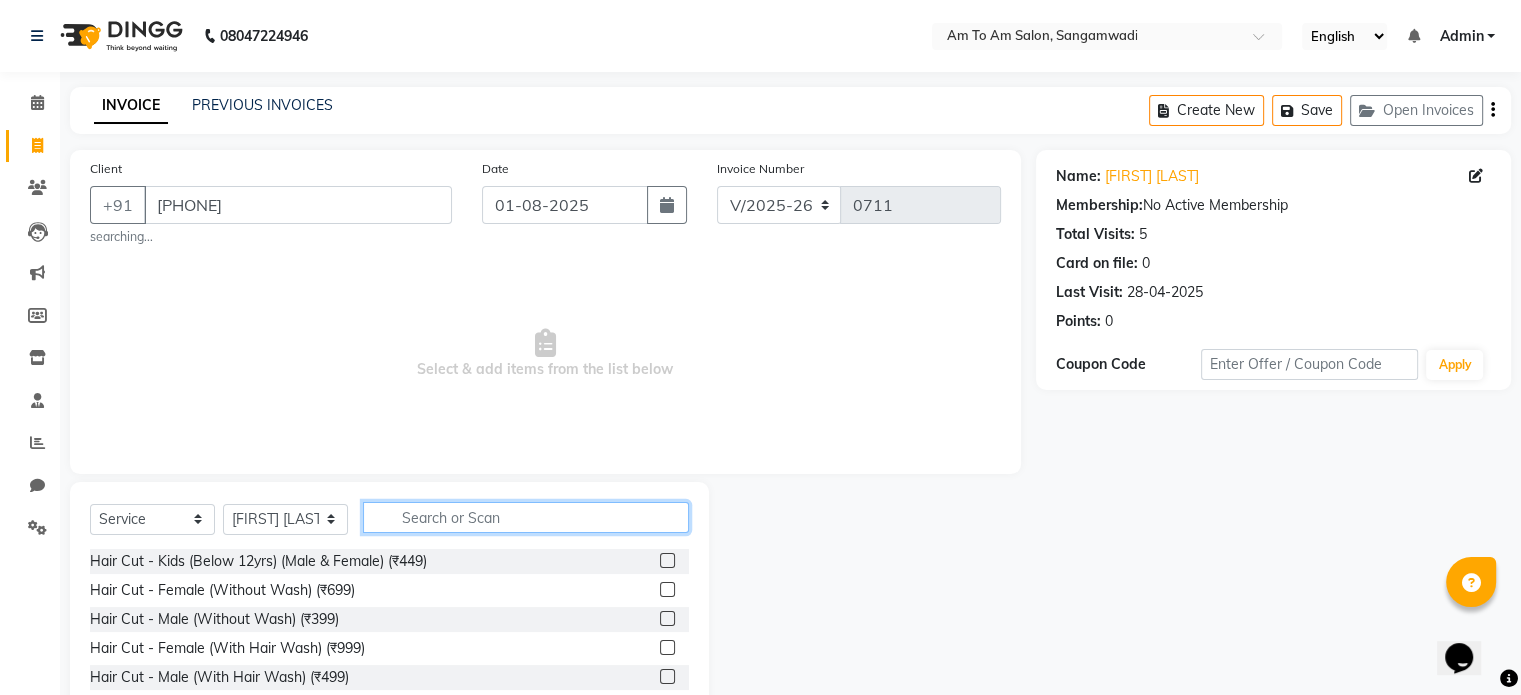click 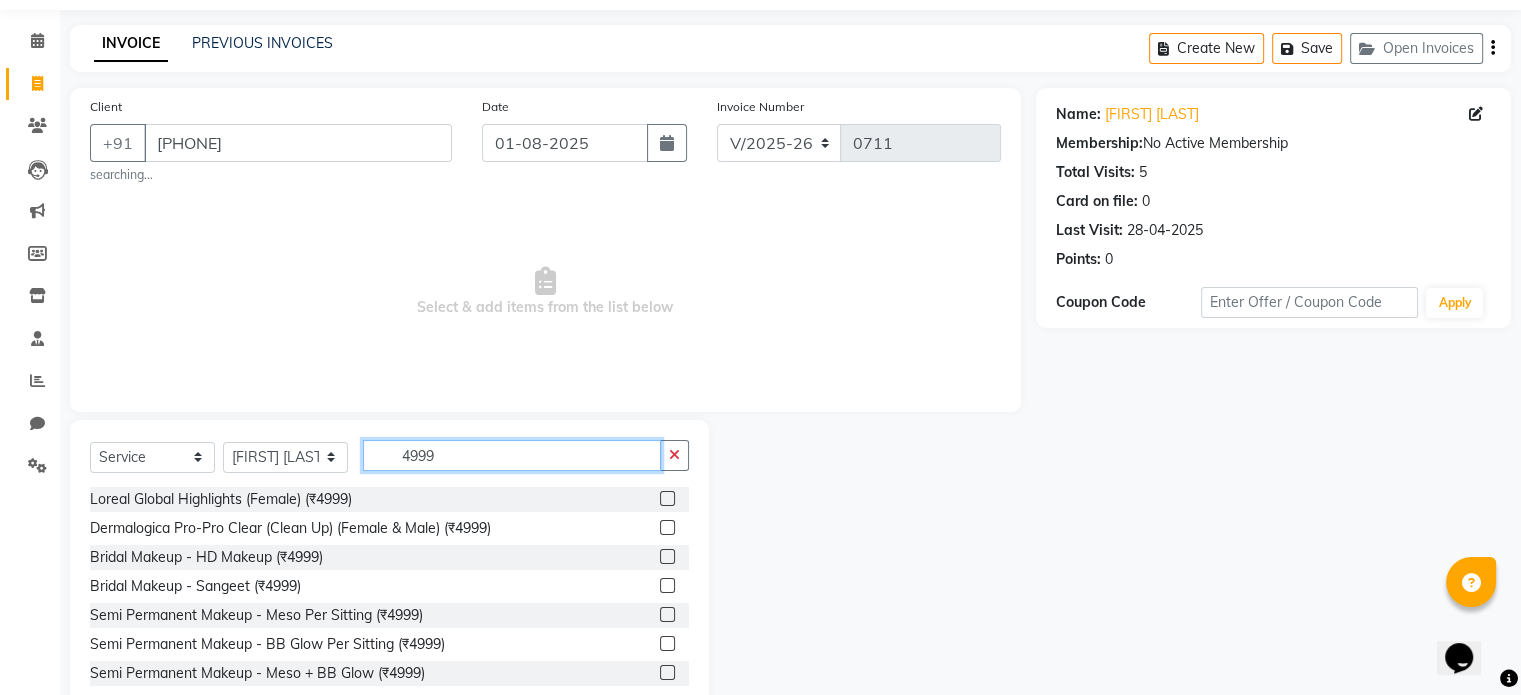 scroll, scrollTop: 112, scrollLeft: 0, axis: vertical 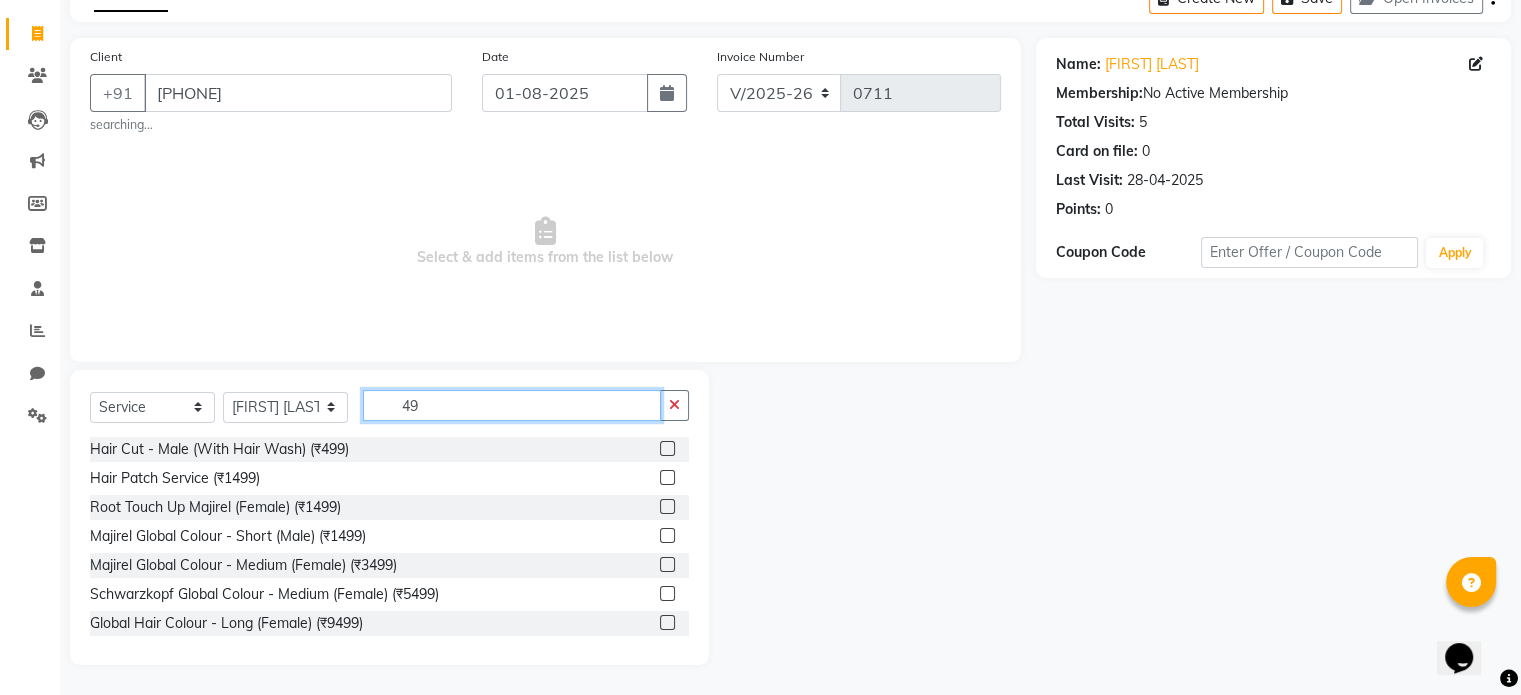 type on "4" 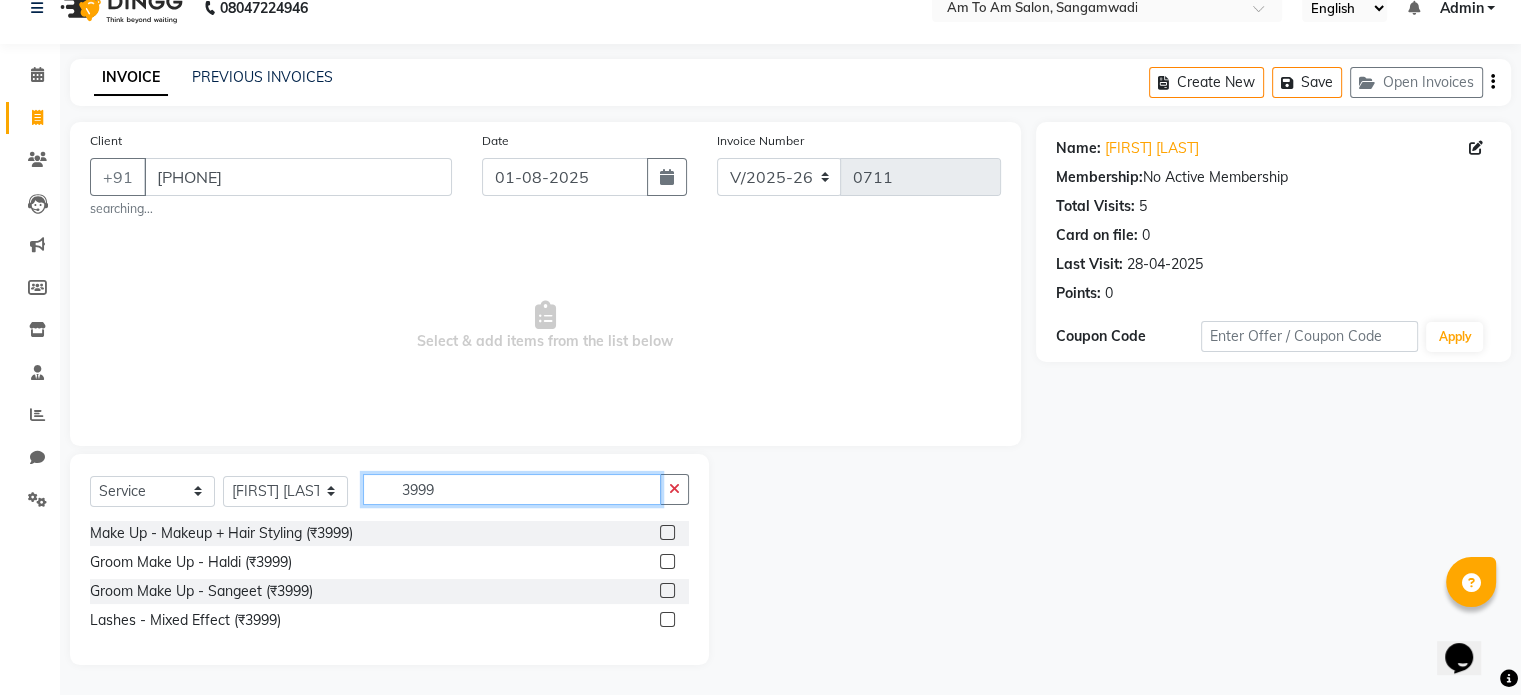 scroll, scrollTop: 28, scrollLeft: 0, axis: vertical 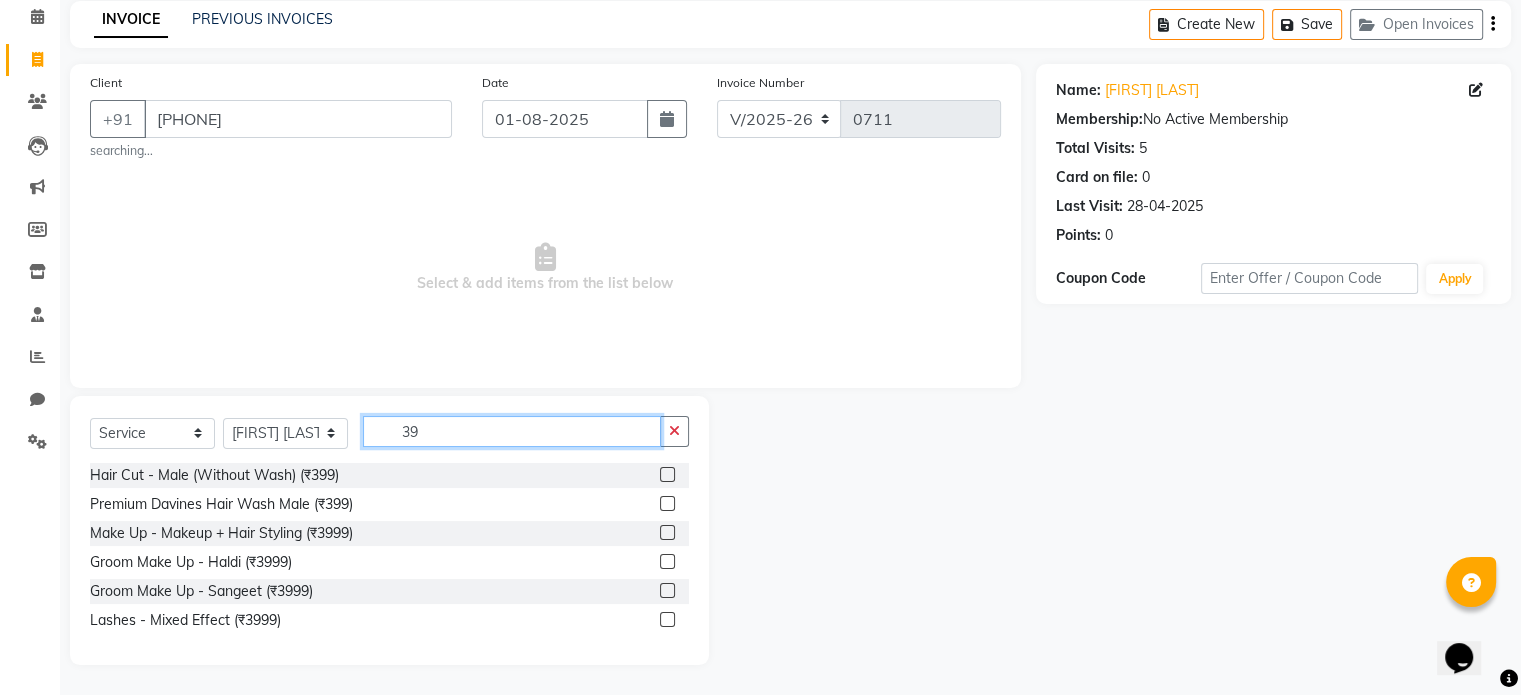 type on "3" 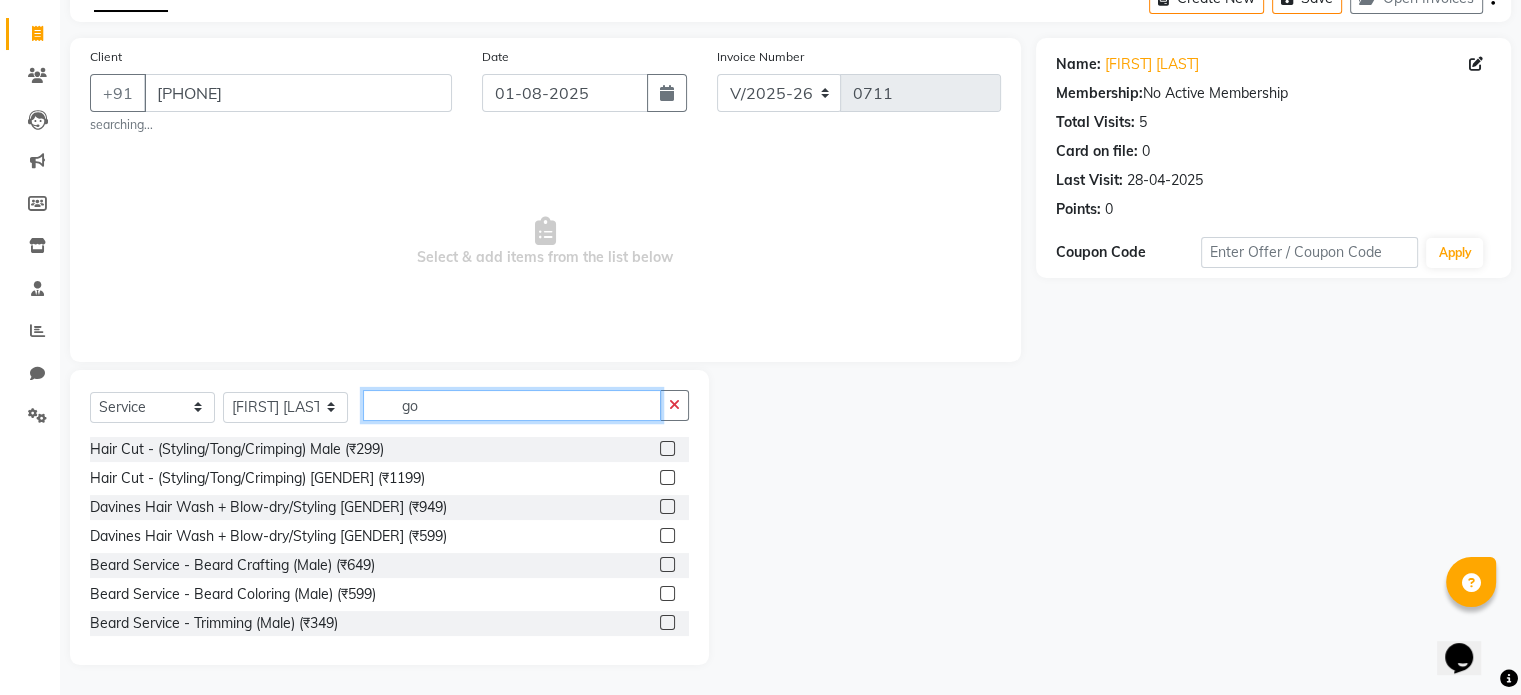scroll, scrollTop: 0, scrollLeft: 0, axis: both 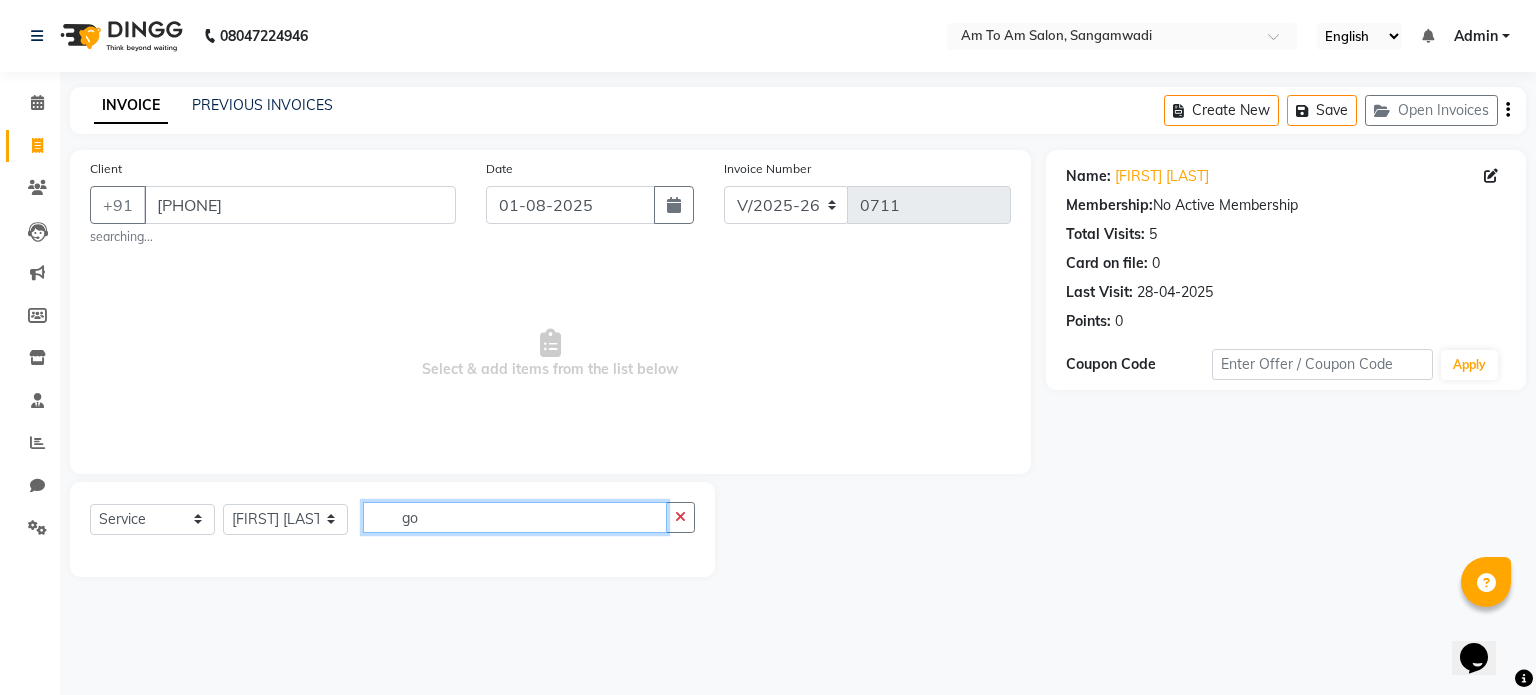 type on "g" 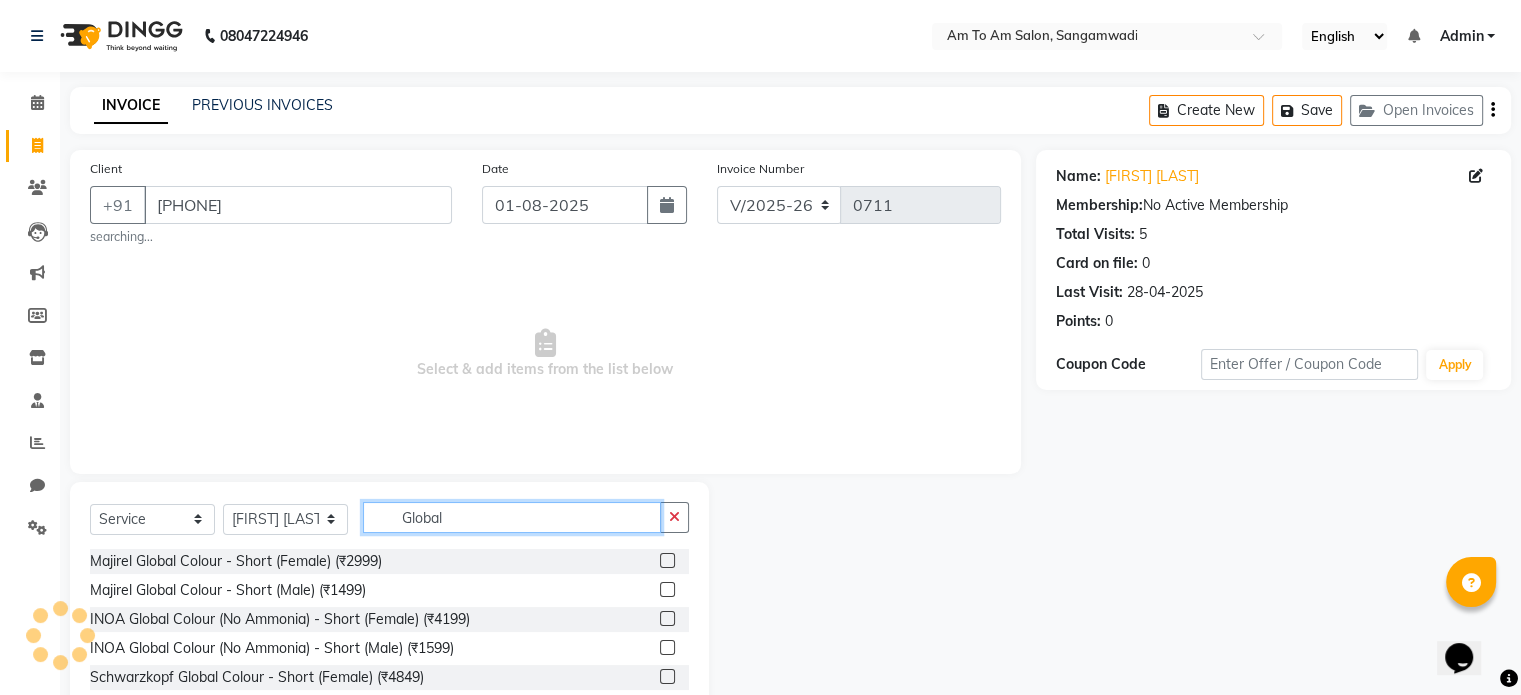 type on "Global" 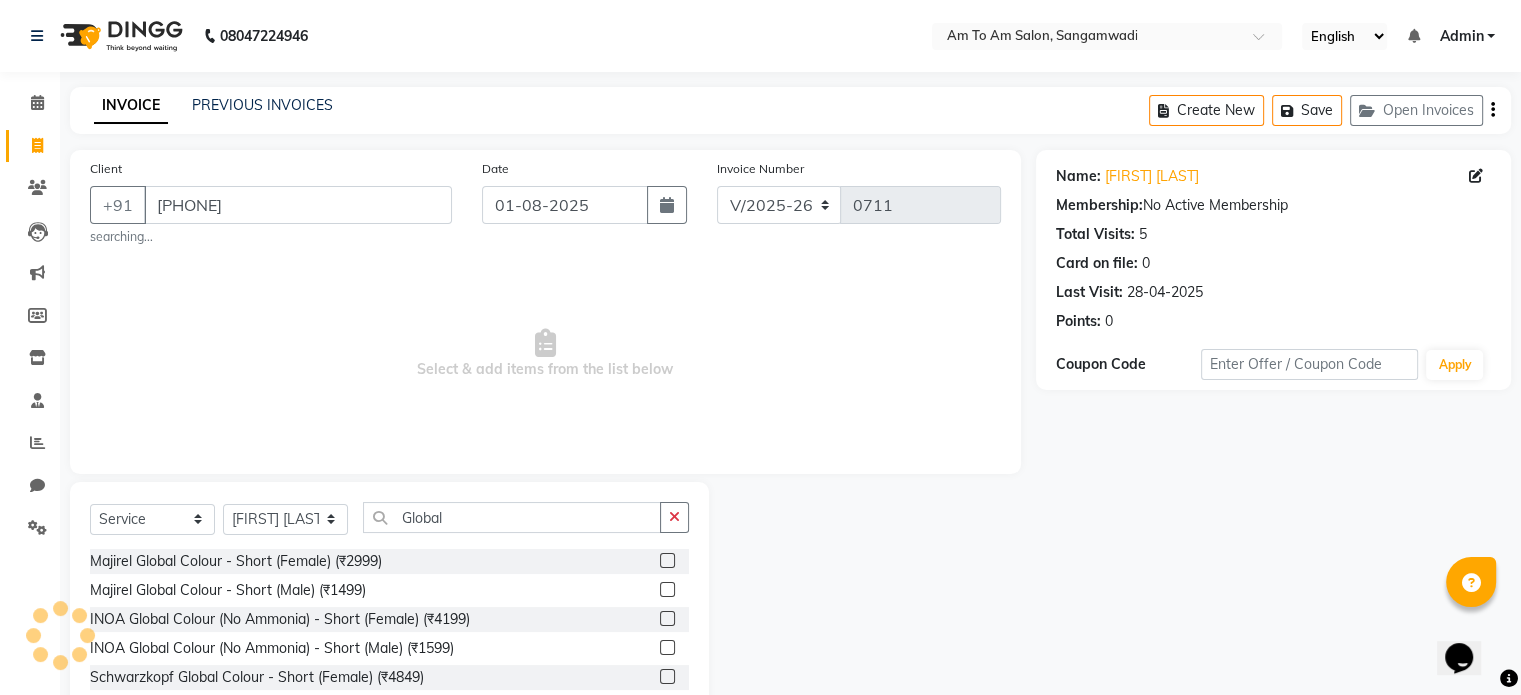 click 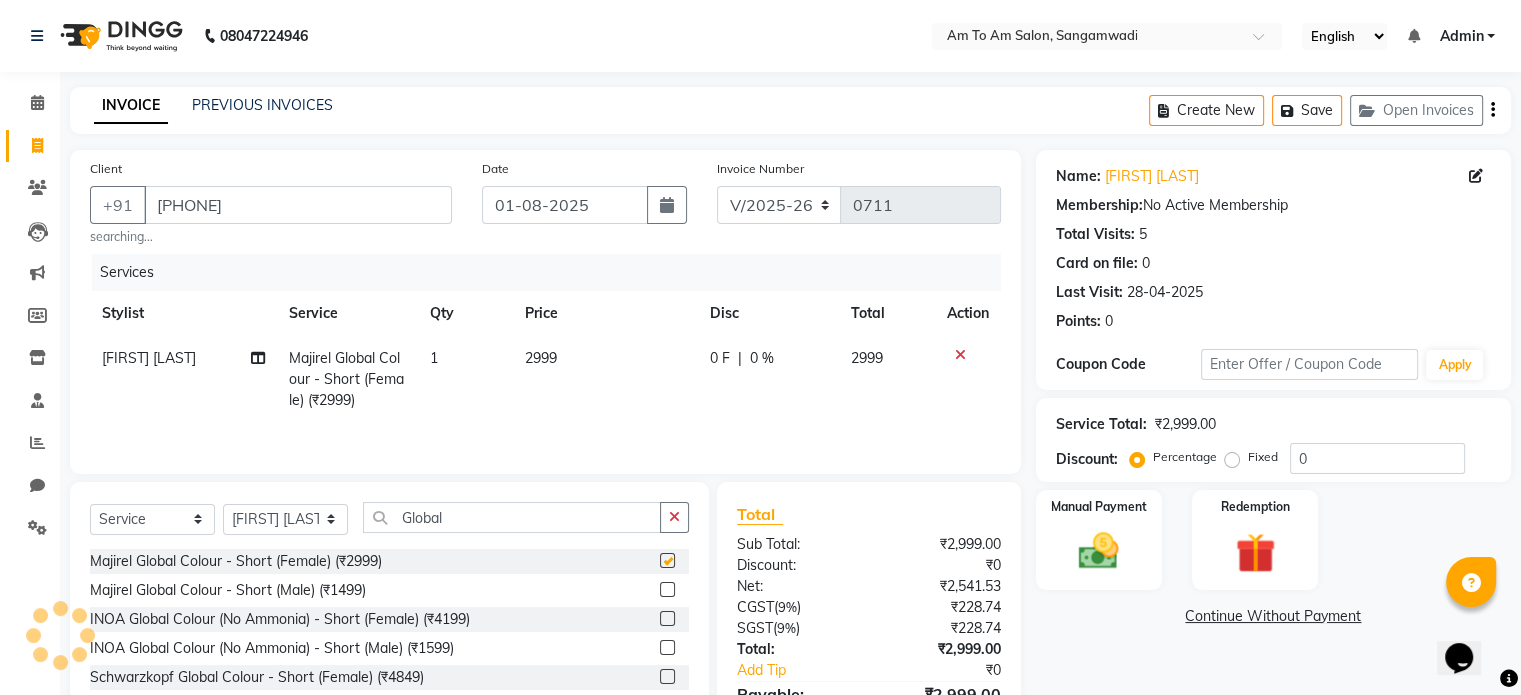 checkbox on "false" 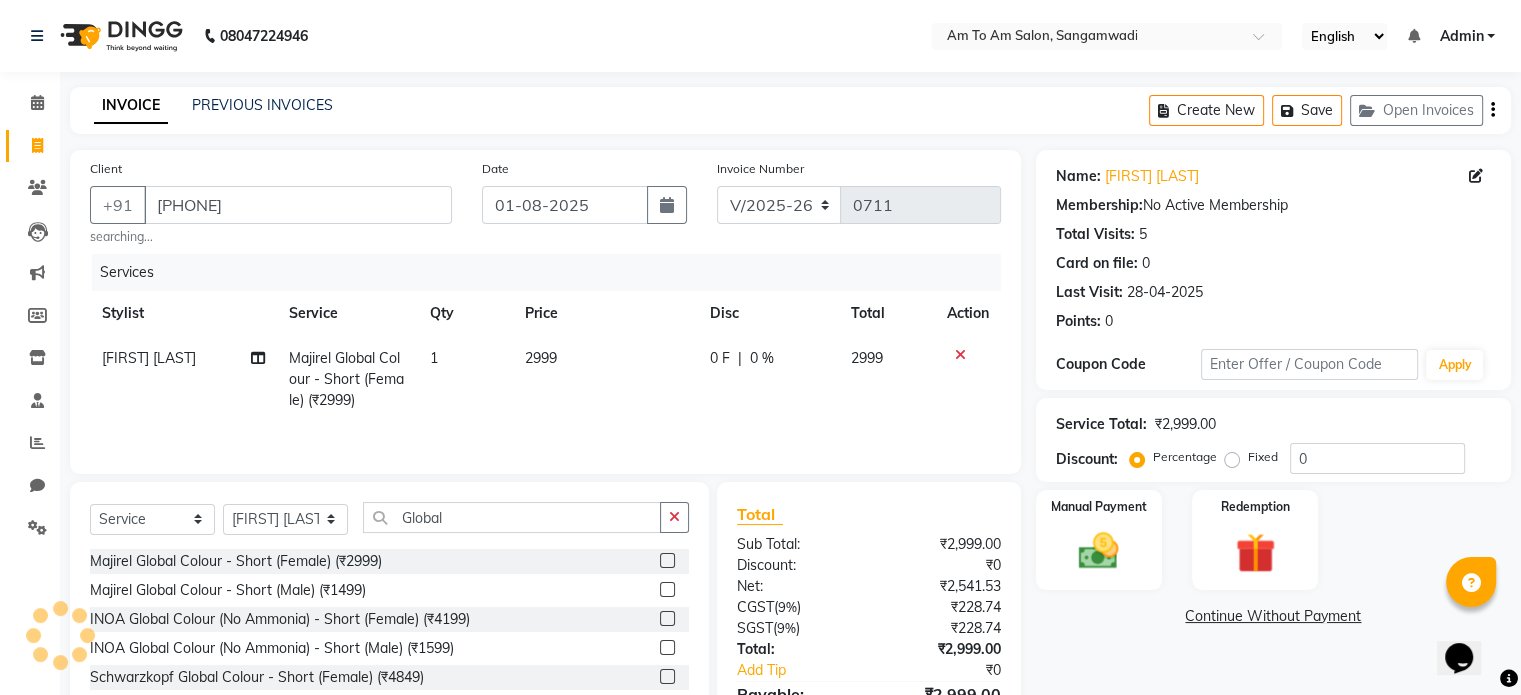 click on "2999" 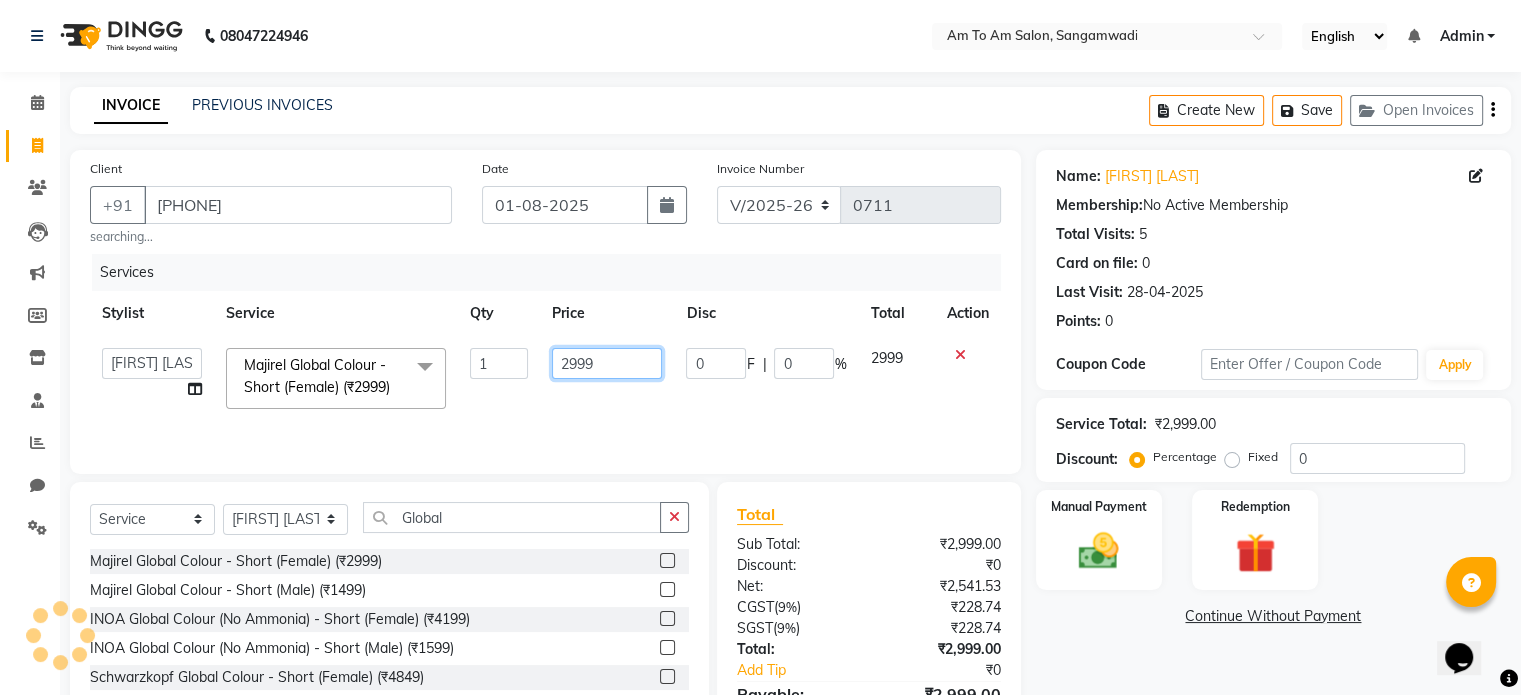 click on "2999" 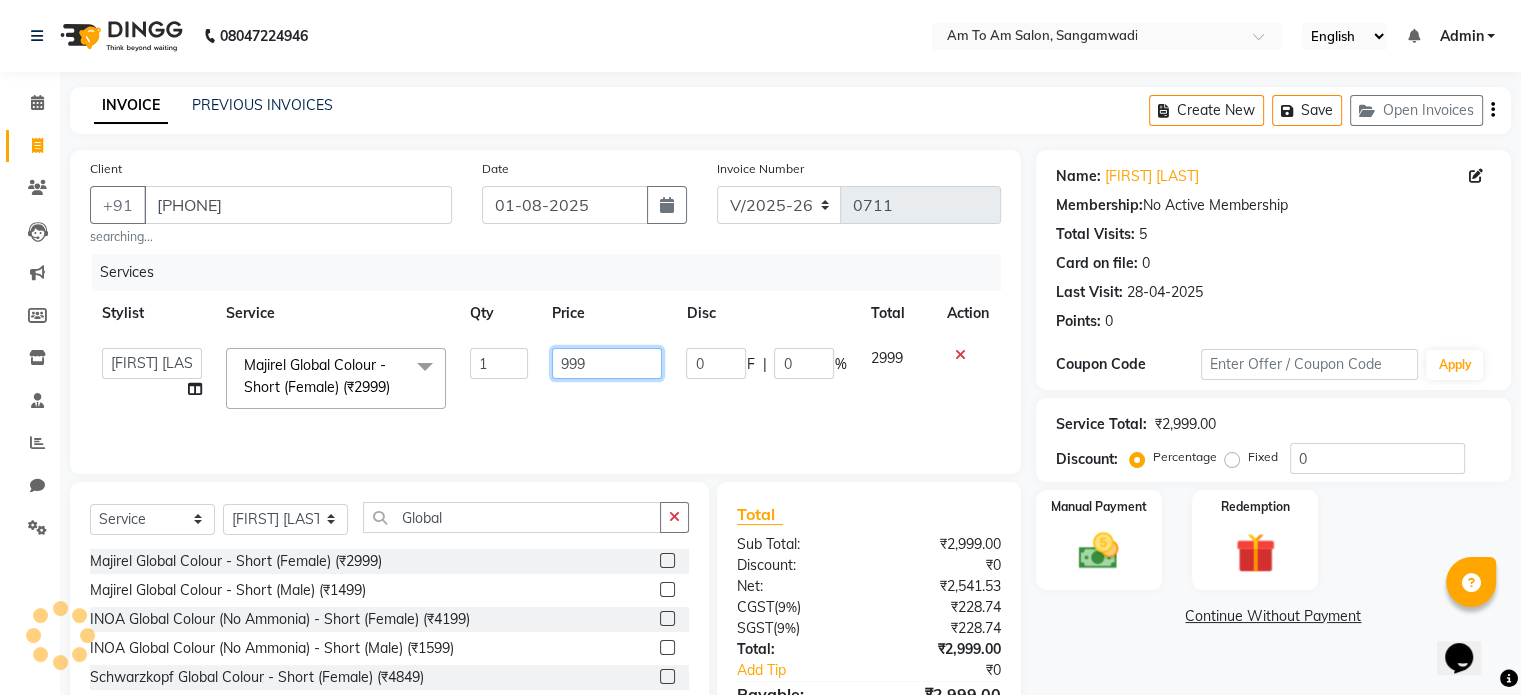 type on "4999" 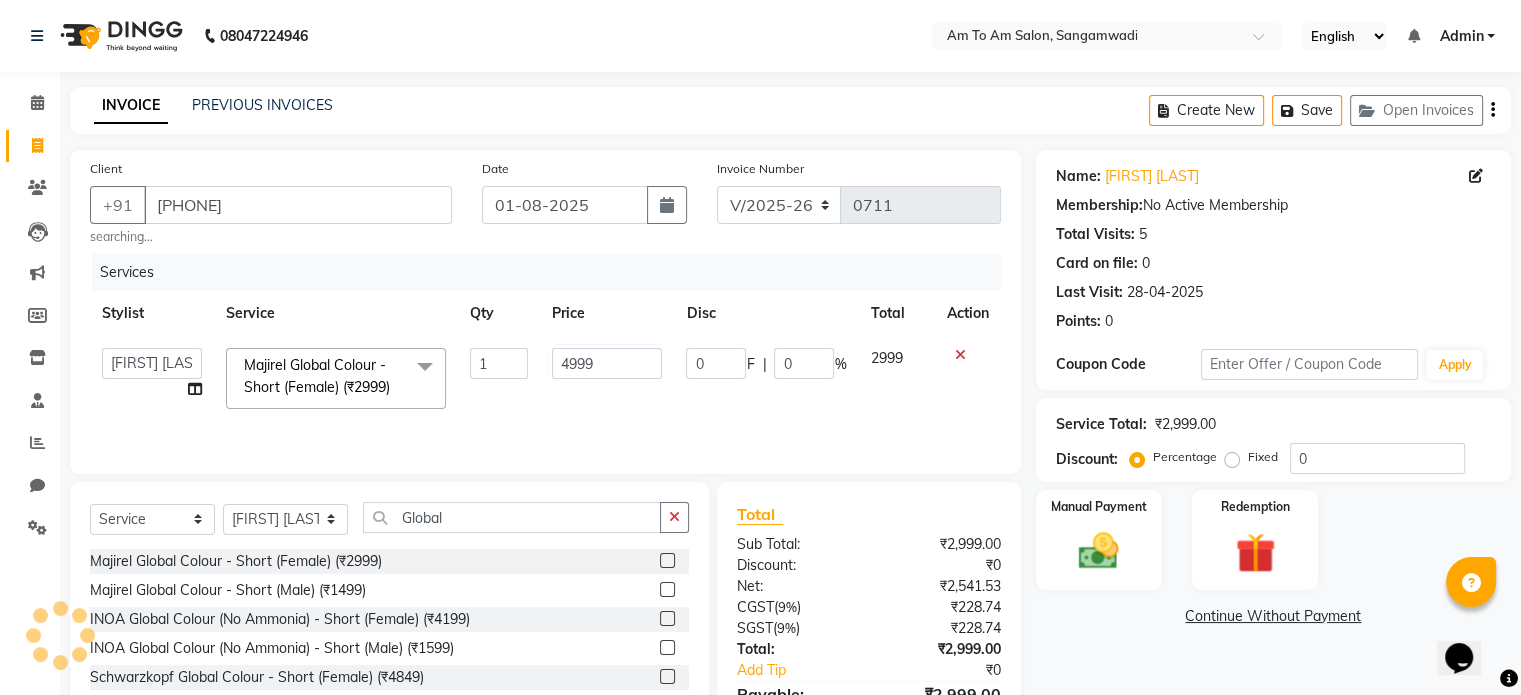 click on "4999" 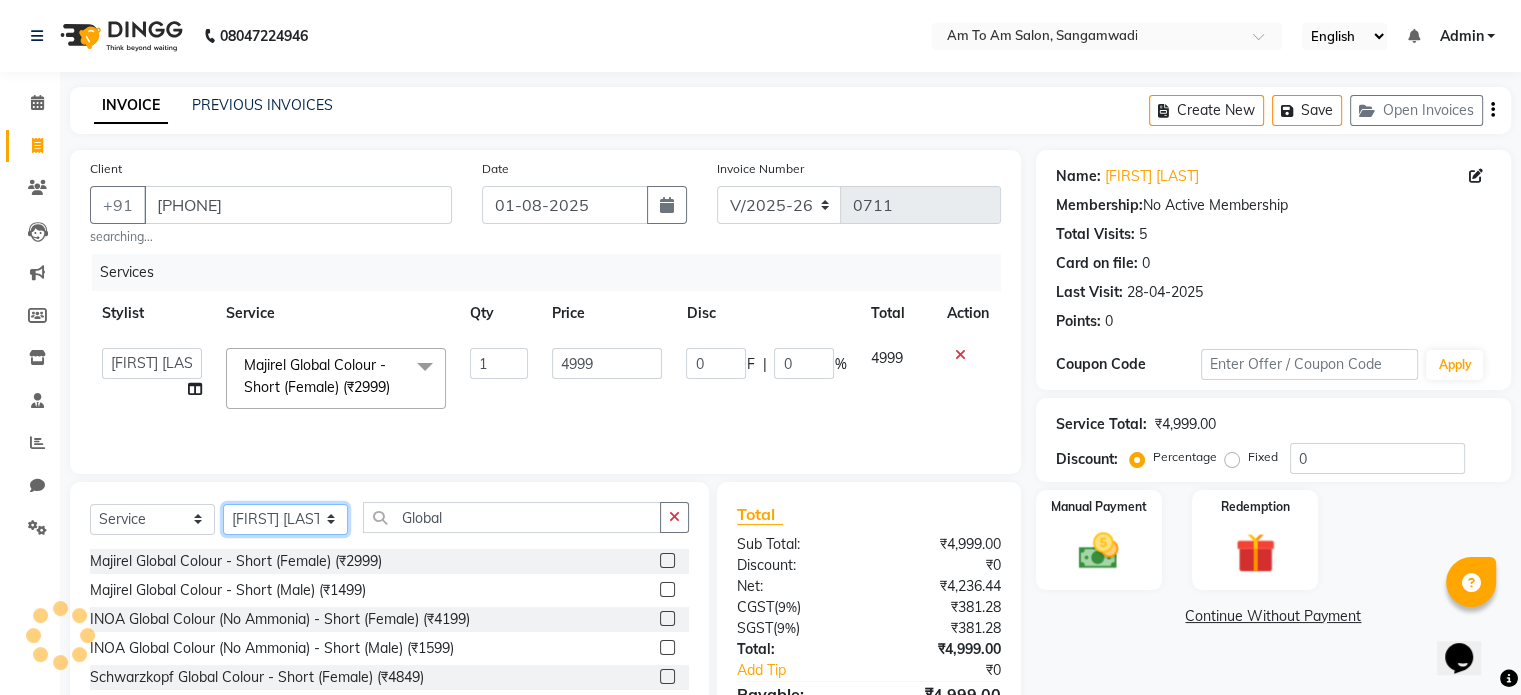 click on "Select Stylist [FIRST] [LAST]  [FIRST] [LAST] [FIRST] [LAST] [FIRST] [LAST] [FIRST]    [FIRST] [LAST]    [FIRST] [LAST]    [FIRST]   [FIRST]    [FIRST]   [FIRST] [LAST]    [FIRST]   [FIRST] [LAST]" 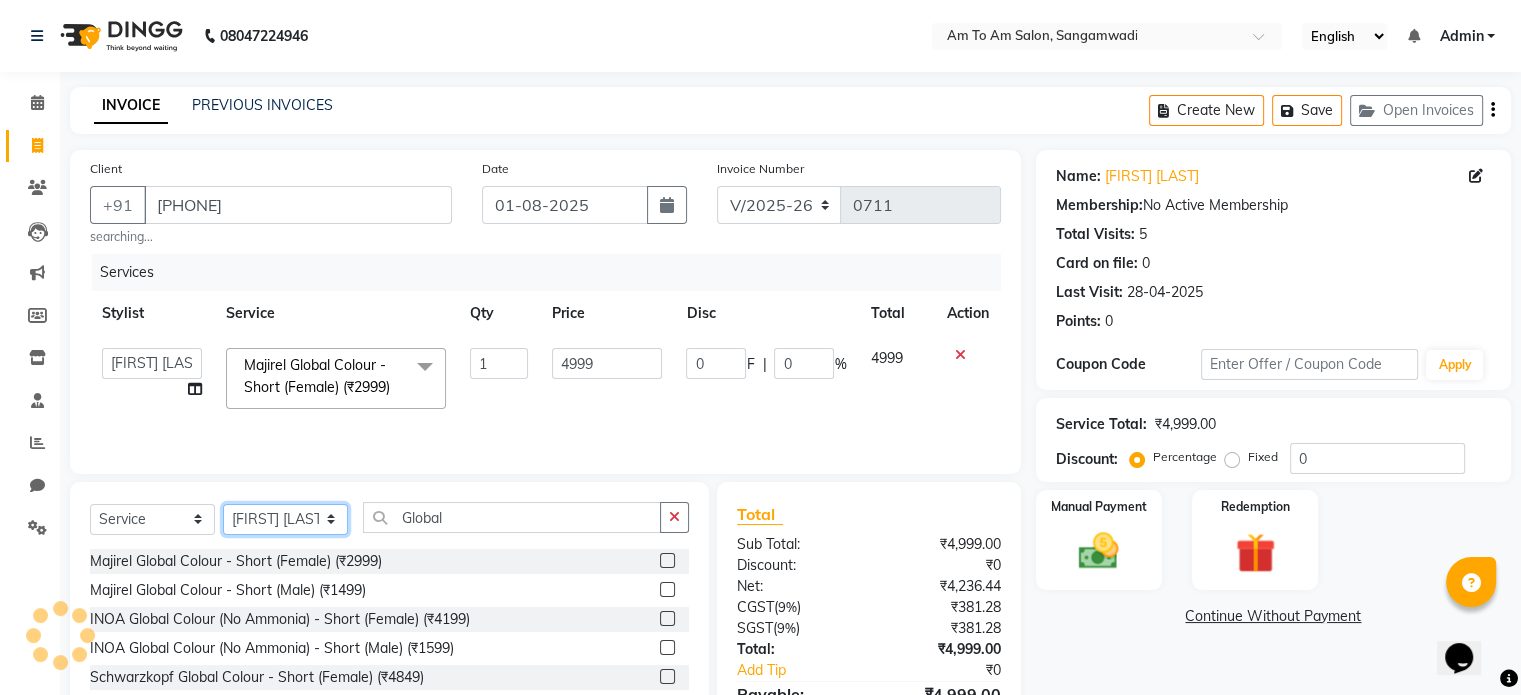 select on "[PHONE]" 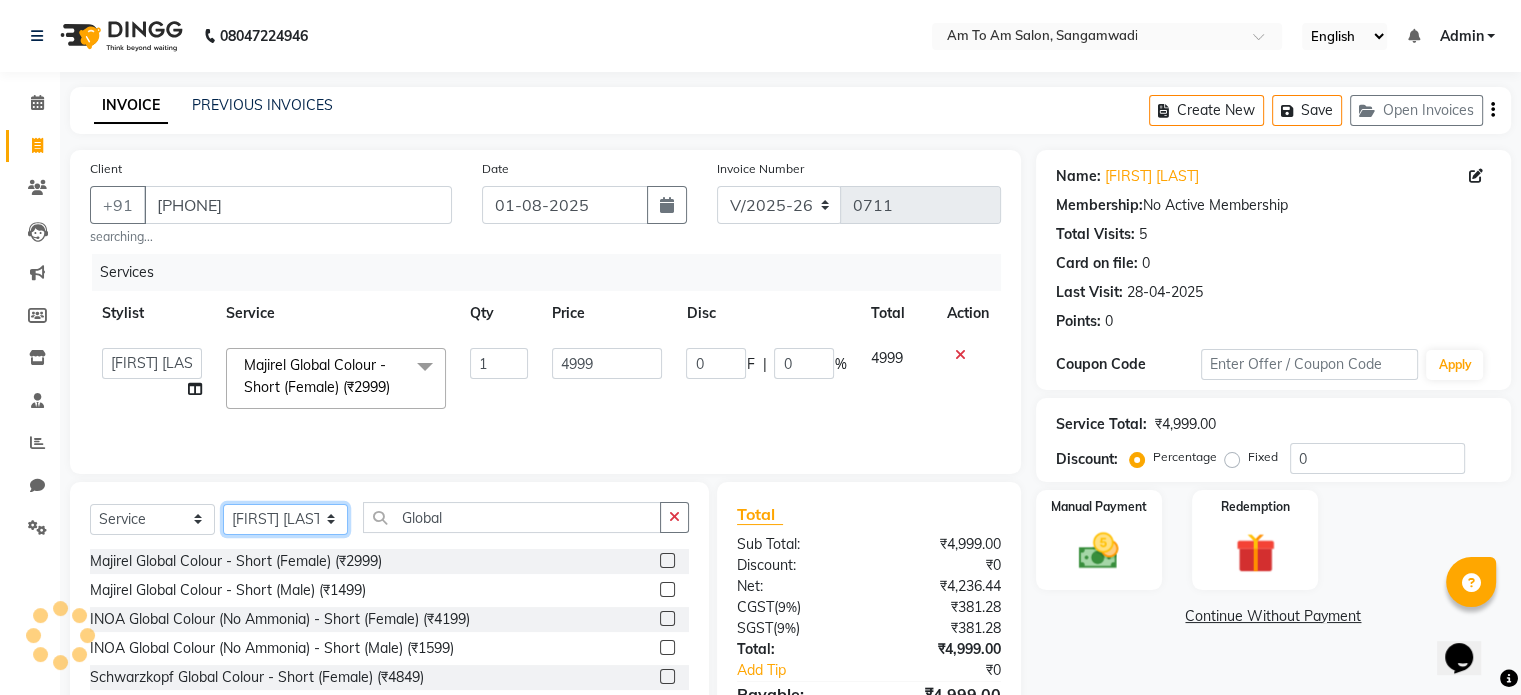 click on "Select Stylist [FIRST] [LAST]  [FIRST] [LAST] [FIRST] [LAST] [FIRST] [LAST] [FIRST]    [FIRST] [LAST]    [FIRST] [LAST]    [FIRST]   [FIRST]    [FIRST]   [FIRST] [LAST]    [FIRST]   [FIRST] [LAST]" 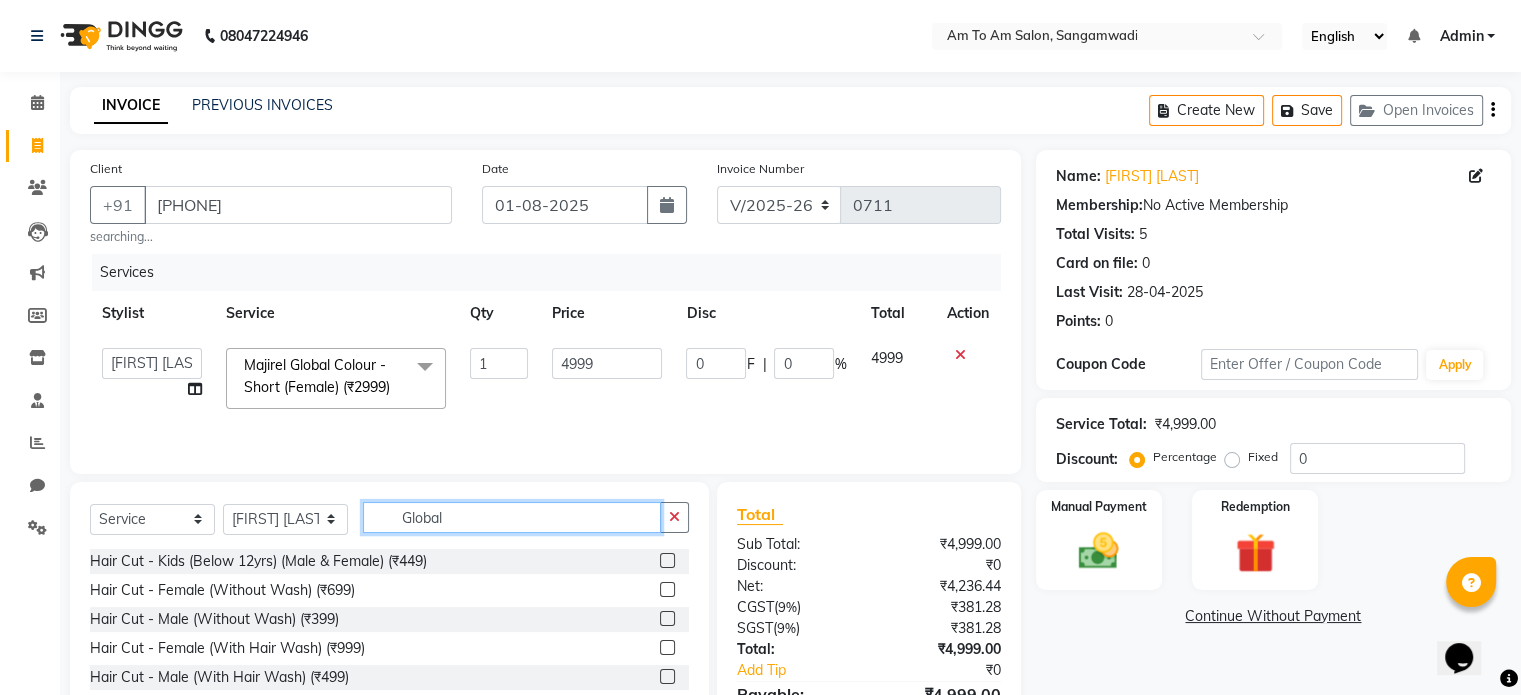 click on "Global" 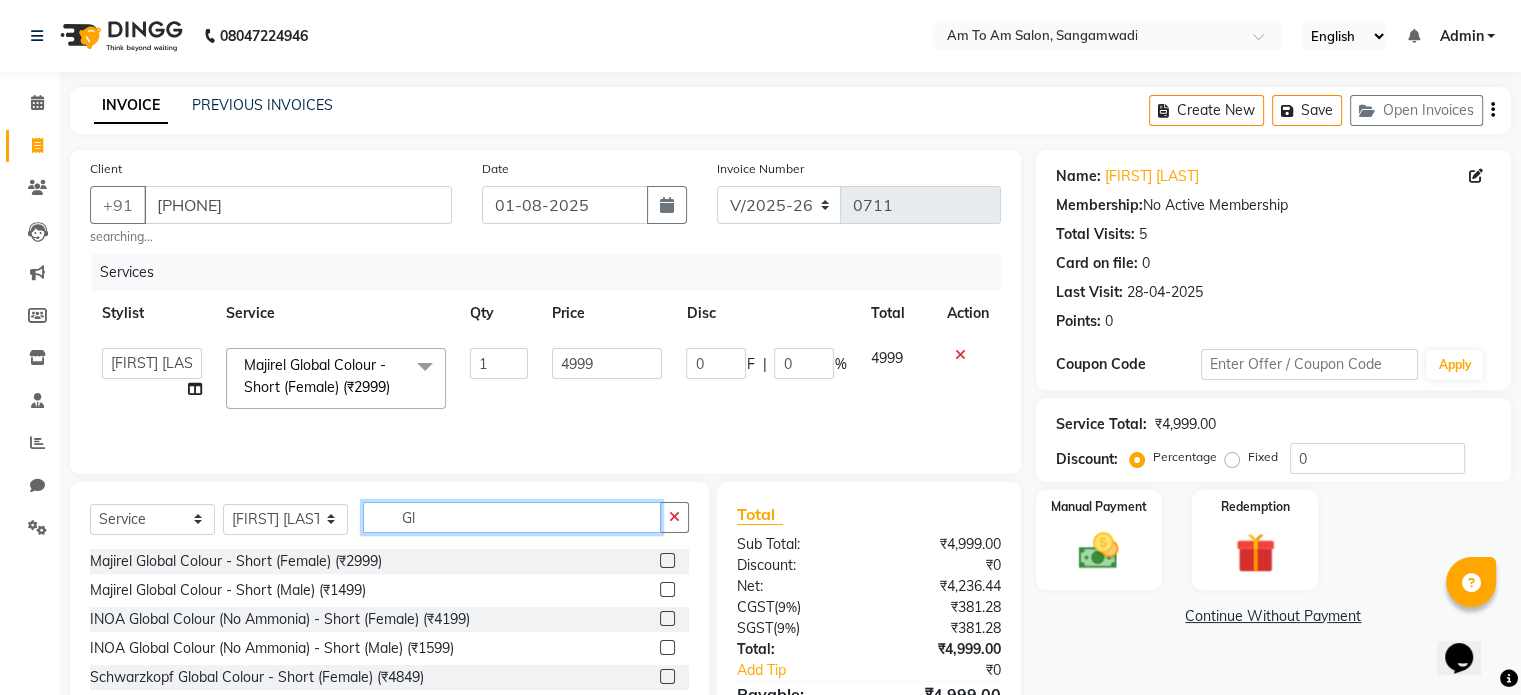 type on "G" 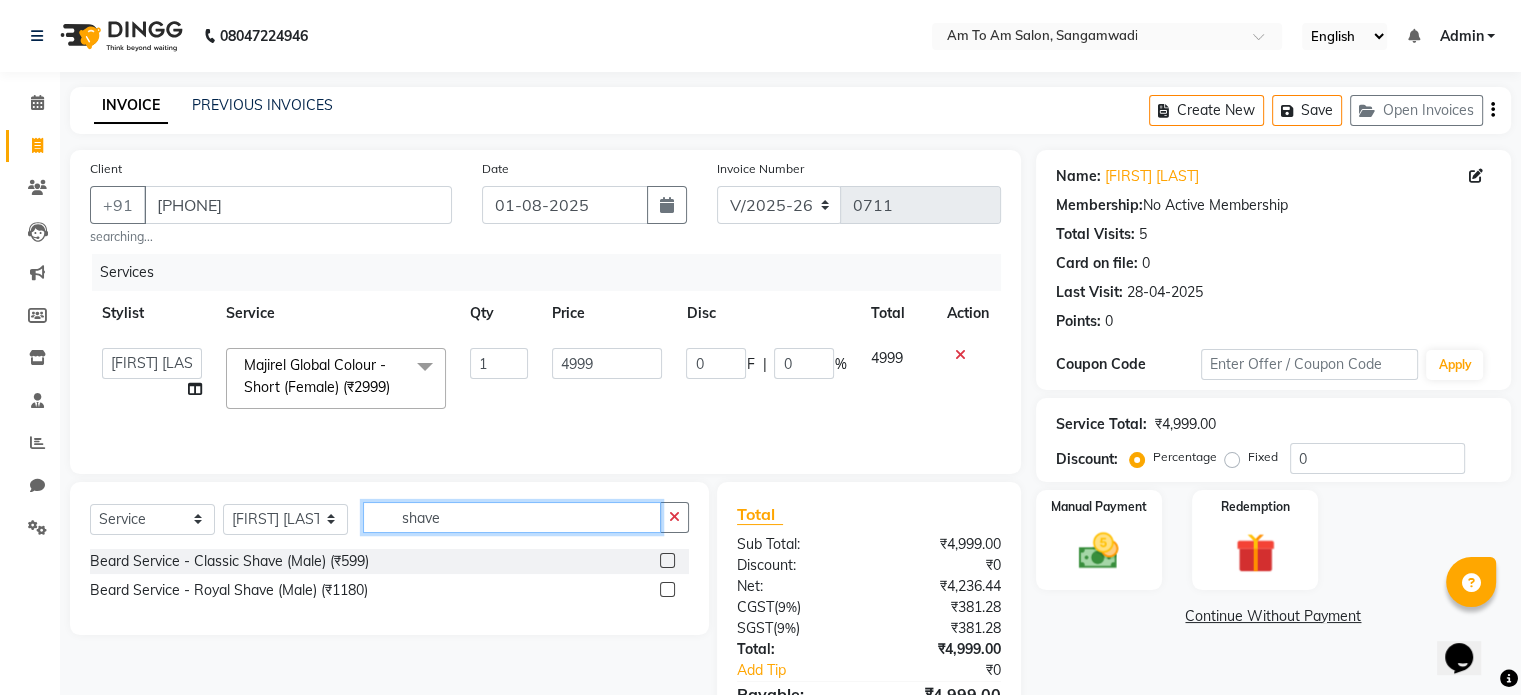 type on "shave" 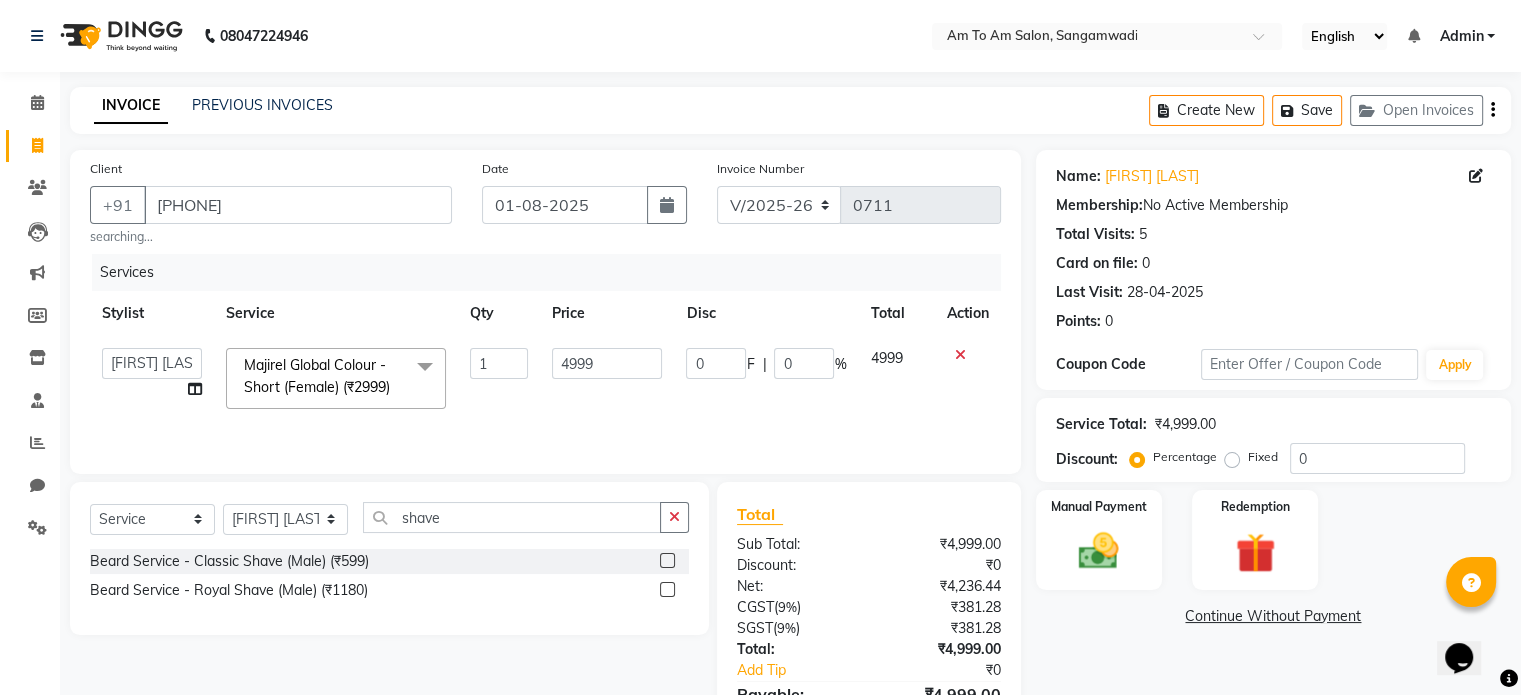 click 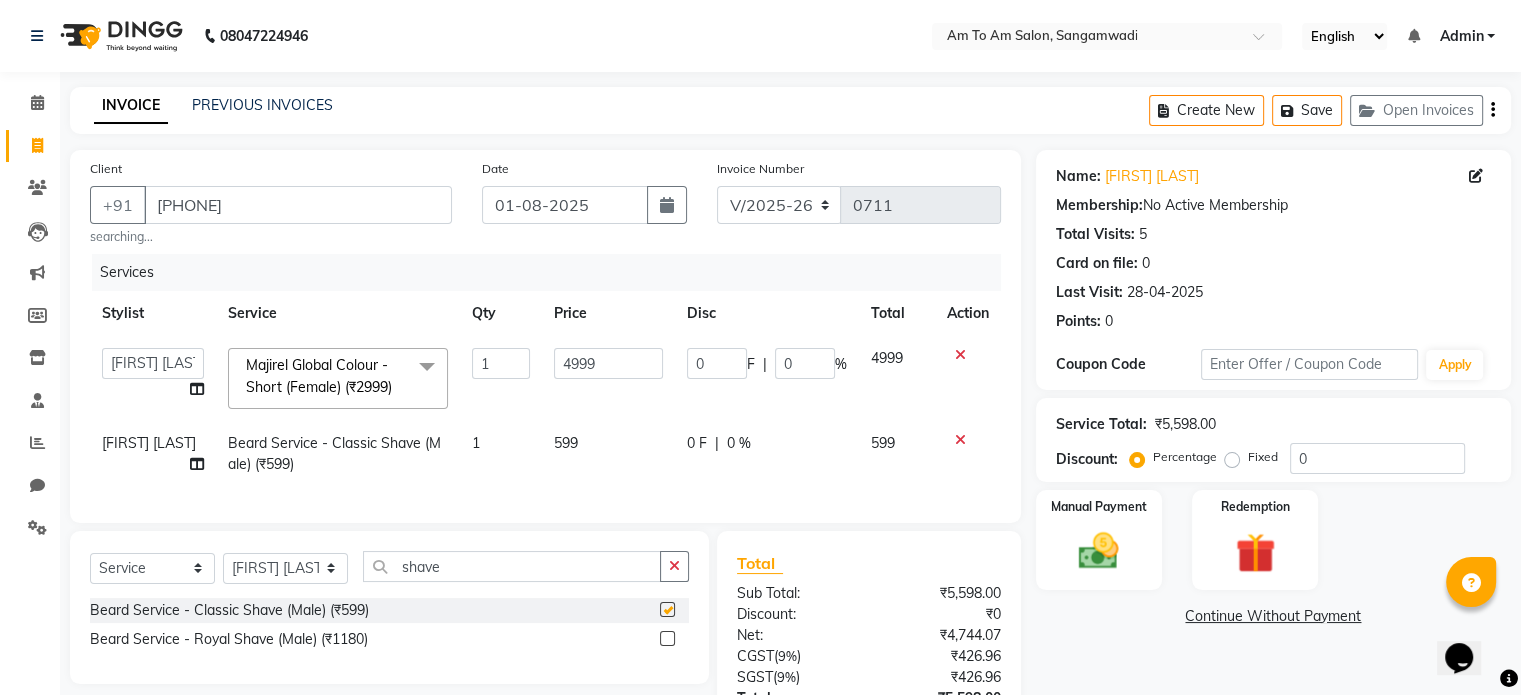 checkbox on "false" 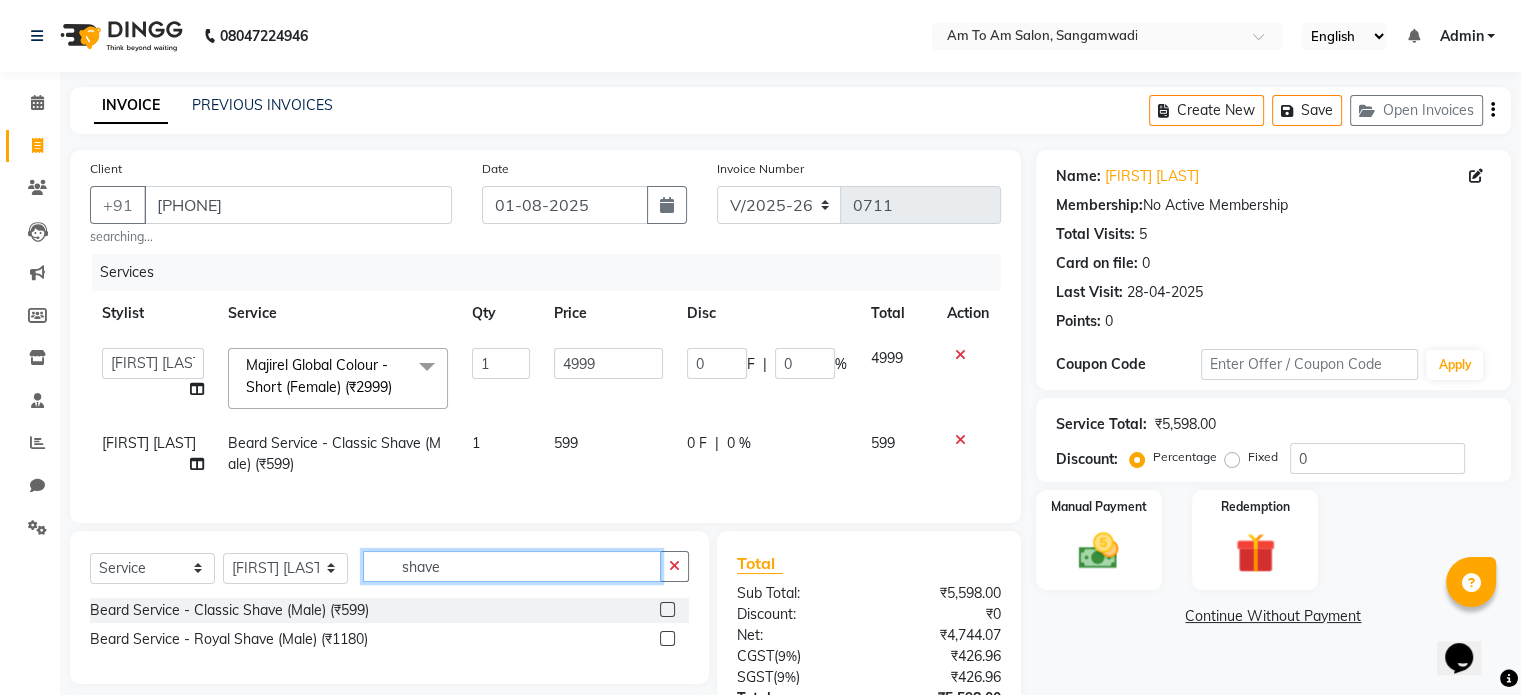 click on "shave" 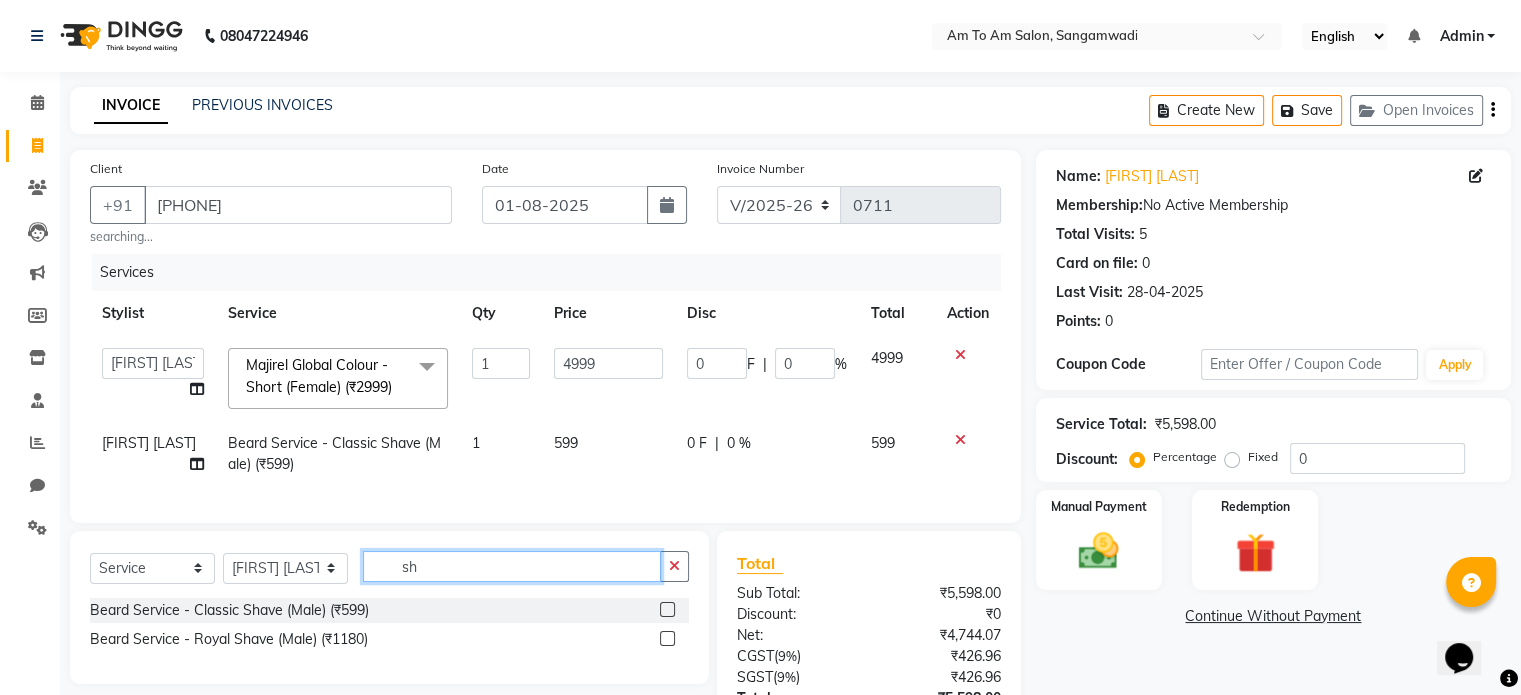 type on "s" 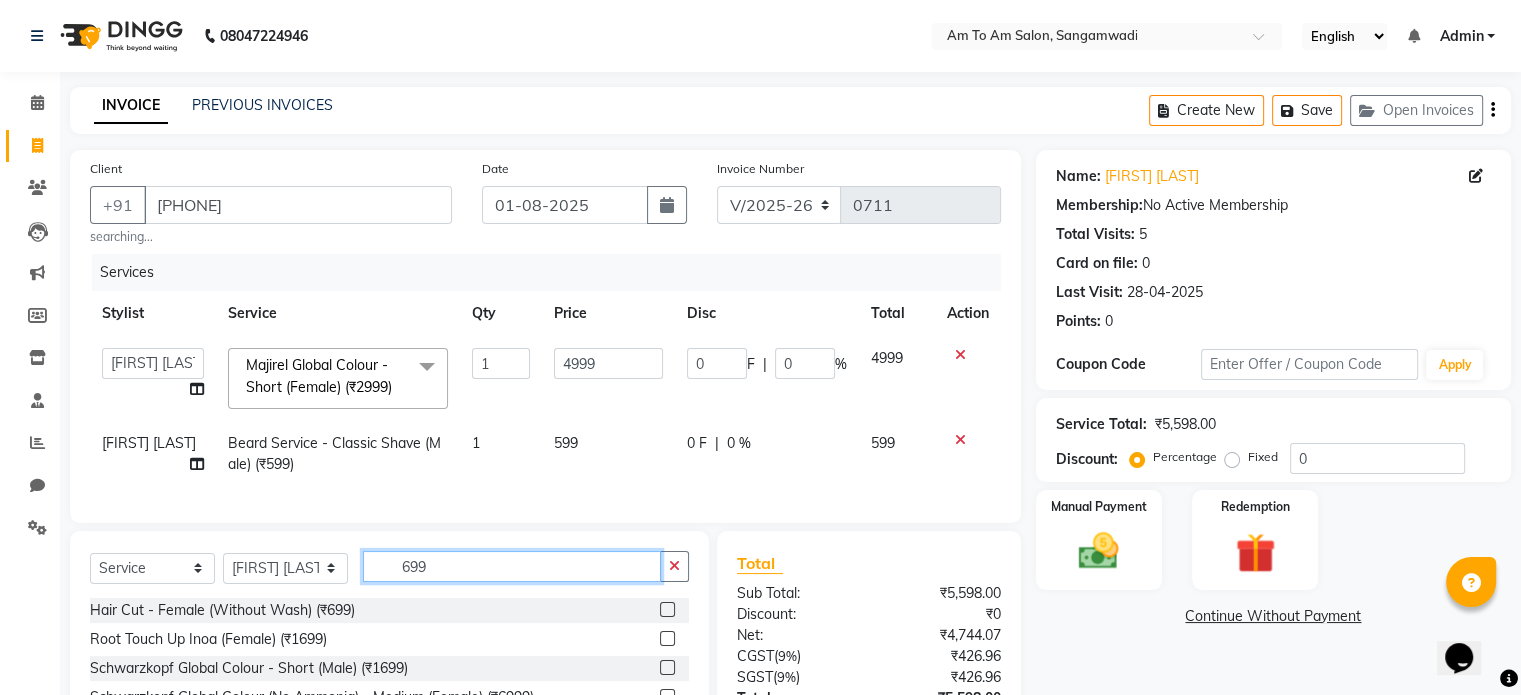 type on "699" 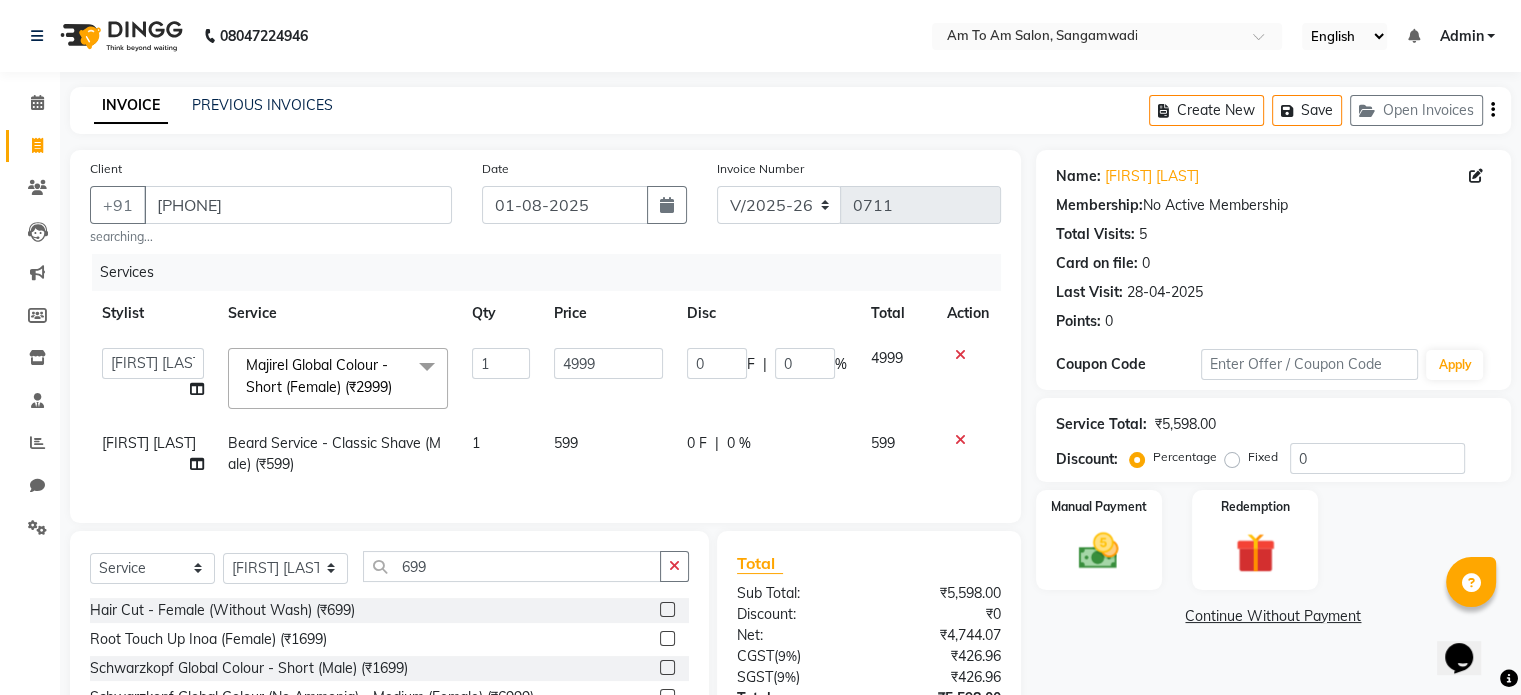 click 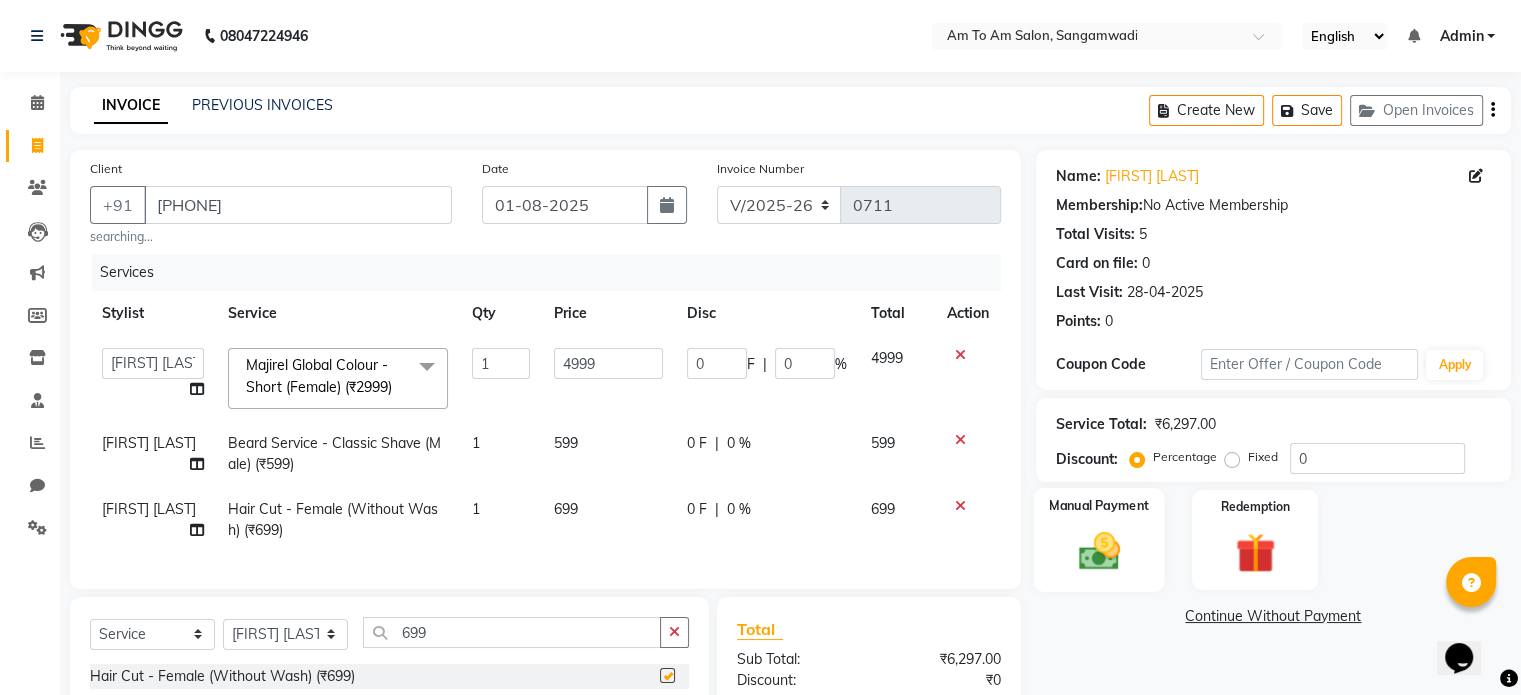 checkbox on "false" 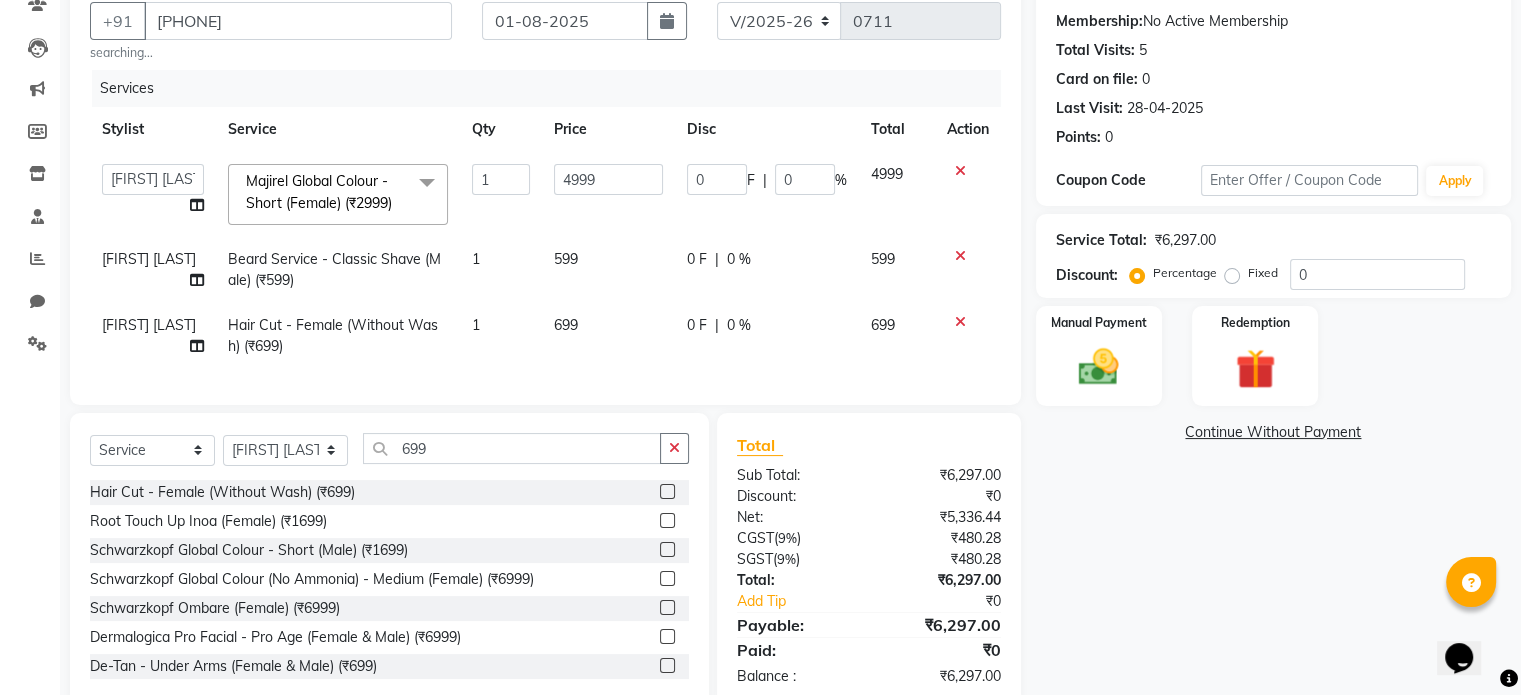 scroll, scrollTop: 185, scrollLeft: 0, axis: vertical 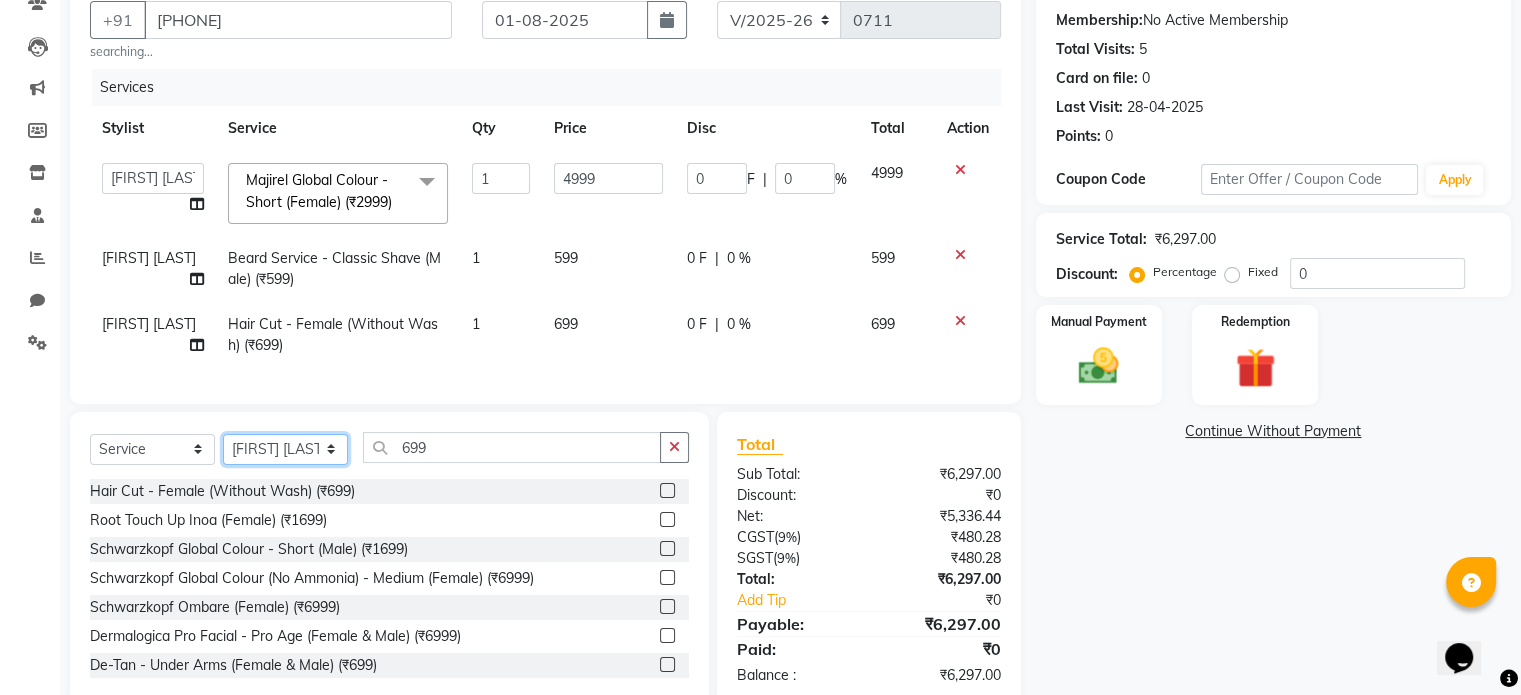 click on "Select Stylist [FIRST] [LAST]  [FIRST] [LAST] [FIRST] [LAST] [FIRST] [LAST] [FIRST]    [FIRST] [LAST]    [FIRST] [LAST]    [FIRST]   [FIRST]    [FIRST]   [FIRST] [LAST]    [FIRST]   [FIRST] [LAST]" 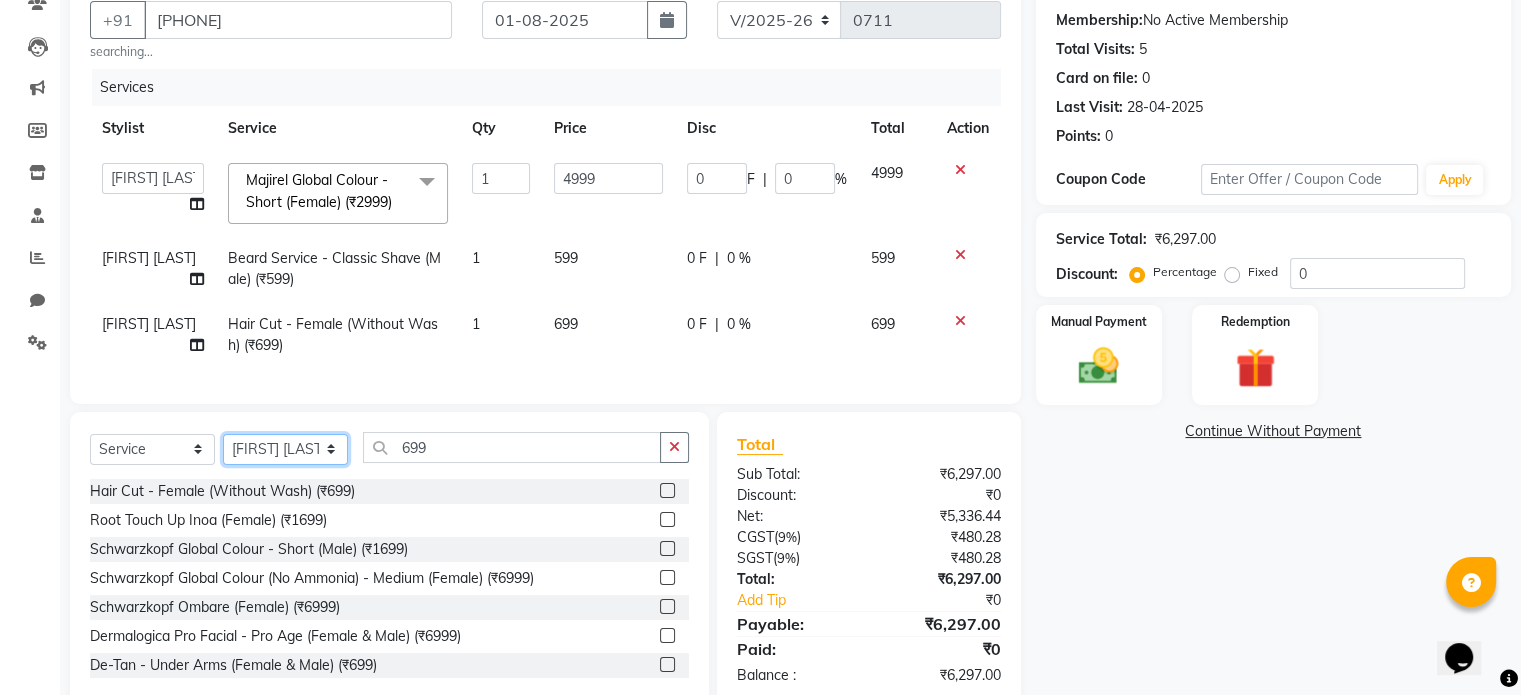 select on "[PHONE]" 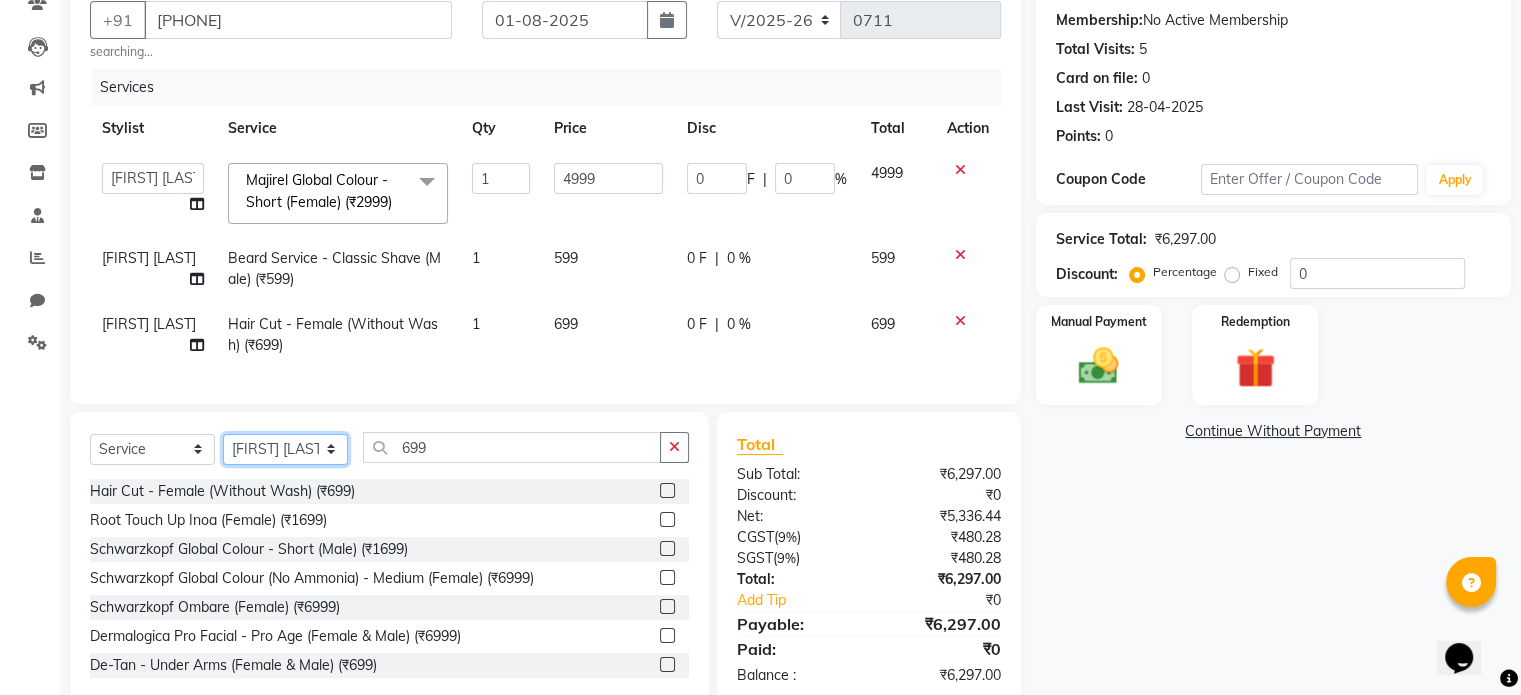 click on "Select Stylist [FIRST] [LAST]  [FIRST] [LAST] [FIRST] [LAST] [FIRST] [LAST] [FIRST]    [FIRST] [LAST]    [FIRST] [LAST]    [FIRST]   [FIRST]    [FIRST]   [FIRST] [LAST]    [FIRST]   [FIRST] [LAST]" 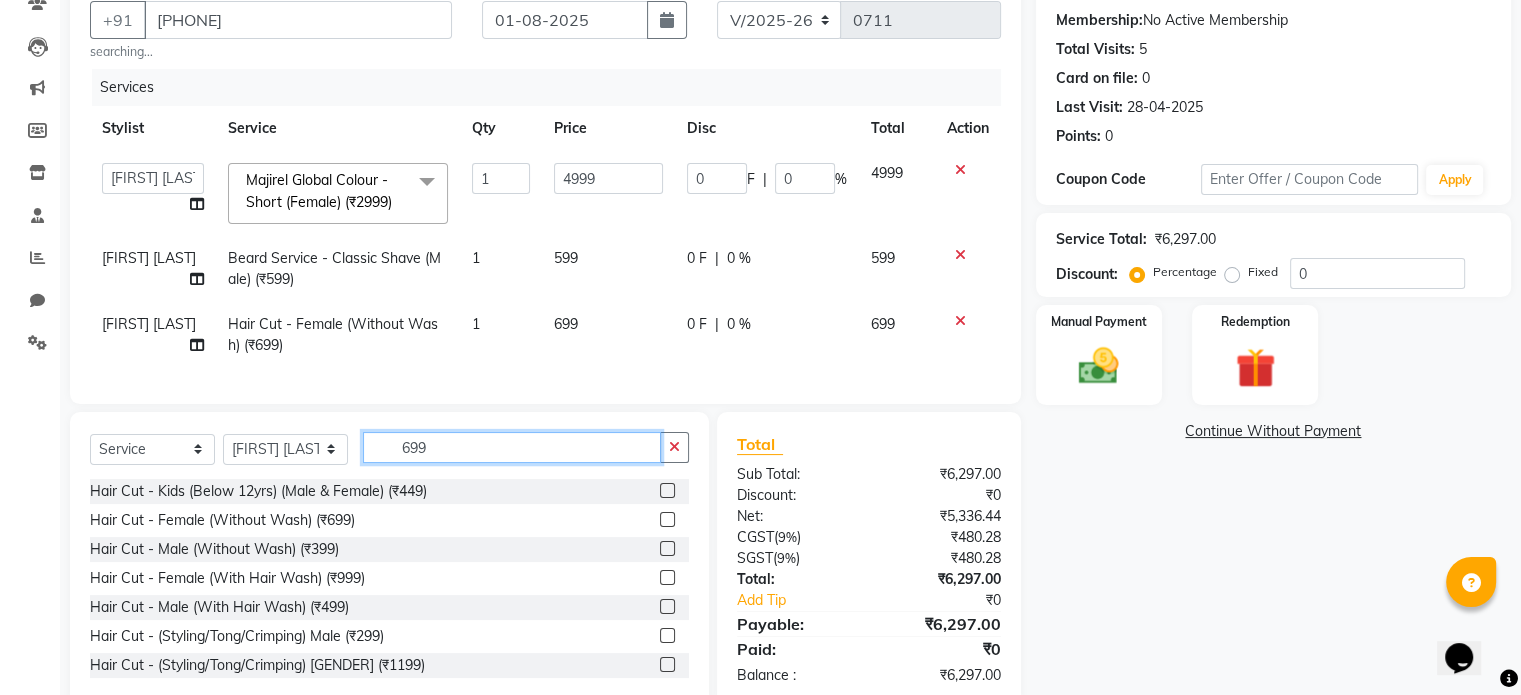 click on "699" 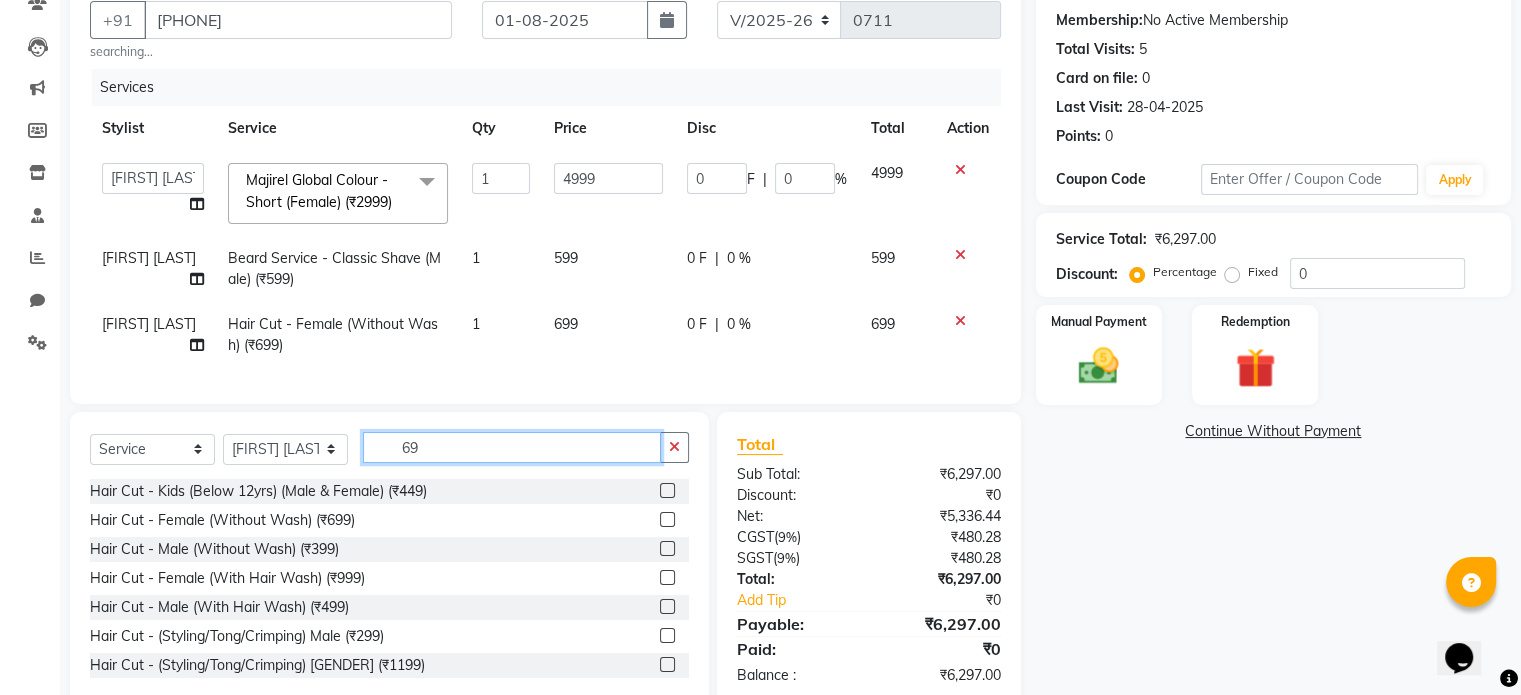 type on "6" 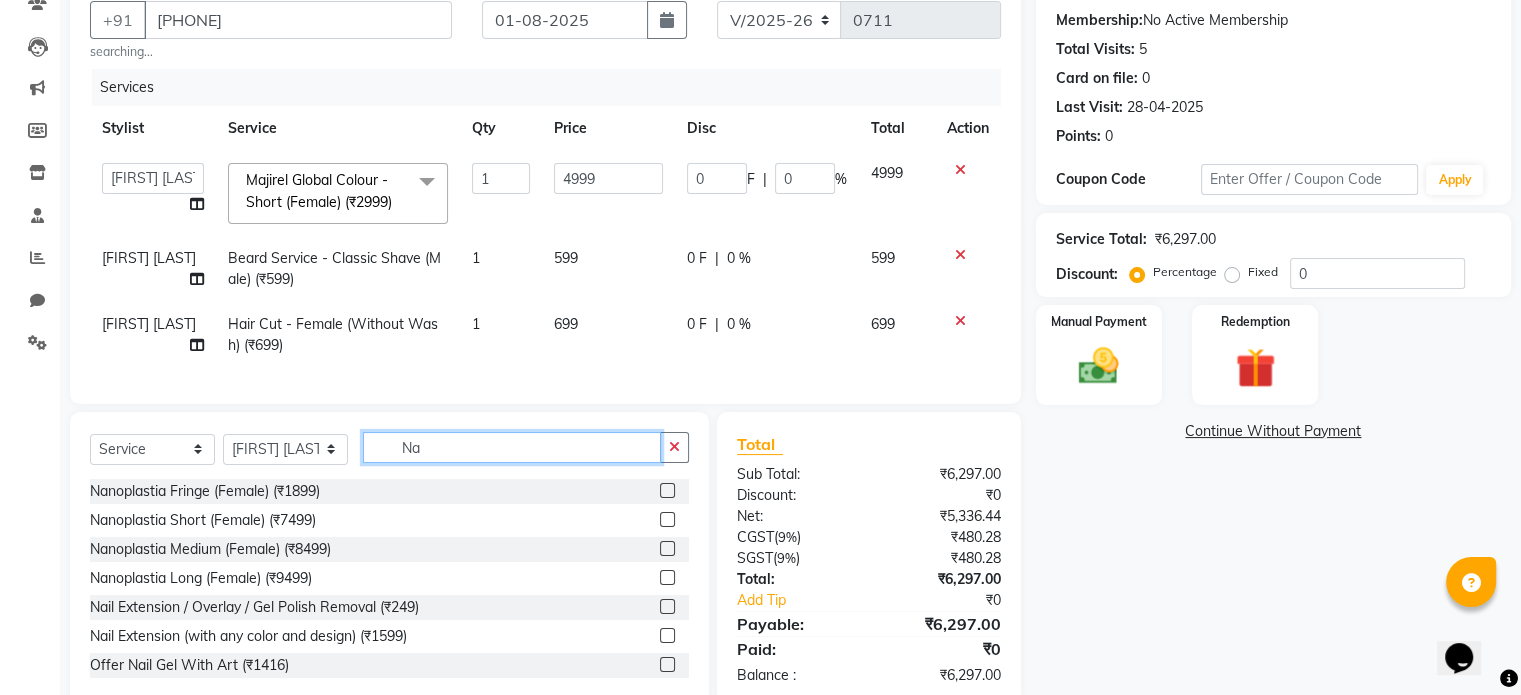 type on "N" 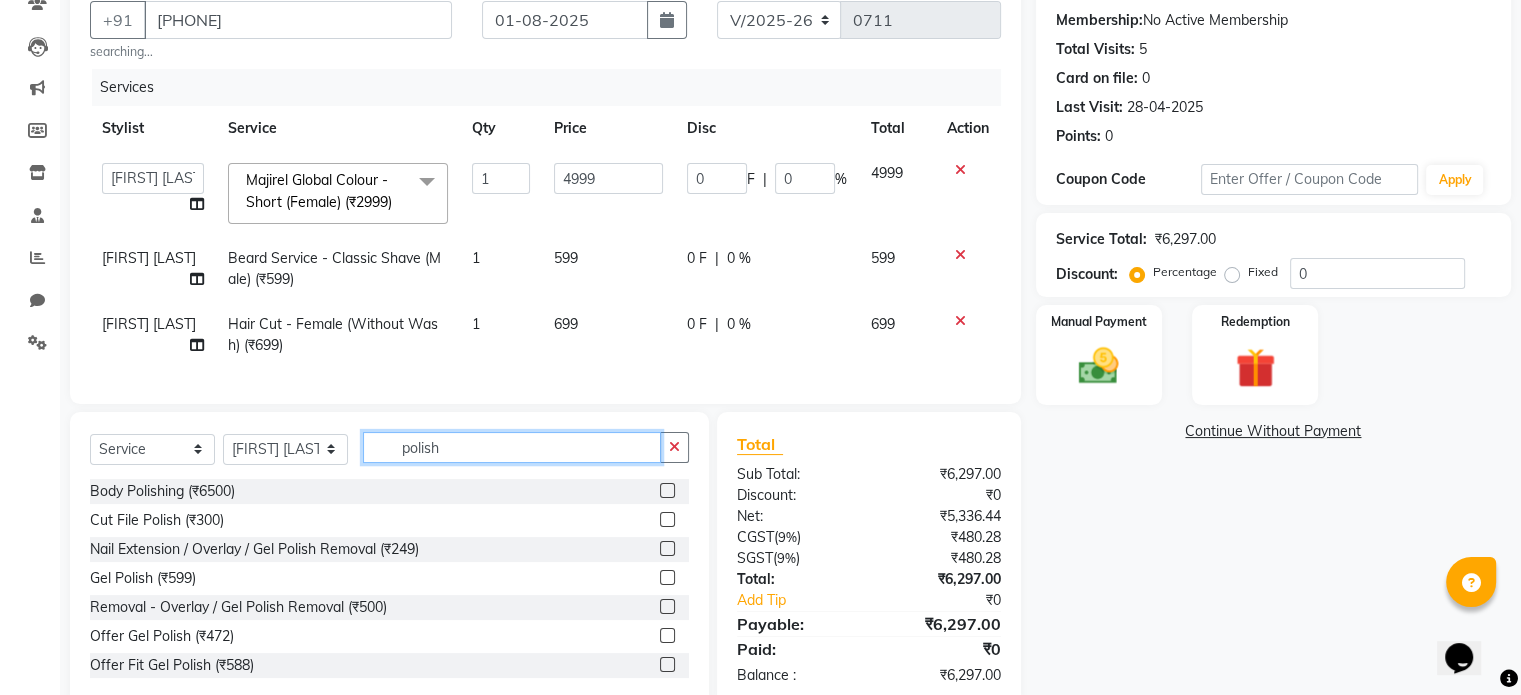 type on "polish" 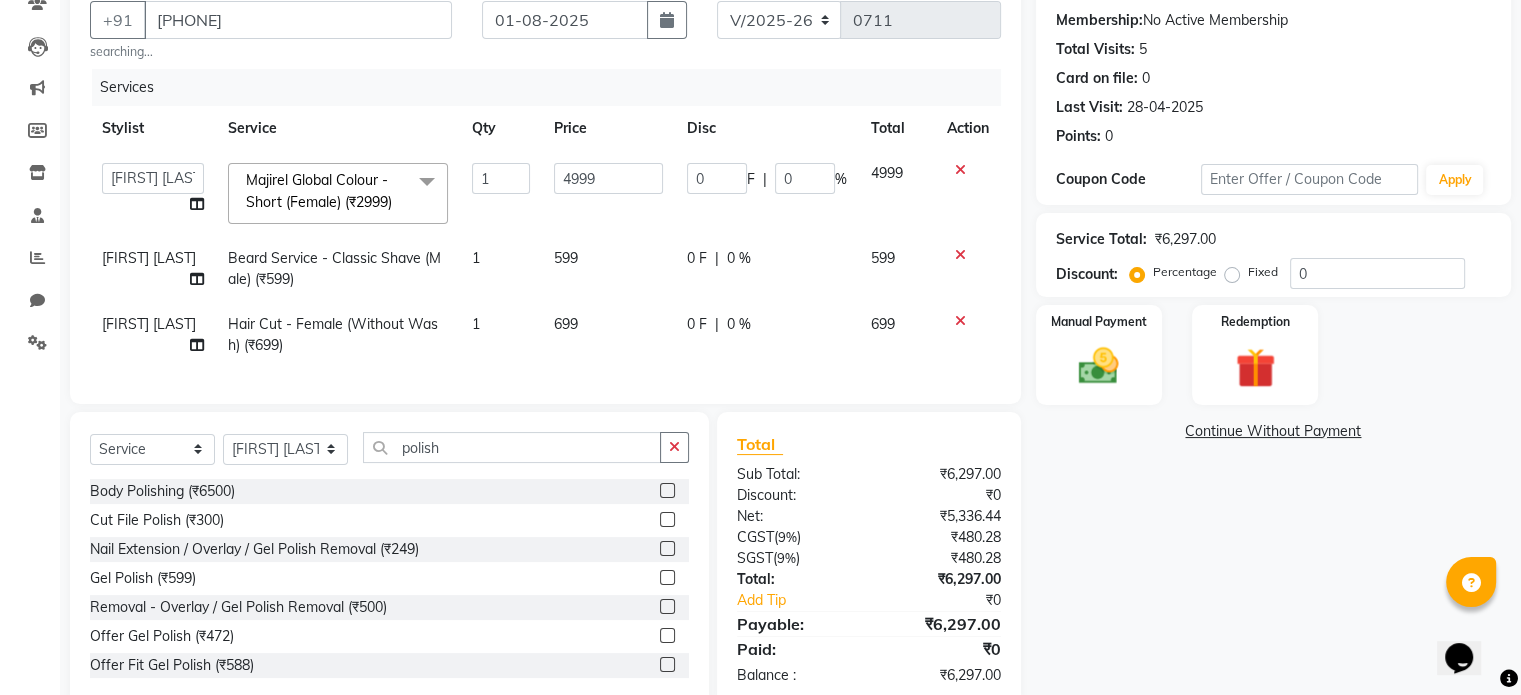 click 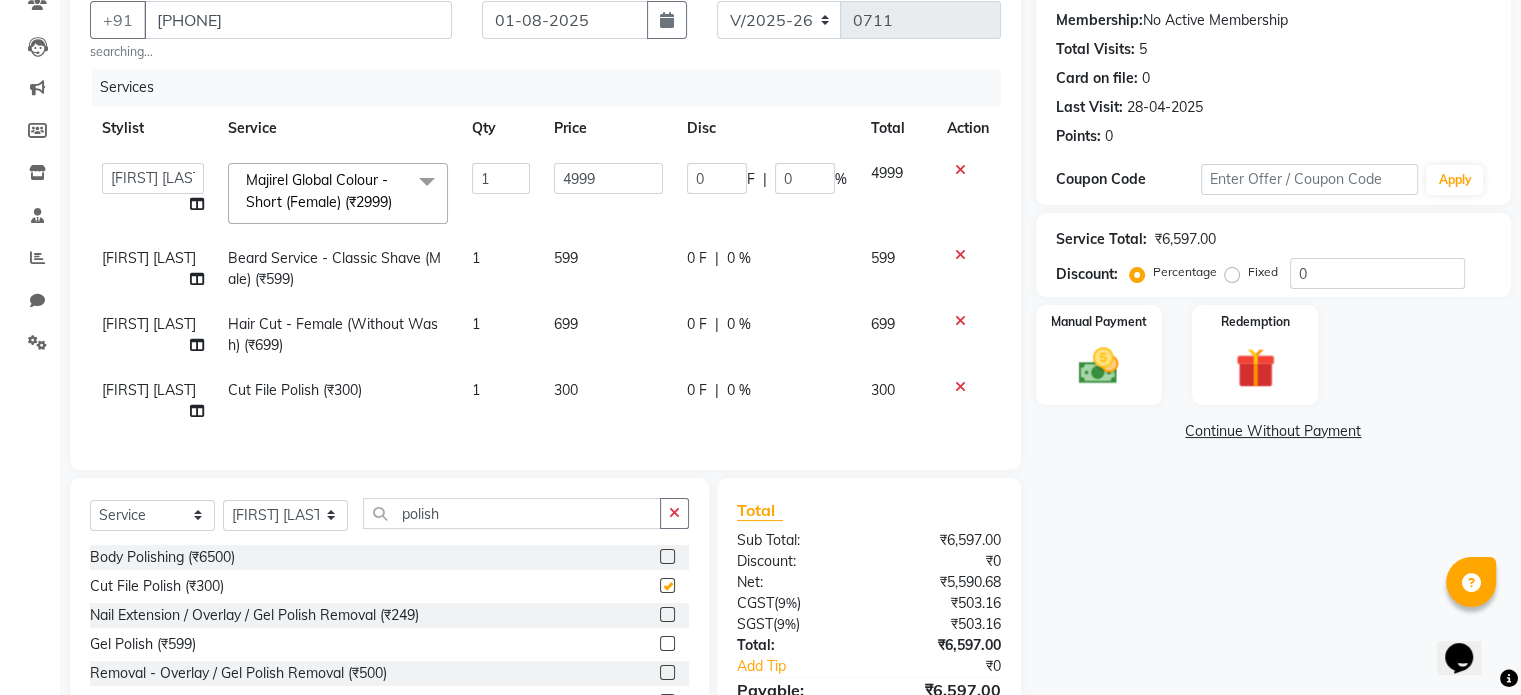 checkbox on "false" 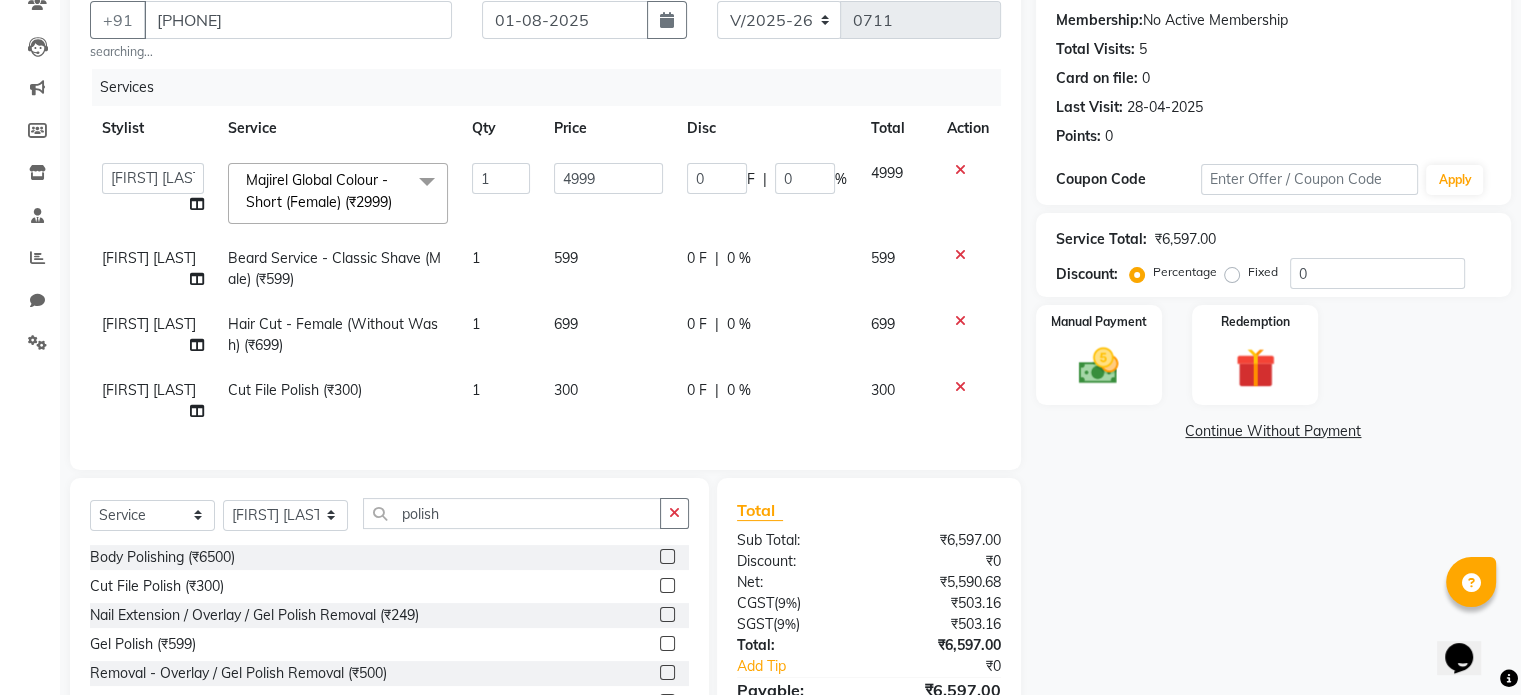 click on "300" 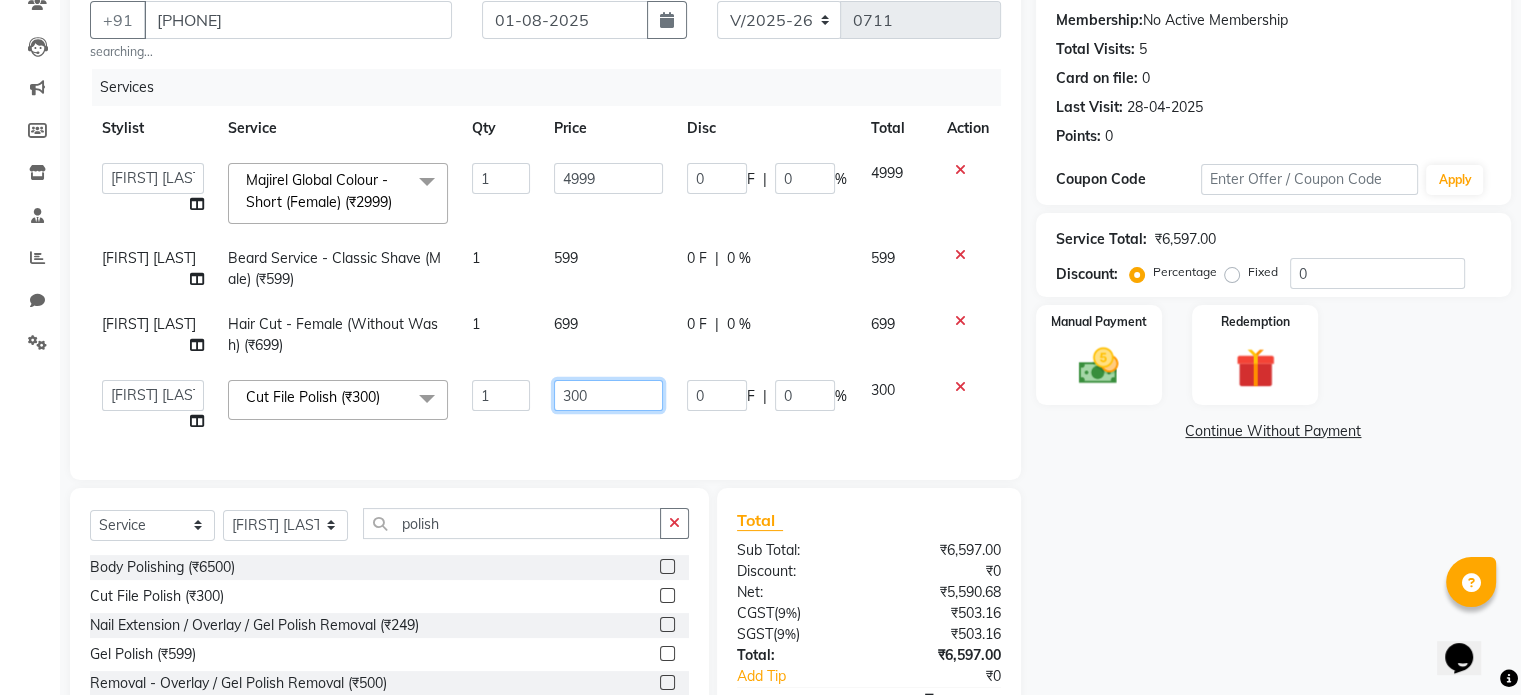 click on "300" 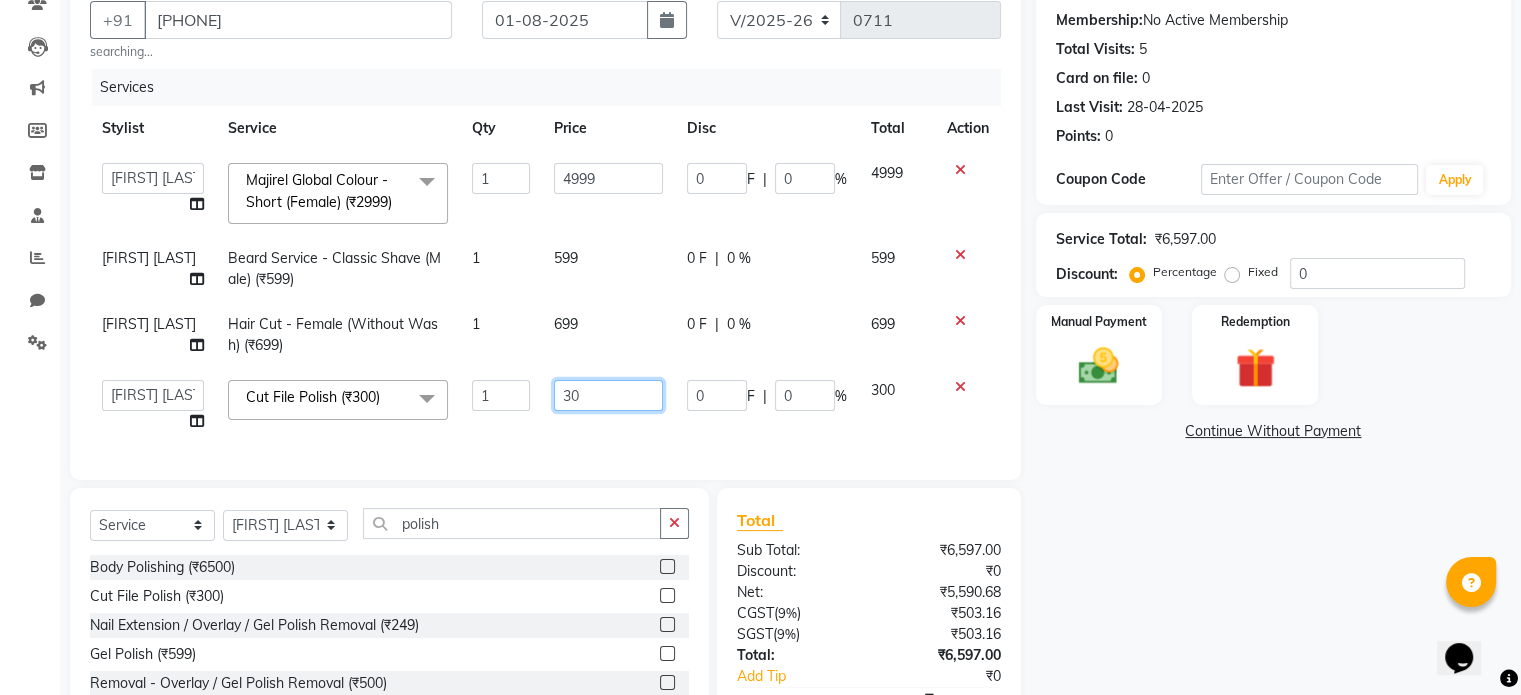 type on "3" 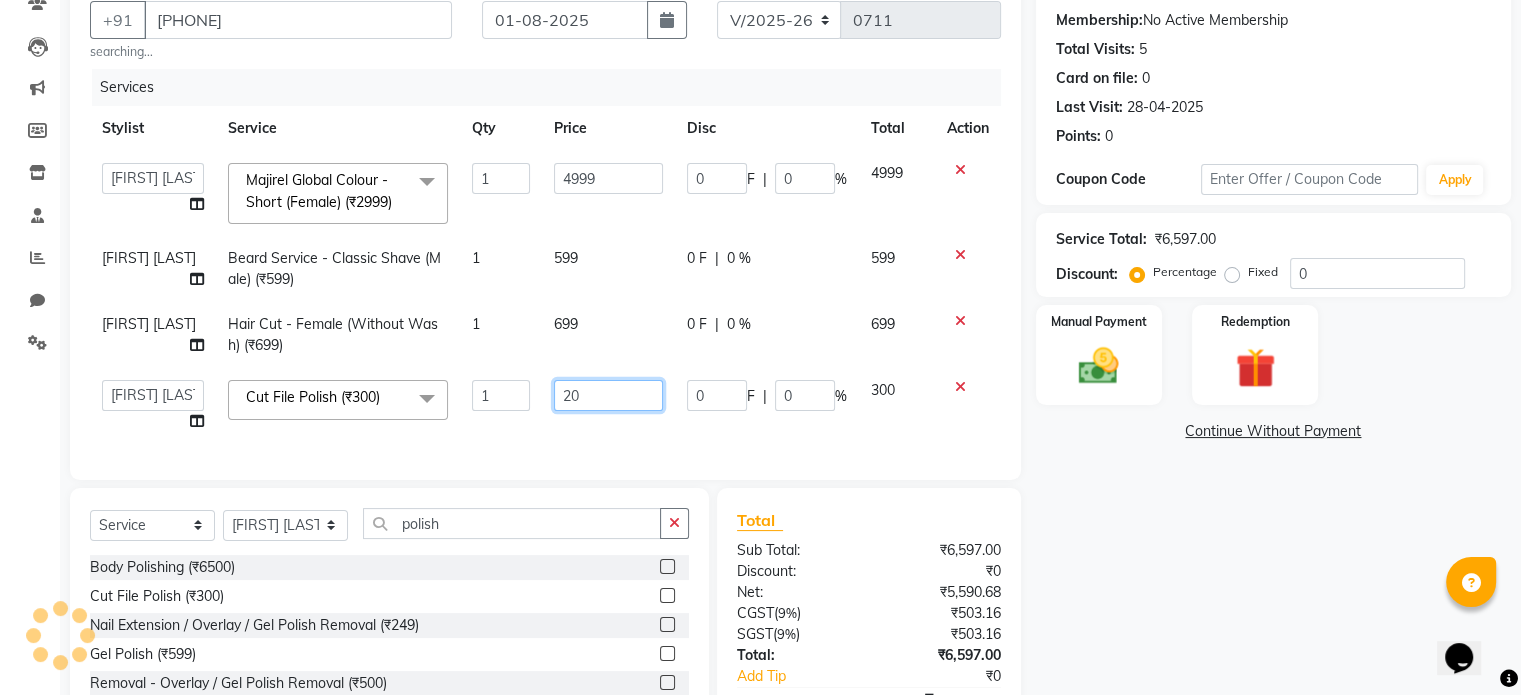 type on "200" 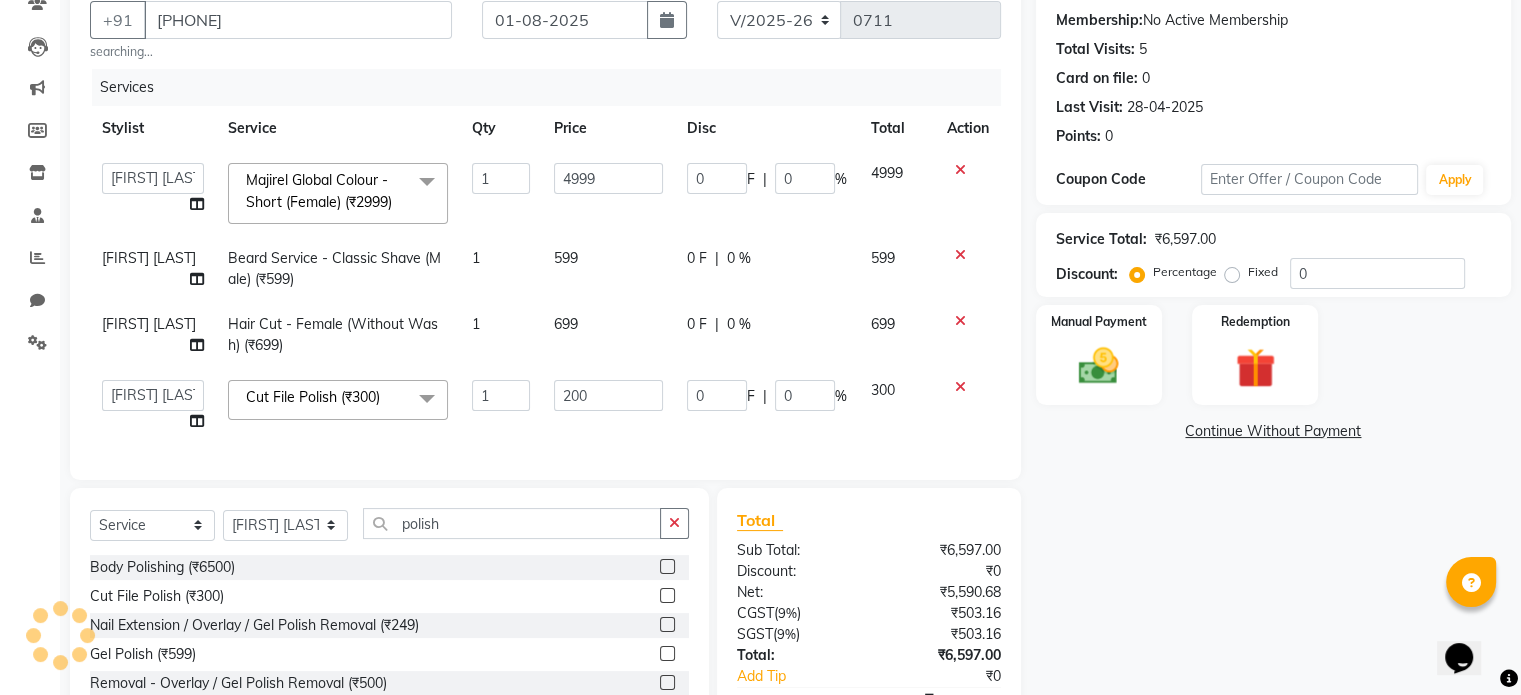 click on "Services Stylist Service Qty Price Disc Total Action  [FIRST] [LAST]    [FIRST] [LAST]   [FIRST] [LAST]   [FIRST] [LAST]   [FIRST]    [FIRST] [LAST]    [FIRST] [LAST]    [FIRST]   [FIRST]    [FIRST]   [FIRST] [LAST]    [FIRST]   [FIRST] [LAST]    Majirel Global Colour - Short ([GENDER]) (₹2999)  x Hair Cut - Kids (Below 12yrs) ([GENDER] & [GENDER]) (₹449) Hair Cut - [GENDER] (Without Wash) (₹699) Hair Cut - [GENDER] (Without Wash) (₹399) Hair Cut - [GENDER] (With Hair Wash) (₹999) Hair Cut - [GENDER] (With Hair Wash) (₹499) Hair Cut -  (Styling/Tong/Crimping)  [GENDER] (₹299) Hair Cut -  (Styling/Tong/Crimping) [GENDER] (₹1199) Hair Patch Service (₹1499) Classic Loreal Hair Wash [GENDER] (₹349) Classic Loreal Hair Wash [GENDER] (₹249) Premium Davines Hair Wash [GENDER] (₹589) Premium Davines Hair Wash [GENDER] (₹399) Davines Hair Wash +  Blow-dry/Styling [GENDER] (₹949) Davines Hair Wash +  Blow-dry/Styling [GENDER] (₹599) Hair  Deep Conditioner  (₹1500) Beard Service - Beard Crafting ([GENDER]) (₹649) Beard Service - Trimming ([GENDER]) (₹349) 1" 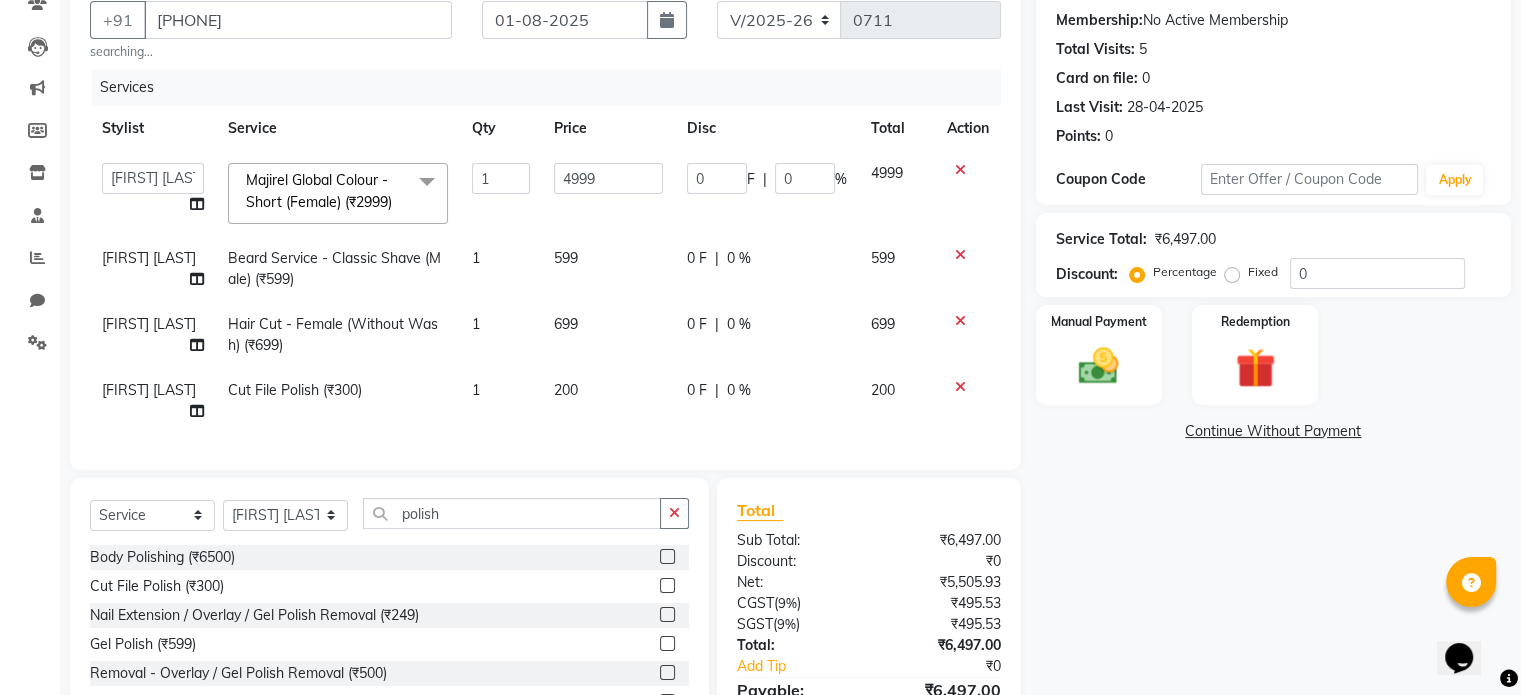 click on "200" 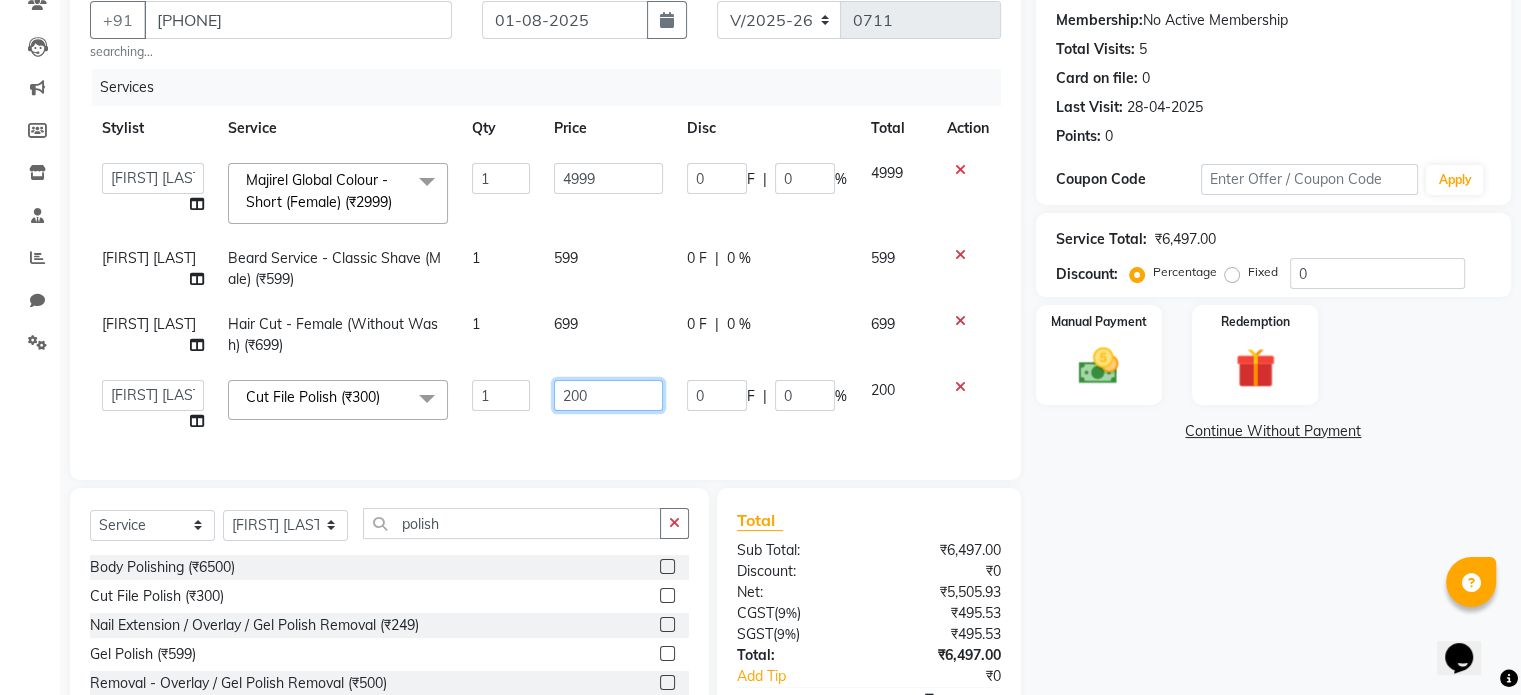 click on "200" 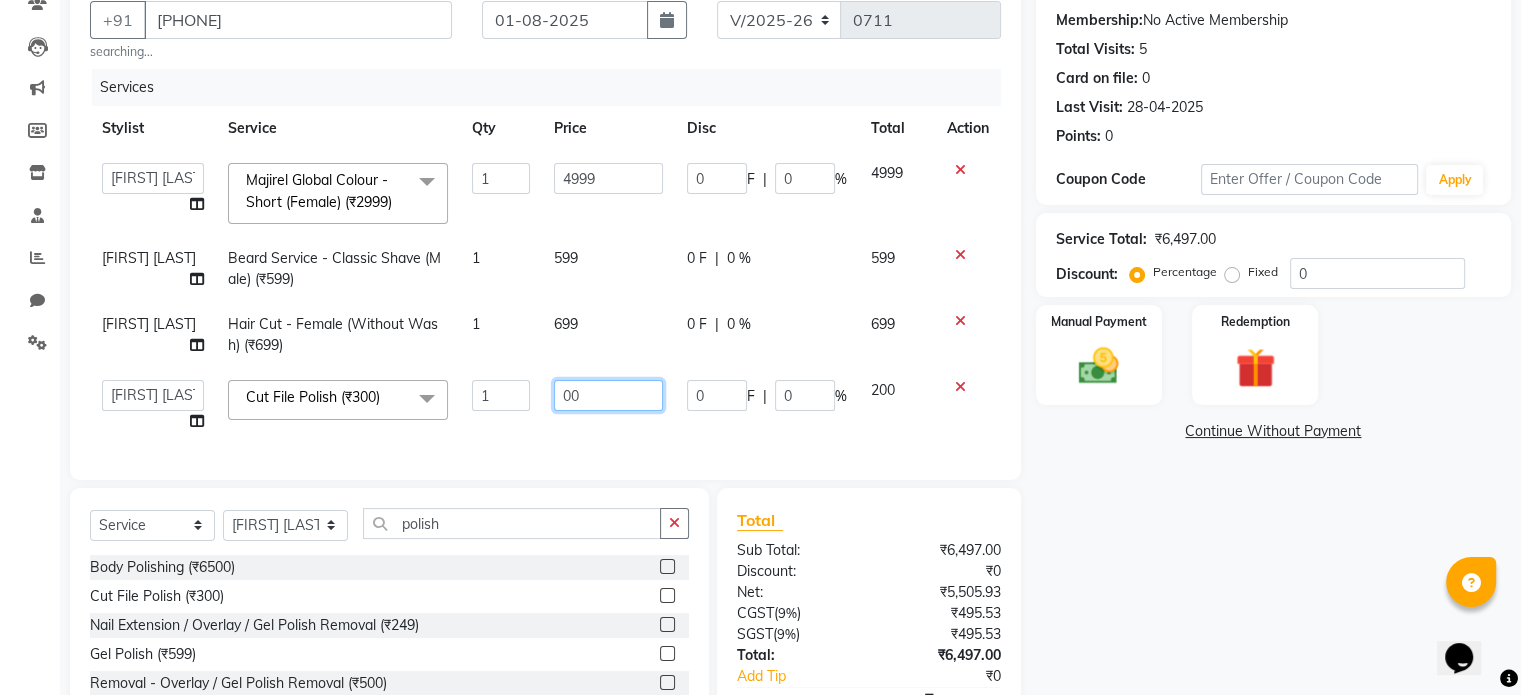 type on "300" 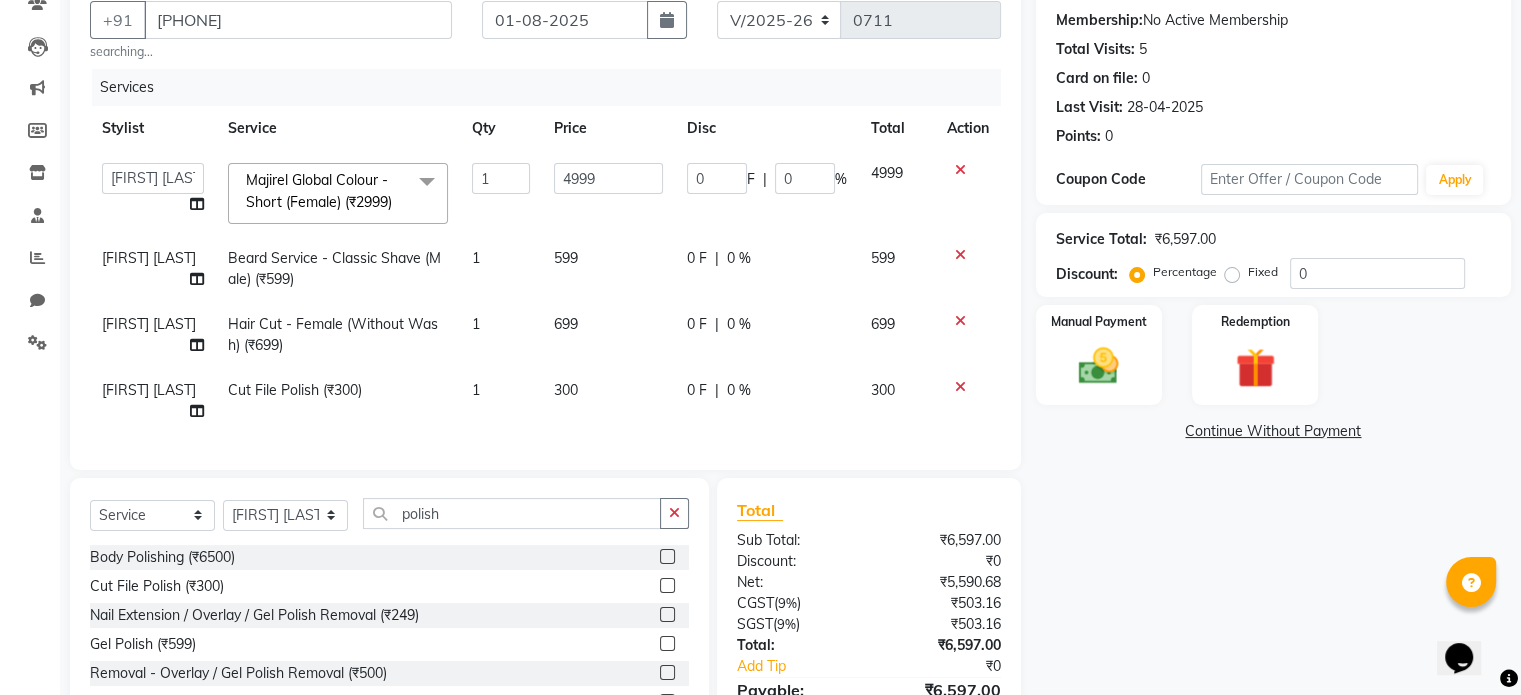 click on "Services Stylist Service Qty Price Disc Total Action  [FIRST] [LAST]    [FIRST] [LAST]   [FIRST] [LAST]   [FIRST] [LAST]   [FIRST]    [FIRST] [LAST]    [FIRST] [LAST]    [FIRST]   [FIRST]    [FIRST]   [FIRST] [LAST]    [FIRST]   [FIRST] [LAST]    Majirel Global Colour - Short ([GENDER]) (₹2999)  x Hair Cut - Kids (Below 12yrs) ([GENDER] & [GENDER]) (₹449) Hair Cut - [GENDER] (Without Wash) (₹699) Hair Cut - [GENDER] (Without Wash) (₹399) Hair Cut - [GENDER] (With Hair Wash) (₹999) Hair Cut - [GENDER] (With Hair Wash) (₹499) Hair Cut -  (Styling/Tong/Crimping)  [GENDER] (₹299) Hair Cut -  (Styling/Tong/Crimping) [GENDER] (₹1199) Hair Patch Service (₹1499) Classic Loreal Hair Wash [GENDER] (₹349) Classic Loreal Hair Wash [GENDER] (₹249) Premium Davines Hair Wash [GENDER] (₹589) Premium Davines Hair Wash [GENDER] (₹399) Davines Hair Wash +  Blow-dry/Styling [GENDER] (₹949) Davines Hair Wash +  Blow-dry/Styling [GENDER] (₹599) Hair  Deep Conditioner  (₹1500) Beard Service - Beard Crafting ([GENDER]) (₹649) Beard Service - Trimming ([GENDER]) (₹349) 1" 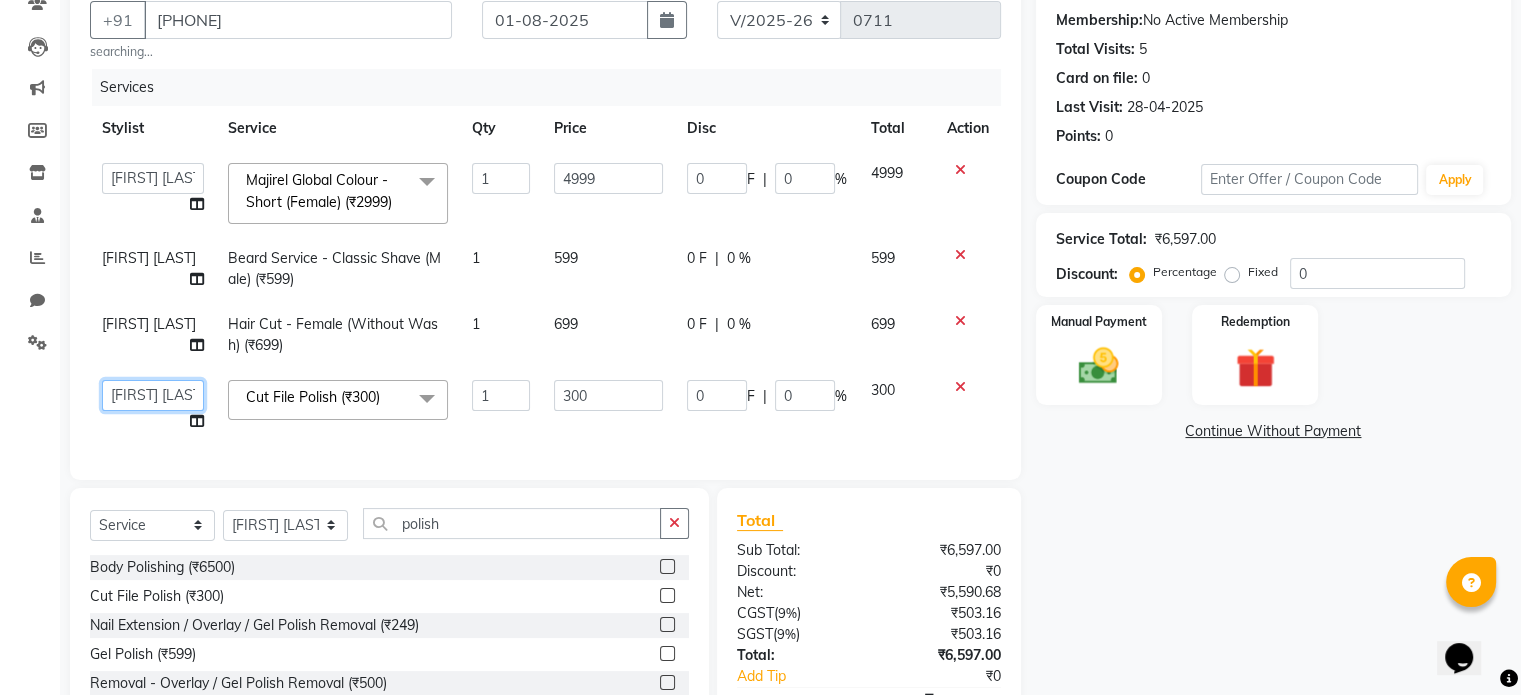 click on "[FIRST] [LAST]   [FIRST] [LAST]   [FIRST] [LAST]   [FIRST] [LAST]   [FIRST]    [FIRST] [LAST]    [FIRST] [LAST]    [FIRST]   [FIRST]    [FIRST]   [FIRST] [LAST]    [FIRST]   [FIRST] [LAST]" 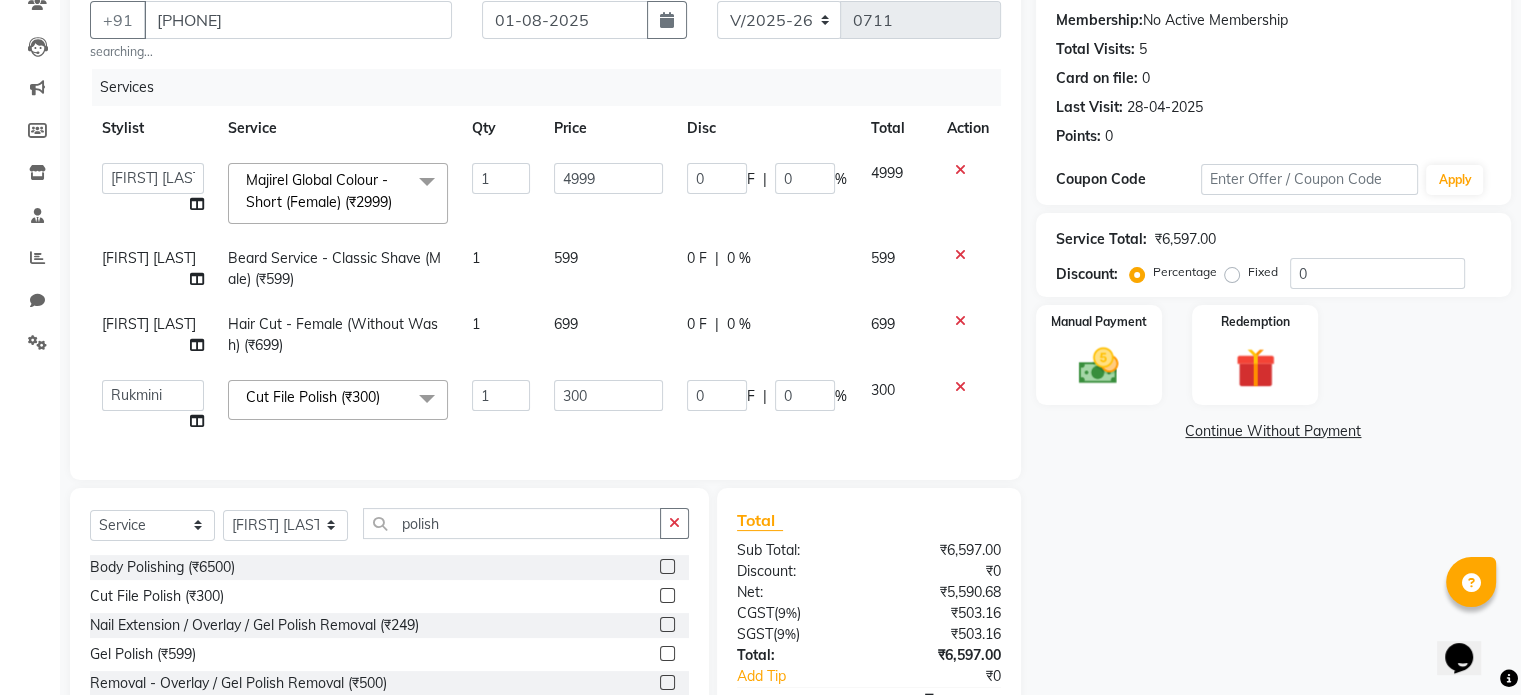 select on "63065" 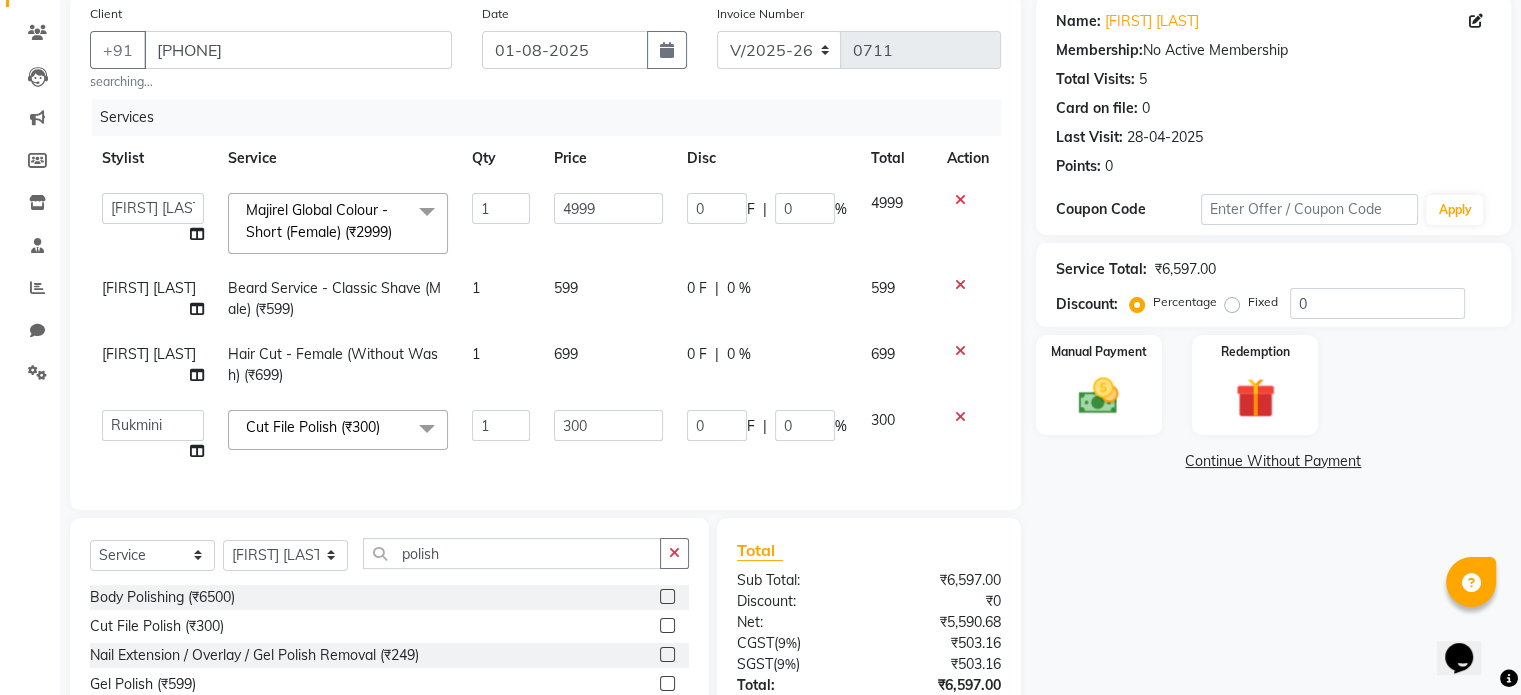 scroll, scrollTop: 0, scrollLeft: 0, axis: both 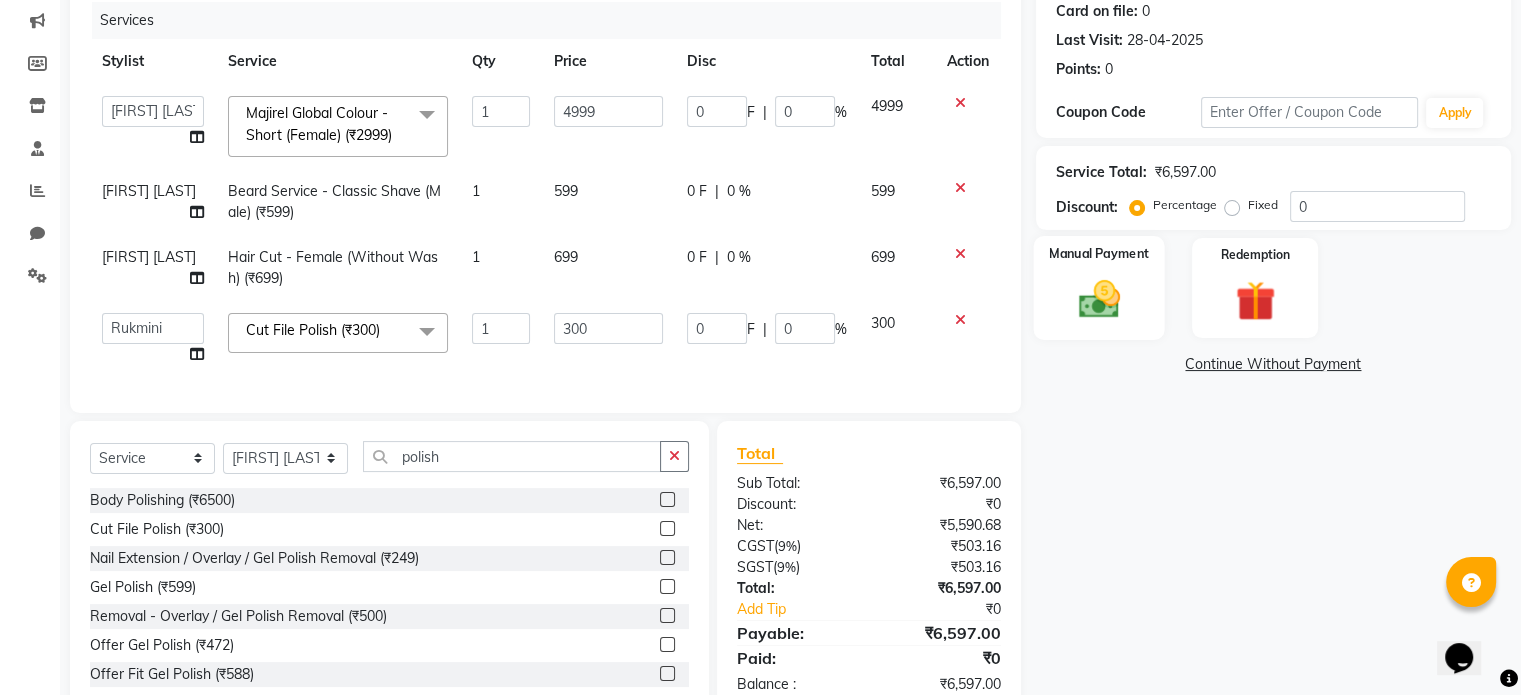 click 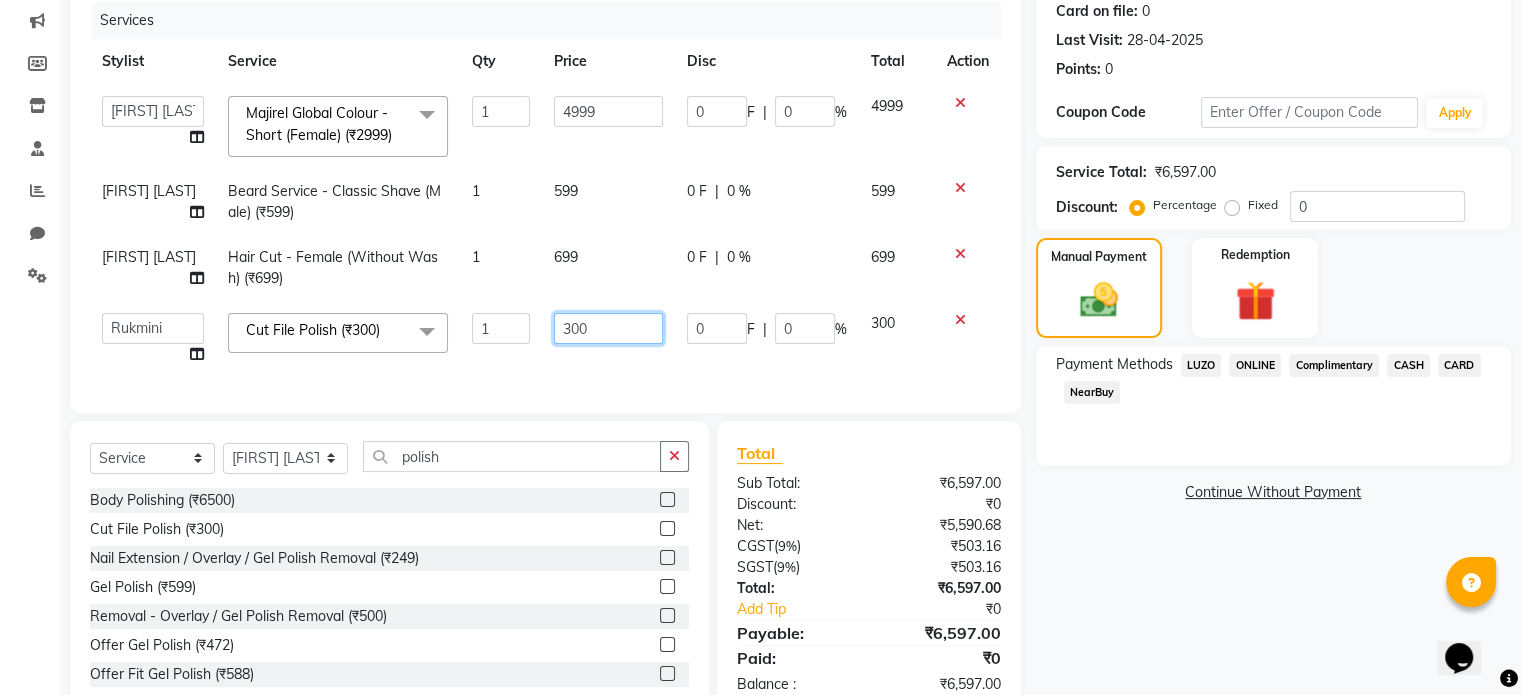 click on "300" 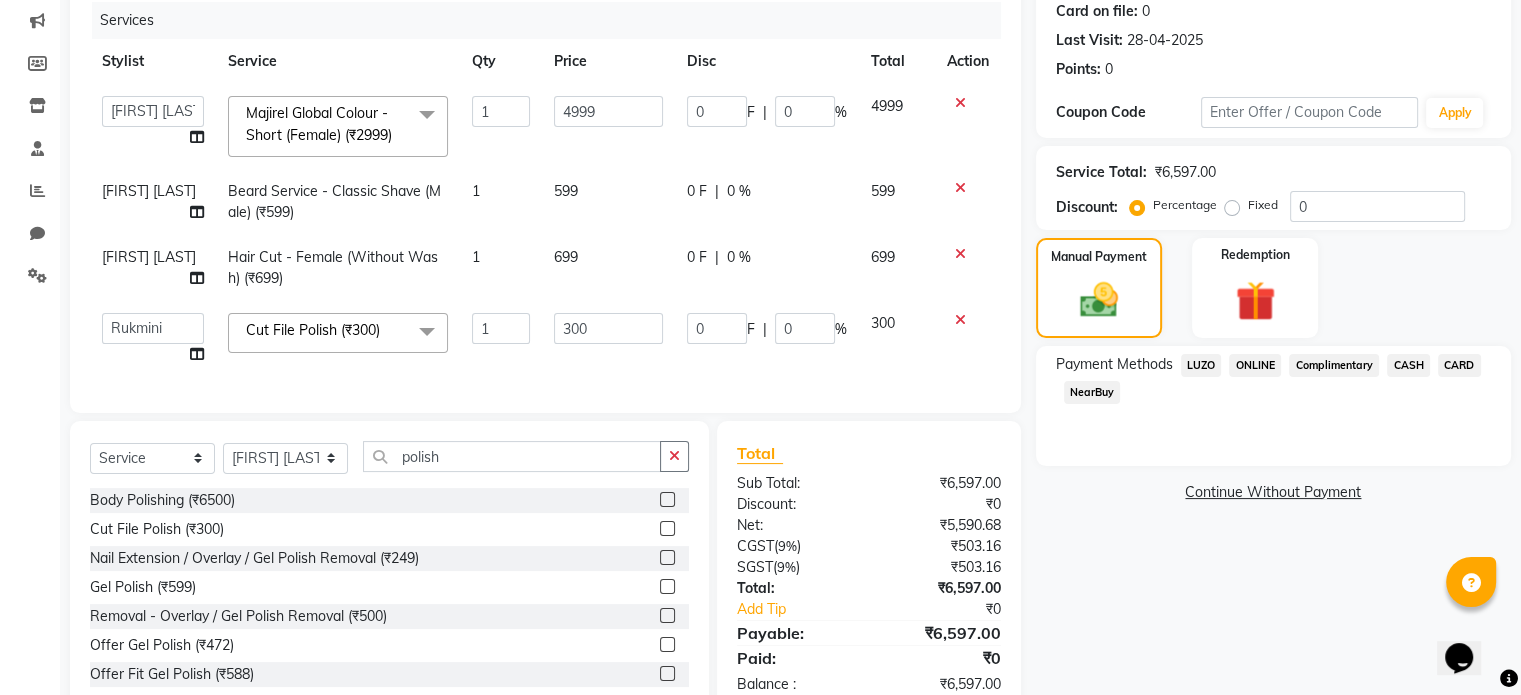 click on "Services Stylist Service Qty Price Disc Total Action  [FIRST] [LAST]    [FIRST] [LAST]   [FIRST] [LAST]   [FIRST] [LAST]   [FIRST]    [FIRST] [LAST]    [FIRST] [LAST]    [FIRST]   [FIRST]    [FIRST]   [FIRST] [LAST]    [FIRST]   [FIRST] [LAST]    Majirel Global Colour - Short ([GENDER]) (₹2999)  x Hair Cut - Kids (Below 12yrs) ([GENDER] & [GENDER]) (₹449) Hair Cut - [GENDER] (Without Wash) (₹699) Hair Cut - [GENDER] (Without Wash) (₹399) Hair Cut - [GENDER] (With Hair Wash) (₹999) Hair Cut - [GENDER] (With Hair Wash) (₹499) Hair Cut -  (Styling/Tong/Crimping)  [GENDER] (₹299) Hair Cut -  (Styling/Tong/Crimping) [GENDER] (₹1199) Hair Patch Service (₹1499) Classic Loreal Hair Wash [GENDER] (₹349) Classic Loreal Hair Wash [GENDER] (₹249) Premium Davines Hair Wash [GENDER] (₹589) Premium Davines Hair Wash [GENDER] (₹399) Davines Hair Wash +  Blow-dry/Styling [GENDER] (₹949) Davines Hair Wash +  Blow-dry/Styling [GENDER] (₹599) Hair  Deep Conditioner  (₹1500) Beard Service - Beard Crafting ([GENDER]) (₹649) Beard Service - Trimming ([GENDER]) (₹349) 1" 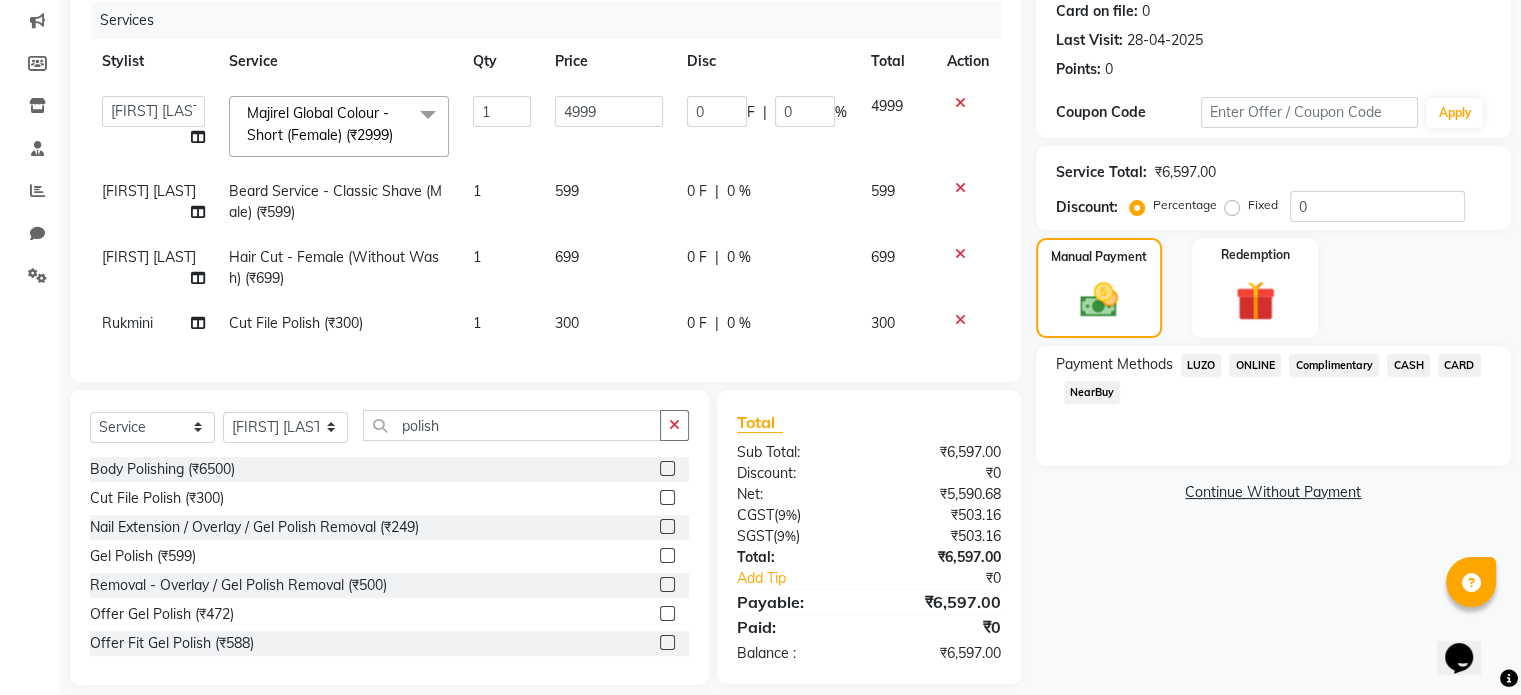 click on "ONLINE" 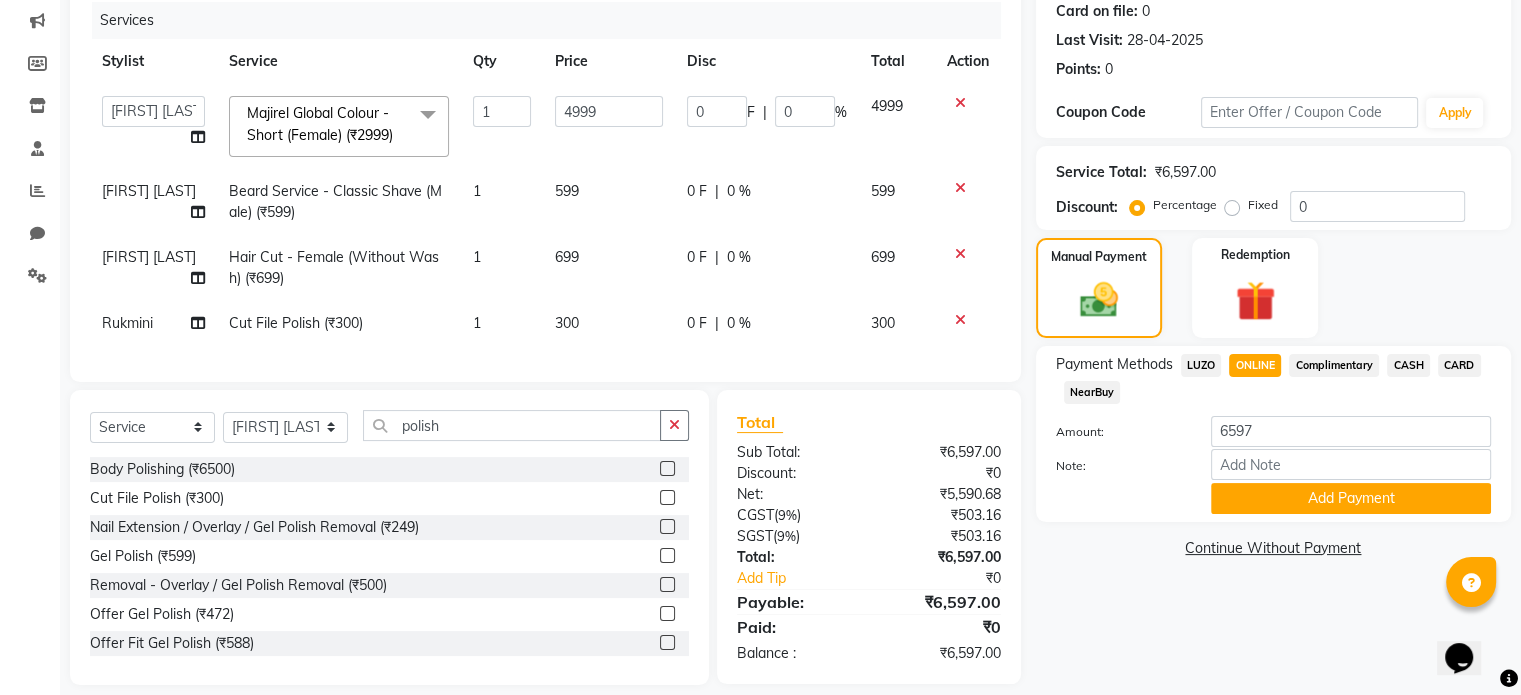 scroll, scrollTop: 287, scrollLeft: 0, axis: vertical 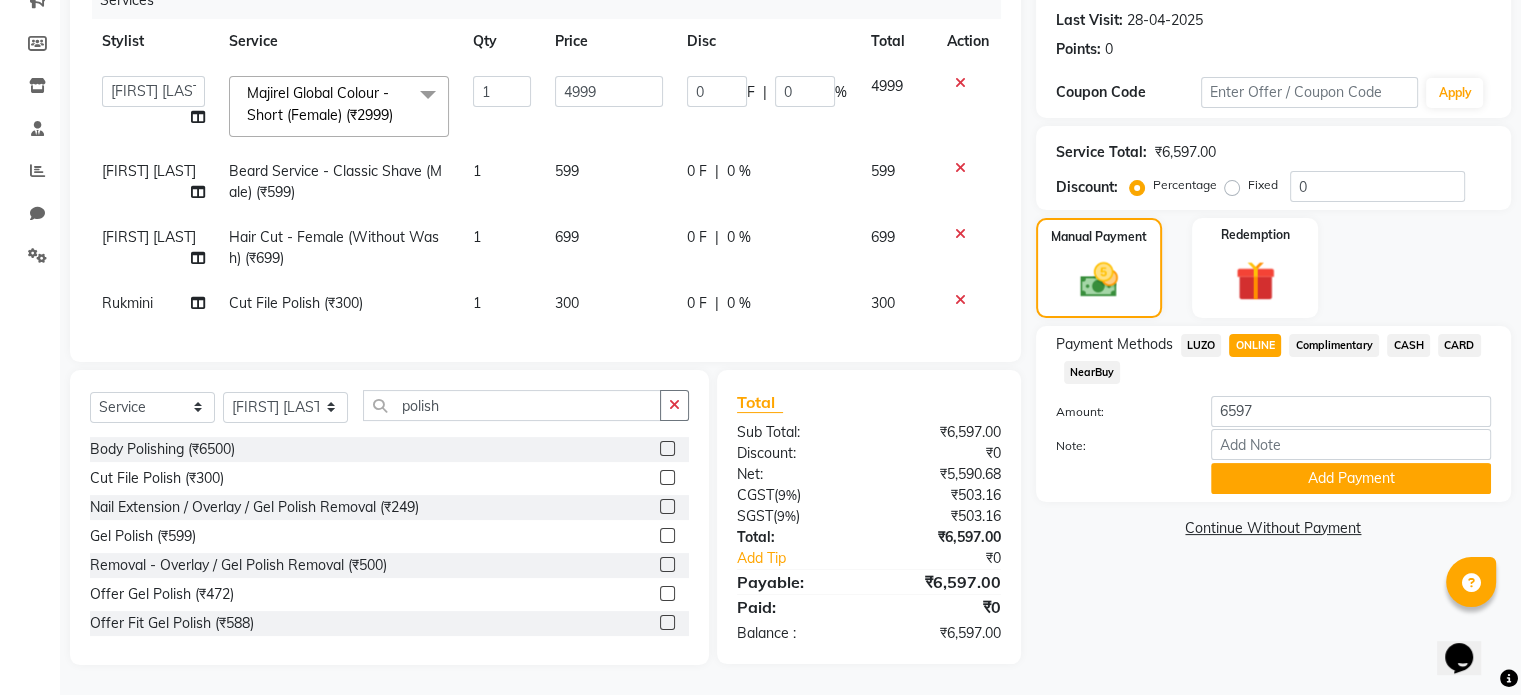 click on "599" 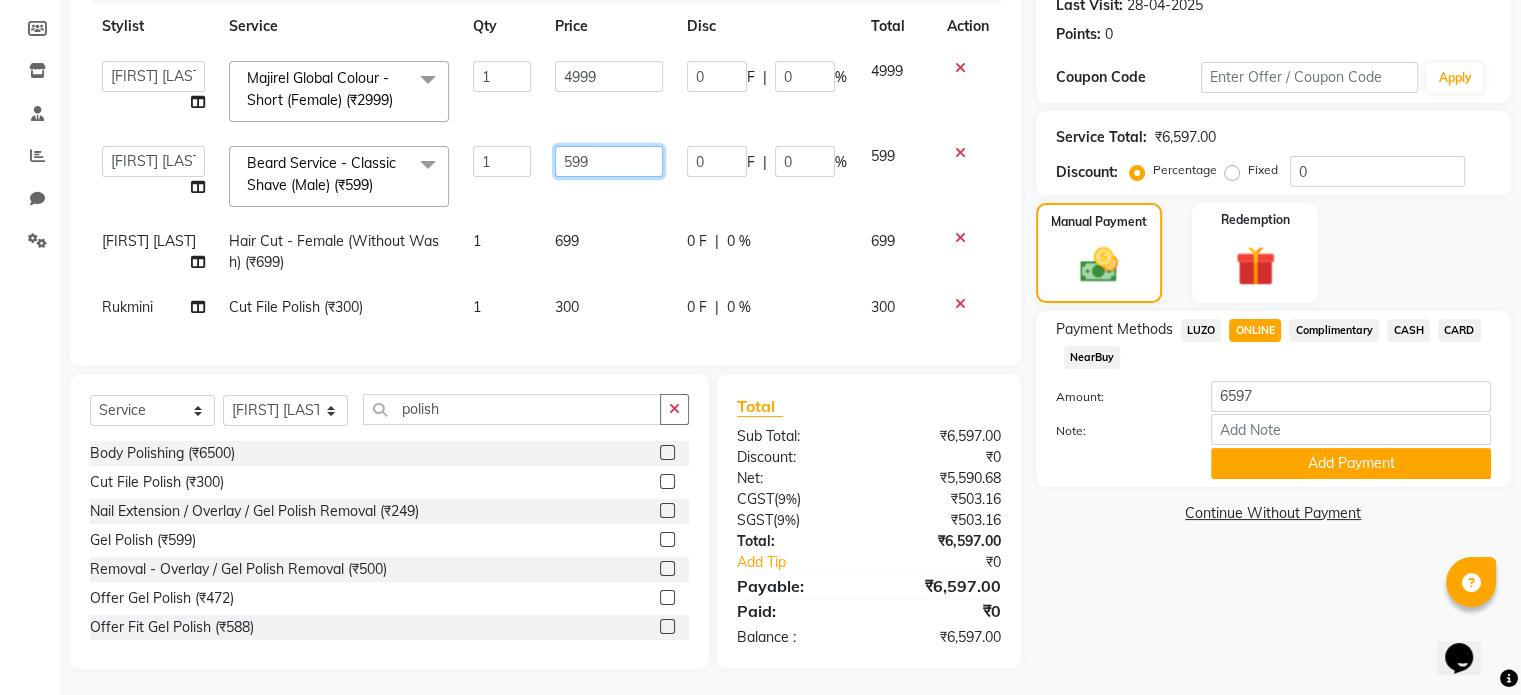 click on "599" 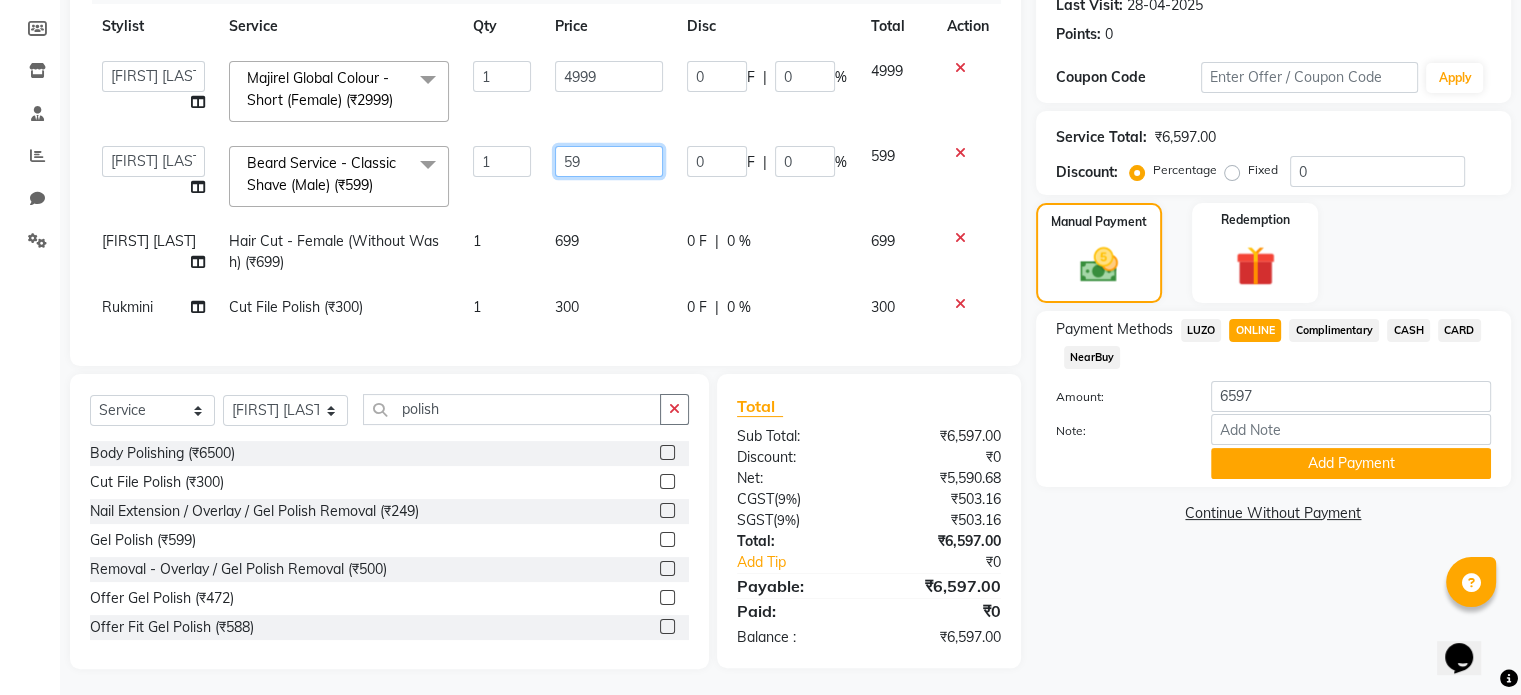 type on "5" 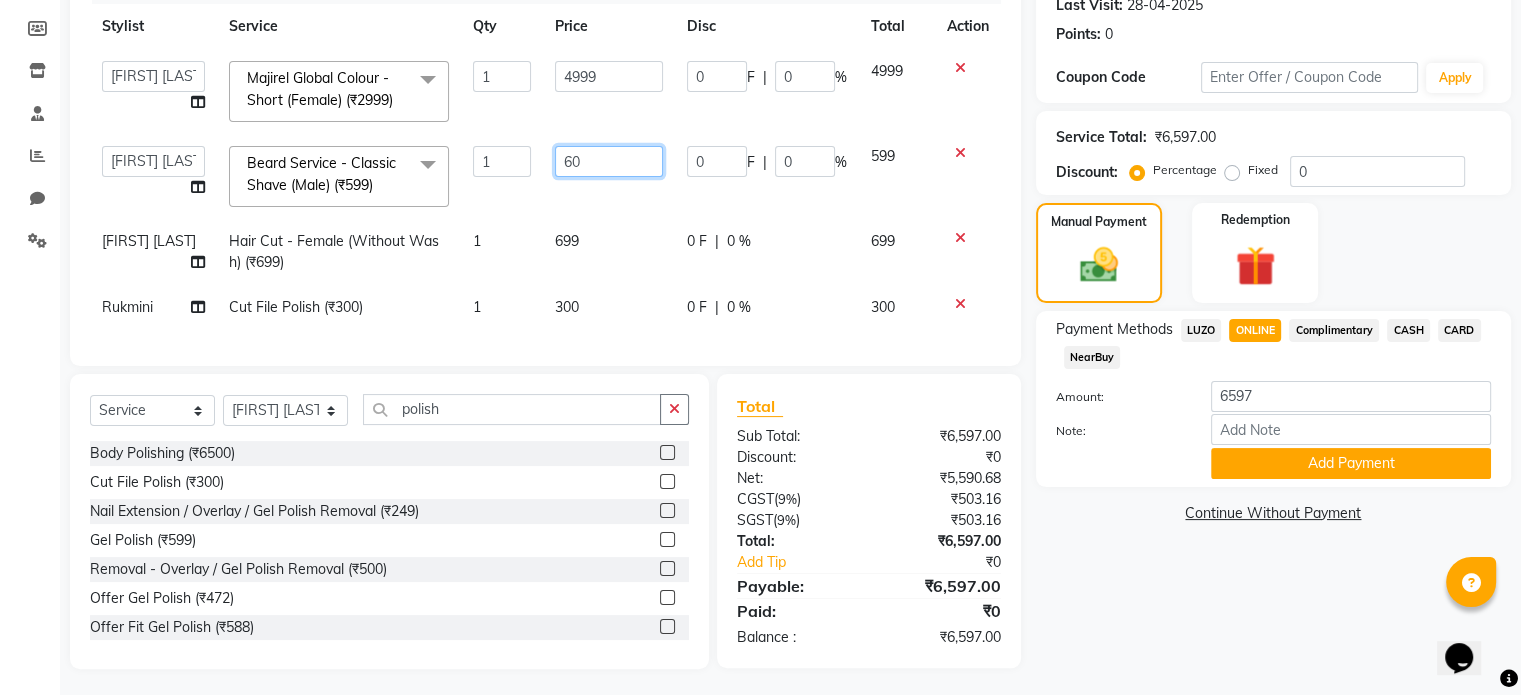 type on "600" 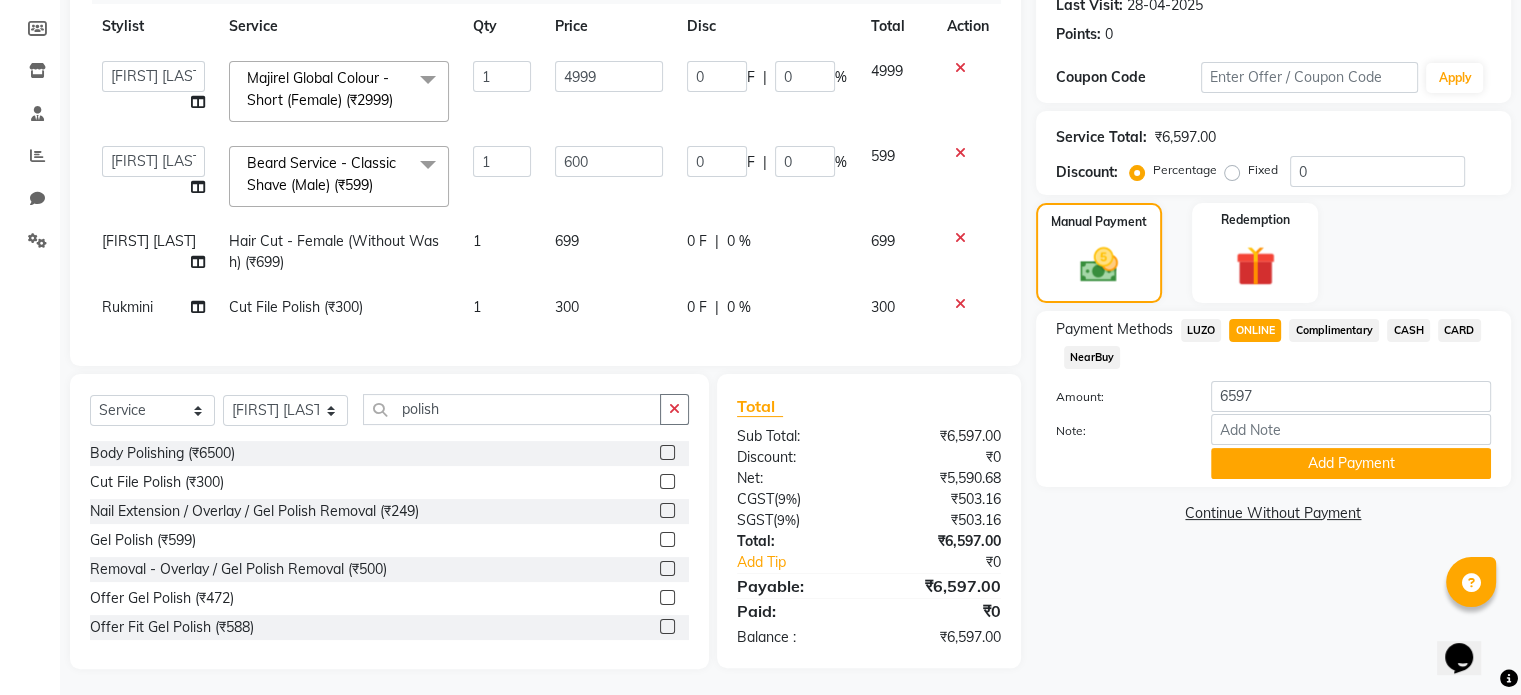 click on "[FIRST] [LAST]    [FIRST] [LAST]   [FIRST] [LAST]   [FIRST] [LAST]   [FIRST]    [FIRST] [LAST]    [FIRST] [LAST]    [FIRST]   [FIRST]    [FIRST]   [FIRST] [LAST]    [FIRST]   [FIRST] [LAST]    Majirel Global Colour - Short (Female) (₹2999)  x Hair Cut - Kids (Below 12yrs) (Male & Female) (₹449) Hair Cut - Female (Without Wash) (₹699) Hair Cut - Male (Without Wash) (₹399) Hair Cut - Female (With Hair Wash) (₹999) Hair Cut - Male (With Hair Wash) (₹499) Hair Cut -  (Styling/Tong/Crimping)  Male (₹299) Hair Cut -  (Styling/Tong/Crimping) Female (₹1199) Hair Patch Service (₹1499) Classic Loreal Hair Wash Female (₹349) Classic Loreal Hair Wash Male (₹249) Premium Davines Hair Wash Female (₹589) Premium Davines Hair Wash Male (₹399) Davines Hair Wash +  Blow-dry/Styling Female (₹949) Davines Hair Wash +  Blow-dry/Styling Male (₹599) Hair  Deep Conditioner  (₹1500) Beard Service - Beard Crafting (Male) (₹649) Beard Service - Beard Coloring (Male) (₹599) Beard Service - Classic Shave (Male) (₹599) 1" 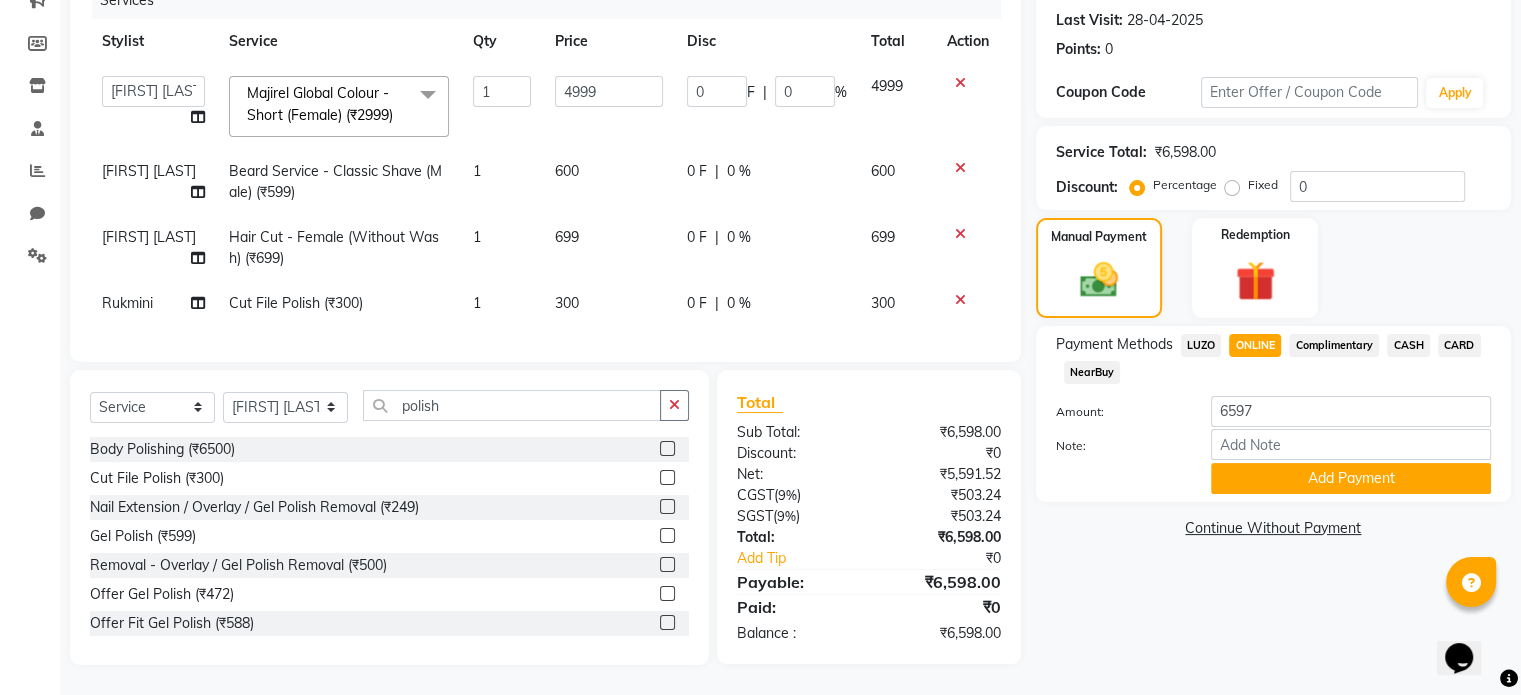 click on "699" 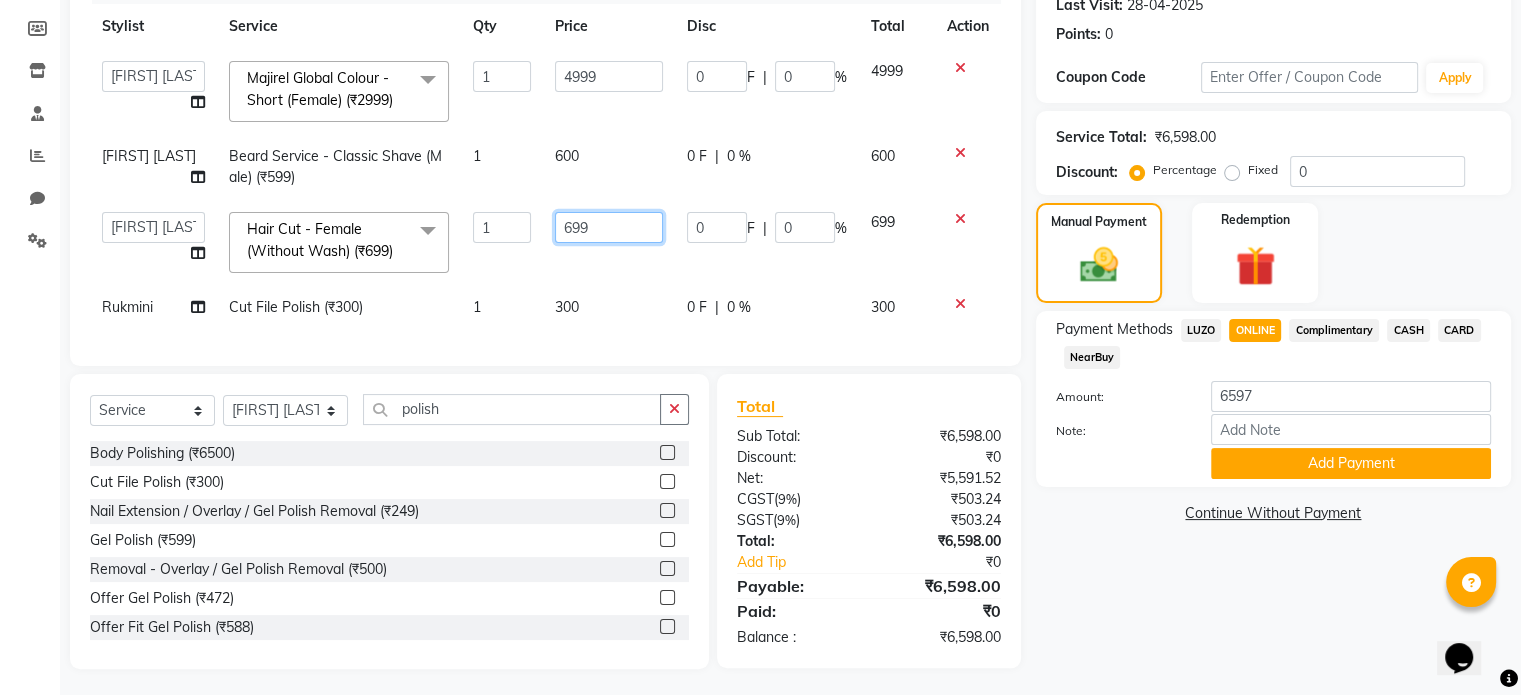 click on "699" 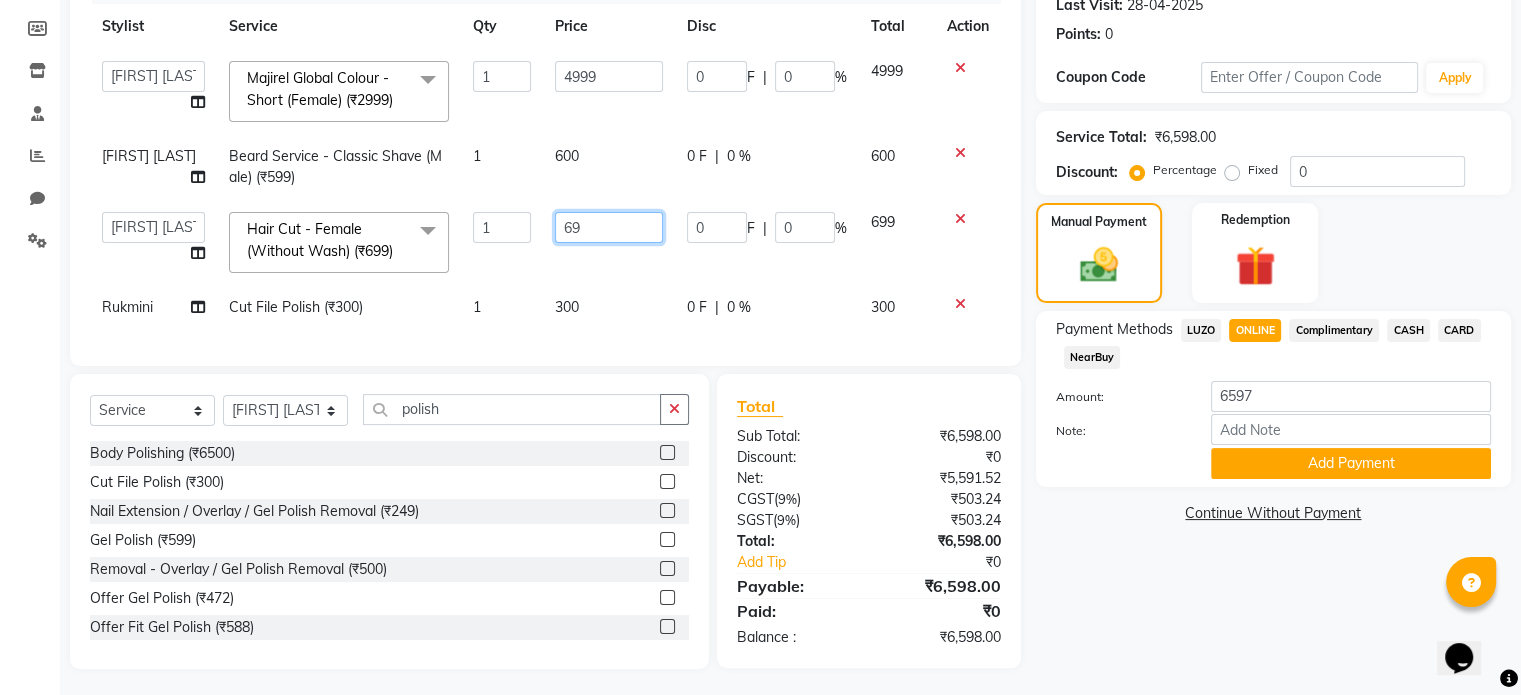 type on "6" 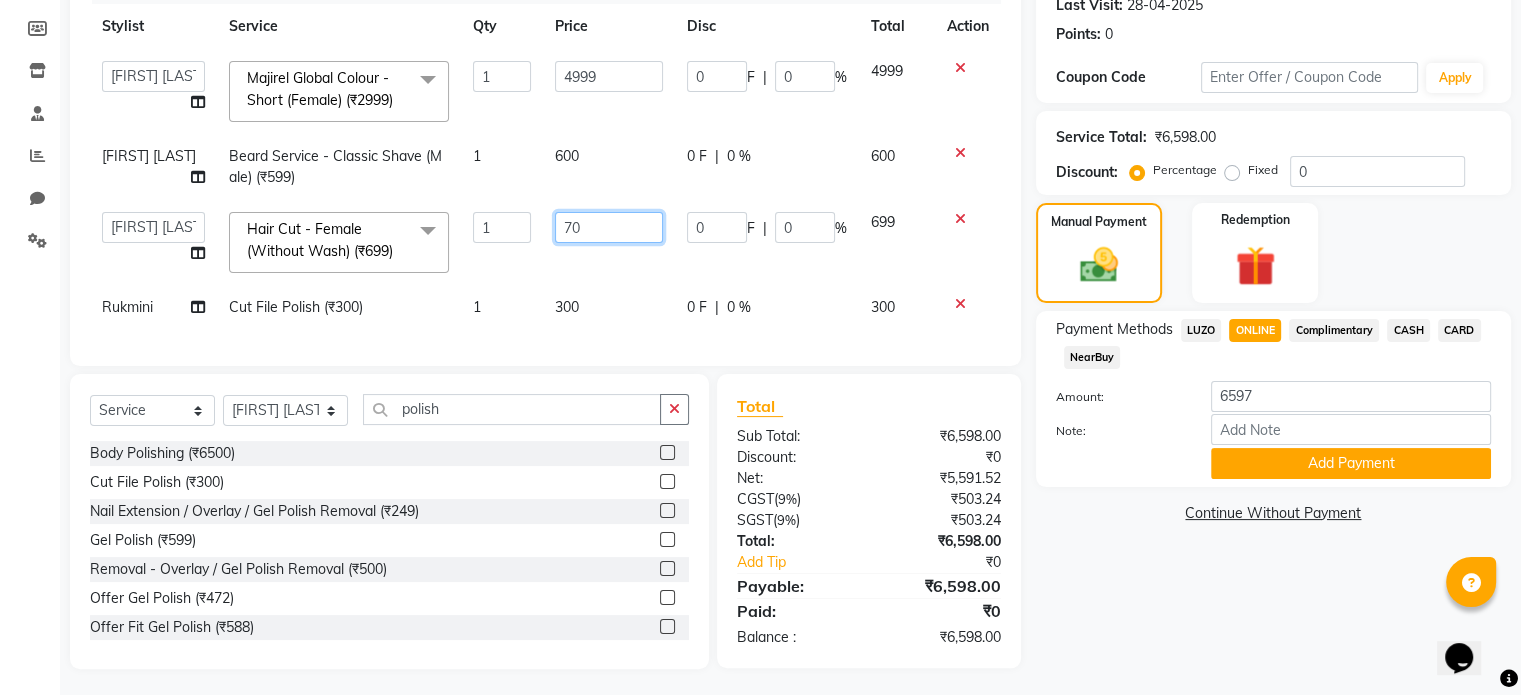 type on "700" 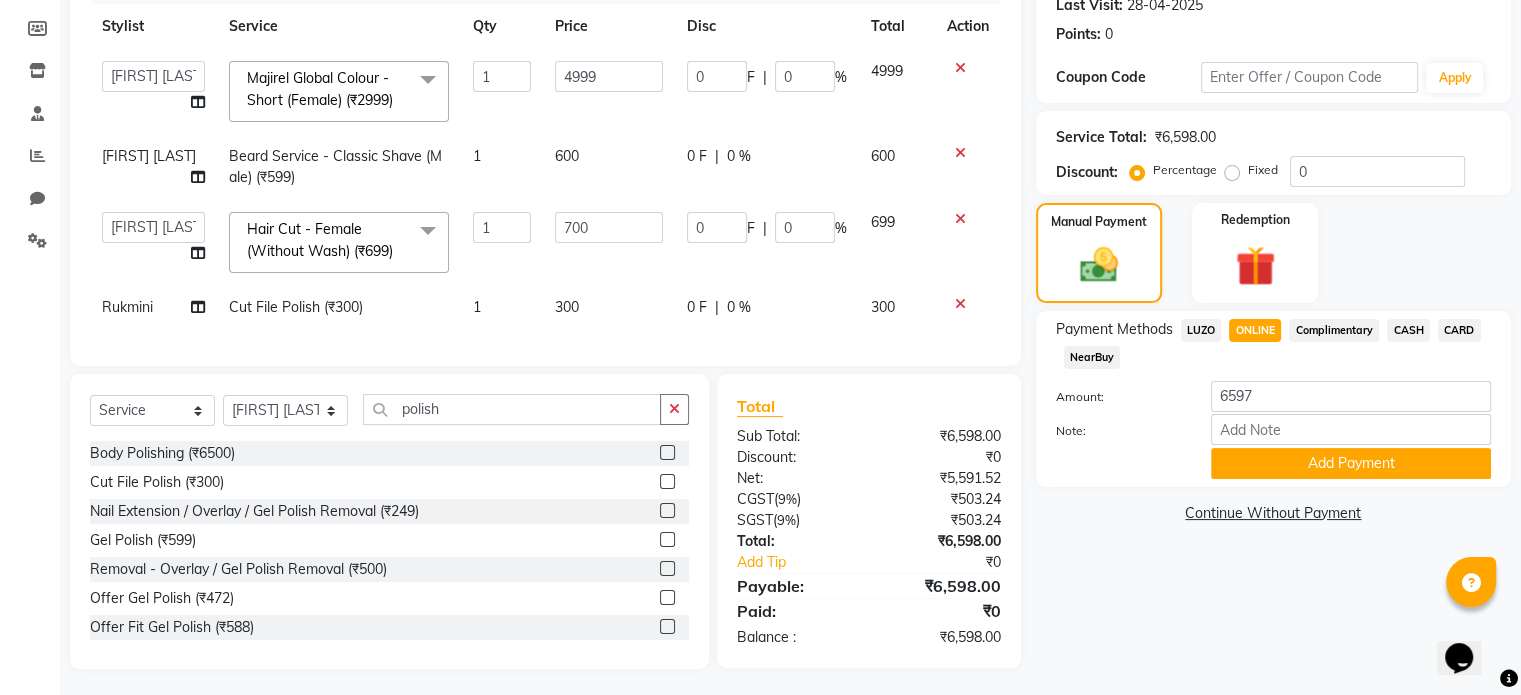 click on "Name: [FIRST] [LAST] Membership:  No Active Membership  Total Visits:  5 Card on file:  0 Last Visit:   28-04-2025 Points:   0  Coupon Code Apply Service Total:  ₹6,598.00  Discount:  Percentage   Fixed  0 Manual Payment Redemption Payment Methods  LUZO   ONLINE   Complimentary   CASH   CARD   NearBuy  Amount: 6597 Note: Add Payment  Continue Without Payment" 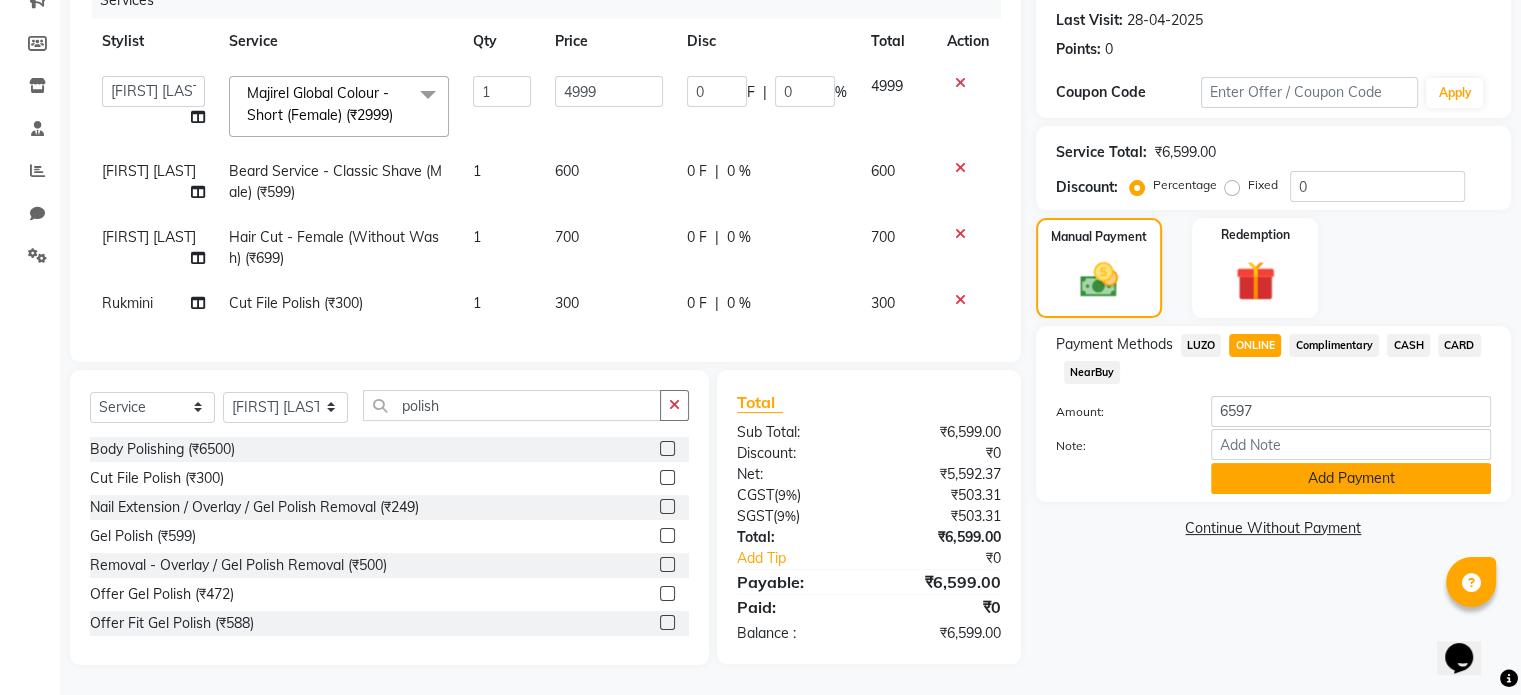 click on "Add Payment" 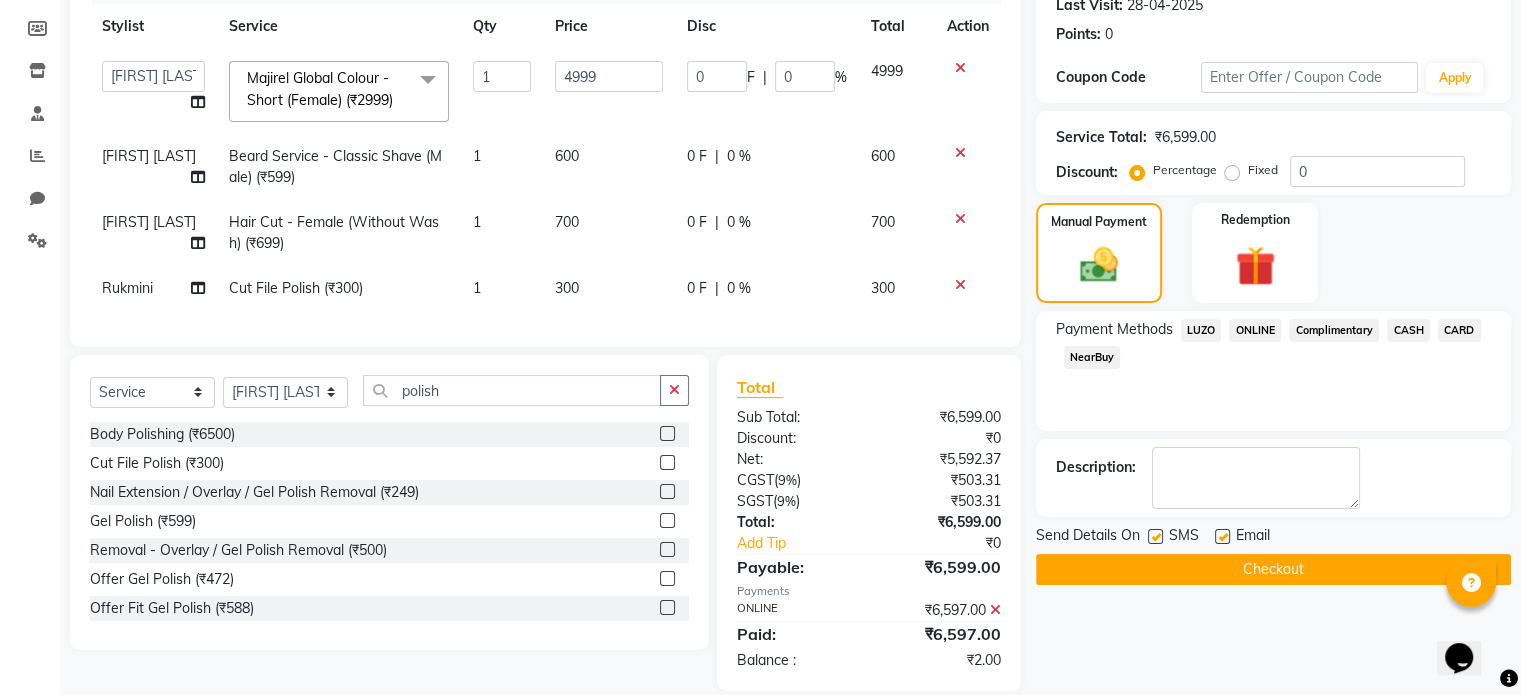click on "Checkout" 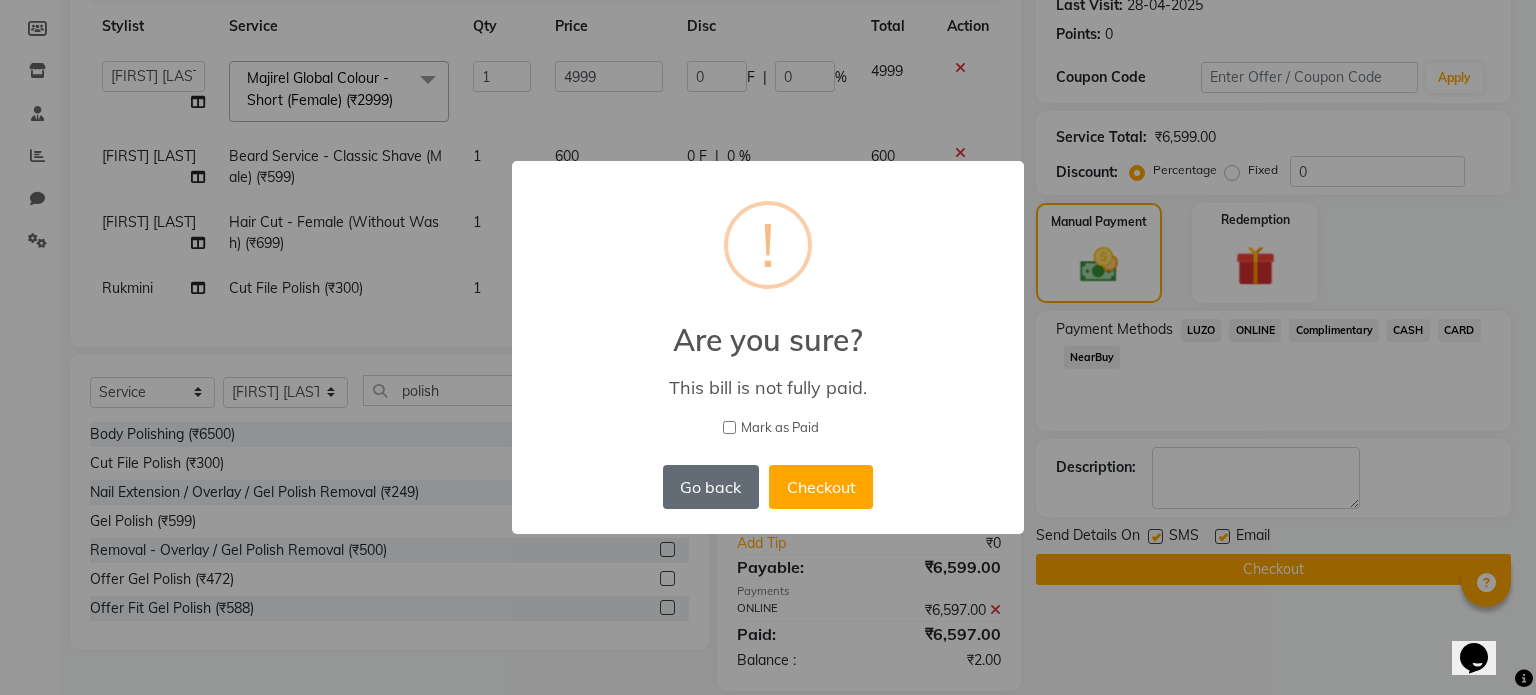 click on "Go back" at bounding box center [711, 487] 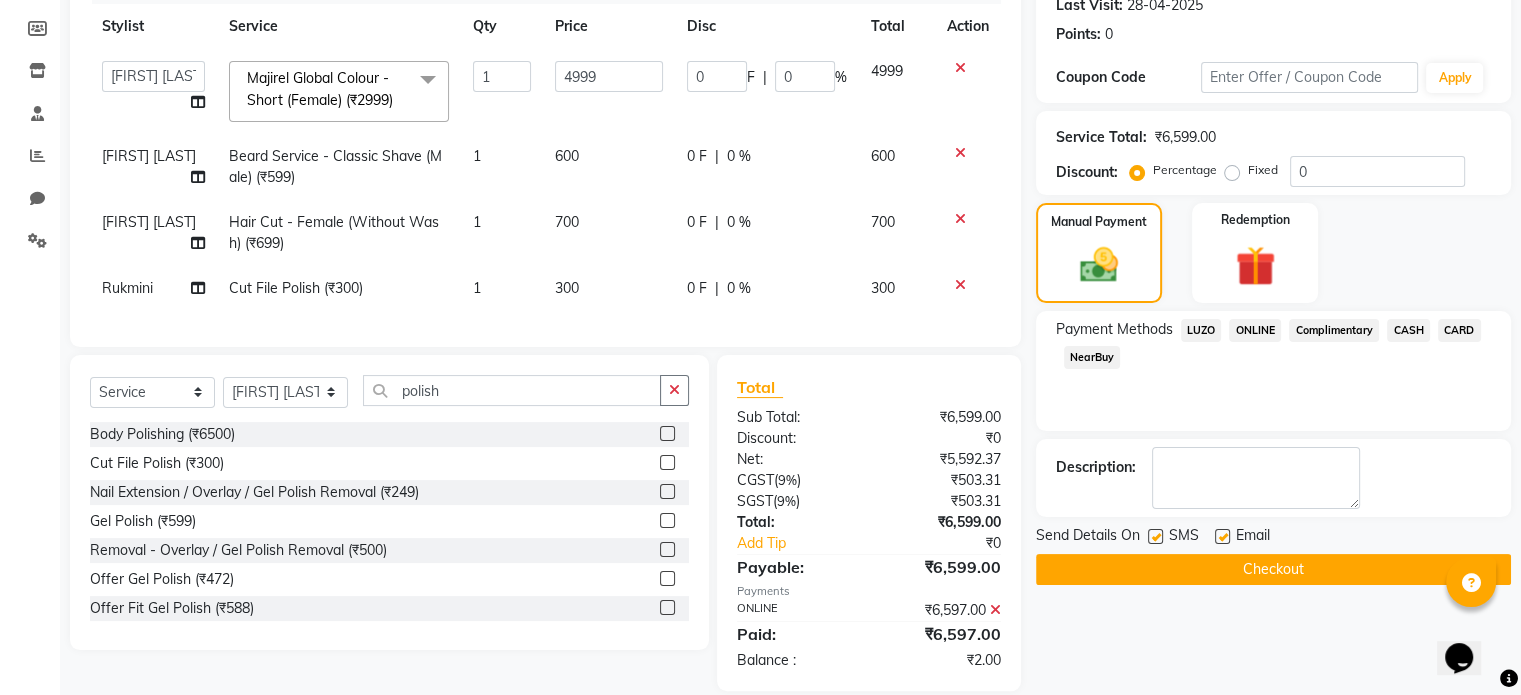 click 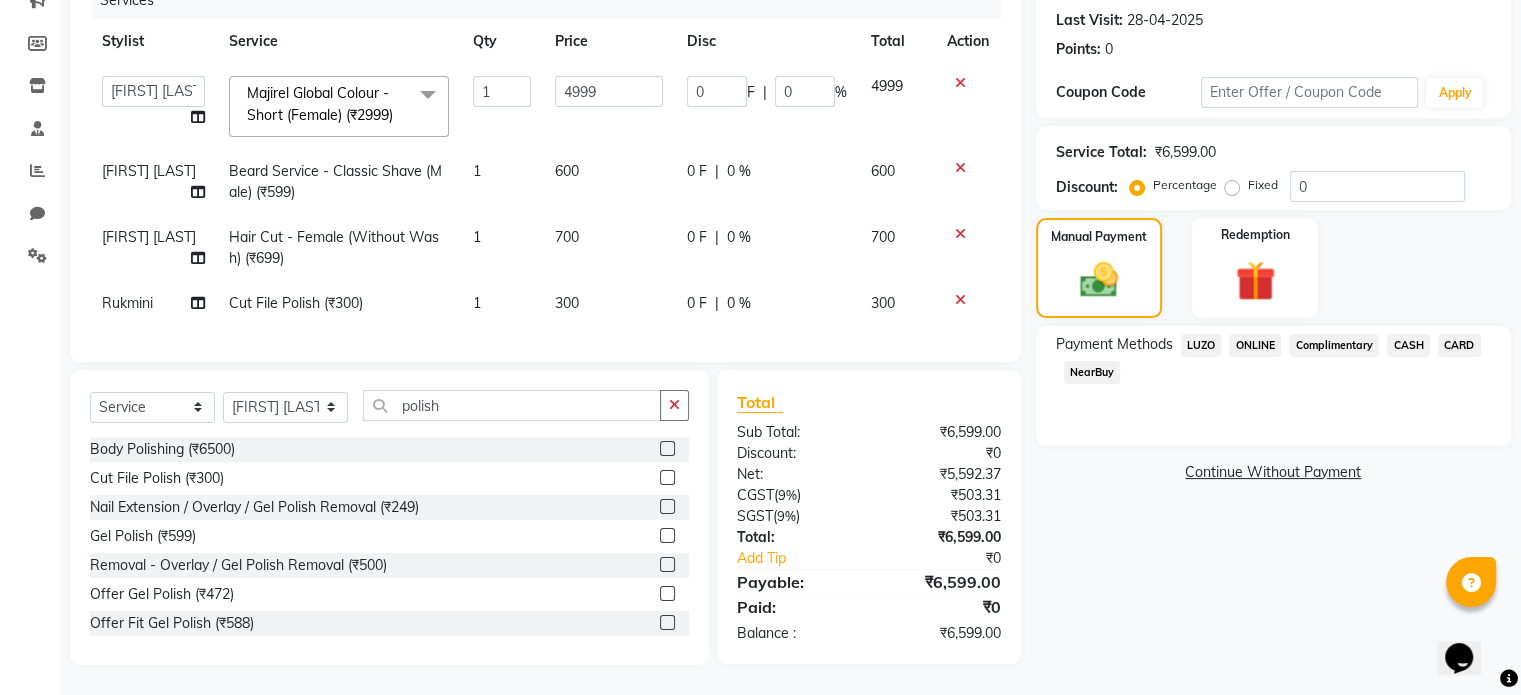 click on "ONLINE" 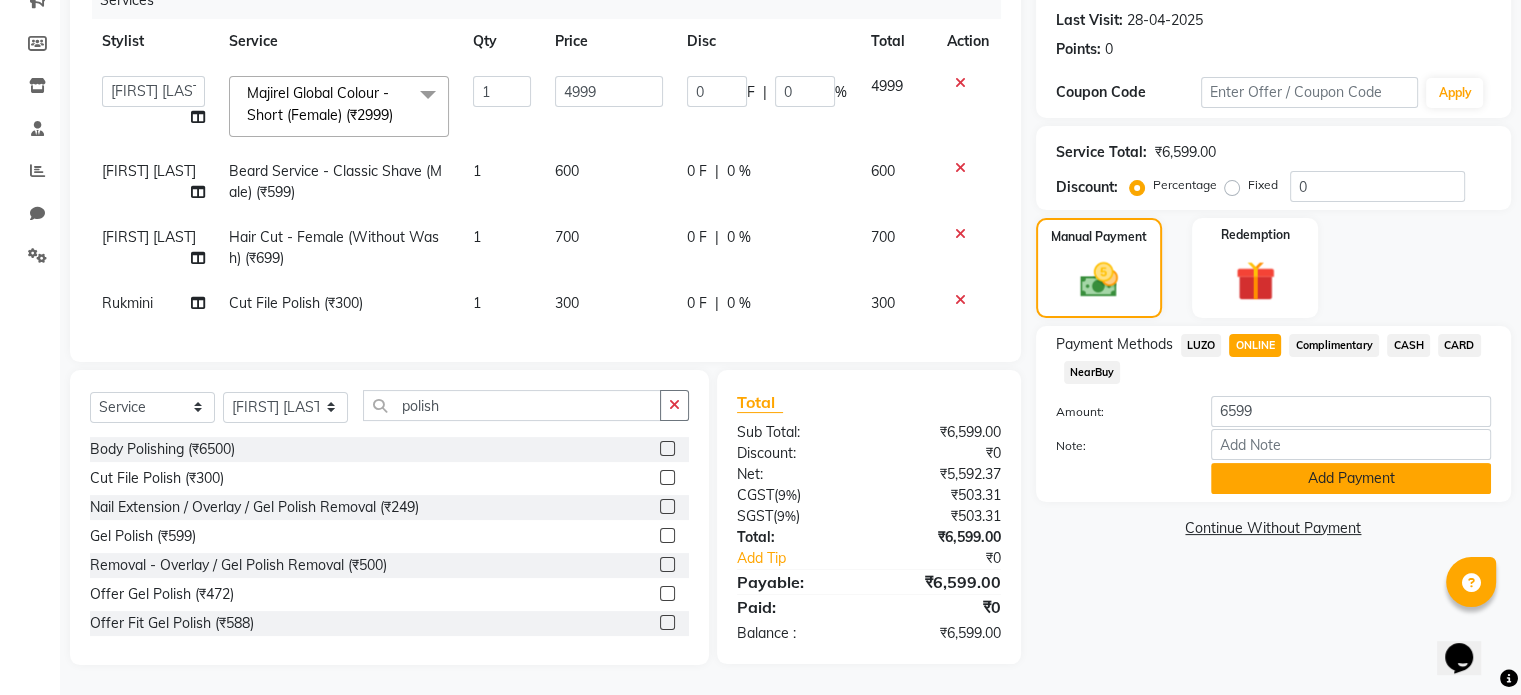 click on "Add Payment" 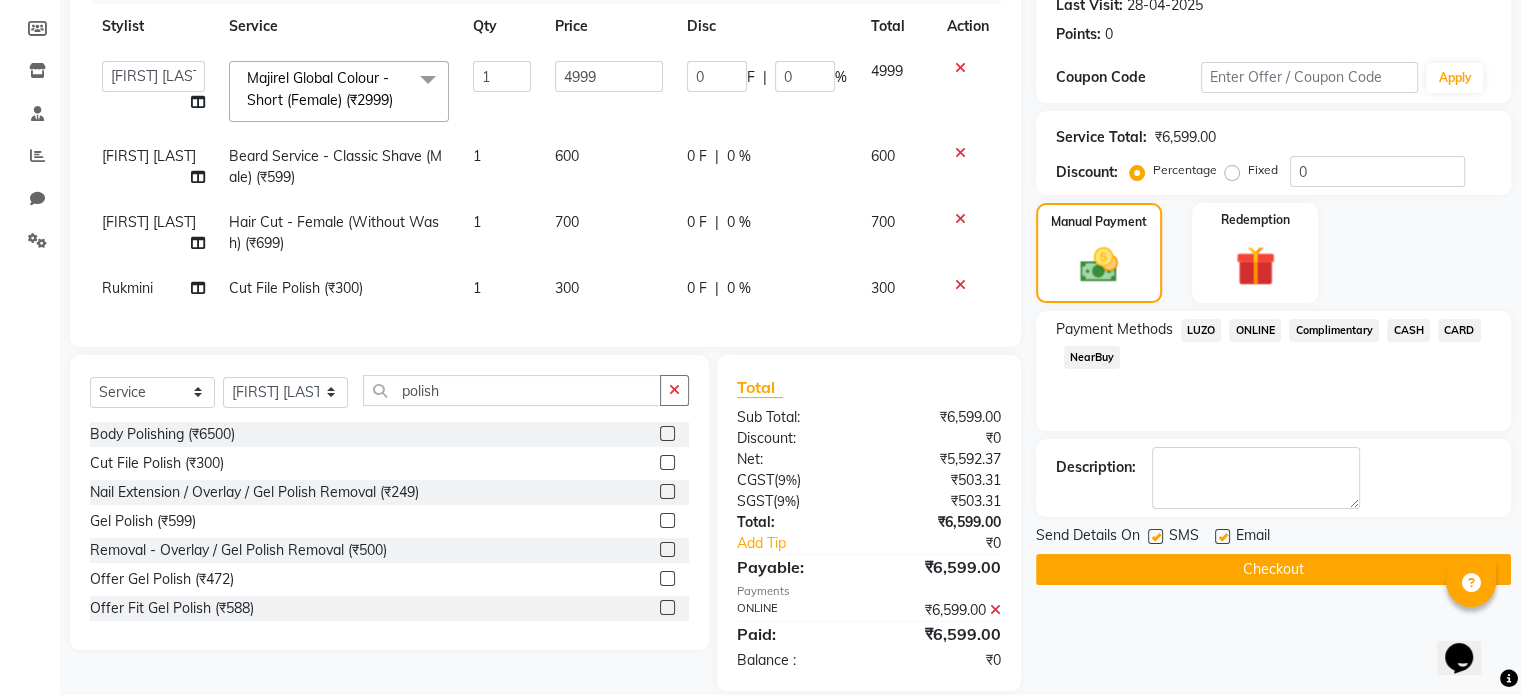 scroll, scrollTop: 328, scrollLeft: 0, axis: vertical 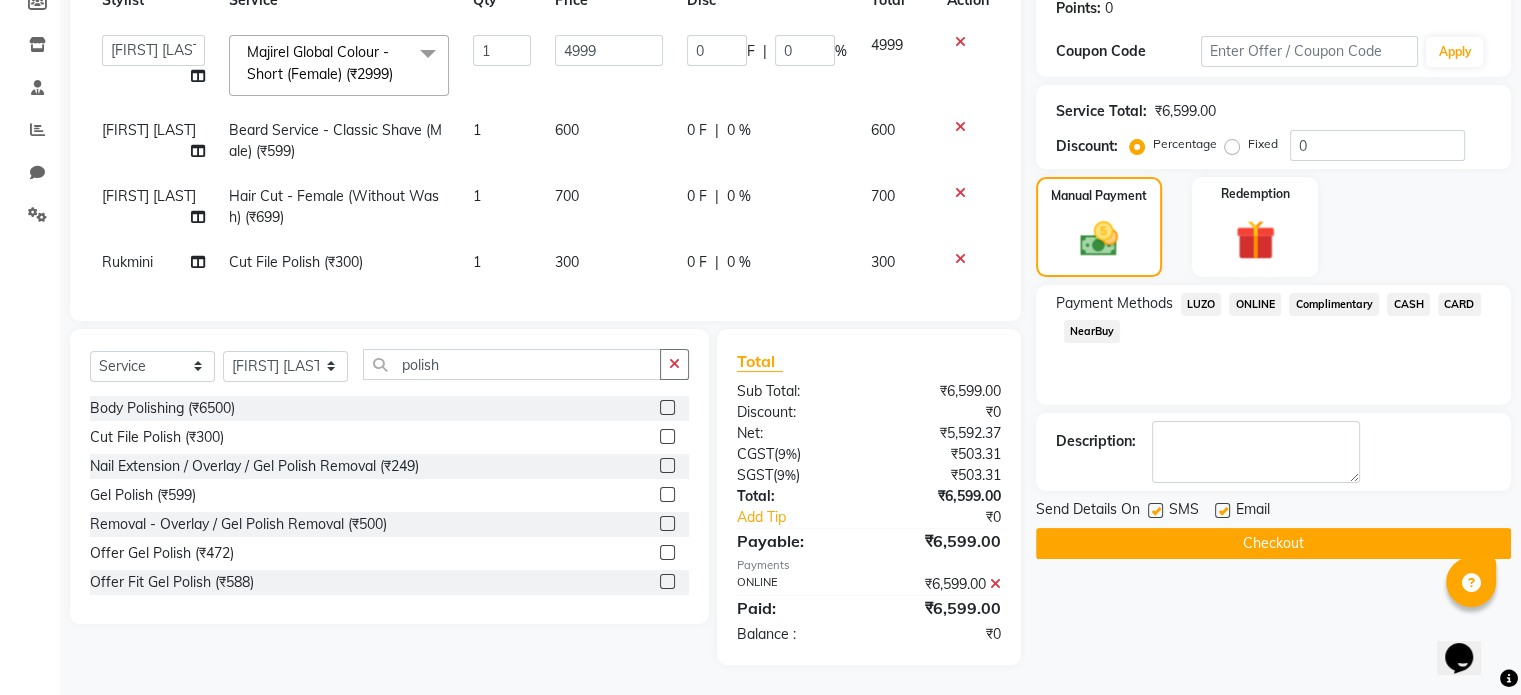 click on "Checkout" 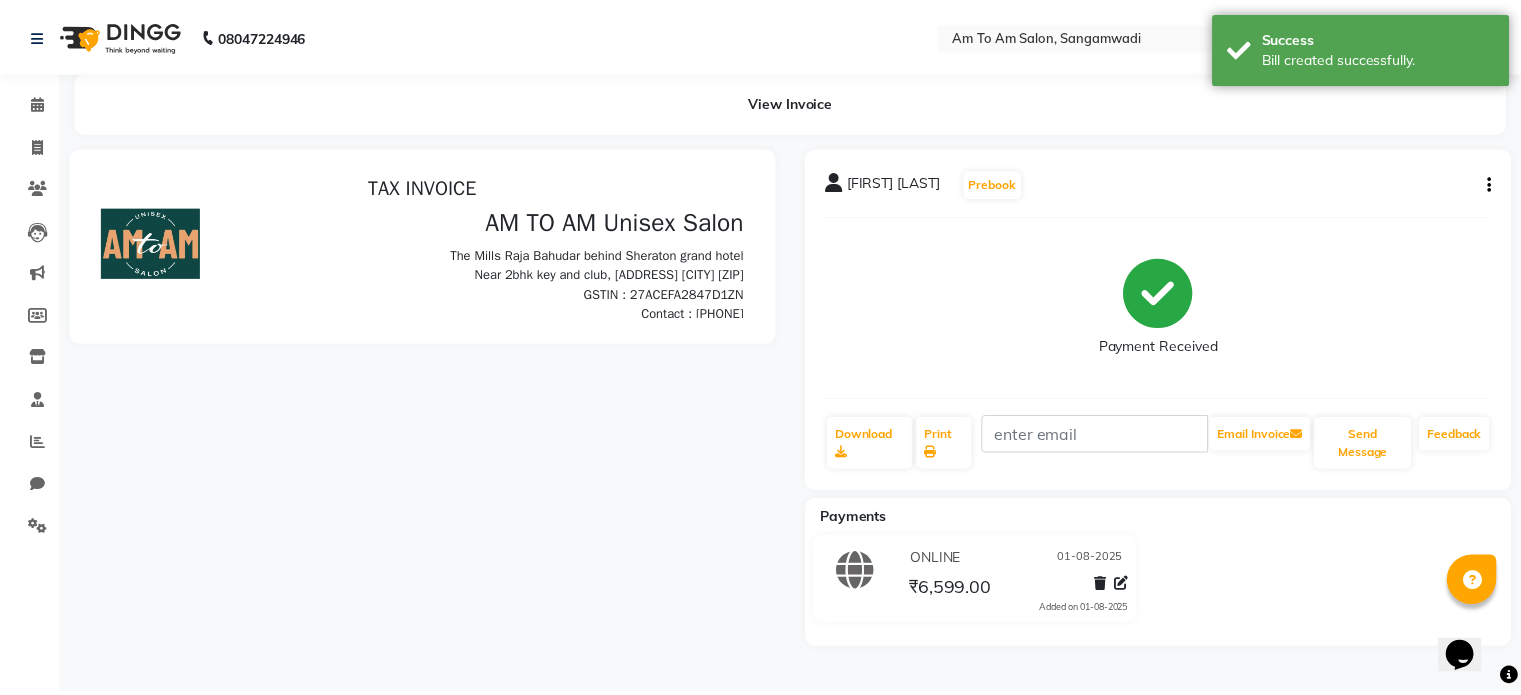 scroll, scrollTop: 0, scrollLeft: 0, axis: both 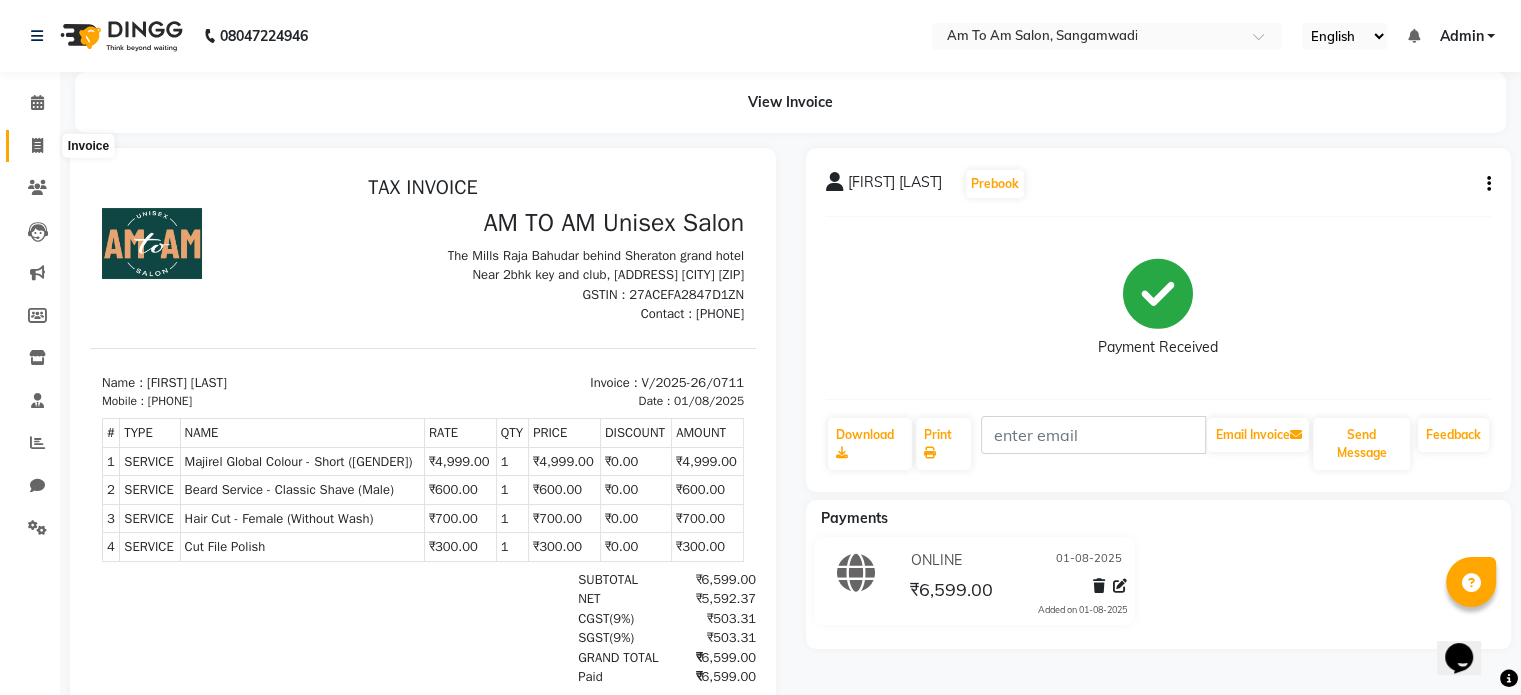 click 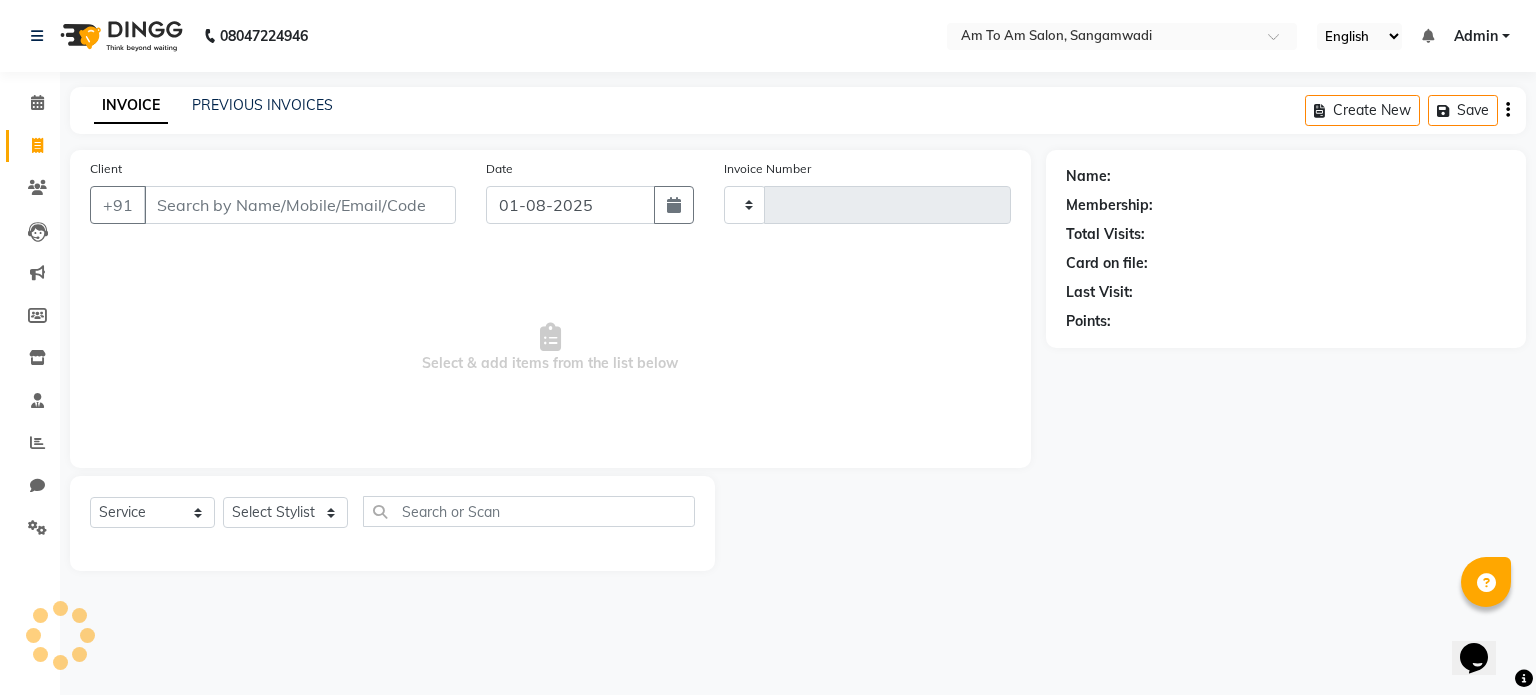 type on "0712" 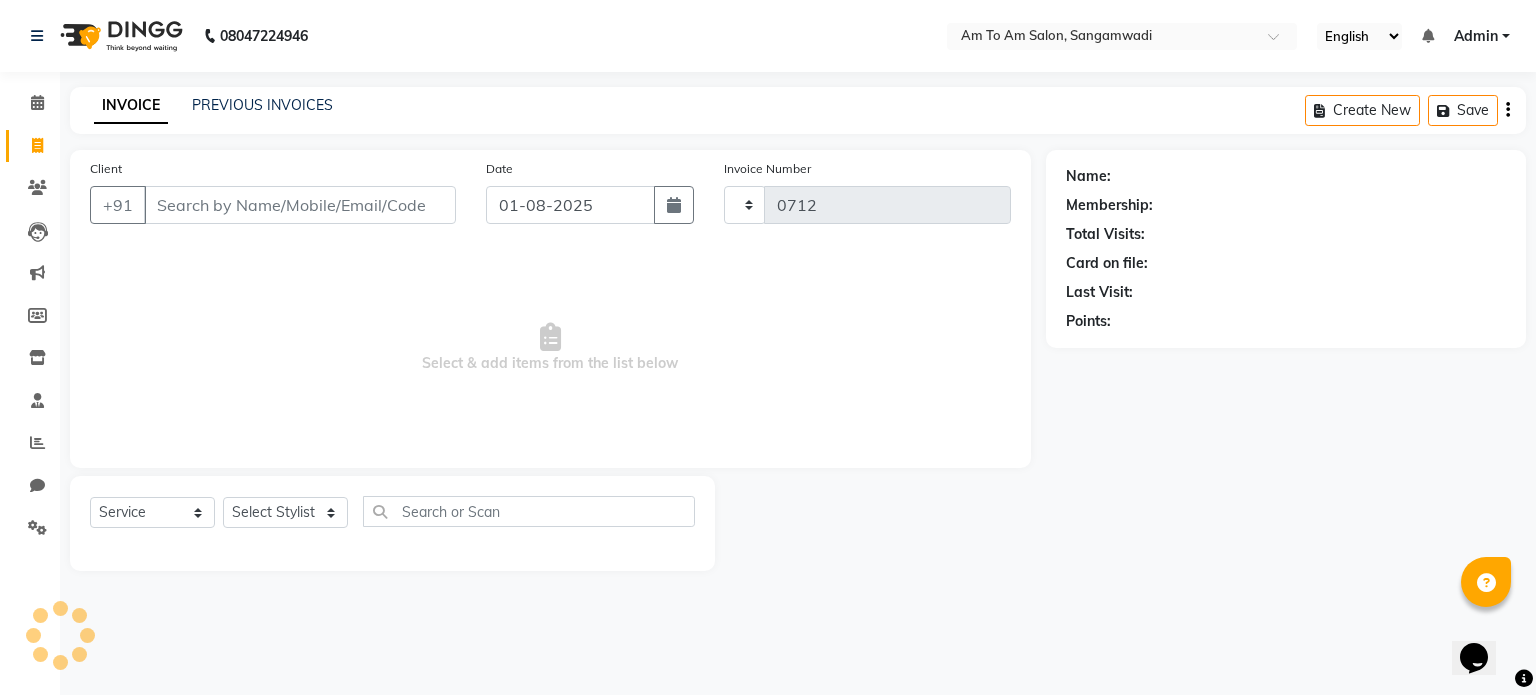 select on "6661" 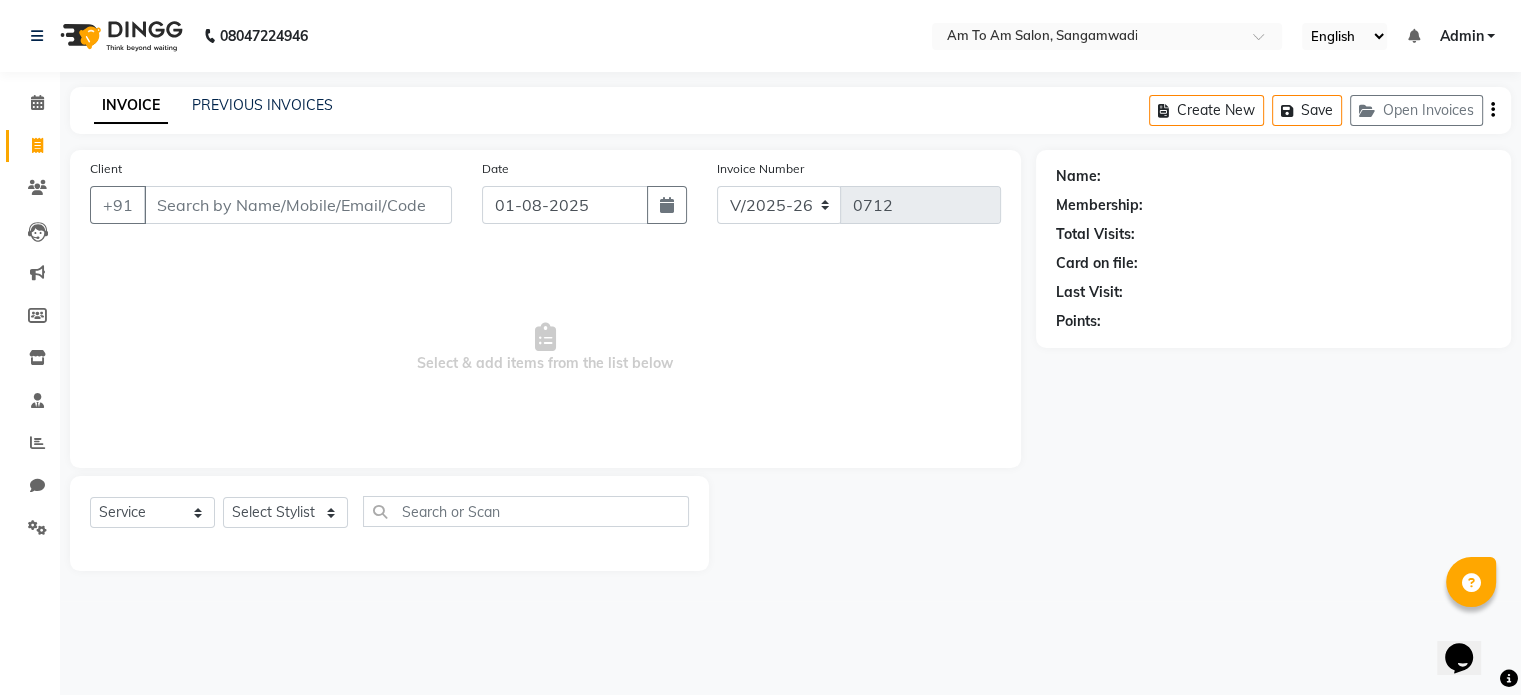 select on "51659" 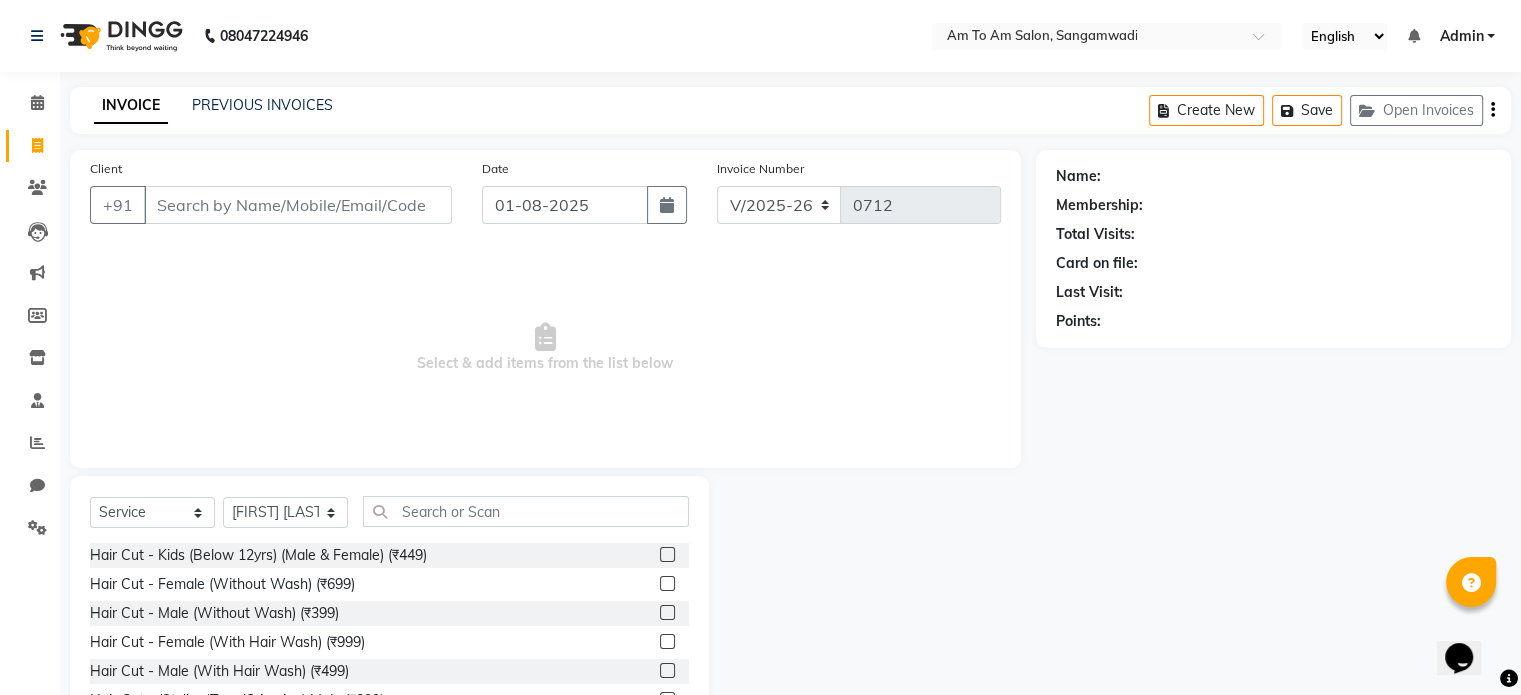 click on "Client" at bounding box center (298, 205) 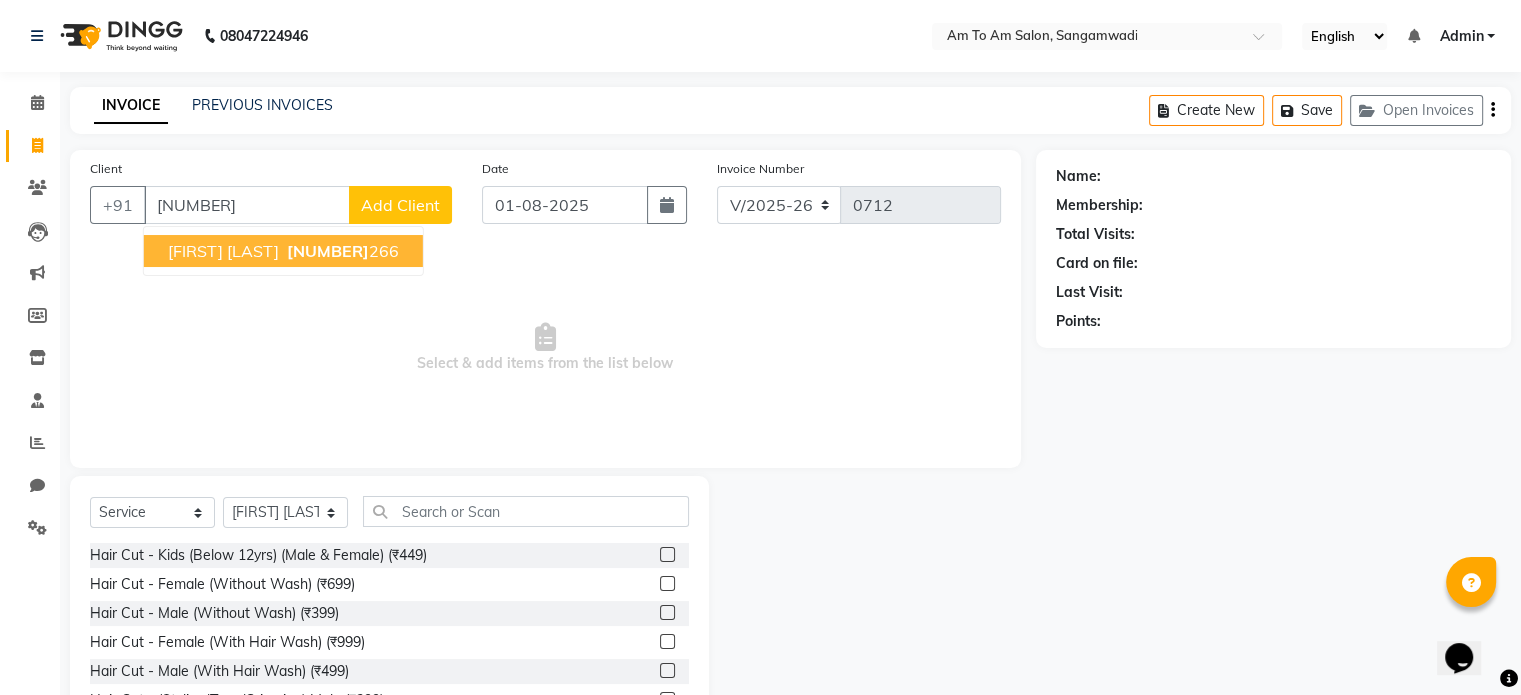 click on "[NUMBER]" at bounding box center (328, 251) 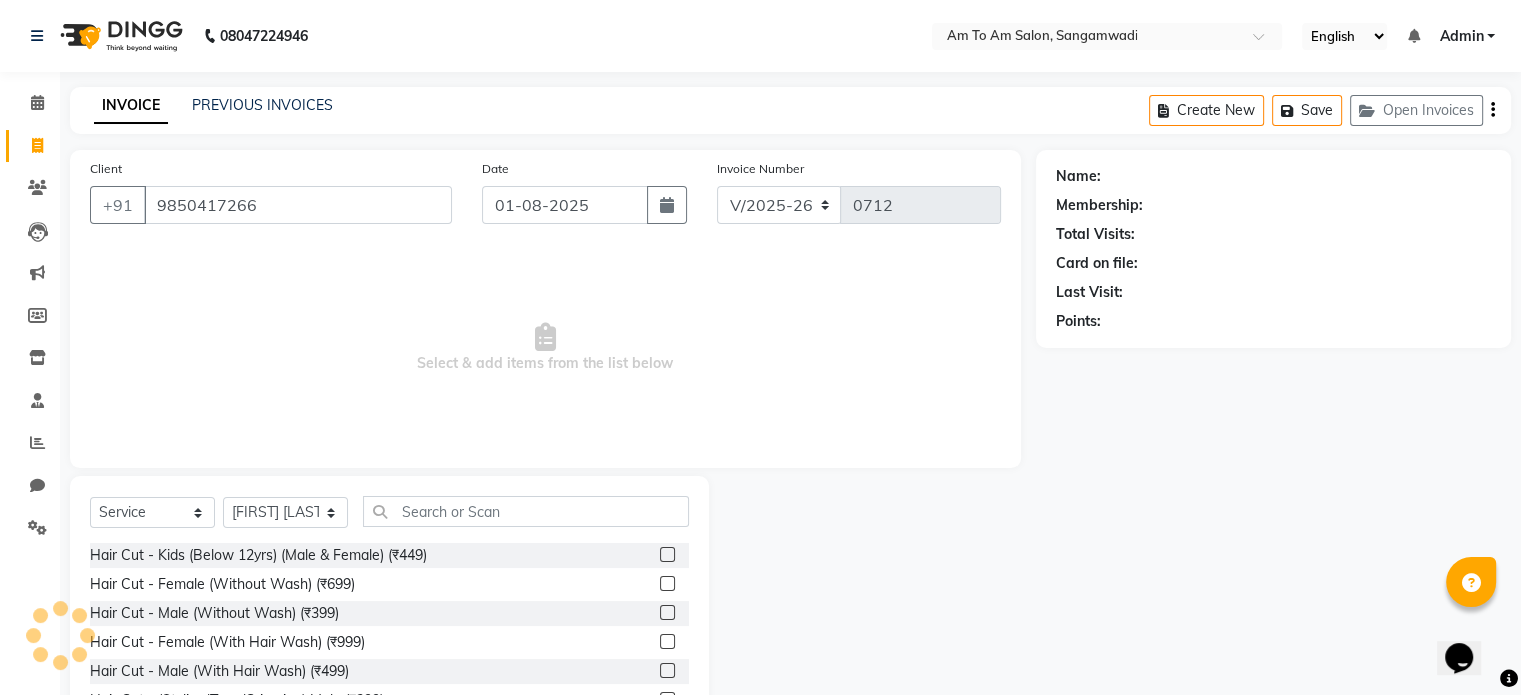 type on "9850417266" 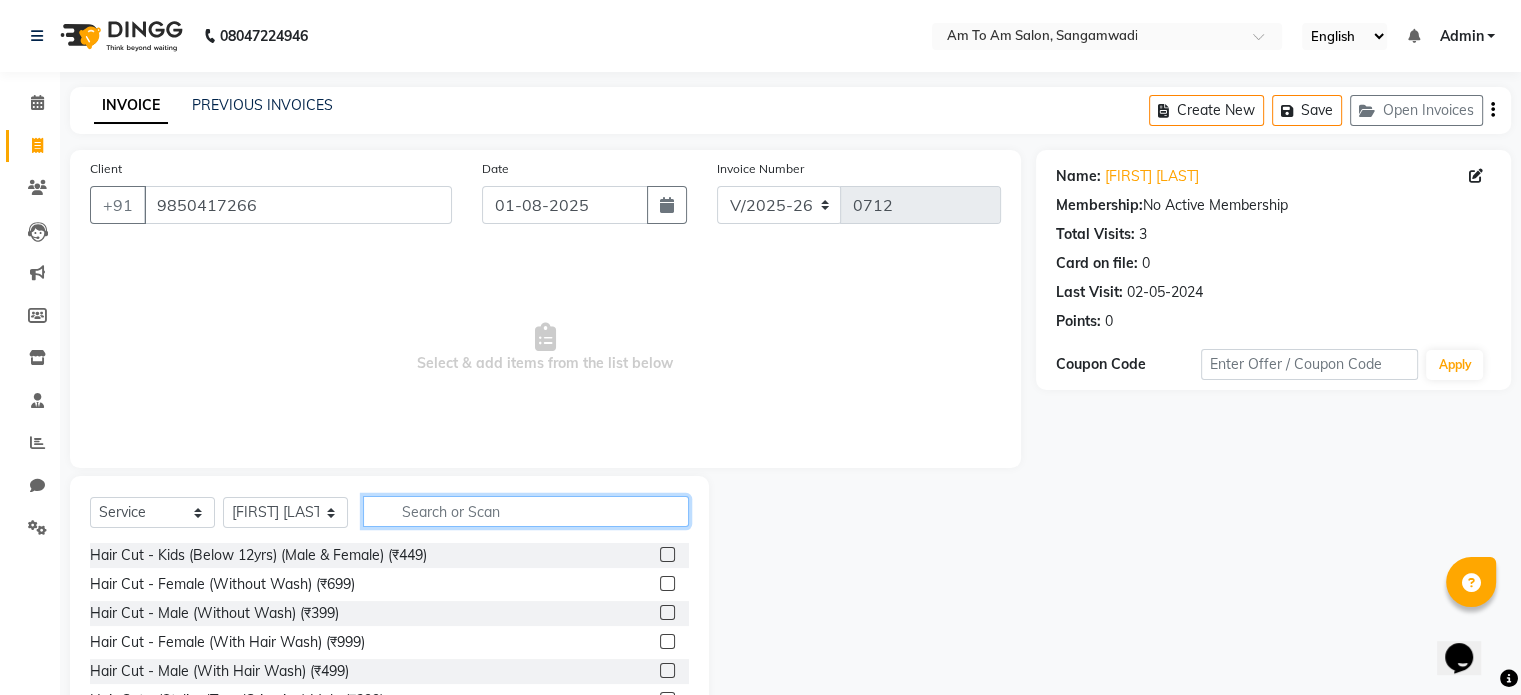 click 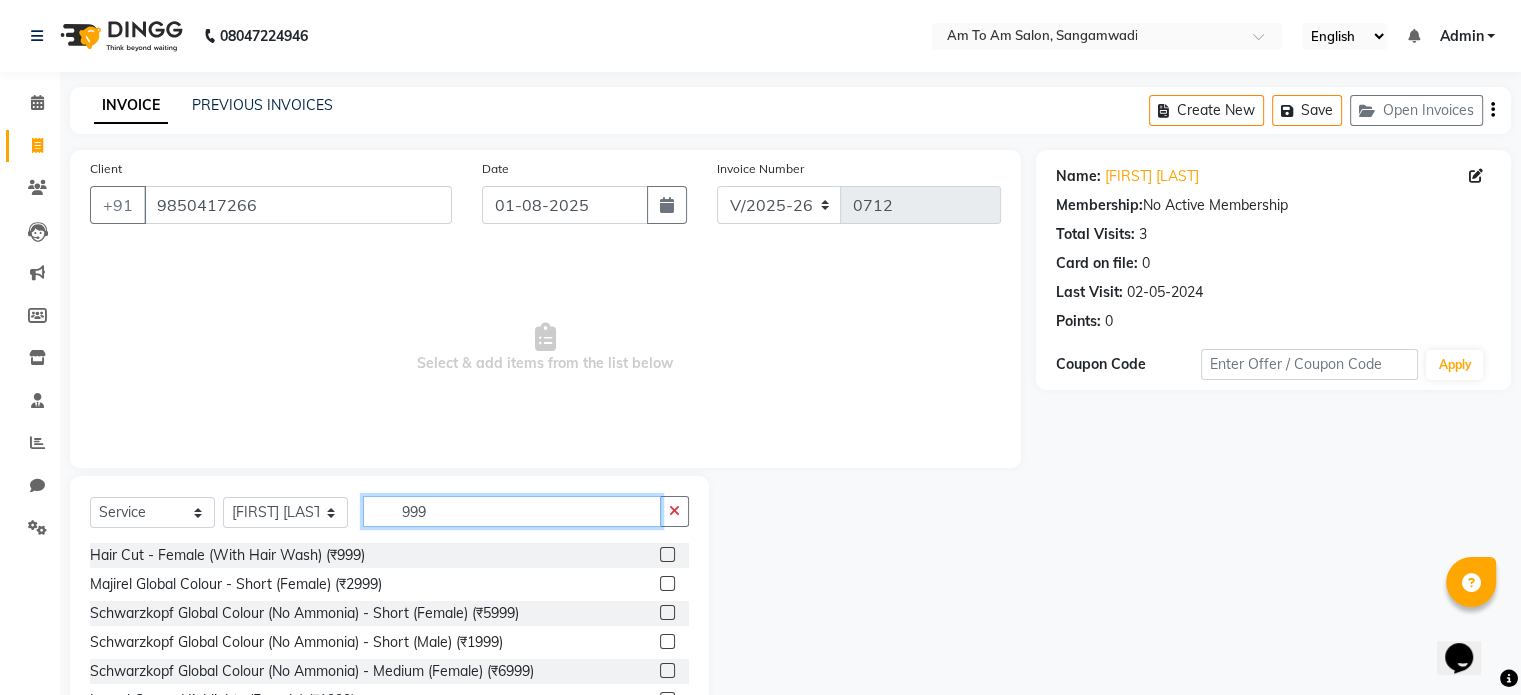 type on "999" 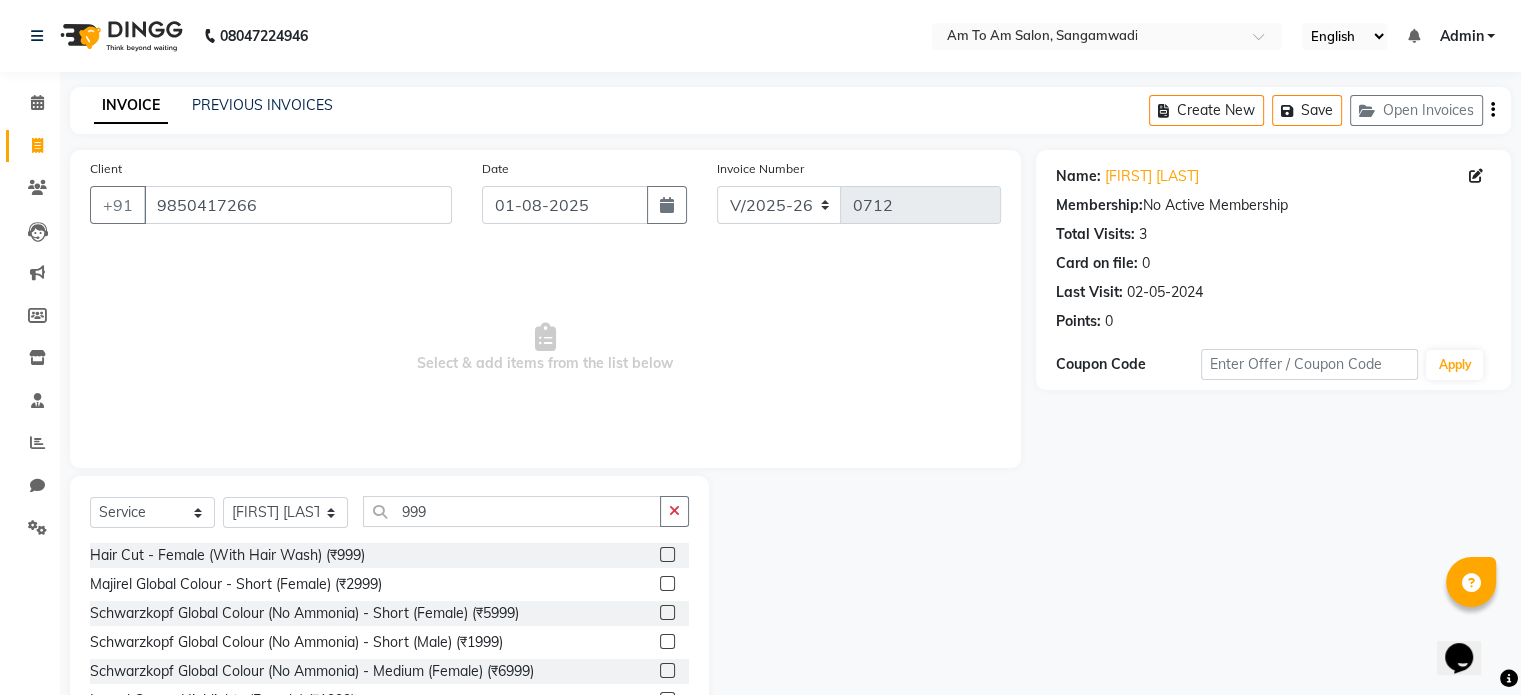 click 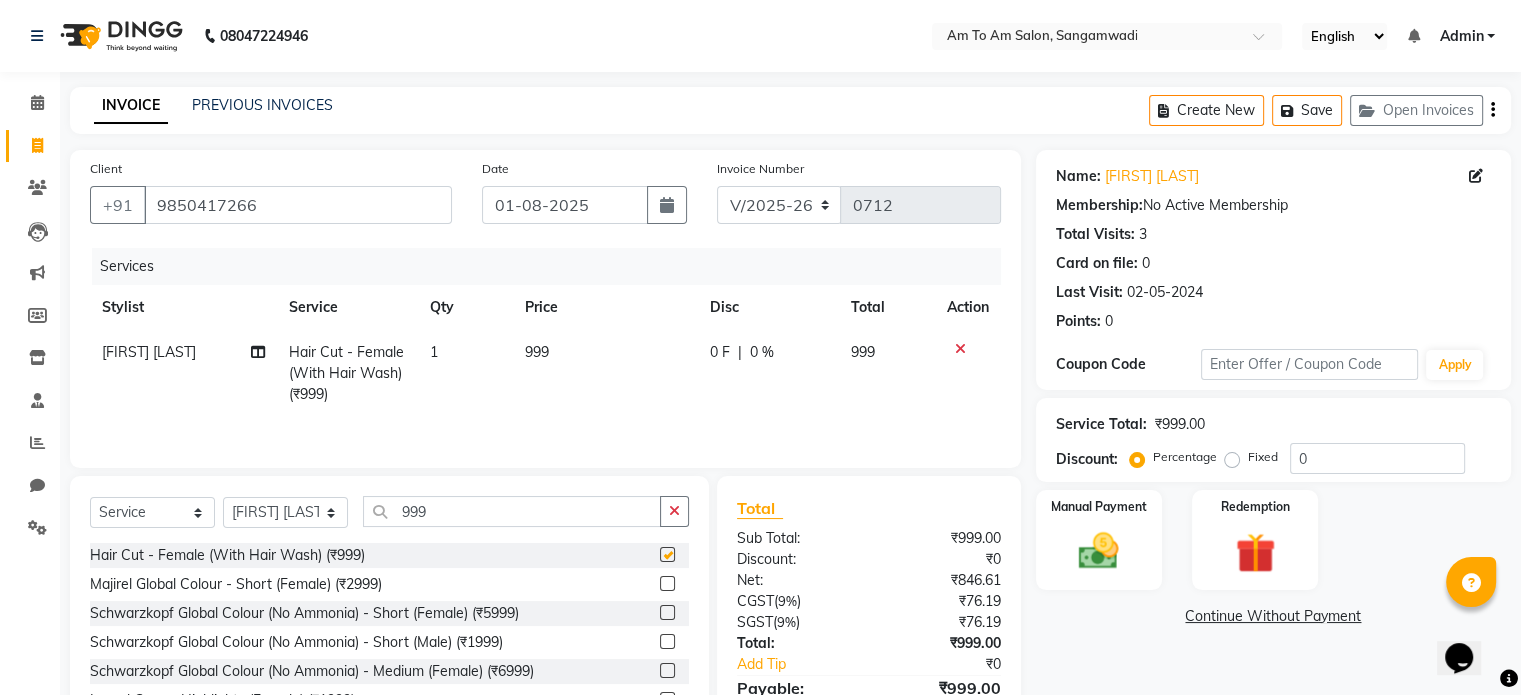 checkbox on "false" 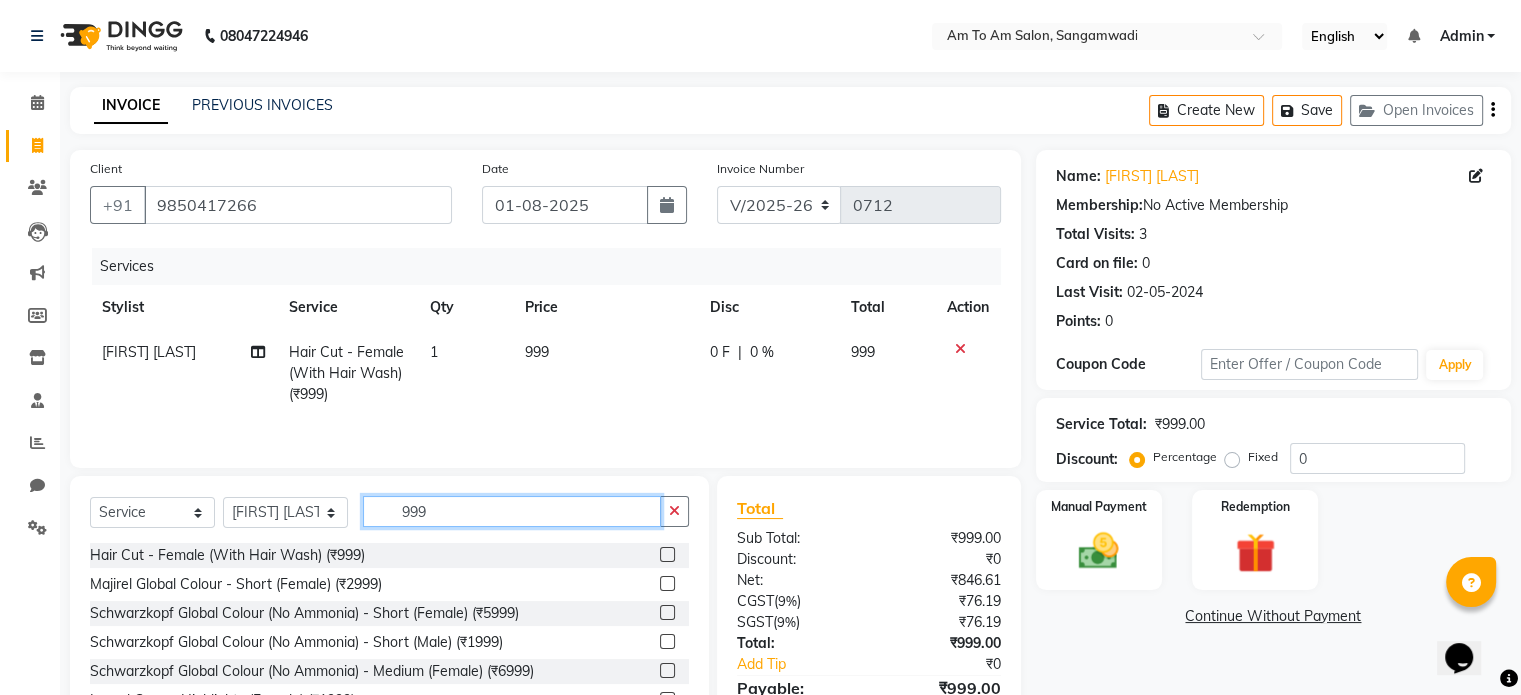 click on "999" 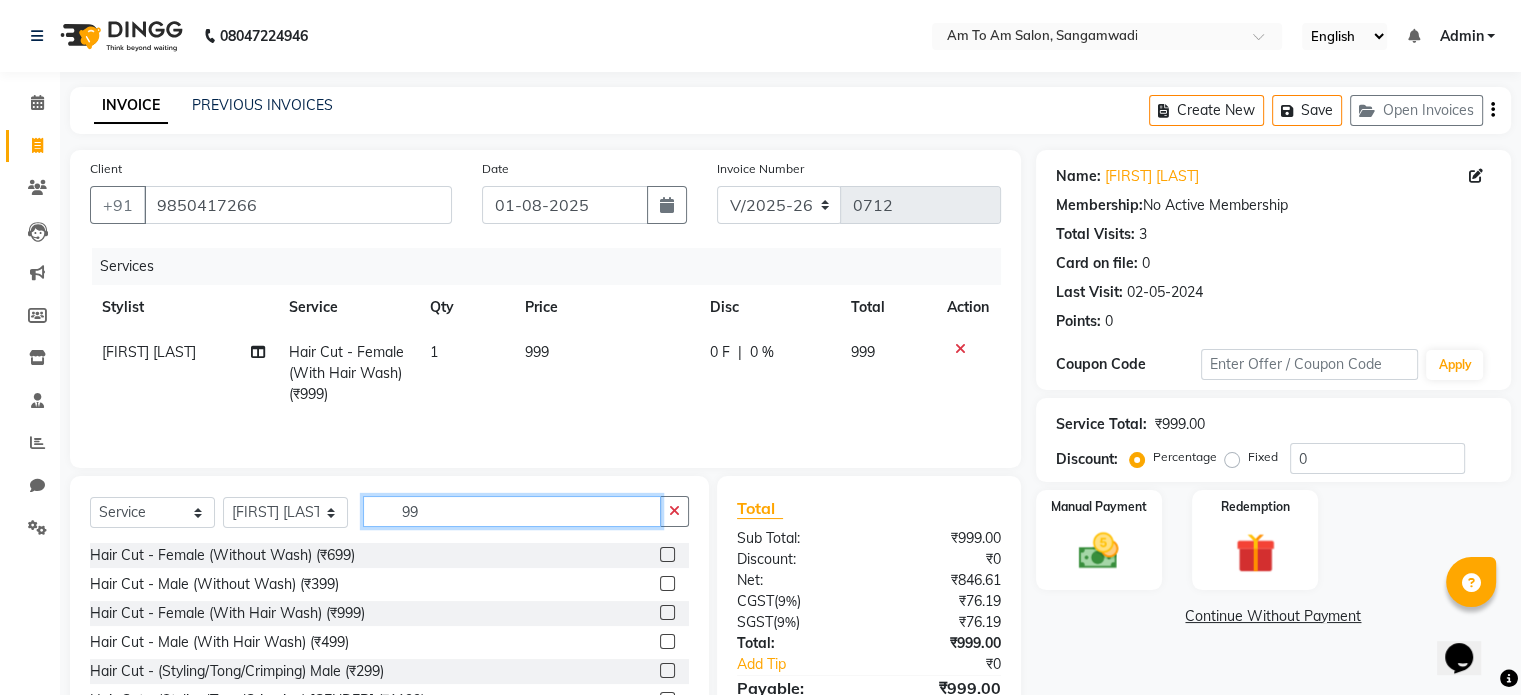type on "9" 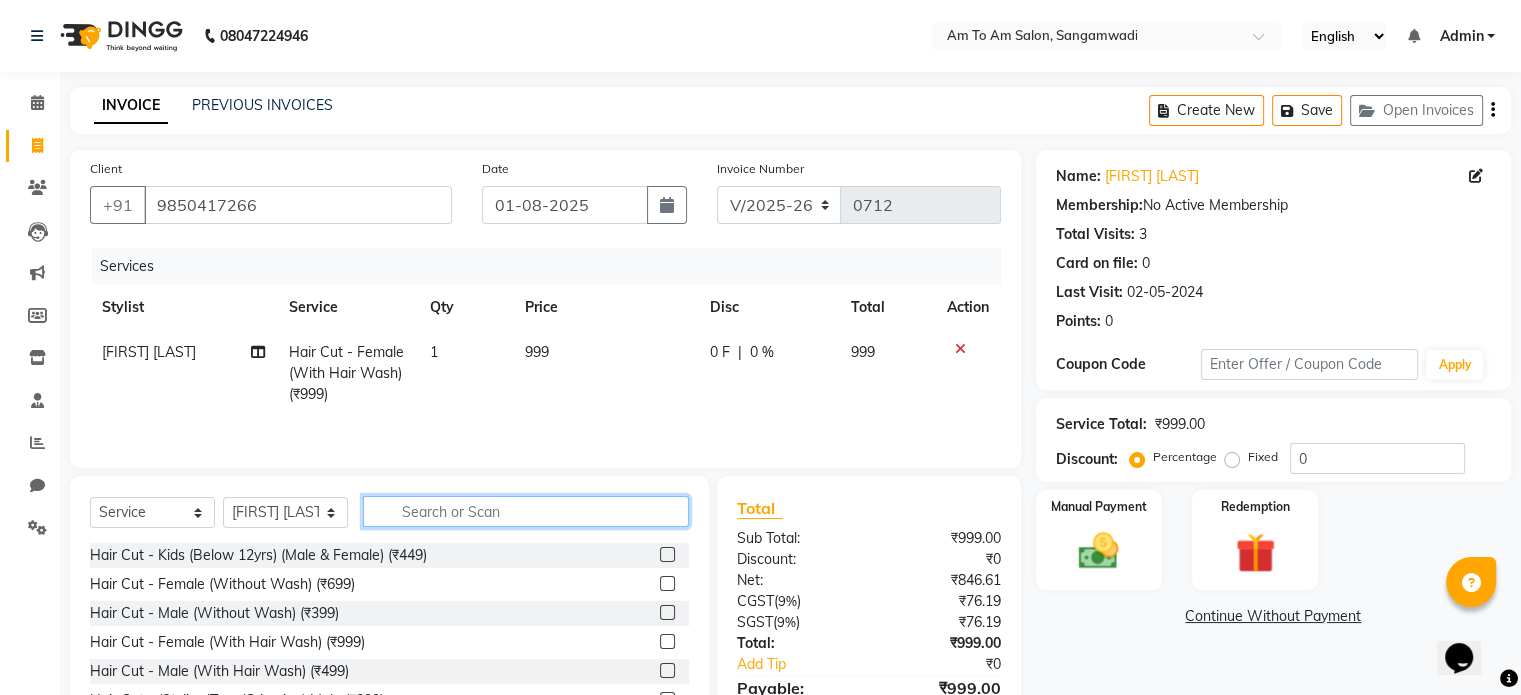 type 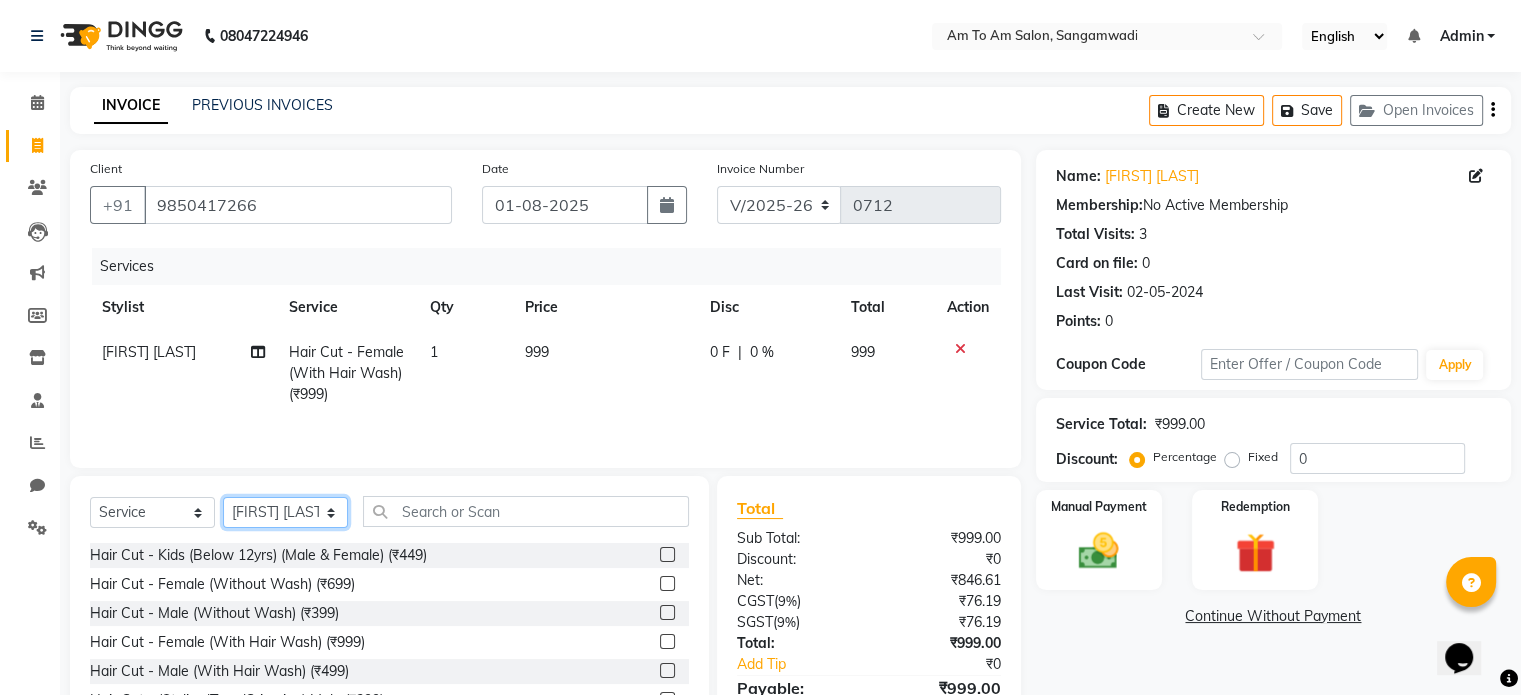 click on "Select Stylist [FIRST] [LAST]  [FIRST] [LAST] [FIRST] [LAST] [FIRST] [LAST] [FIRST]    [FIRST] [LAST]    [FIRST] [LAST]    [FIRST]   [FIRST]    [FIRST]   [FIRST] [LAST]    [FIRST]   [FIRST] [LAST]" 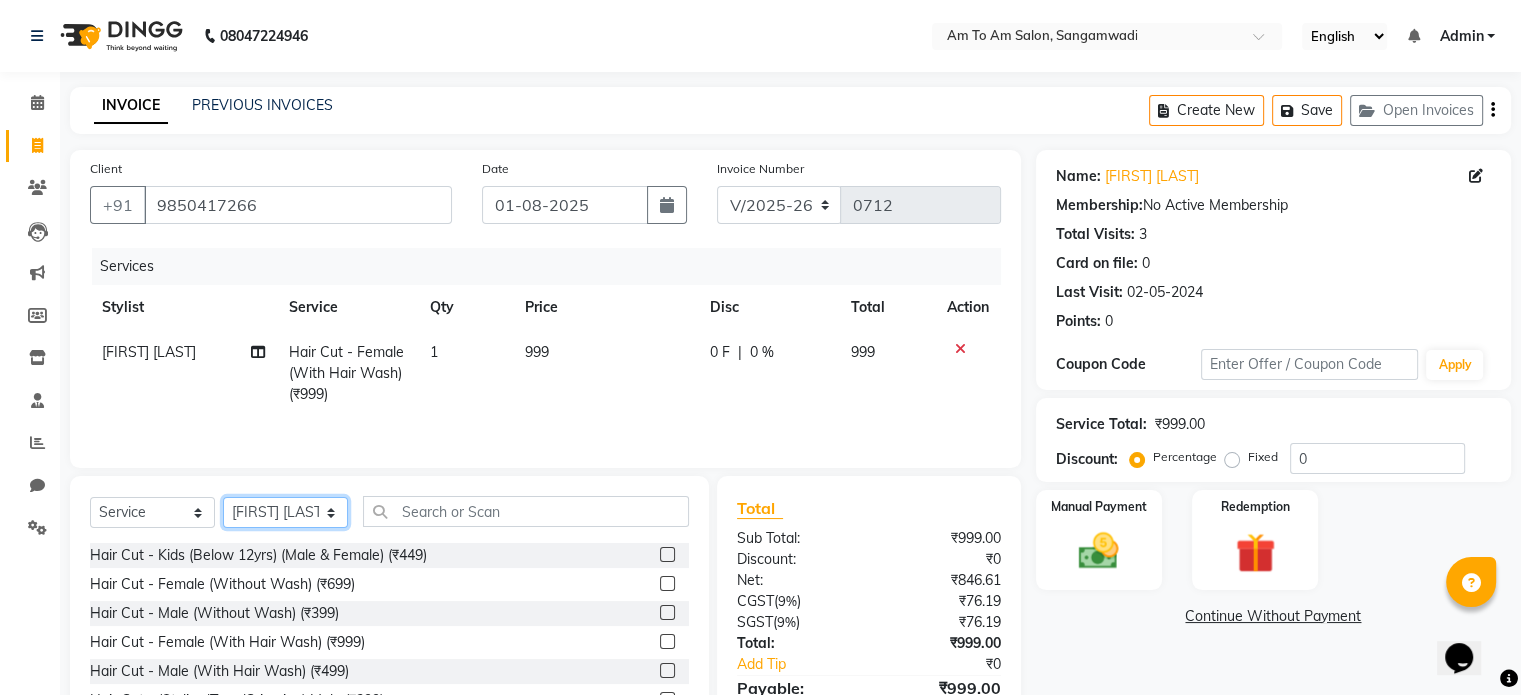 select on "[NUMBER]" 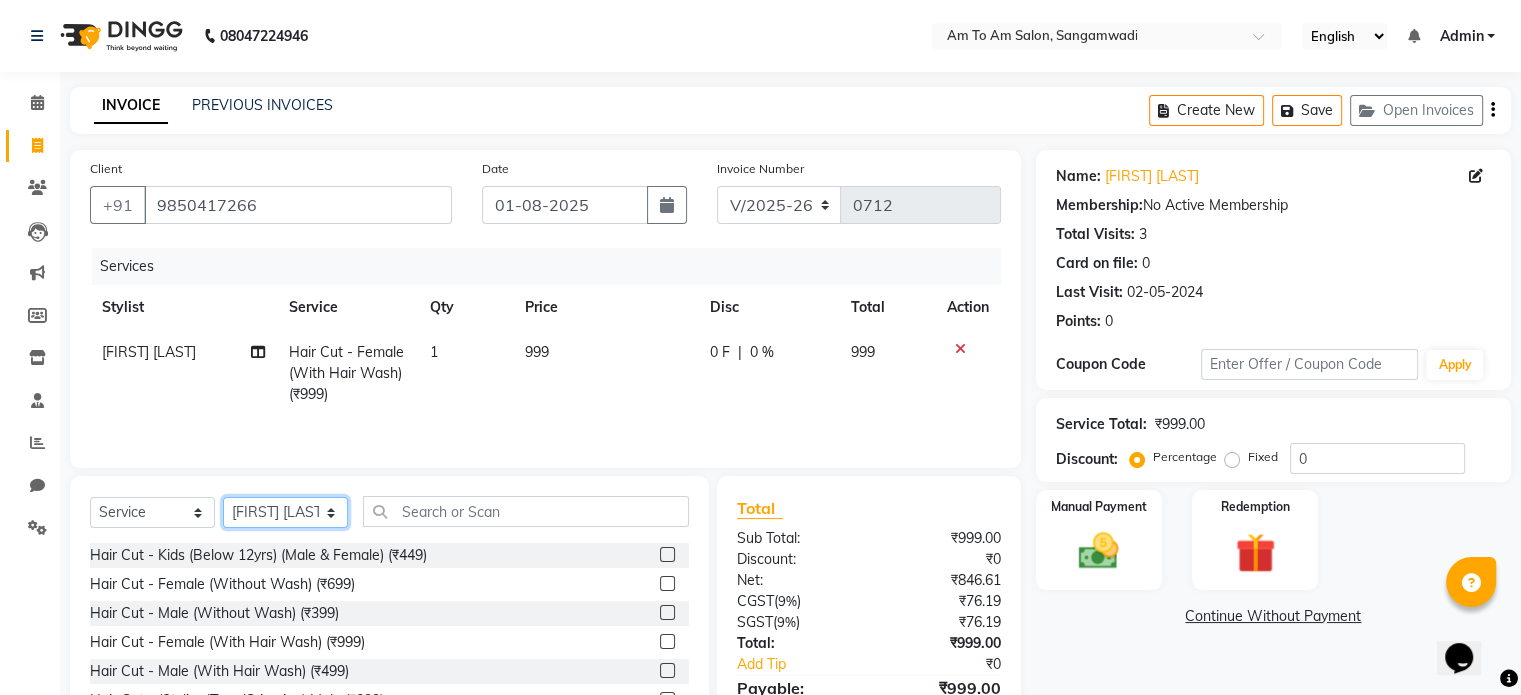 click on "Select Stylist [FIRST] [LAST]  [FIRST] [LAST] [FIRST] [LAST] [FIRST] [LAST] [FIRST]    [FIRST] [LAST]    [FIRST] [LAST]    [FIRST]   [FIRST]    [FIRST]   [FIRST] [LAST]    [FIRST]   [FIRST] [LAST]" 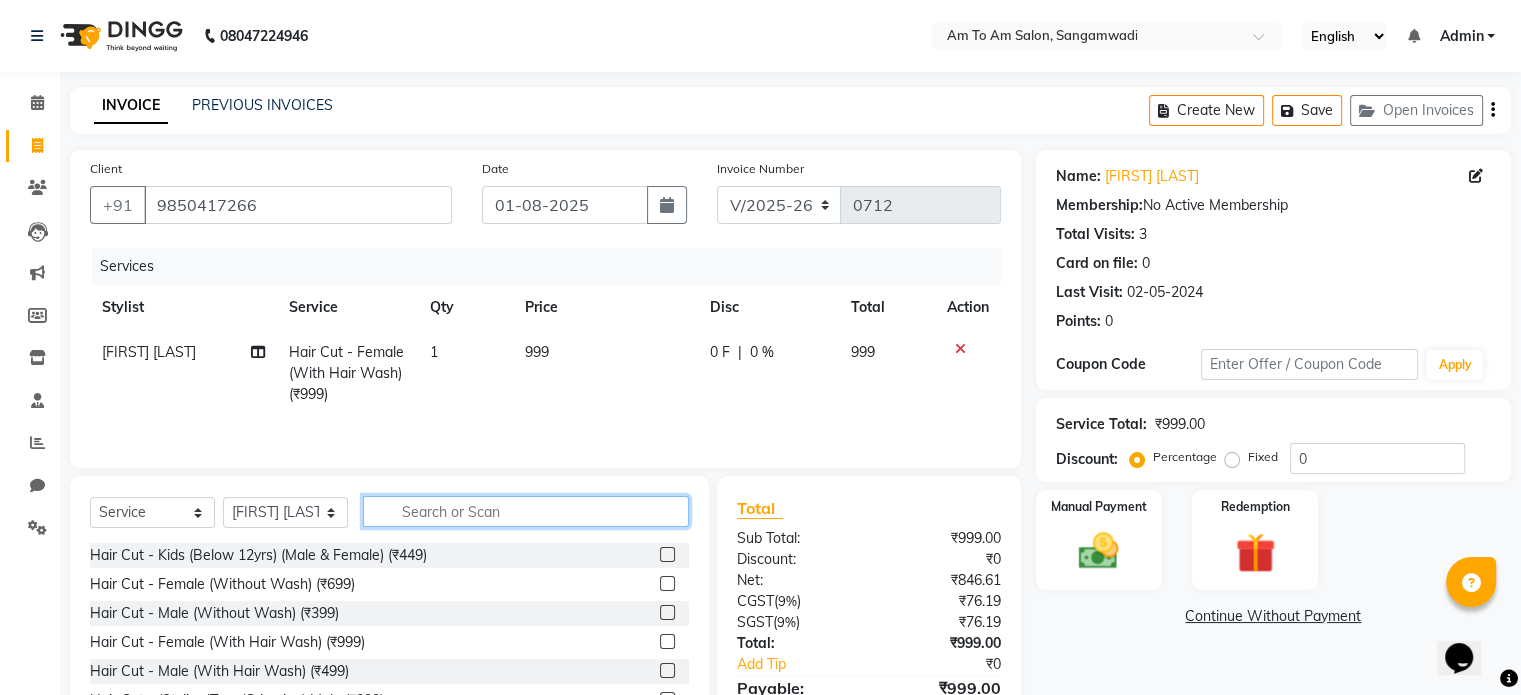 click 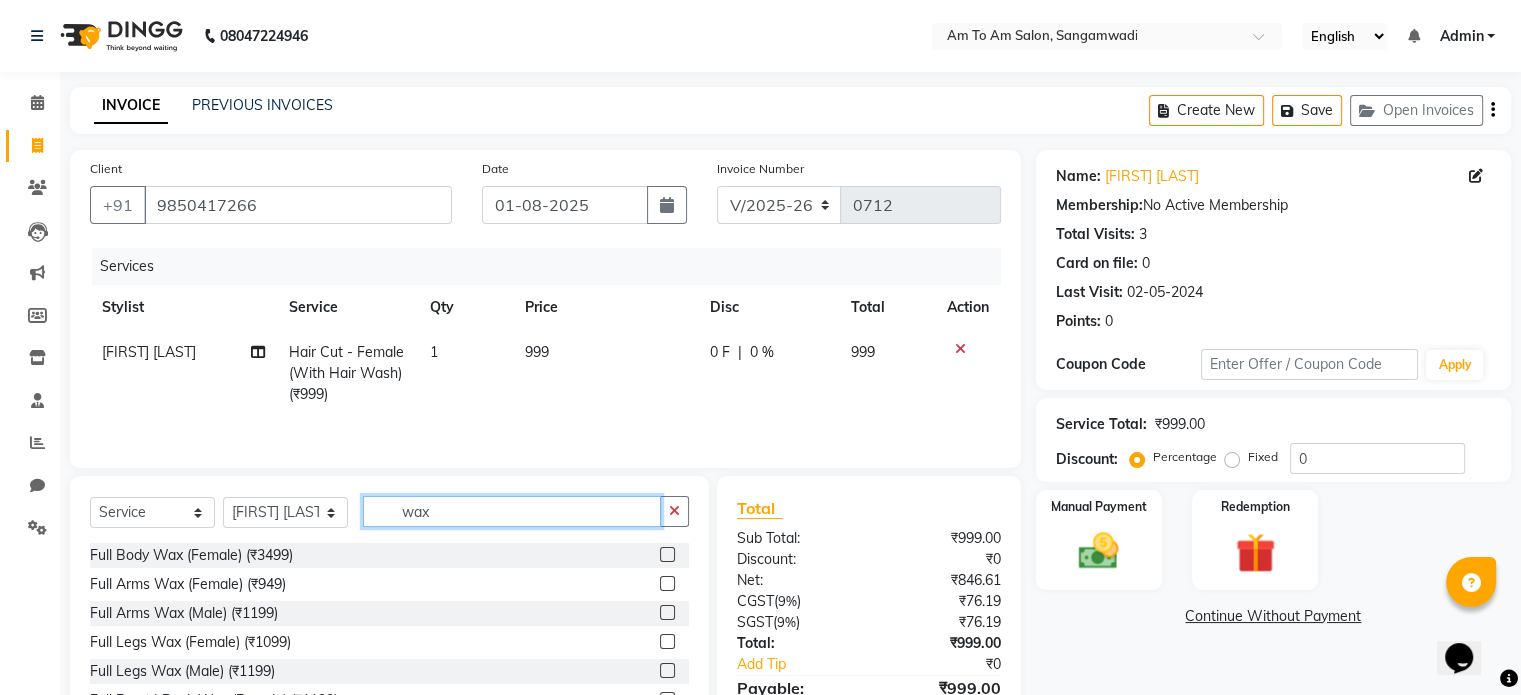 type on "wax" 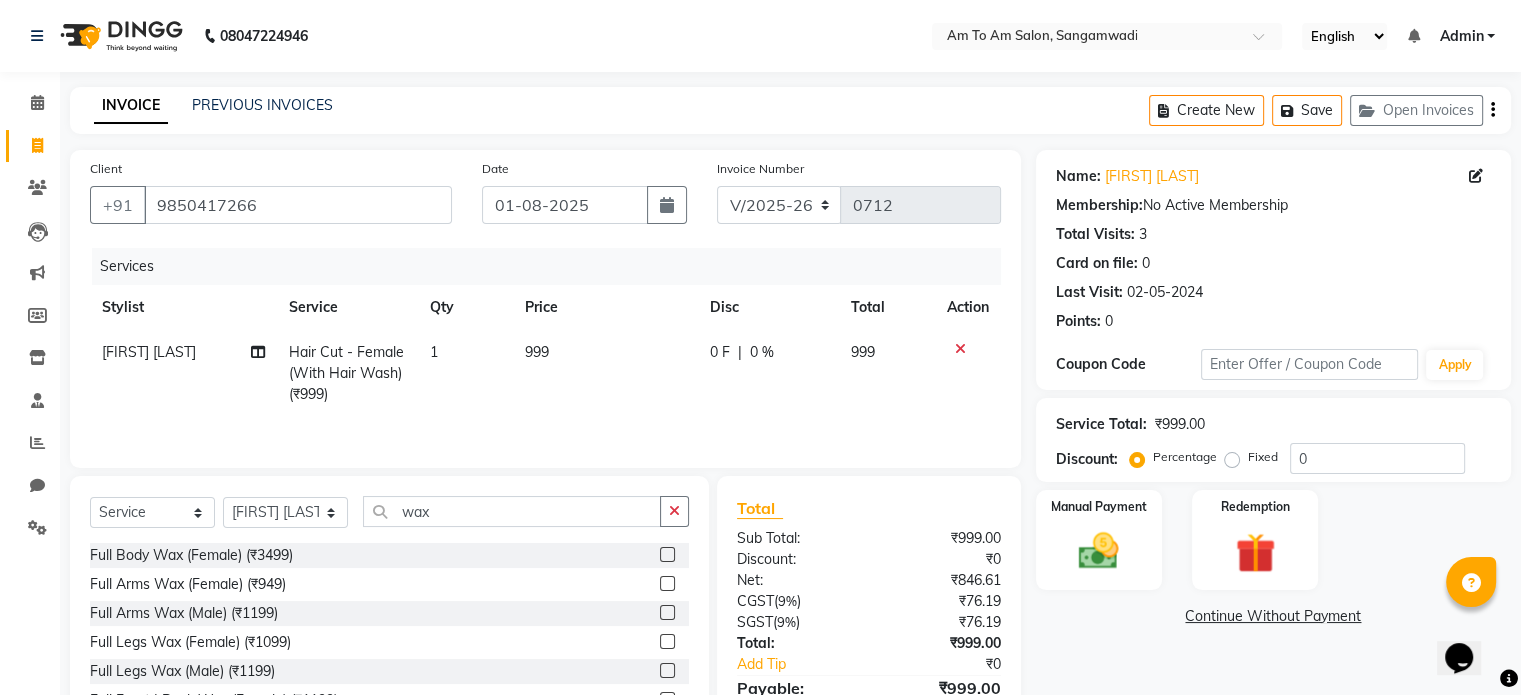 click 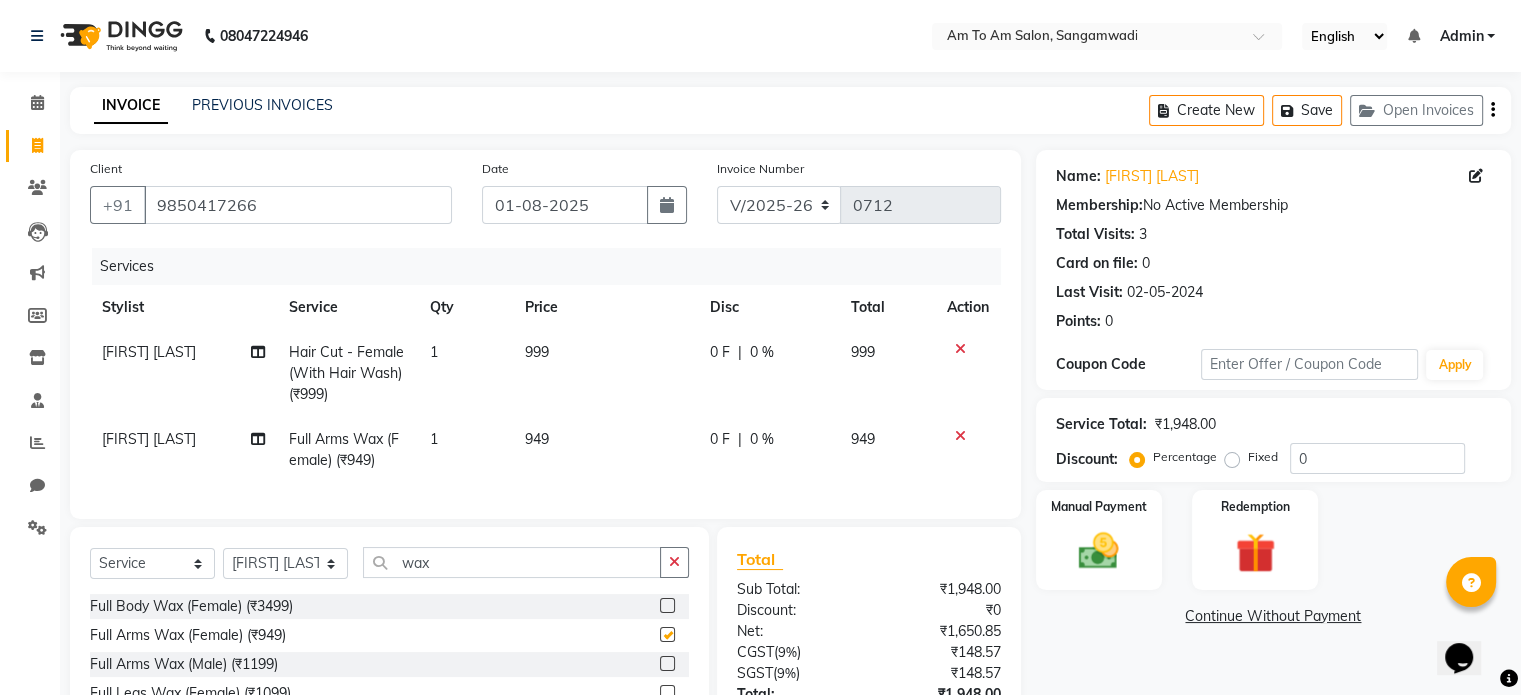 checkbox on "false" 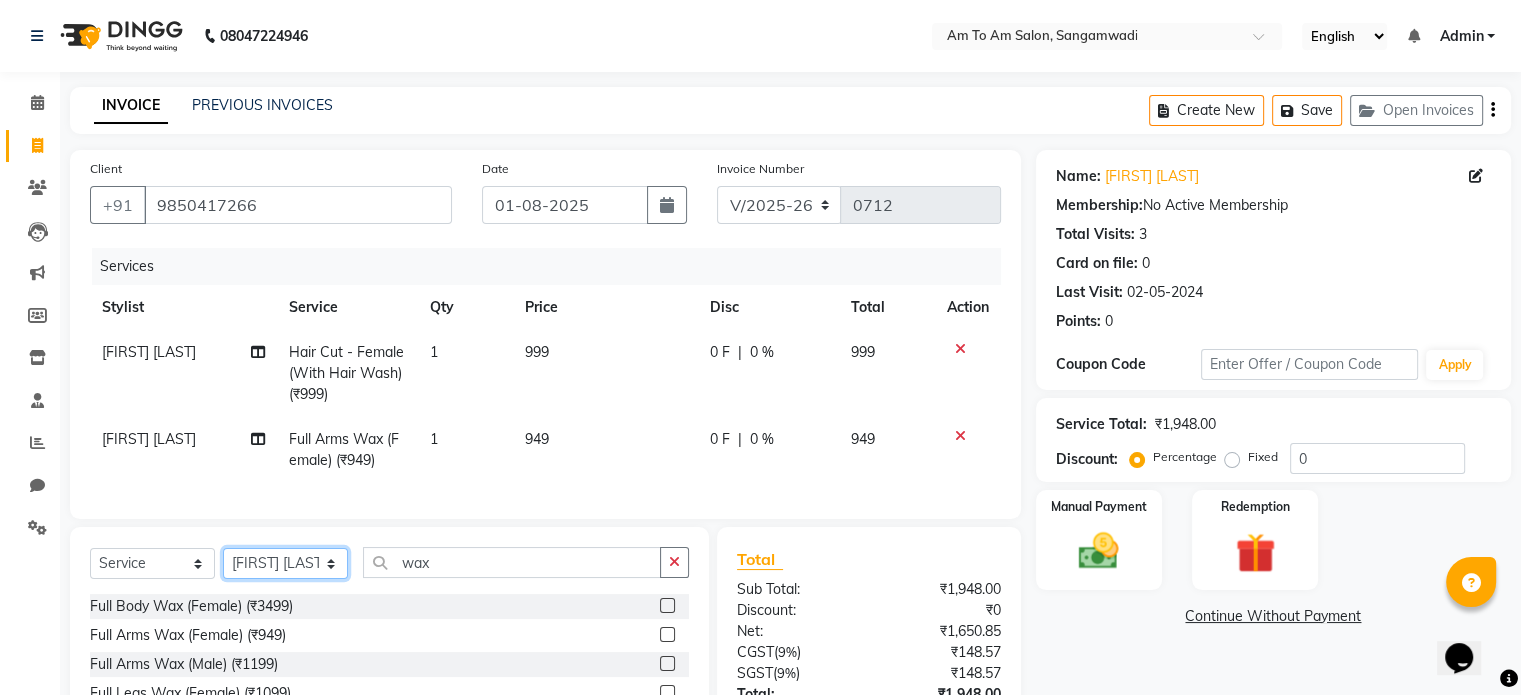 click on "Select Stylist [FIRST] [LAST]  [FIRST] [LAST] [FIRST] [LAST] [FIRST] [LAST] [FIRST]    [FIRST] [LAST]    [FIRST] [LAST]    [FIRST]   [FIRST]    [FIRST]   [FIRST] [LAST]    [FIRST]   [FIRST] [LAST]" 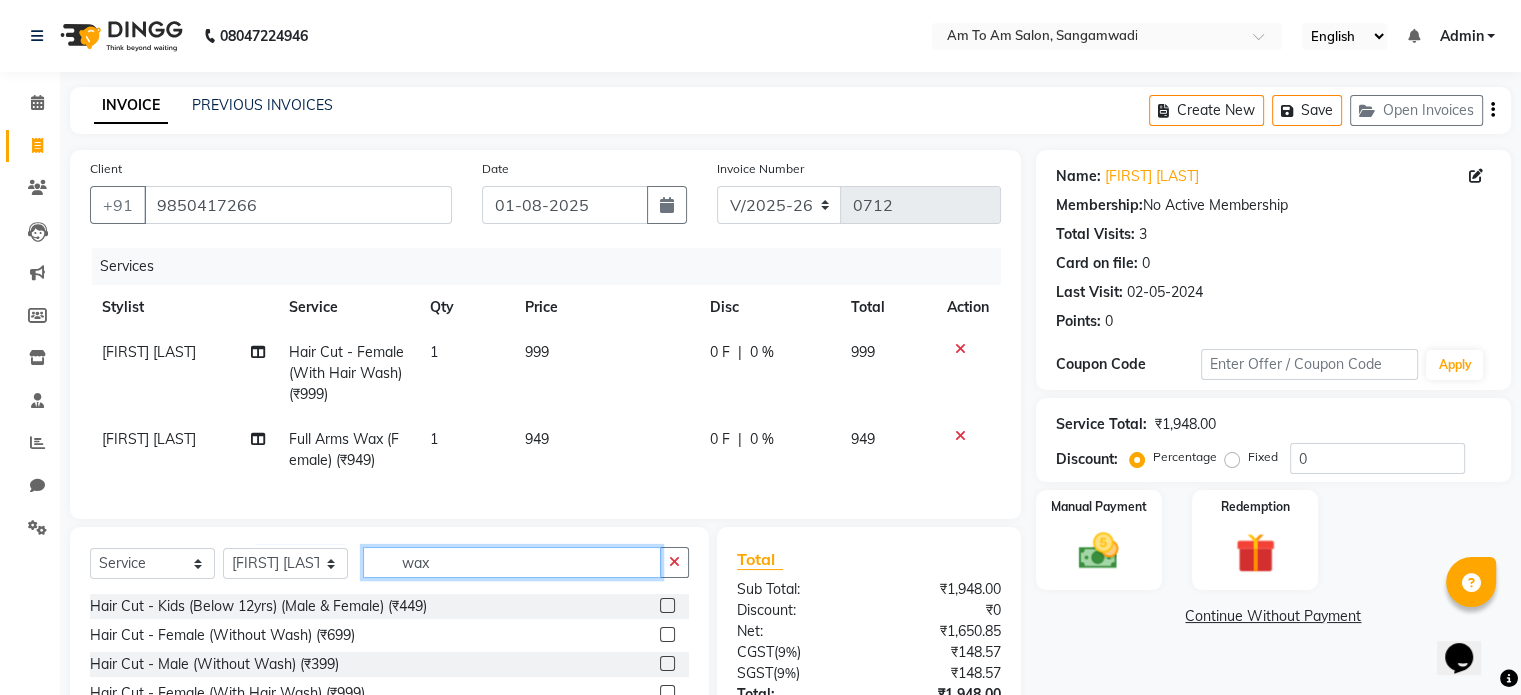 click on "wax" 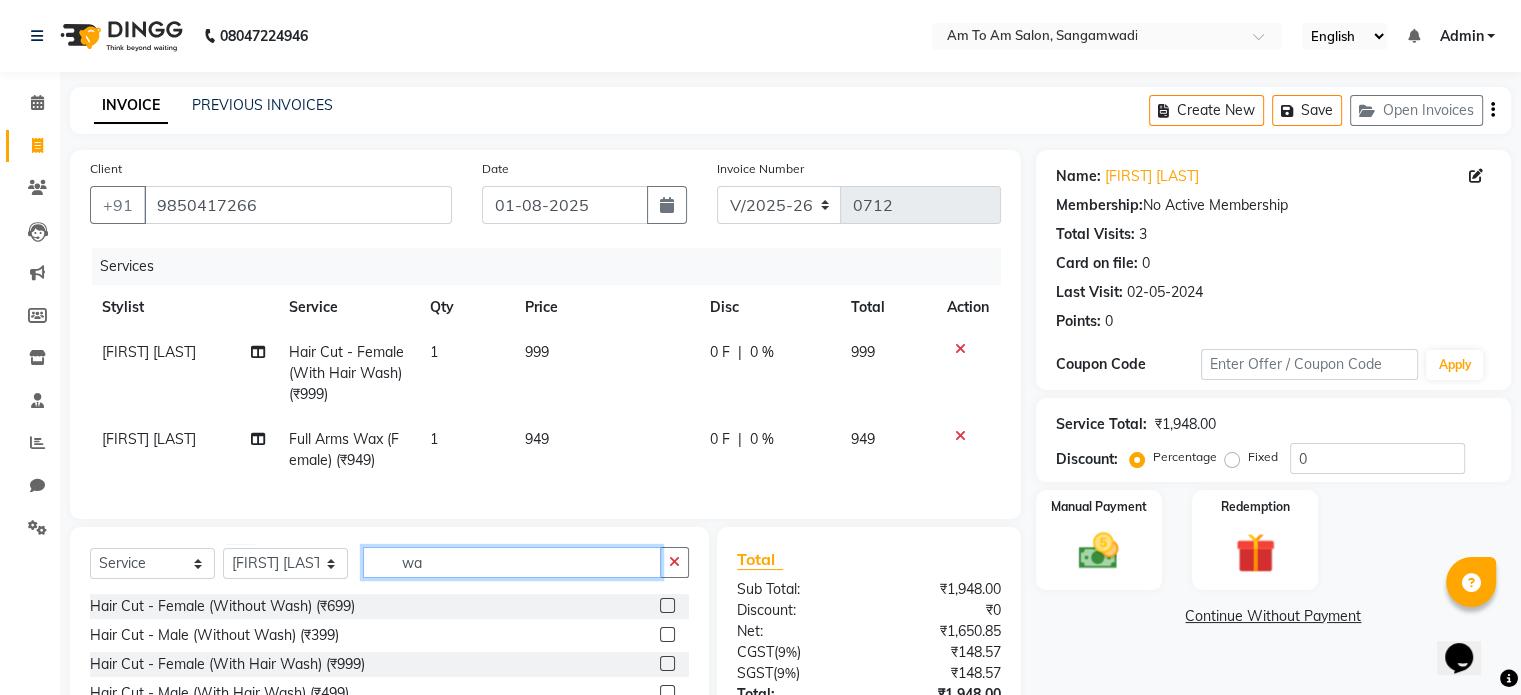 type on "w" 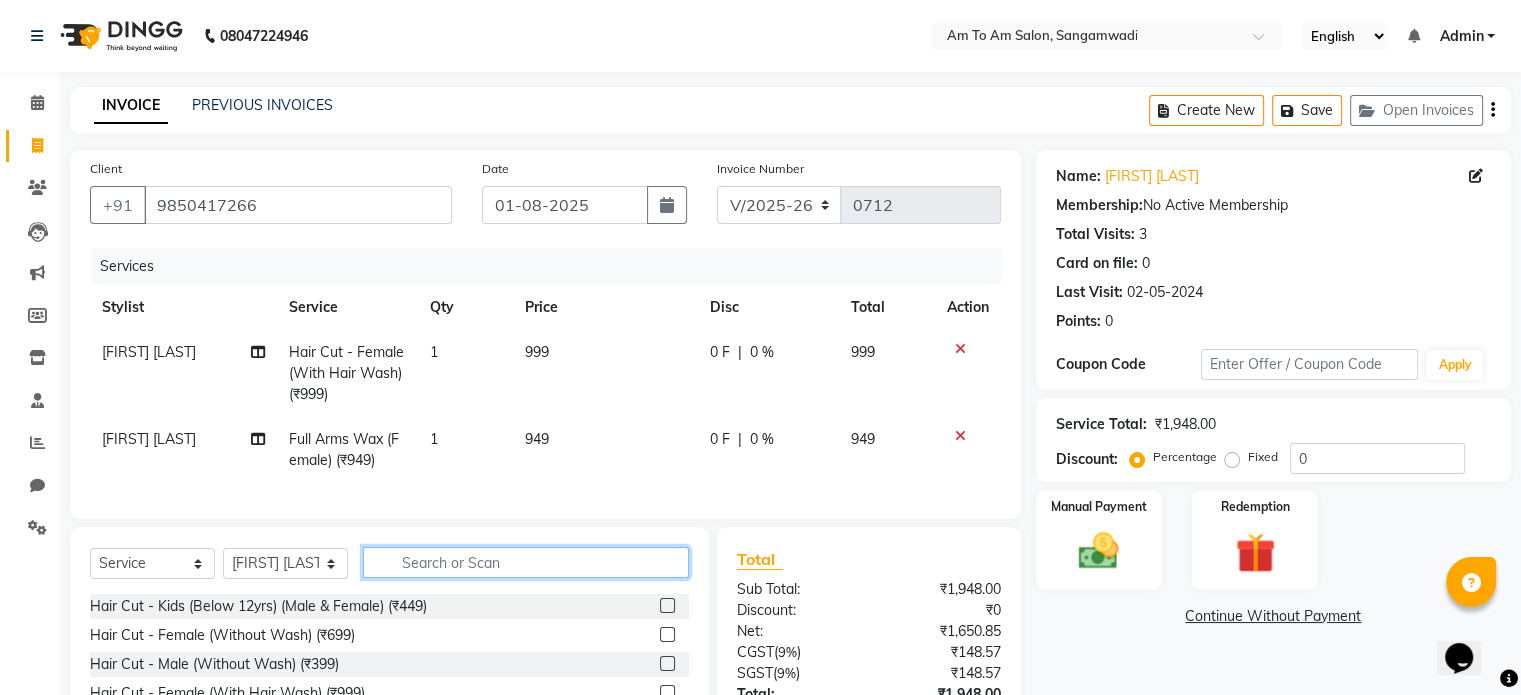 type on "6" 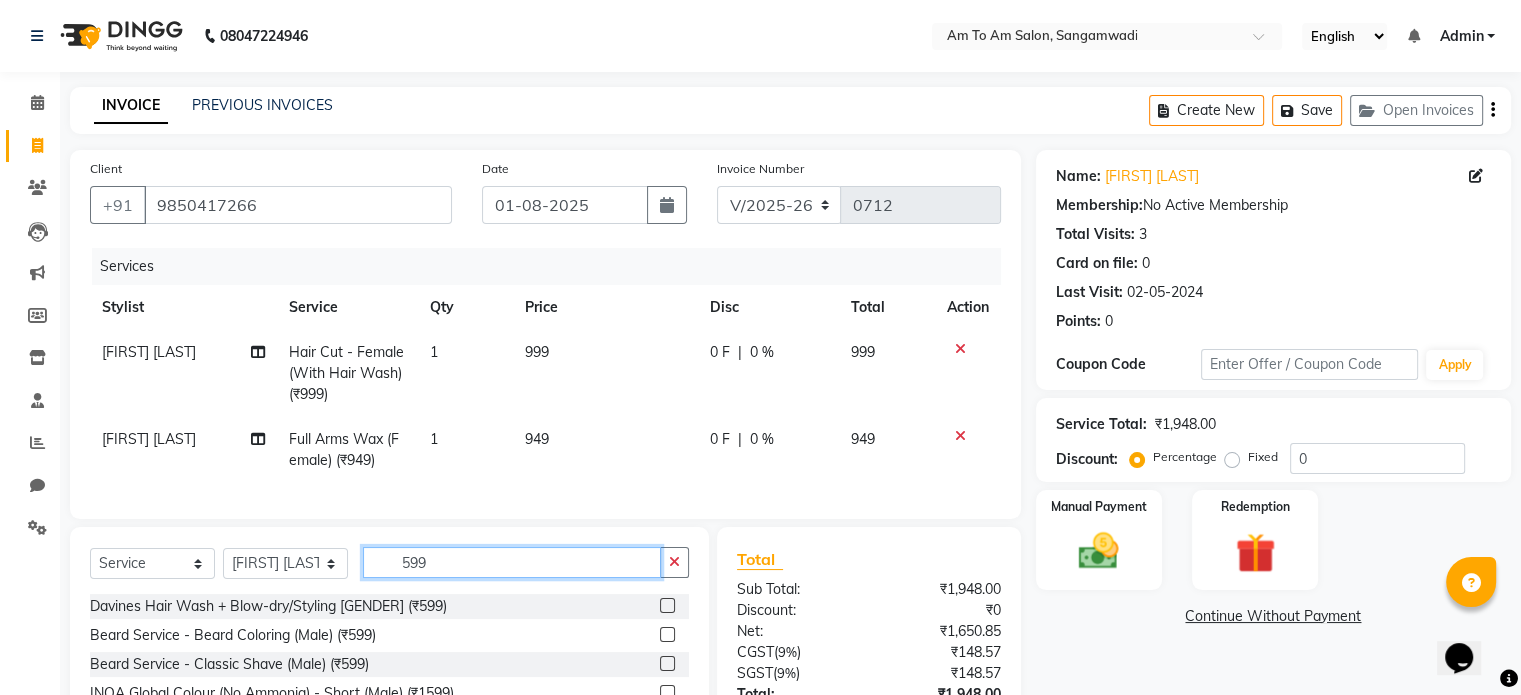 scroll, scrollTop: 172, scrollLeft: 0, axis: vertical 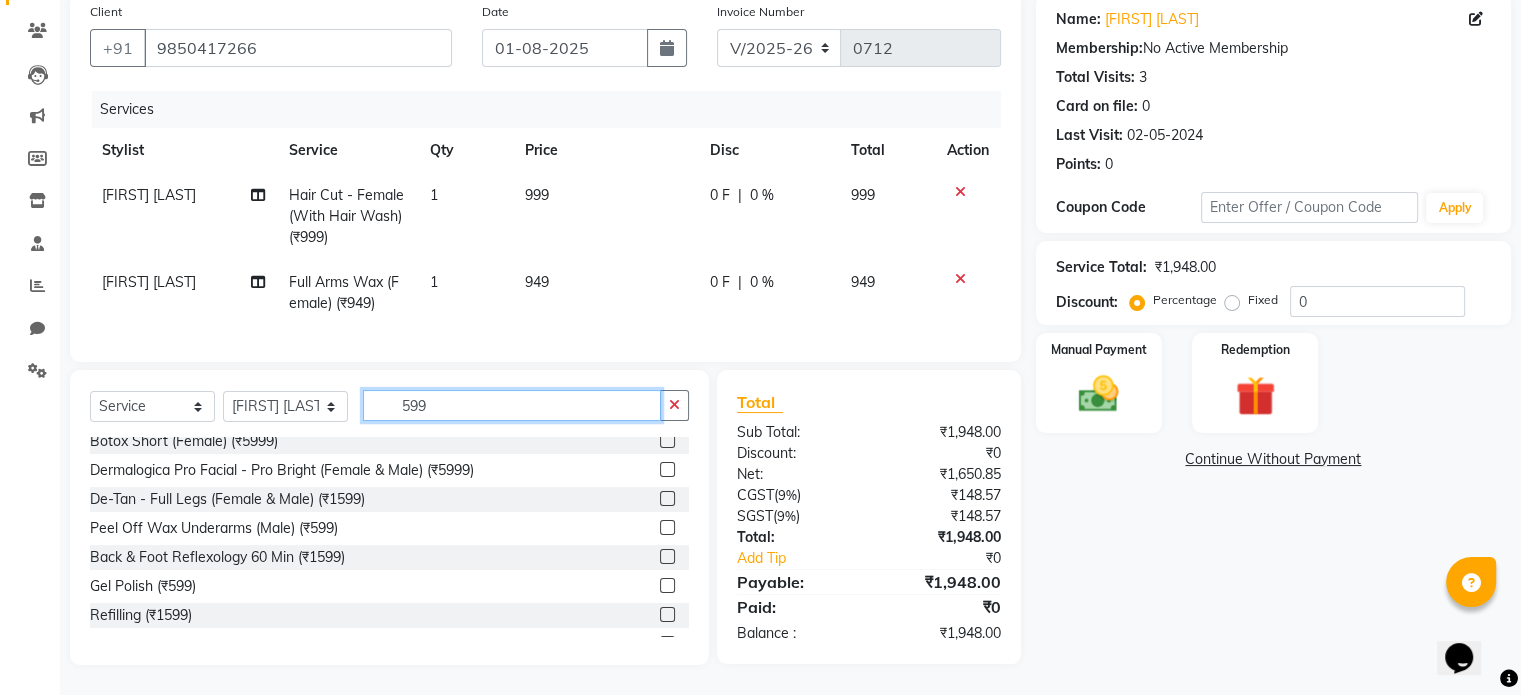 type on "599" 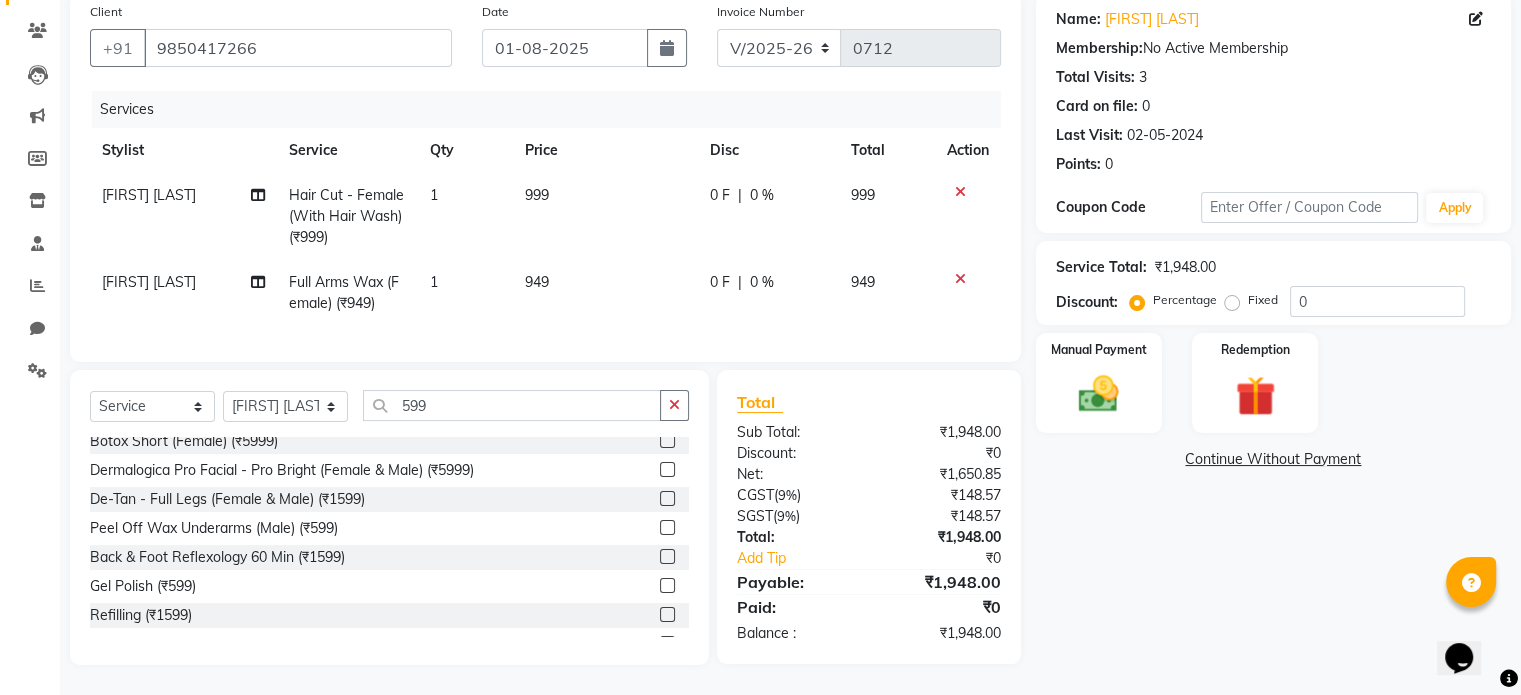 click 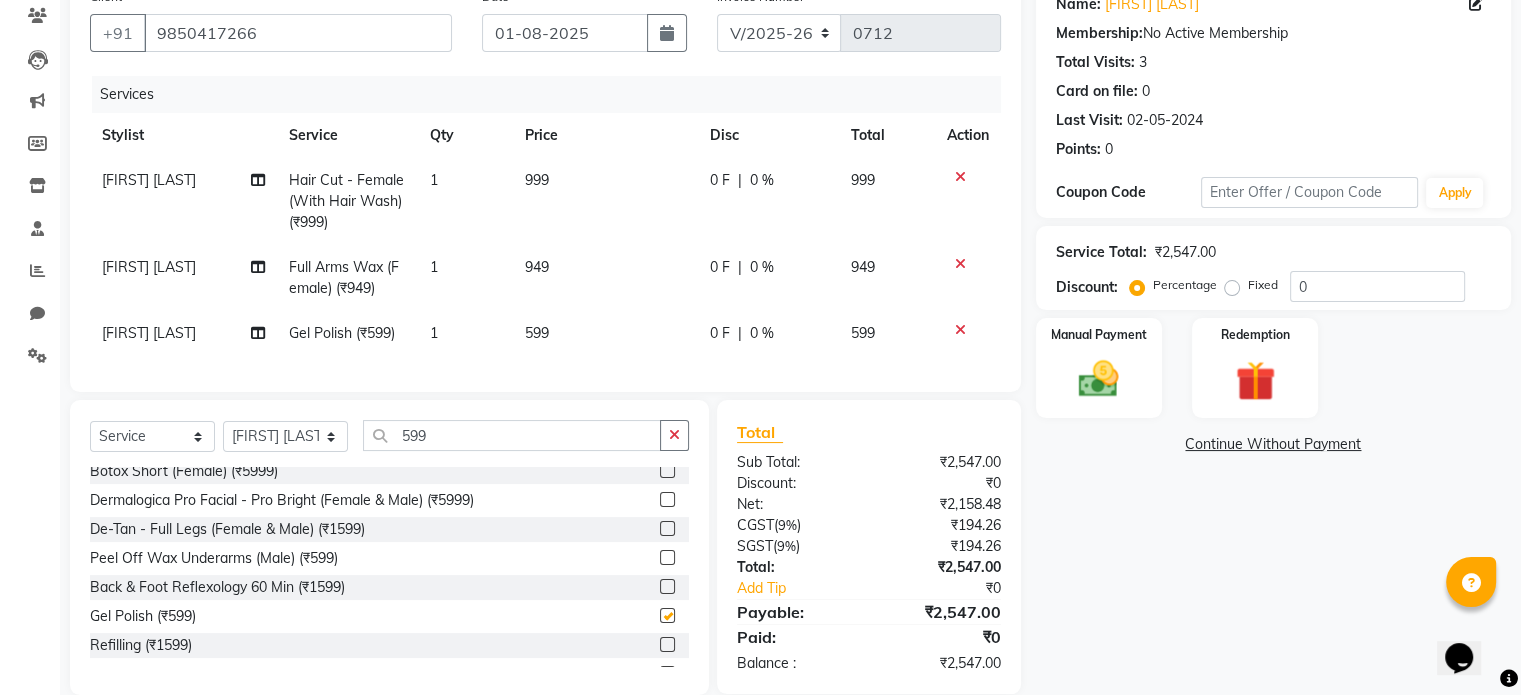 checkbox on "false" 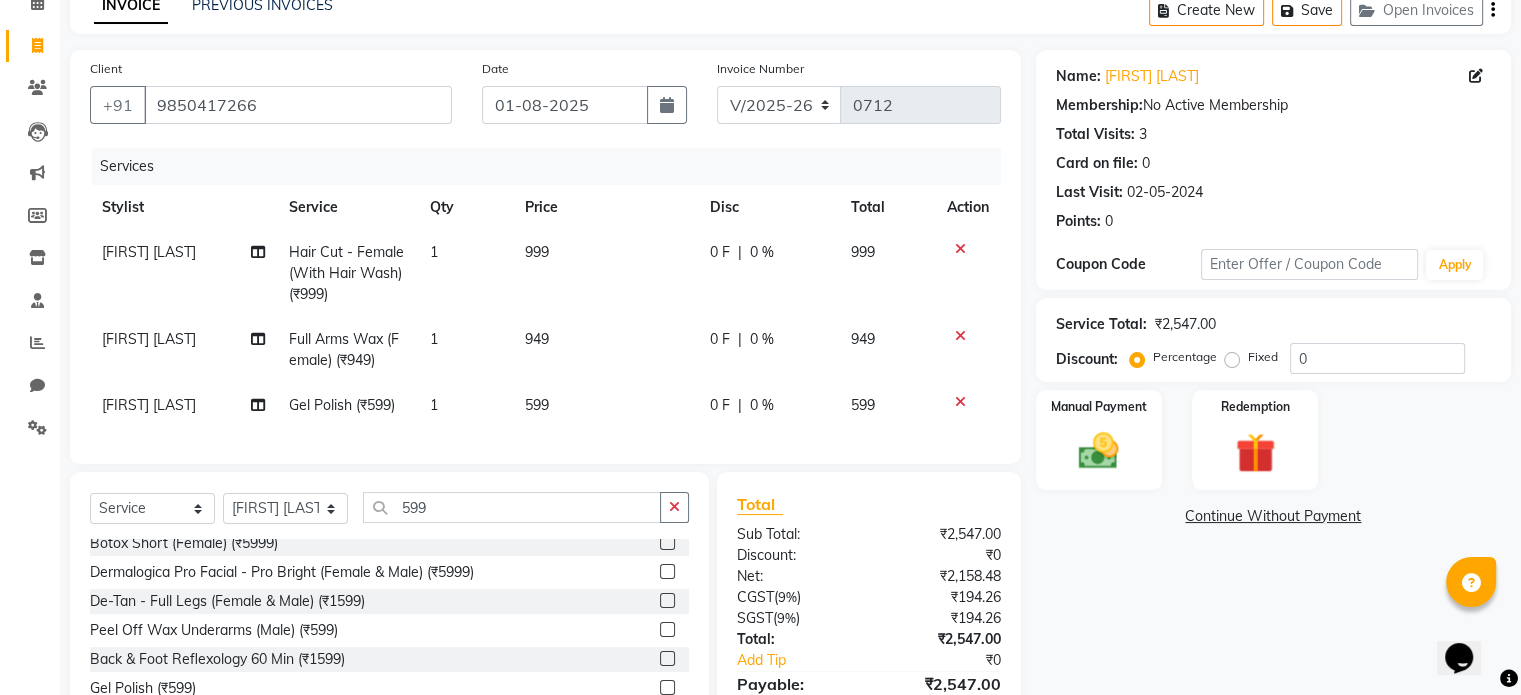 scroll, scrollTop: 102, scrollLeft: 0, axis: vertical 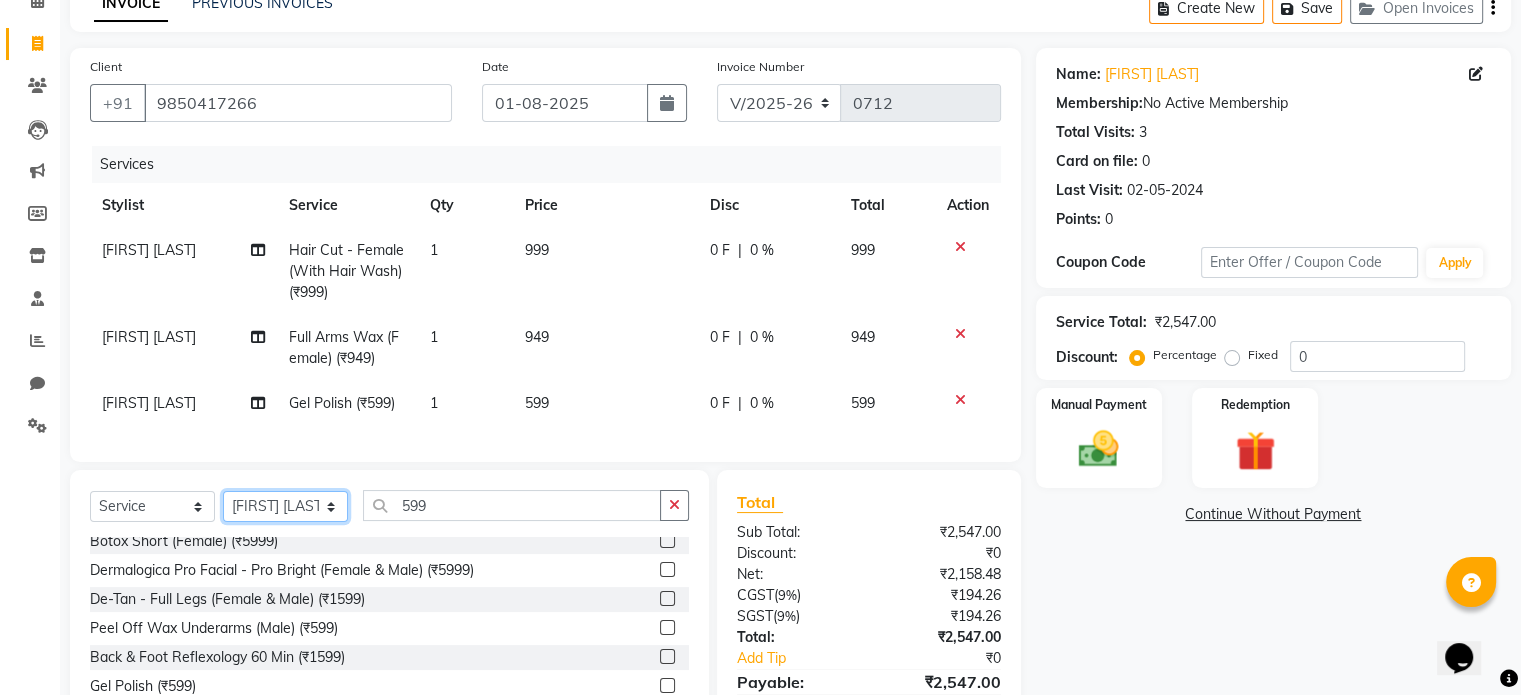 click on "Select Stylist [FIRST] [LAST]  [FIRST] [LAST] [FIRST] [LAST] [FIRST] [LAST] [FIRST]    [FIRST] [LAST]    [FIRST] [LAST]    [FIRST]   [FIRST]    [FIRST]   [FIRST] [LAST]    [FIRST]   [FIRST] [LAST]" 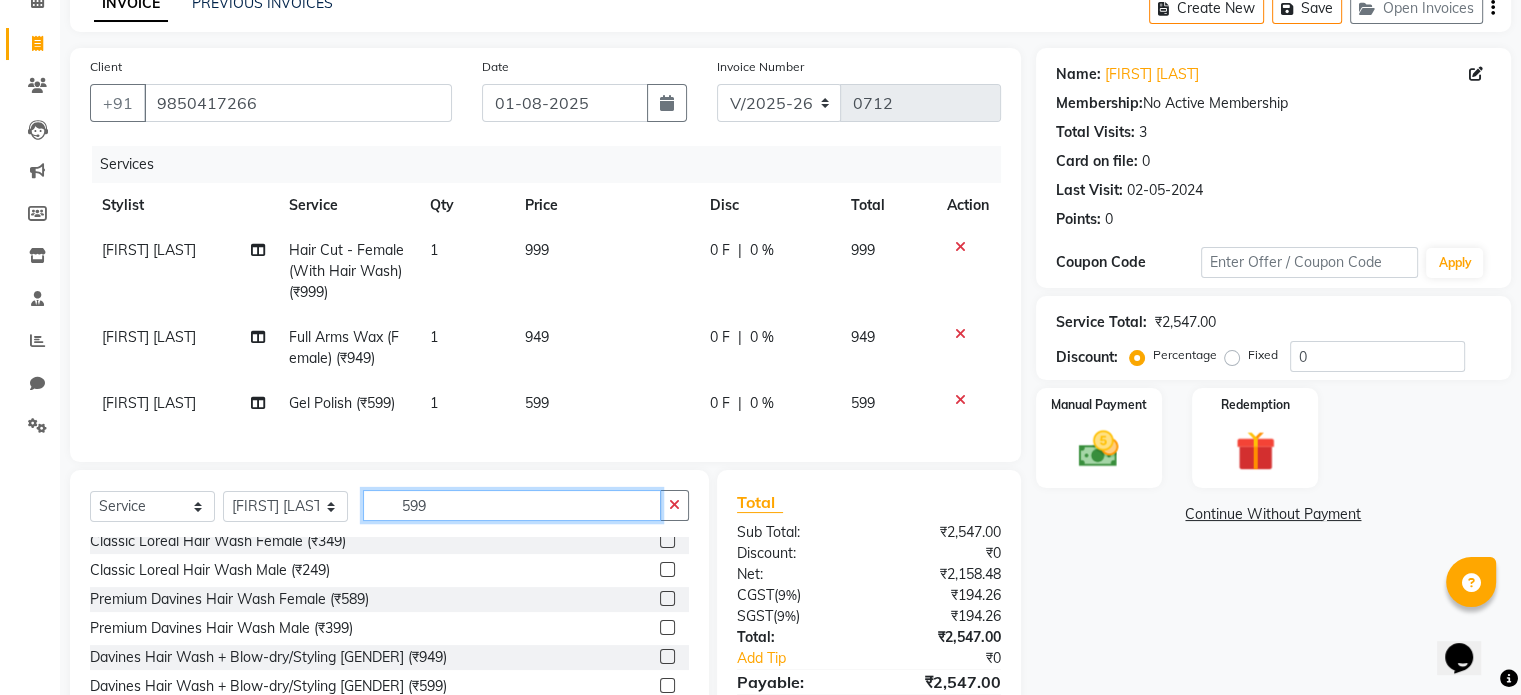 click on "599" 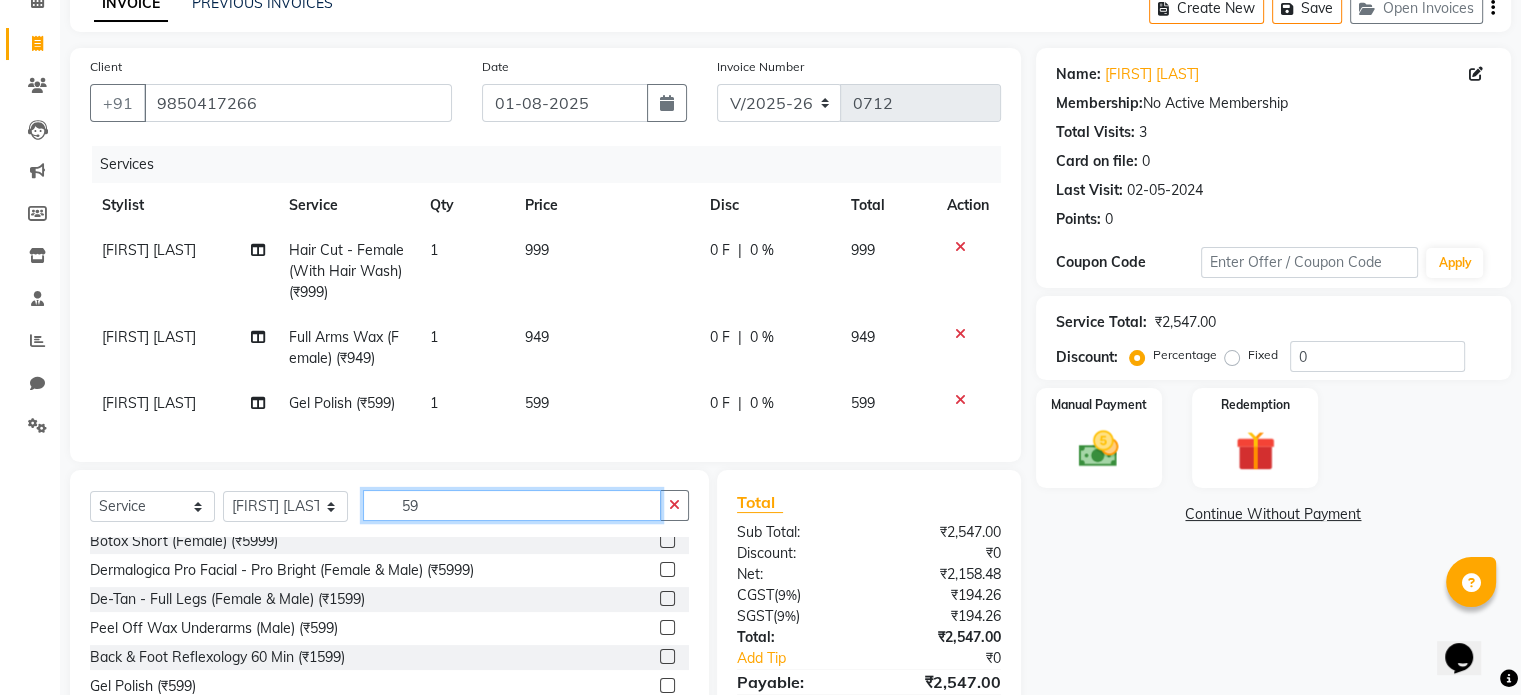 scroll, scrollTop: 0, scrollLeft: 0, axis: both 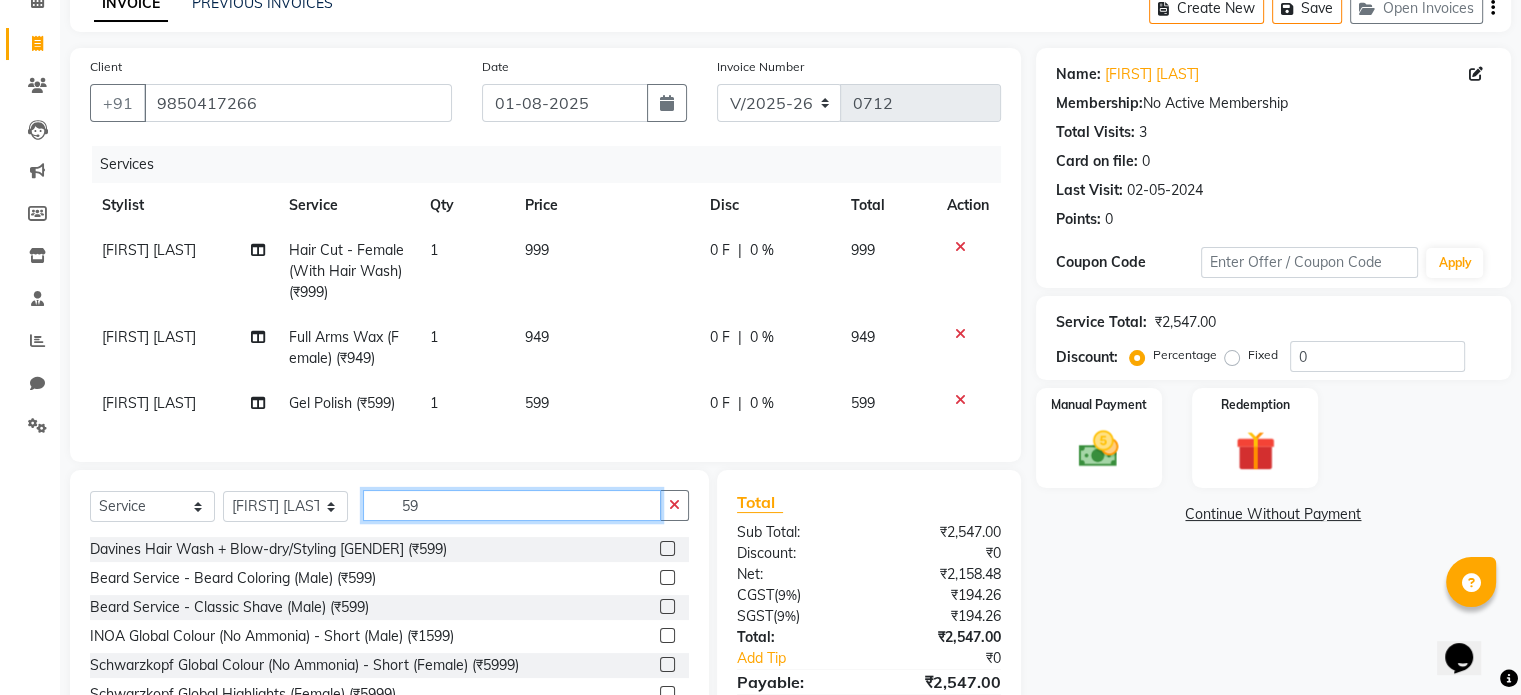 type on "5" 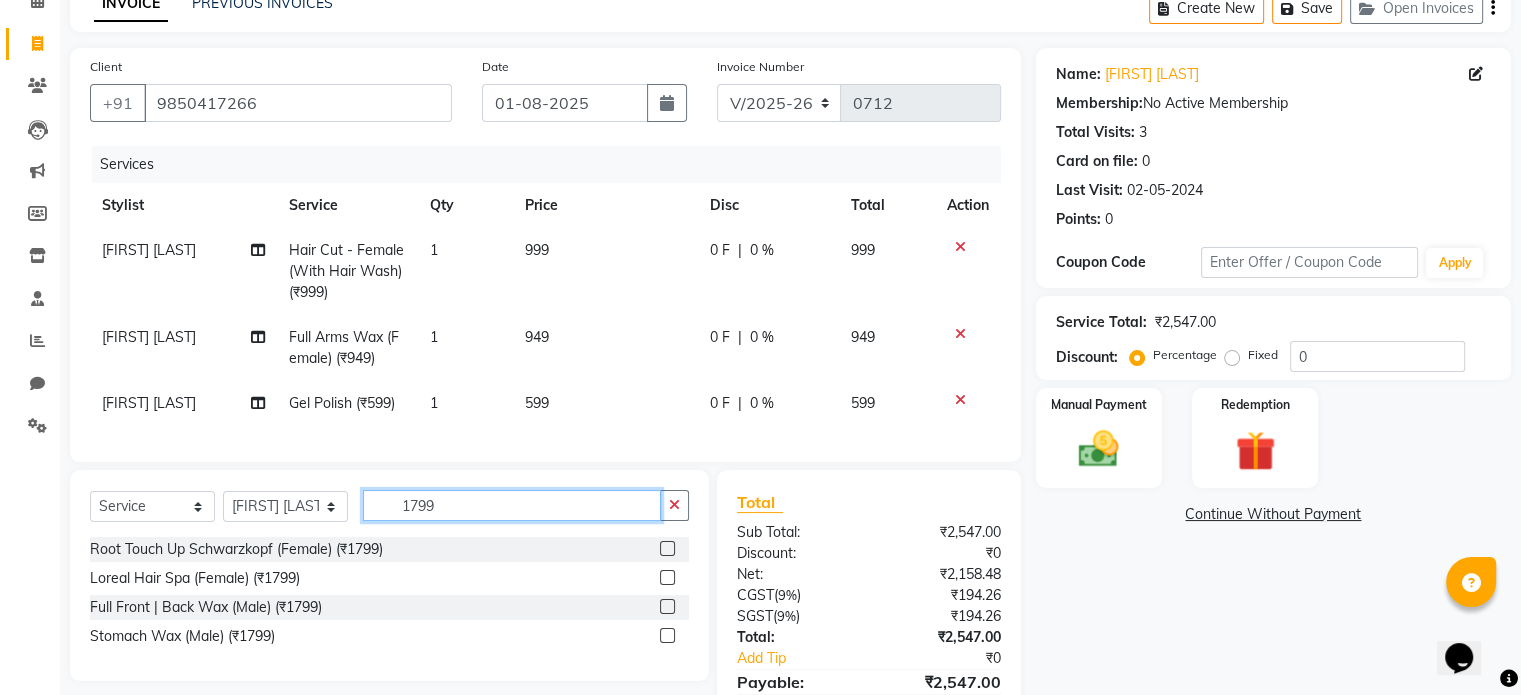 type on "1799" 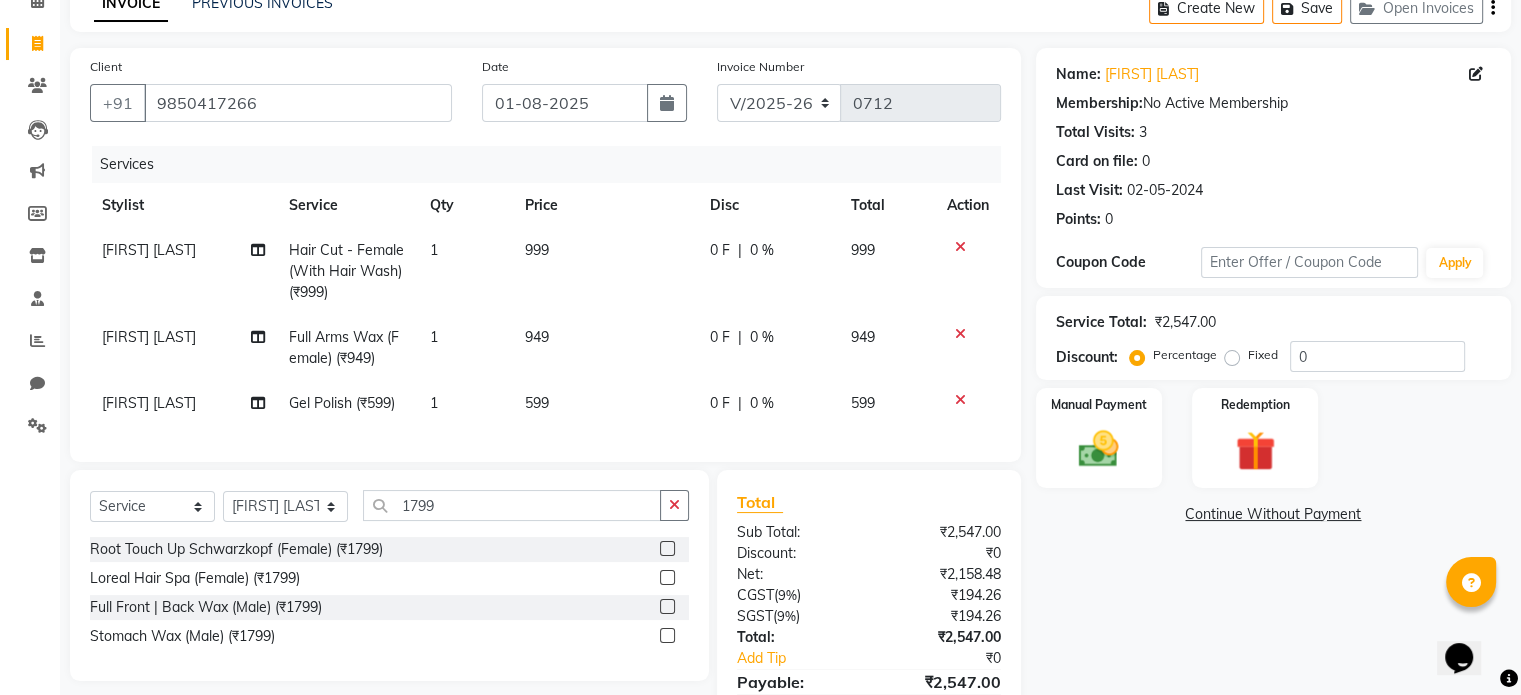 click 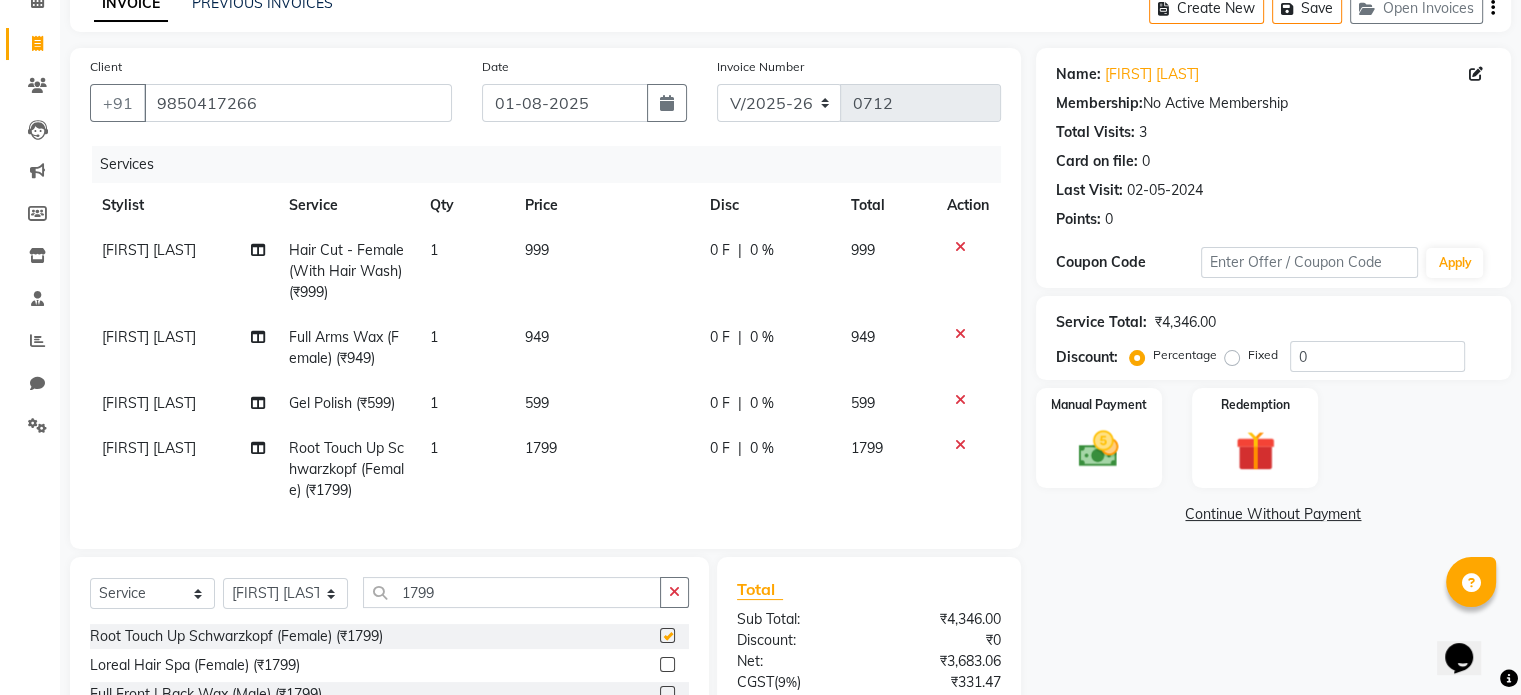 checkbox on "false" 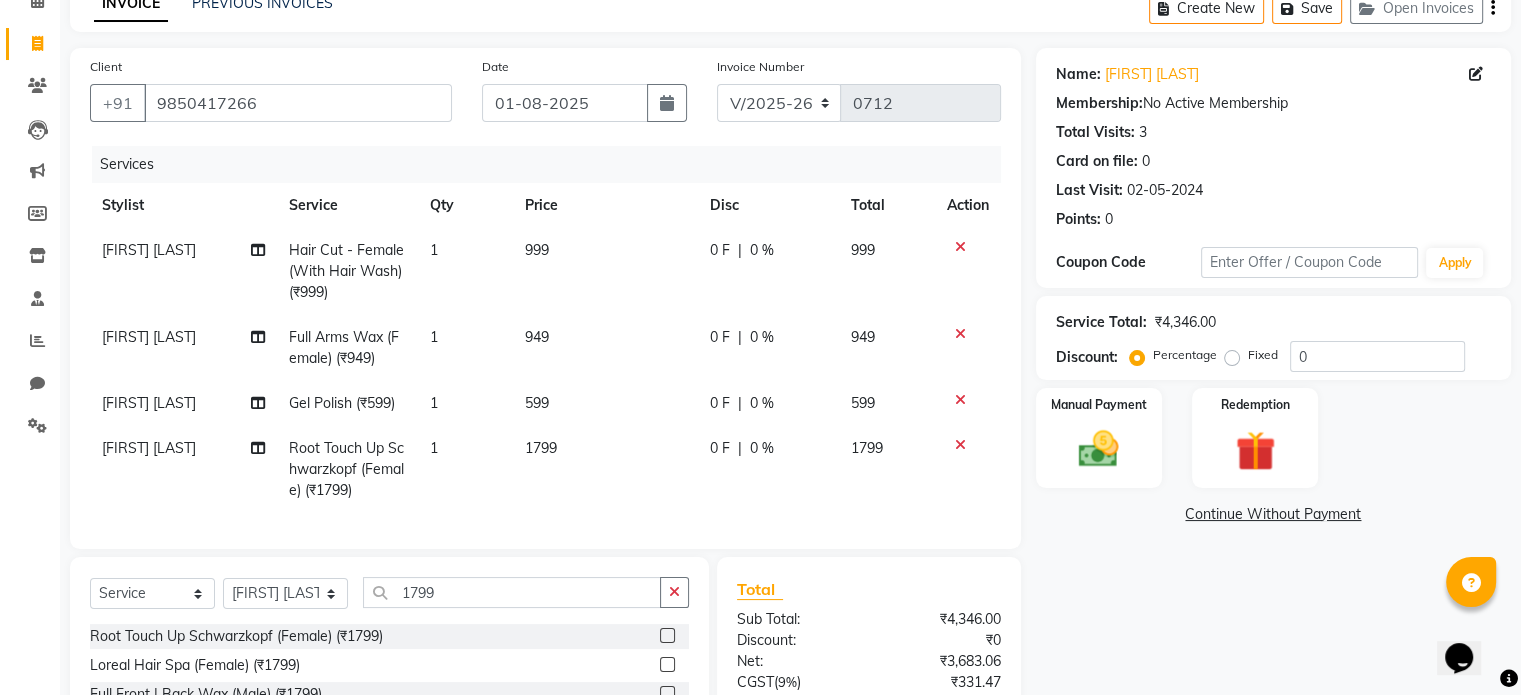 click on "0 F" 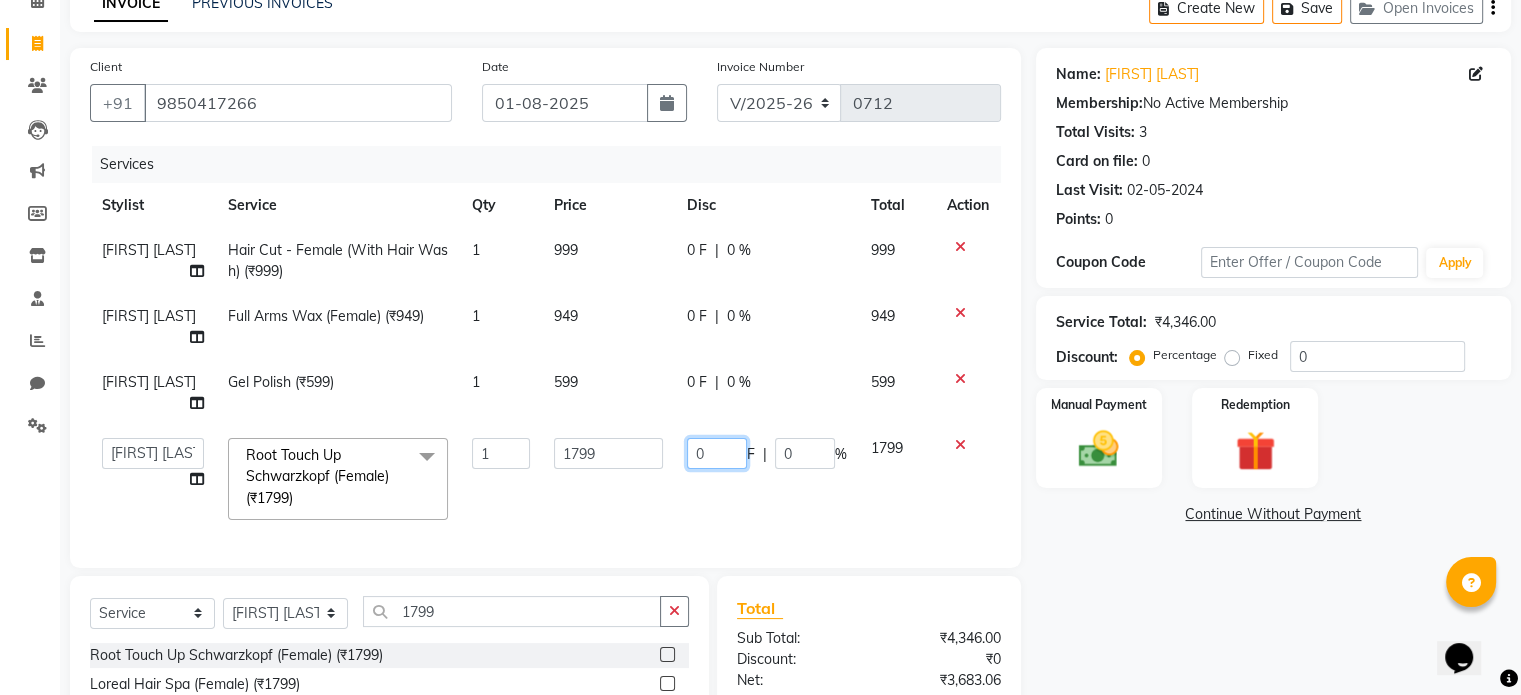 click on "0" 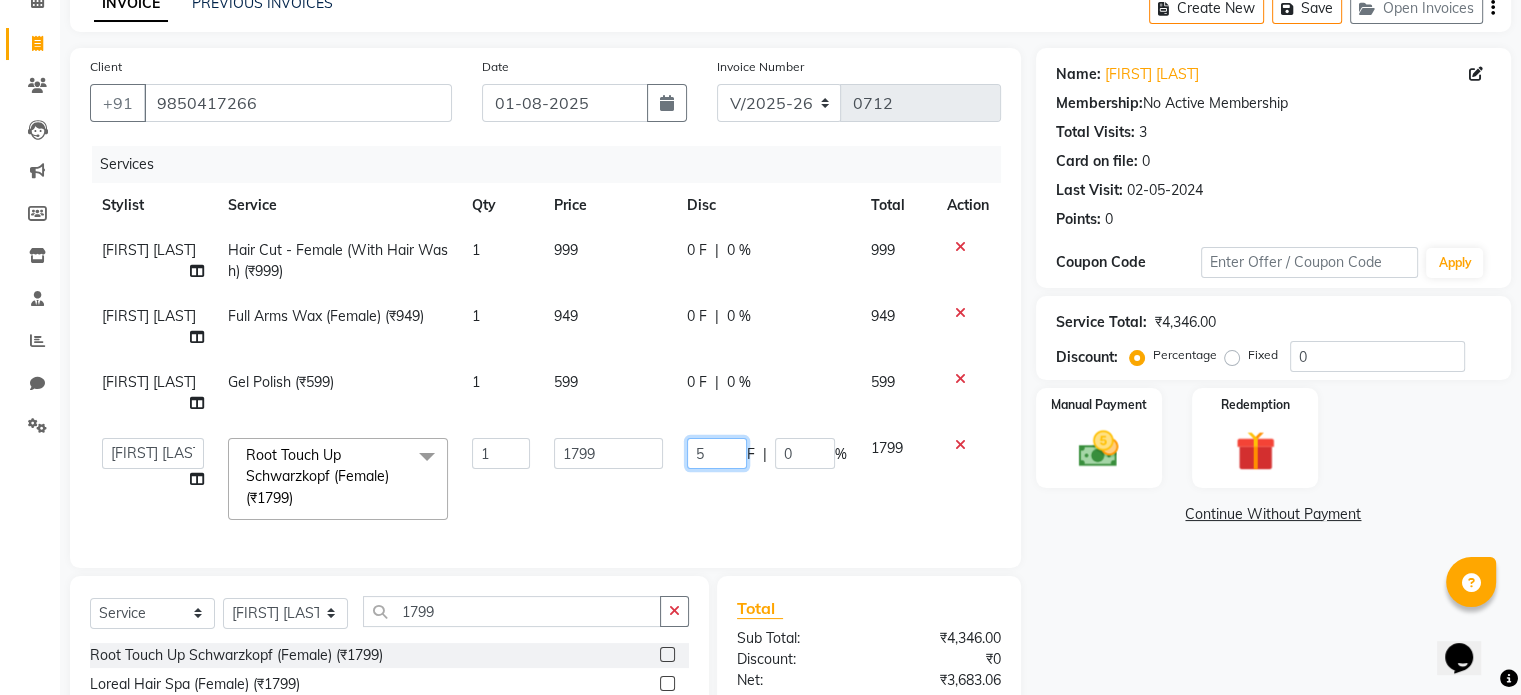 type on "50" 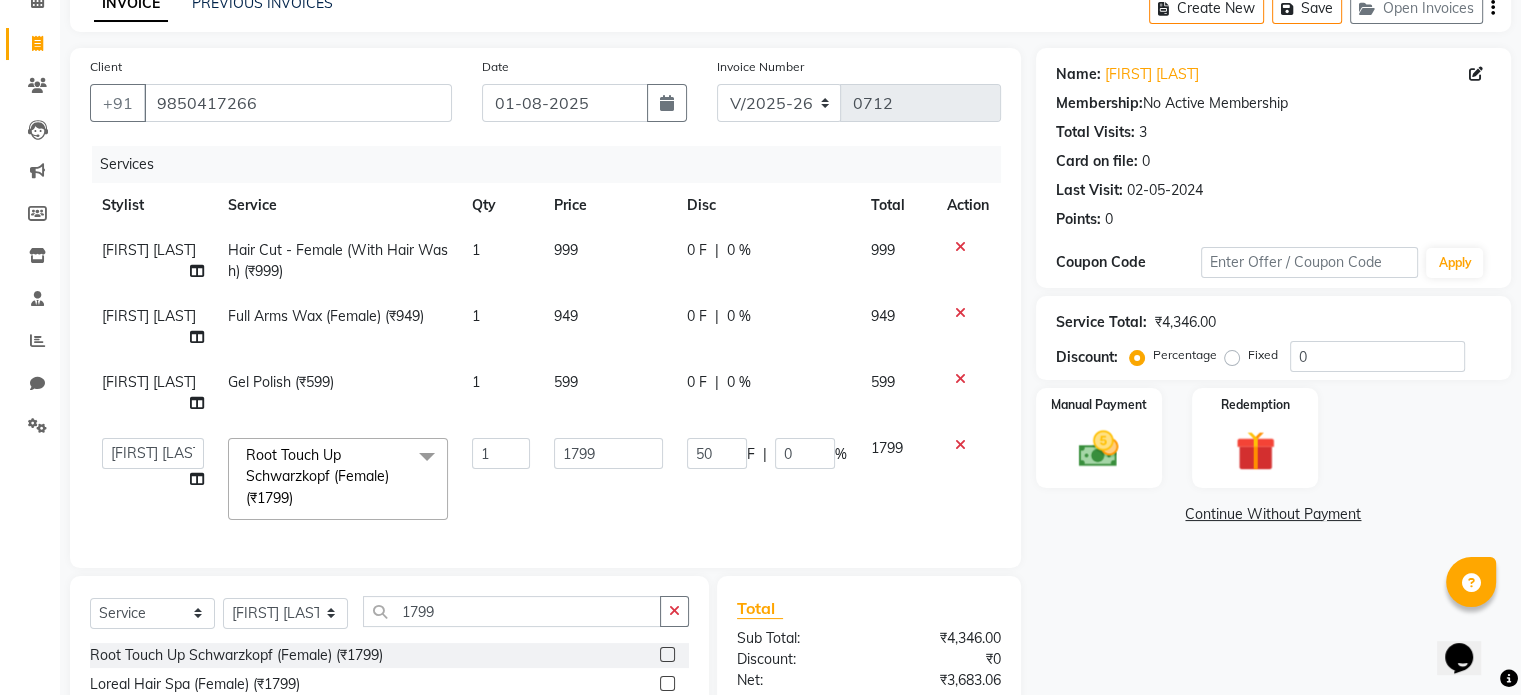 click on "50 F | 0 %" 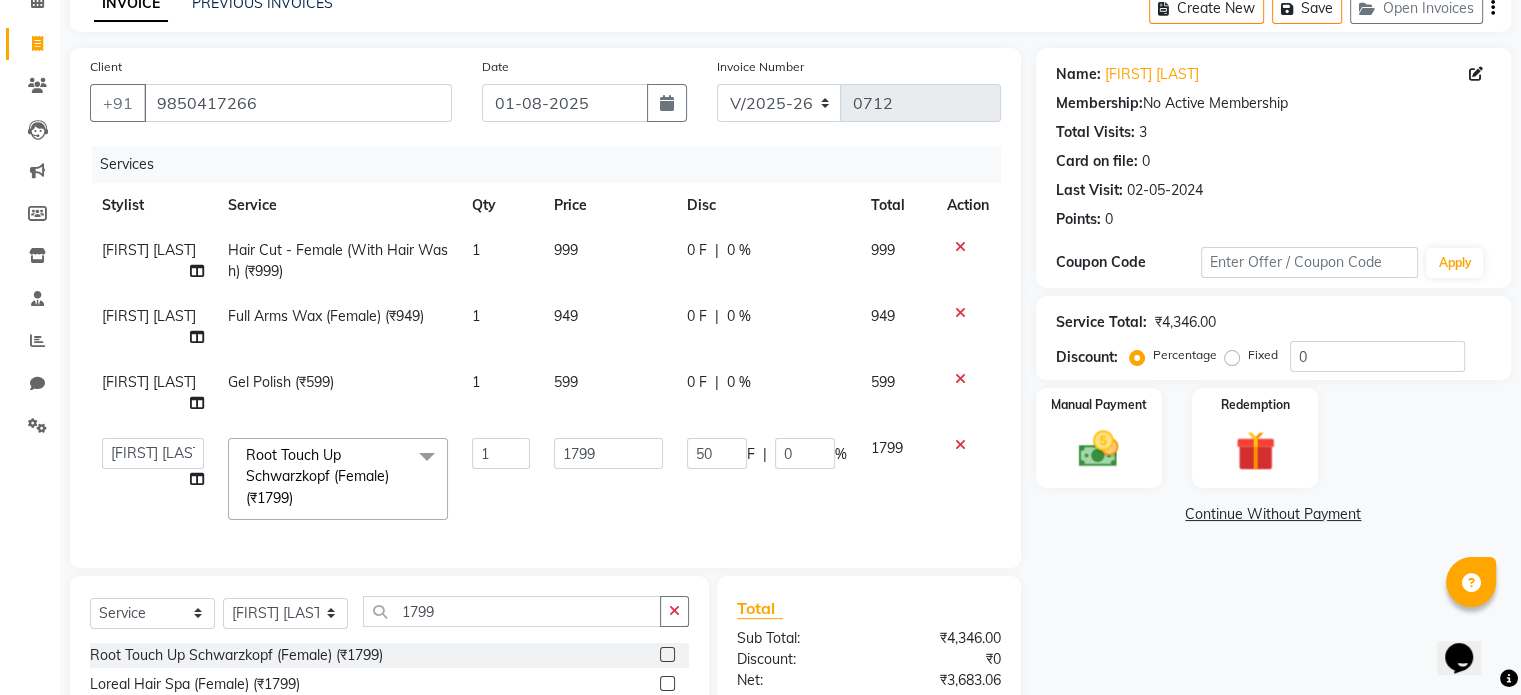 select on "51659" 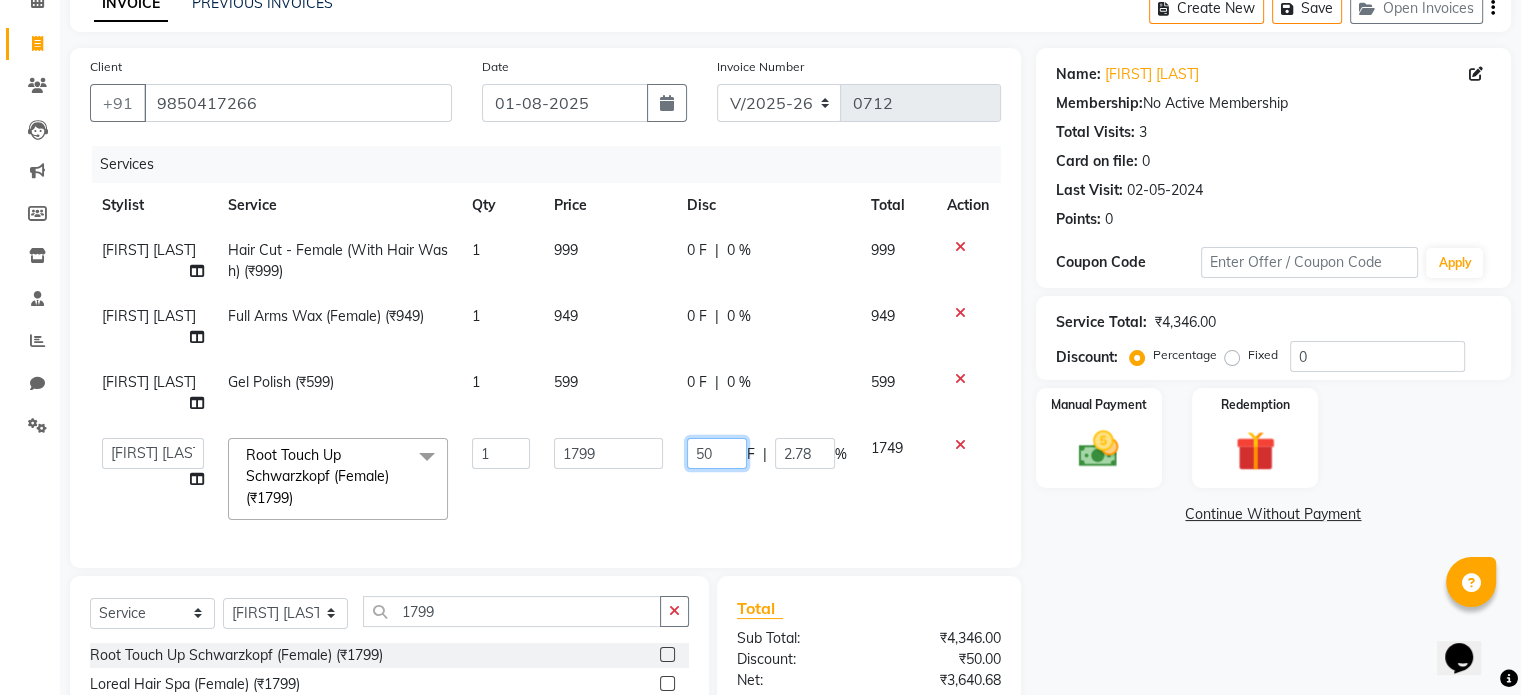 click on "50" 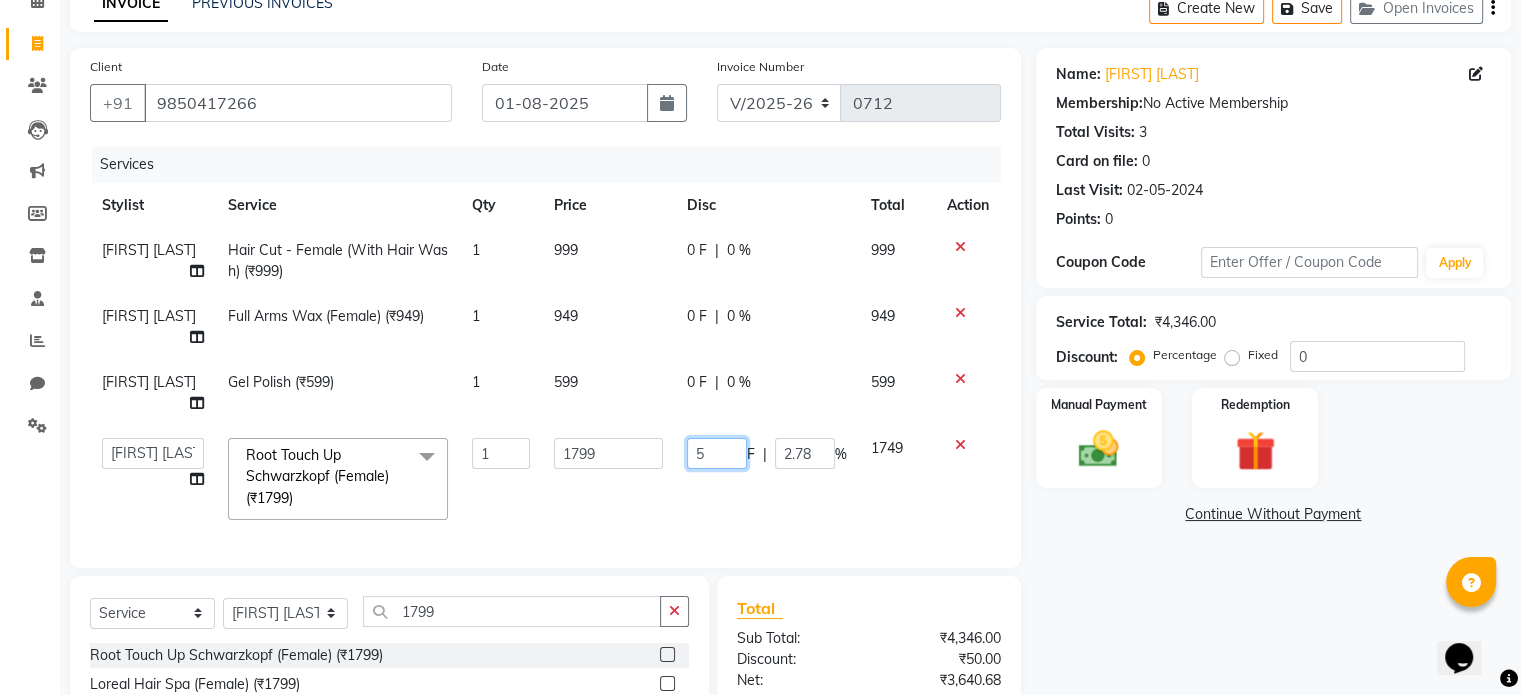 type 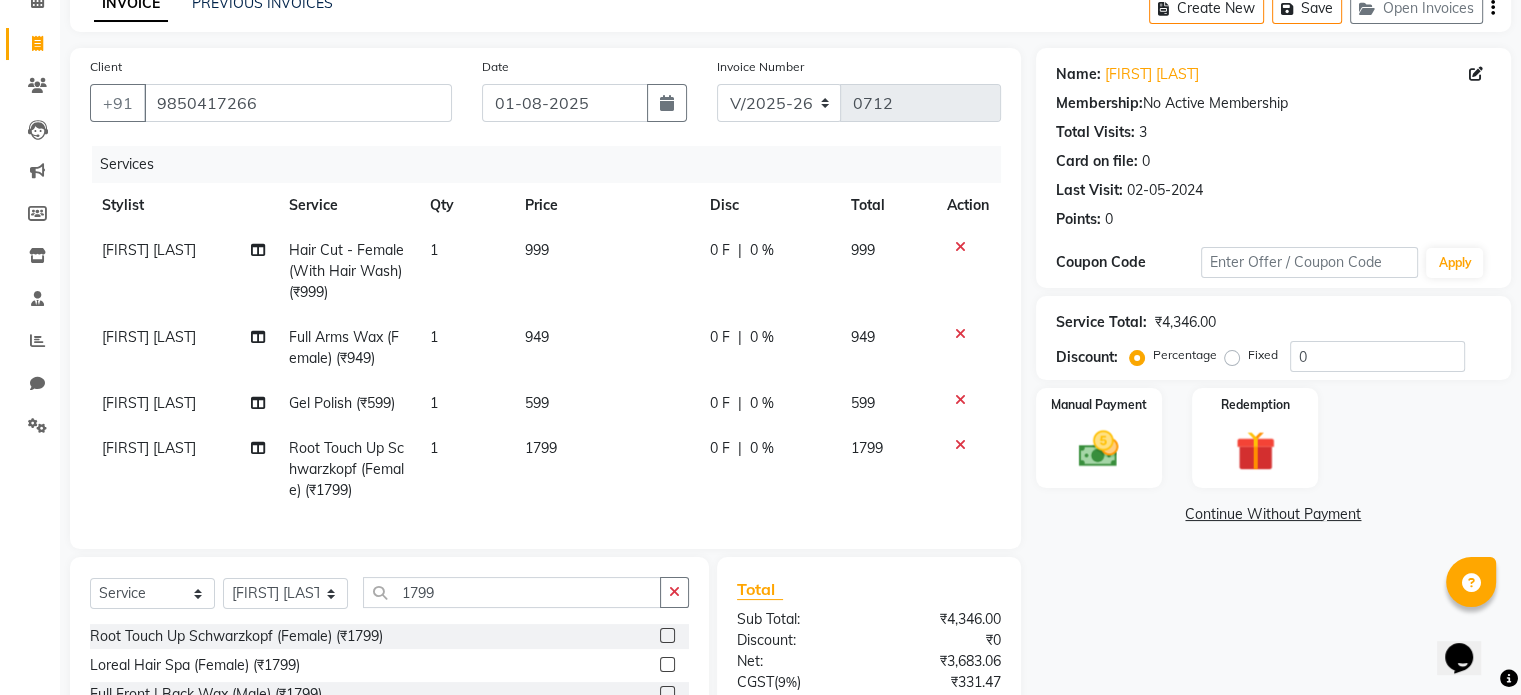 click on "0 %" 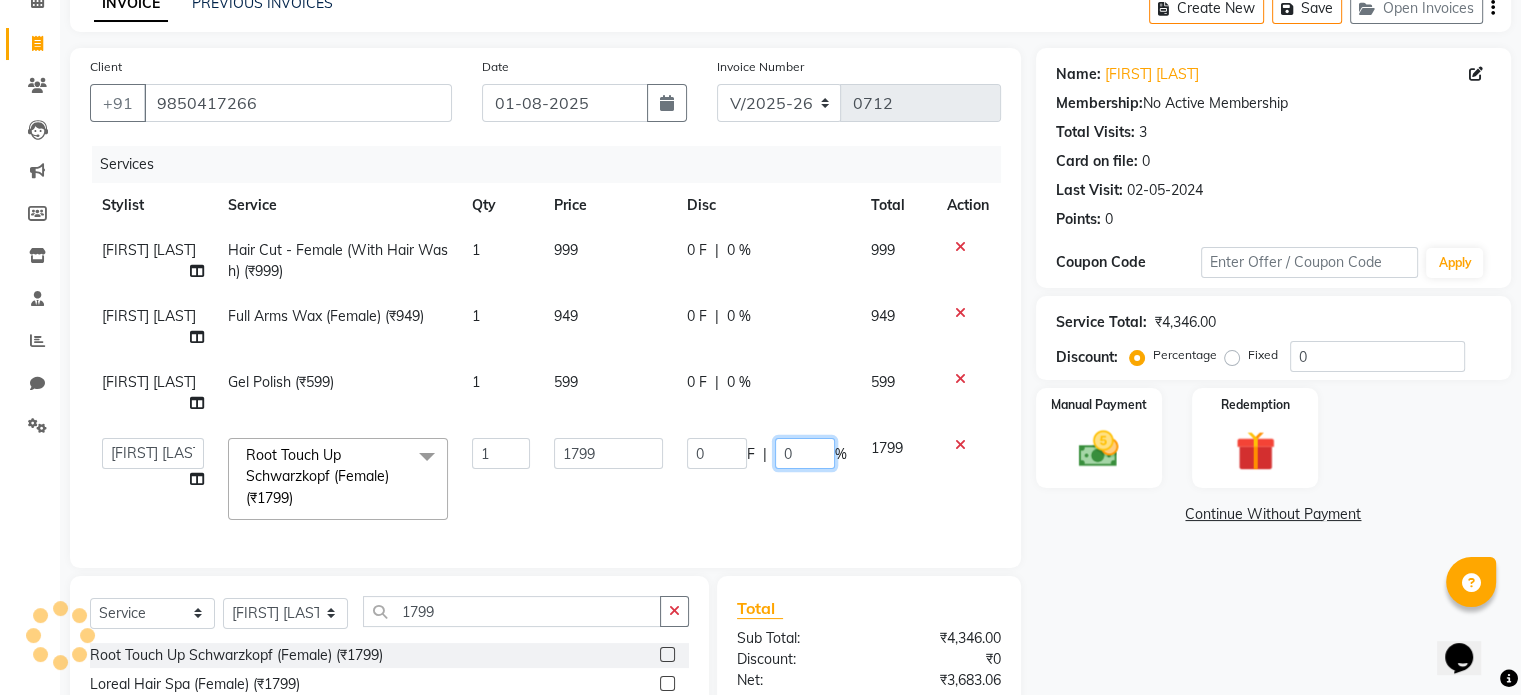 click on "0" 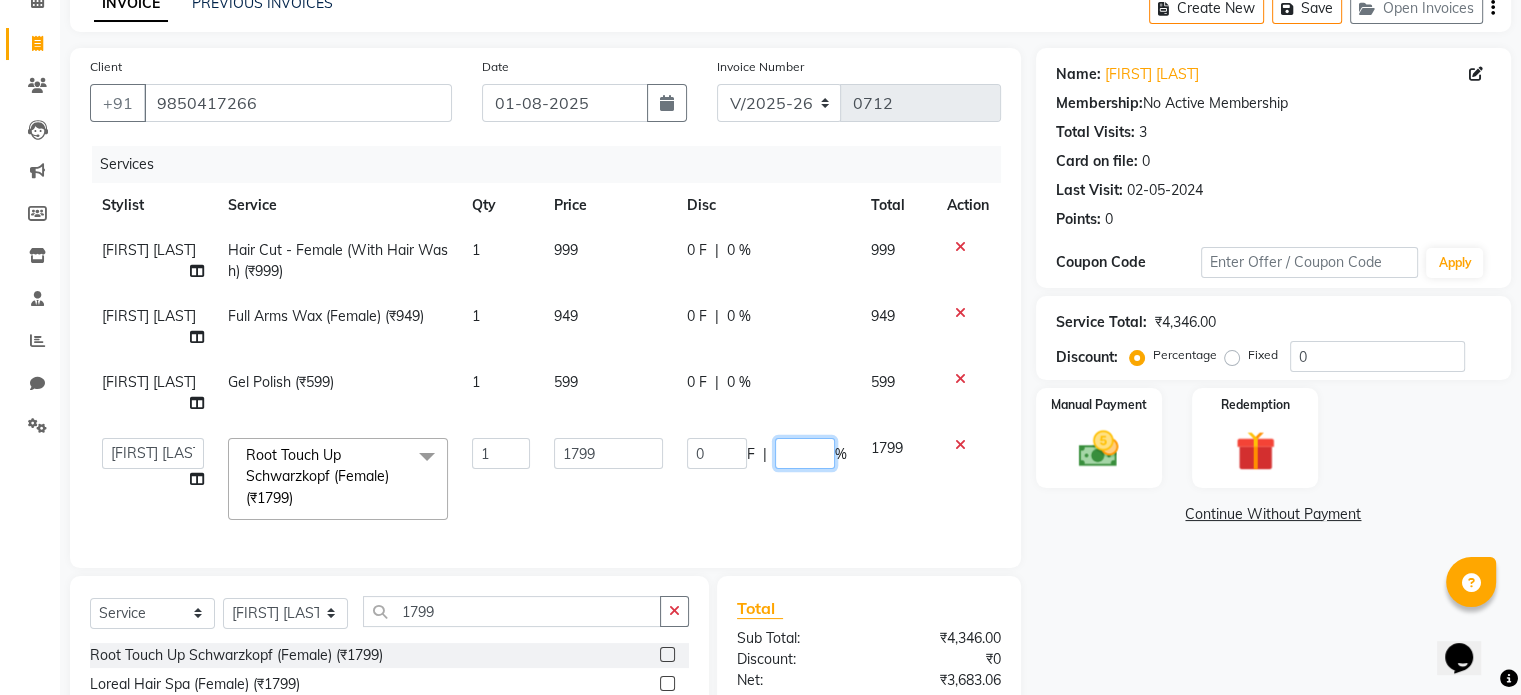 type on "2" 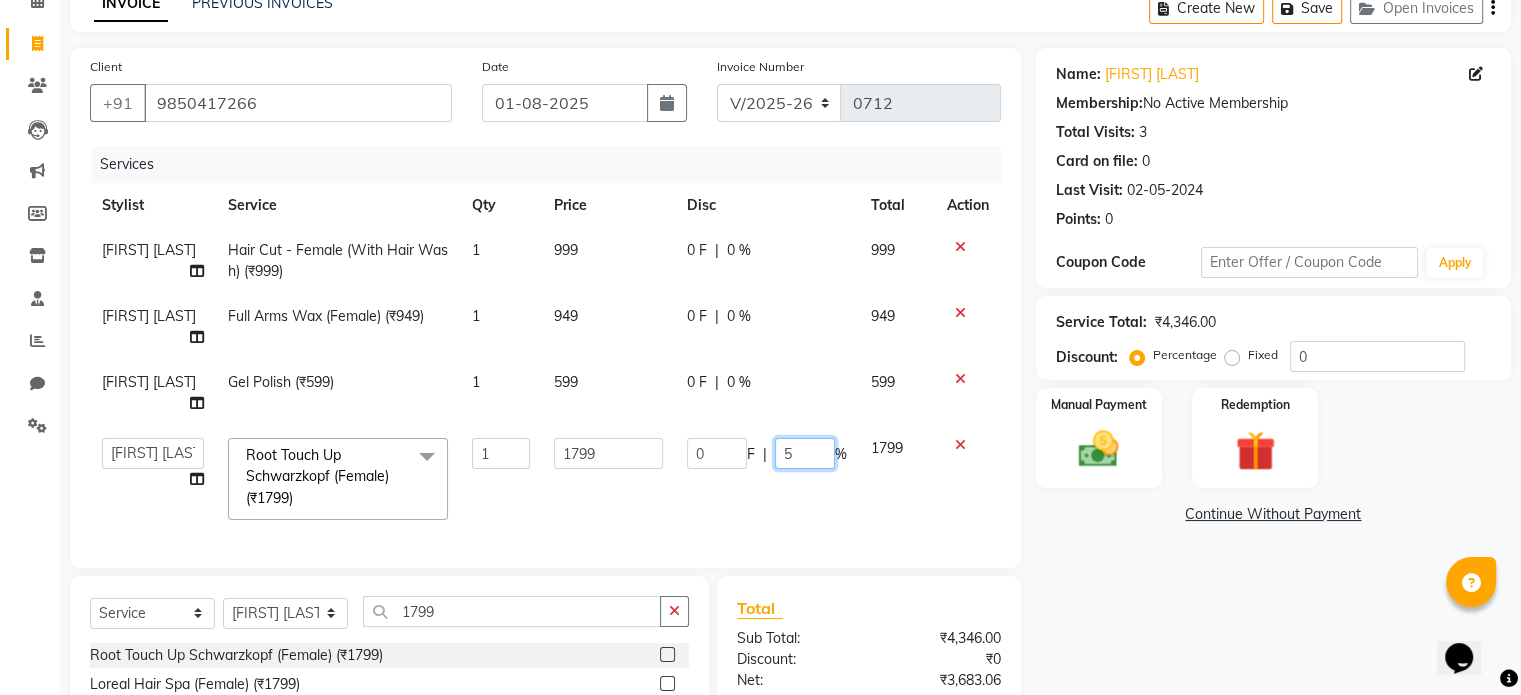 type on "50" 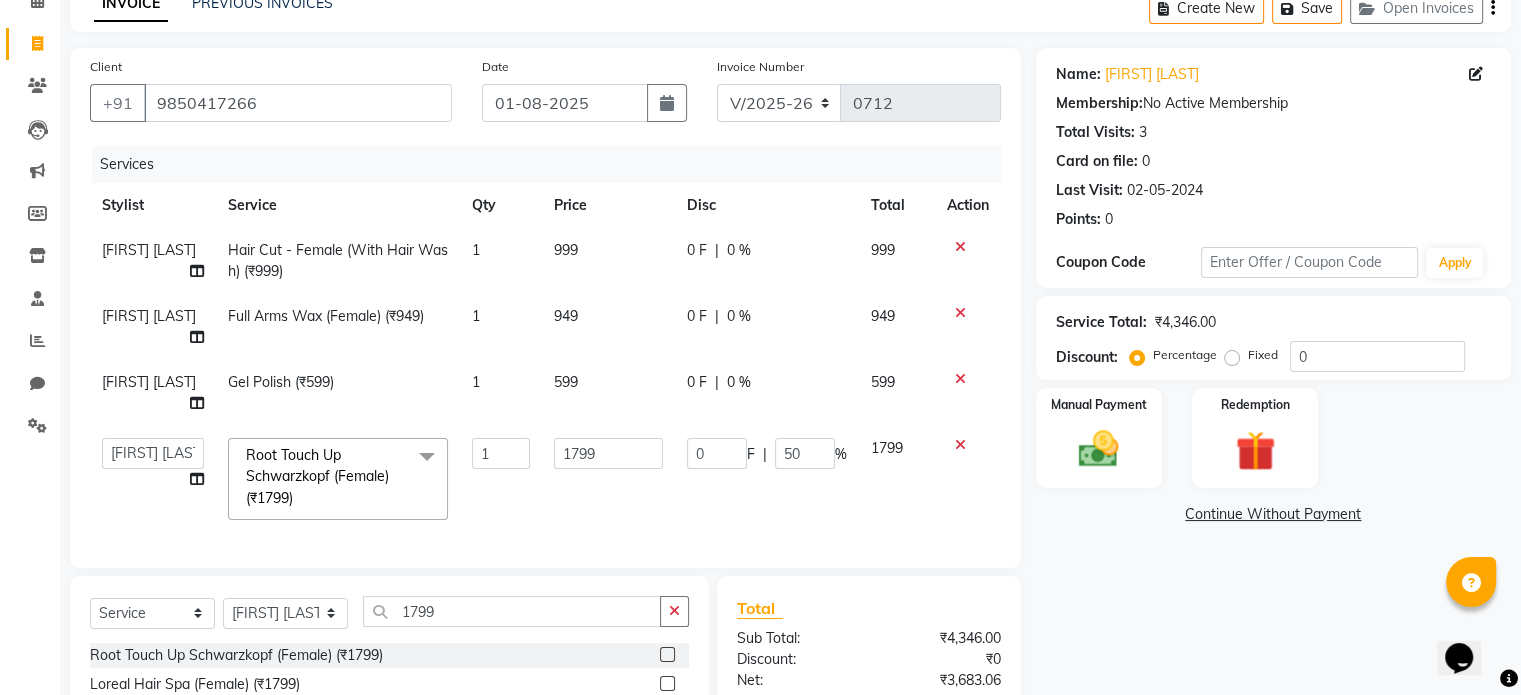 click on "[FIRST] [LAST] [FIRST] [LAST] [FIRST] [LAST] [FIRST] [LAST] [FIRST] [FIRST] [LAST] [FIRST] [LAST] [FIRST] [FIRST] [FIRST] [FIRST] [LAST] [FIRST] [FIRST] [LAST] Root Touch Up Schwarzkopf ([GENDER]) (₹1799) x Hair Cut - Kids (Below 12yrs) ([GENDER] & [GENDER]) (₹449) Hair Cut - [GENDER] (Without Wash) (₹699) Hair Cut - [GENDER] (Without Wash) (₹399) Hair Cut - [GENDER] (With Hair Wash) (₹999) Hair Cut - [GENDER] (With Hair Wash) (₹499) Hair Cut - (Styling/Tong/Crimping) [GENDER] (₹299) Hair Cut - (Styling/Tong/Crimping) [GENDER] (₹1199) Hair Patch Service (₹1499) Classic Loreal Hair Wash [GENDER] (₹349) Classic Loreal Hair Wash [GENDER] (₹249) Premium Davines Hair Wash [GENDER] (₹589) Premium Davines Hair Wash [GENDER] (₹399) Davines Hair Wash + Blow-dry/Styling [GENDER] (₹949) Davines Hair Wash + Blow-dry/Styling [GENDER] (₹599) Hair Deep Conditioner (₹1500) Beard Service - Beard Crafting ([GENDER]) (₹649) Beard Service - Beard Coloring ([GENDER]) (₹599) Beard Service - Classic Shave ([GENDER]) (₹599) 1 1799" 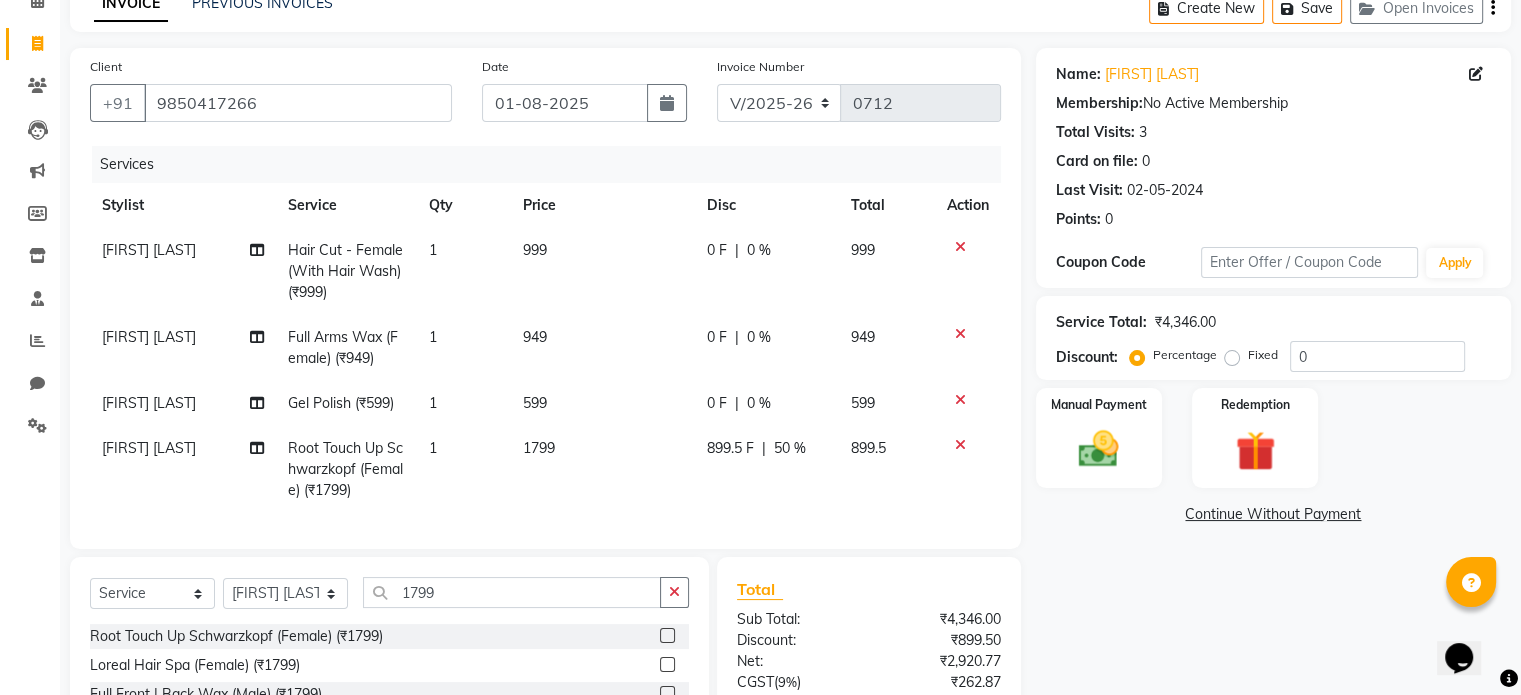 click on "899.5 F" 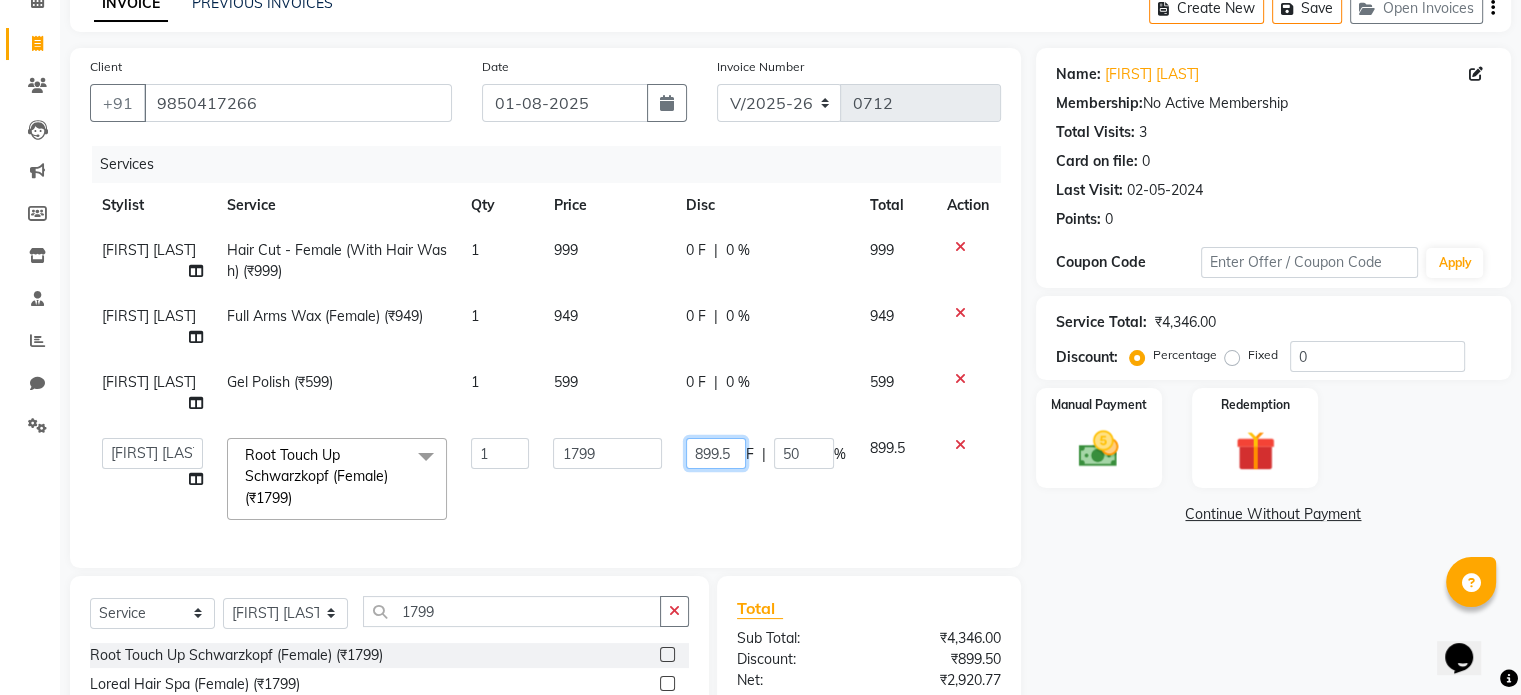 click on "899.5" 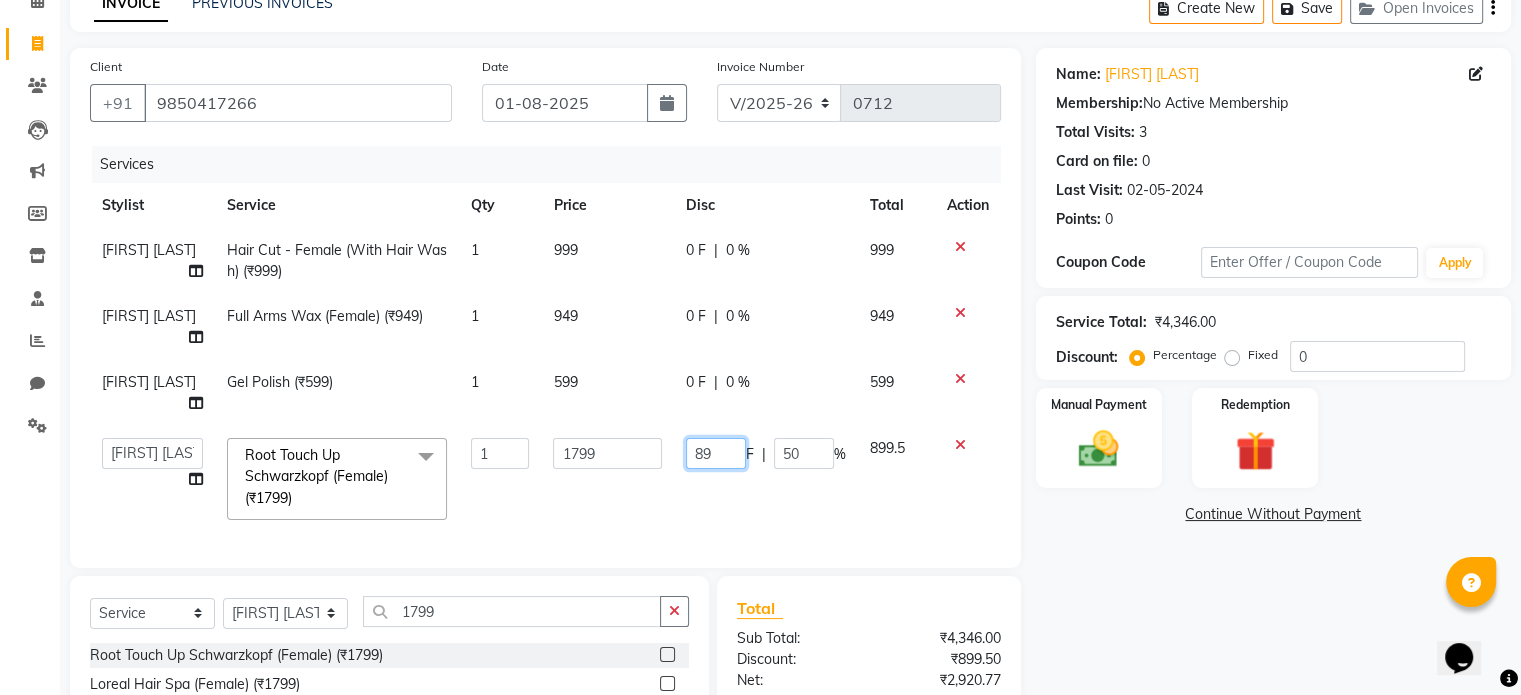 type on "8" 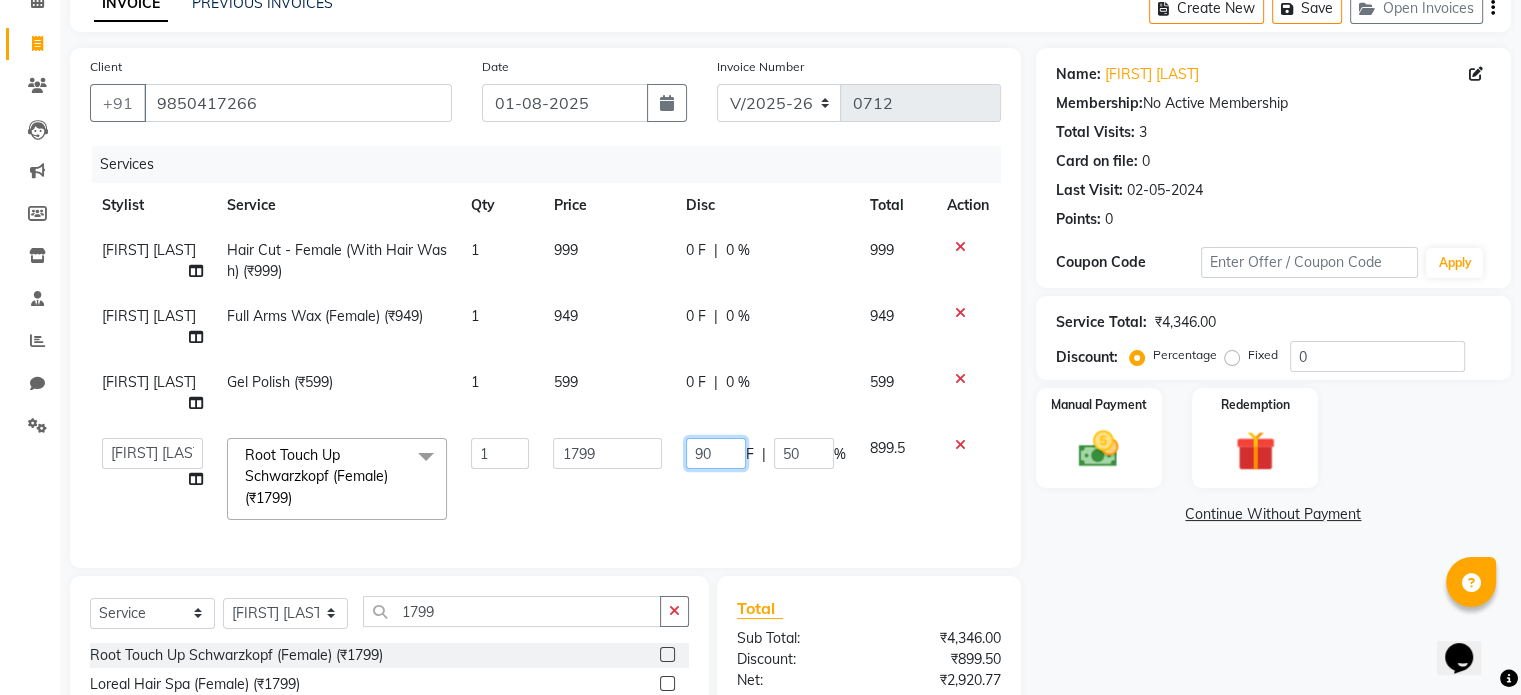 type on "900" 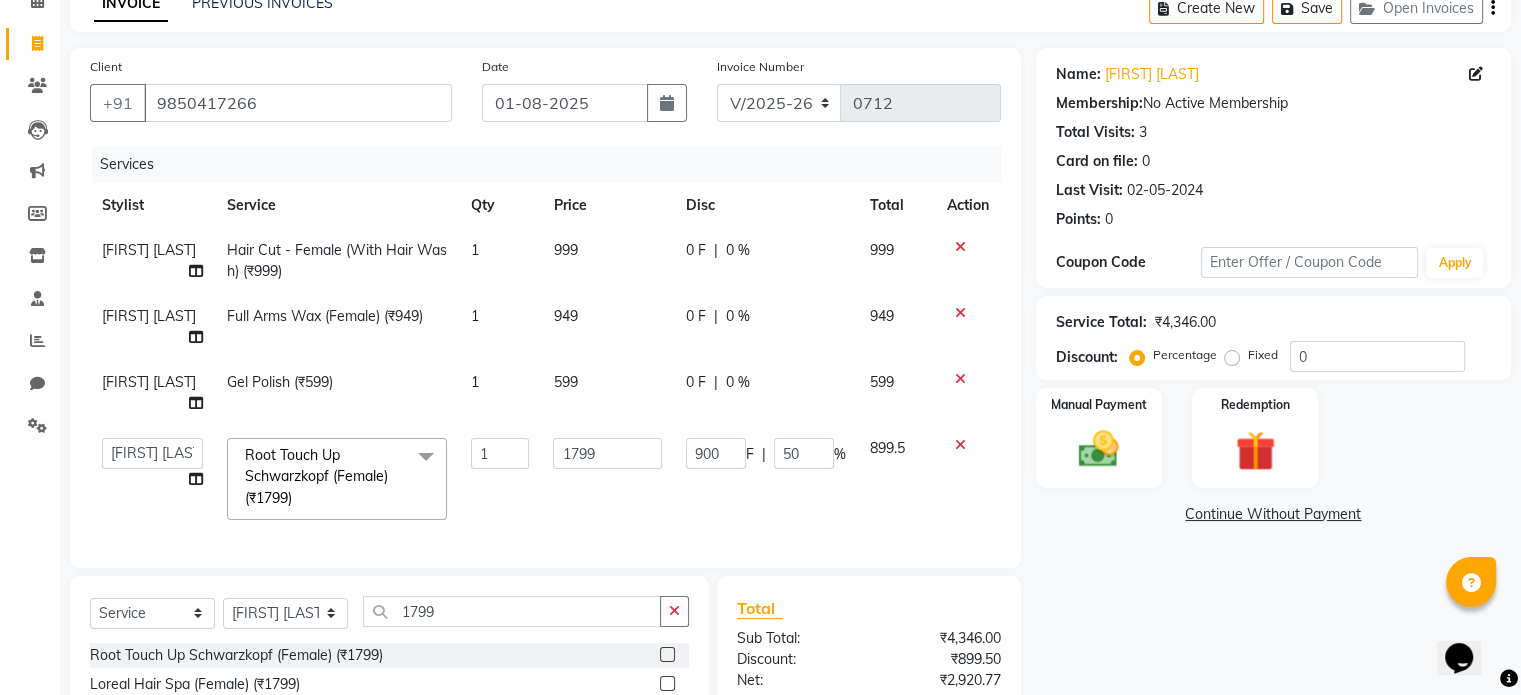 click on "900 F | 50 %" 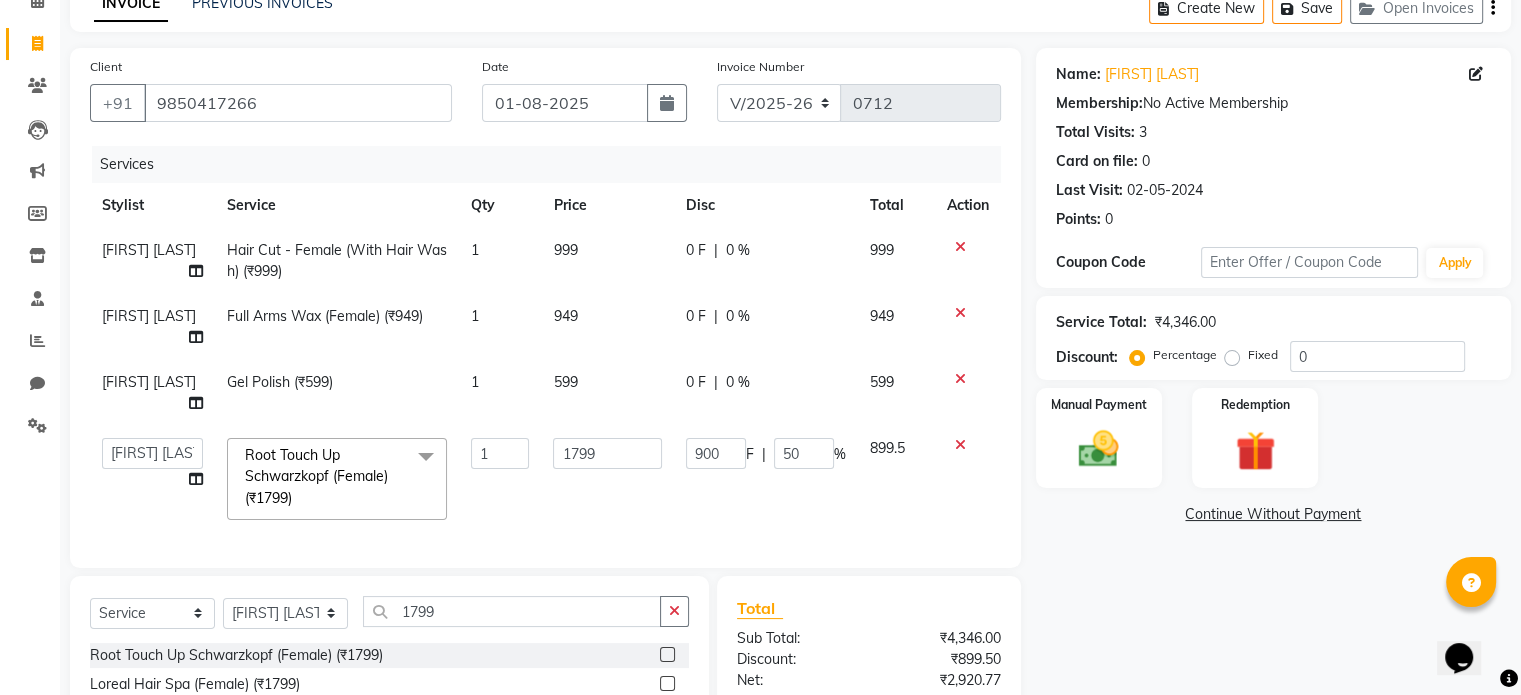 select on "51659" 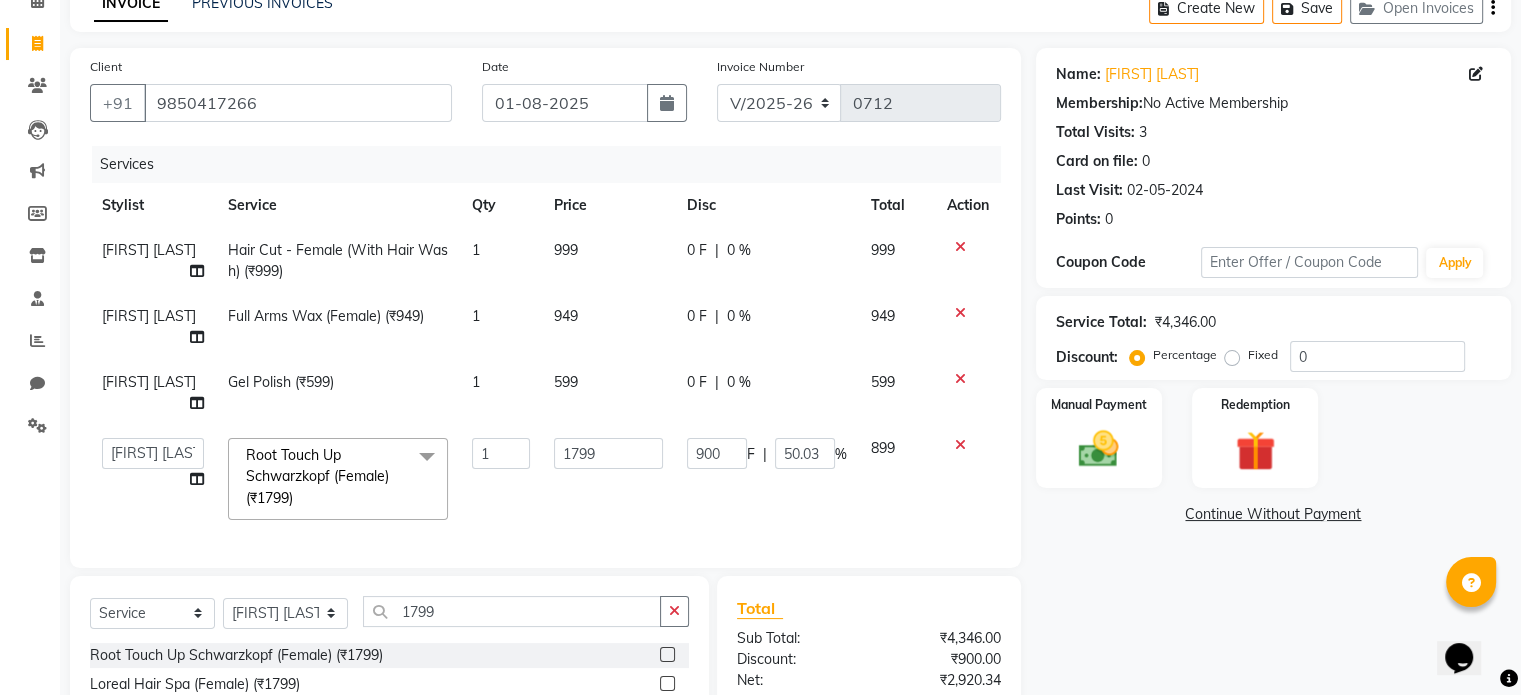 click on "Name: [FIRST] [LAST] Membership:  No Active Membership  Total Visits:  3 Card on file:  0 Last Visit:   02-05-2024 Points:   0  Coupon Code Apply Service Total:  ₹4,346.00  Discount:  Percentage   Fixed  0 Manual Payment Redemption  Continue Without Payment" 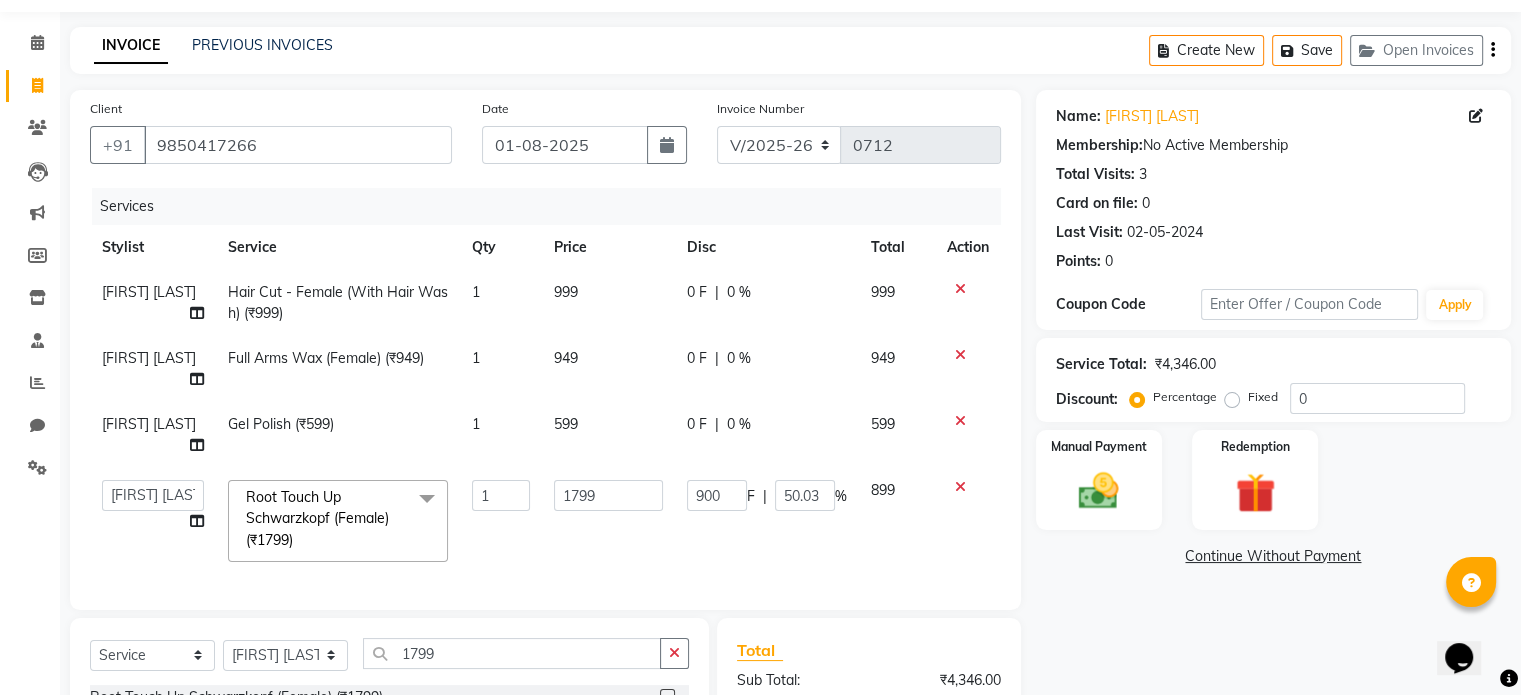 scroll, scrollTop: 0, scrollLeft: 0, axis: both 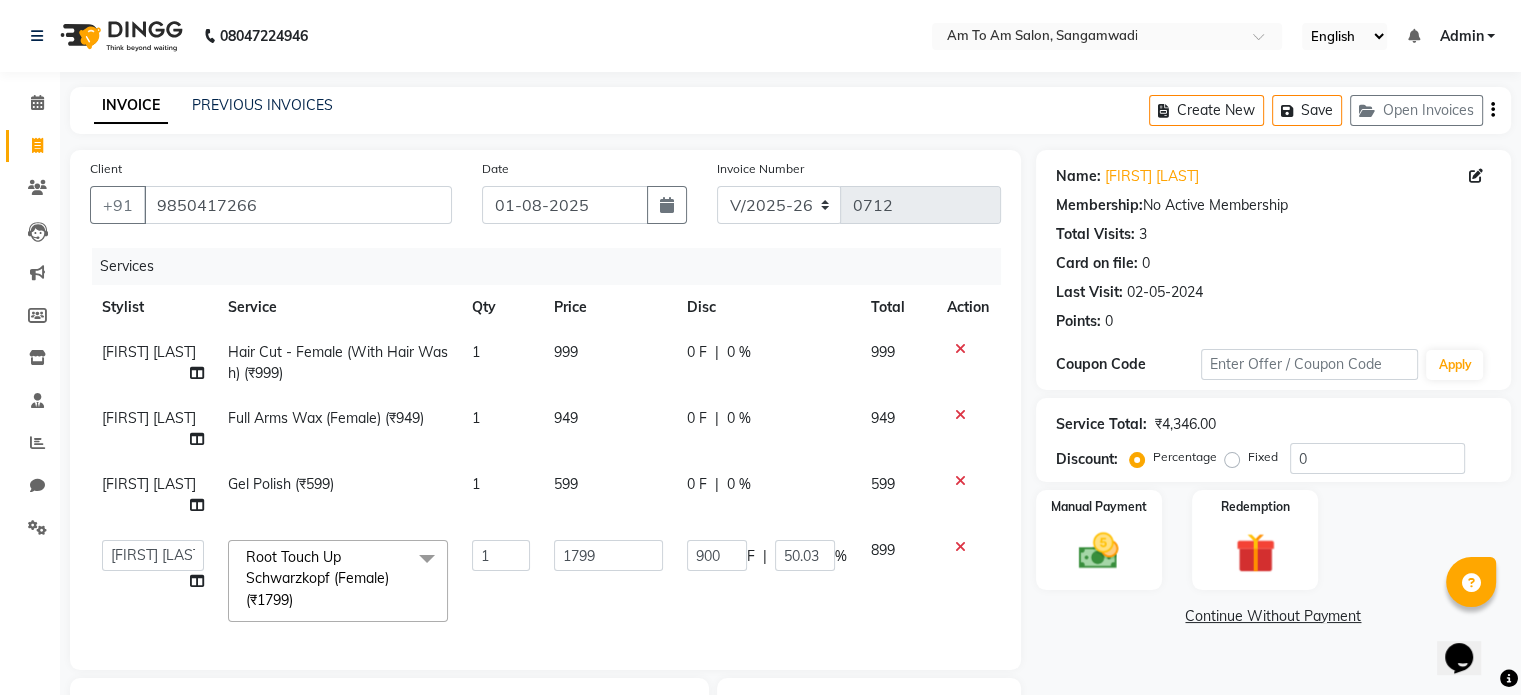 click on "0 %" 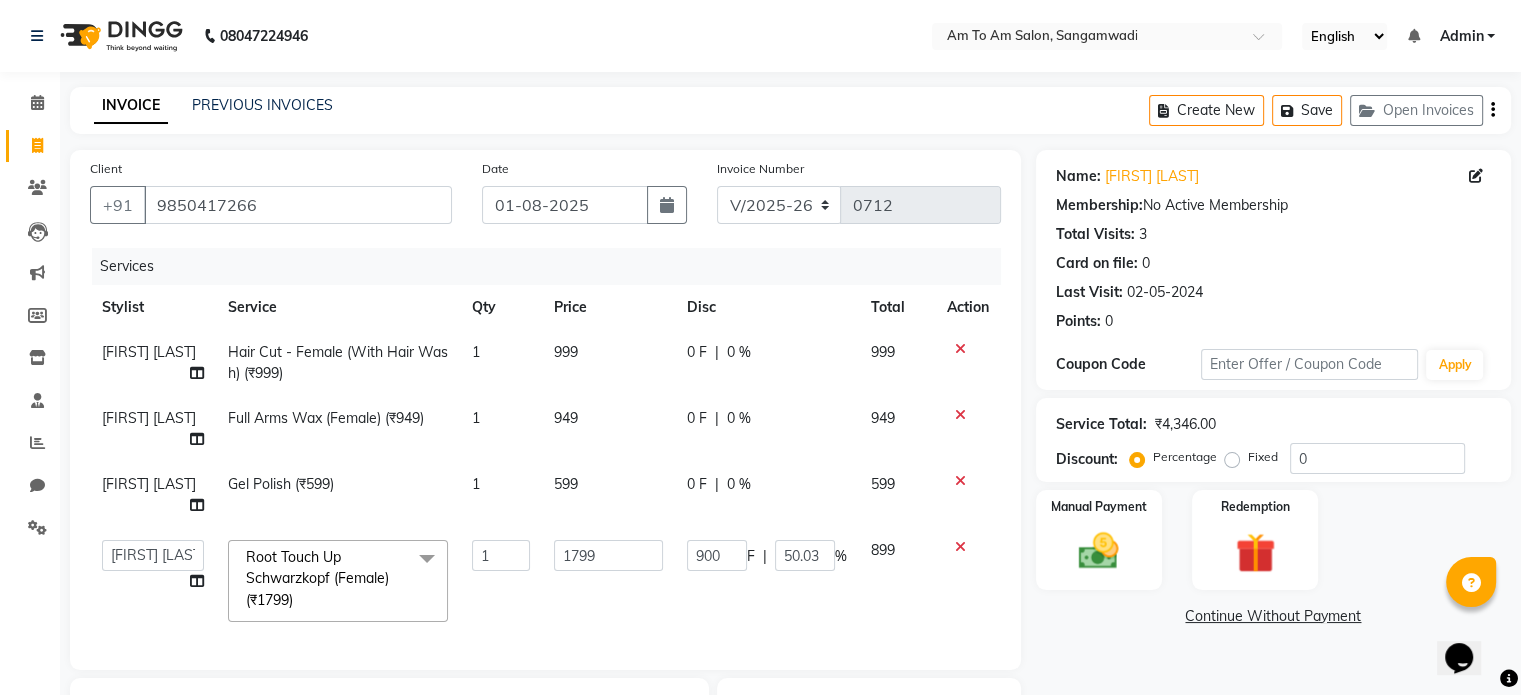 select on "[NUMBER]" 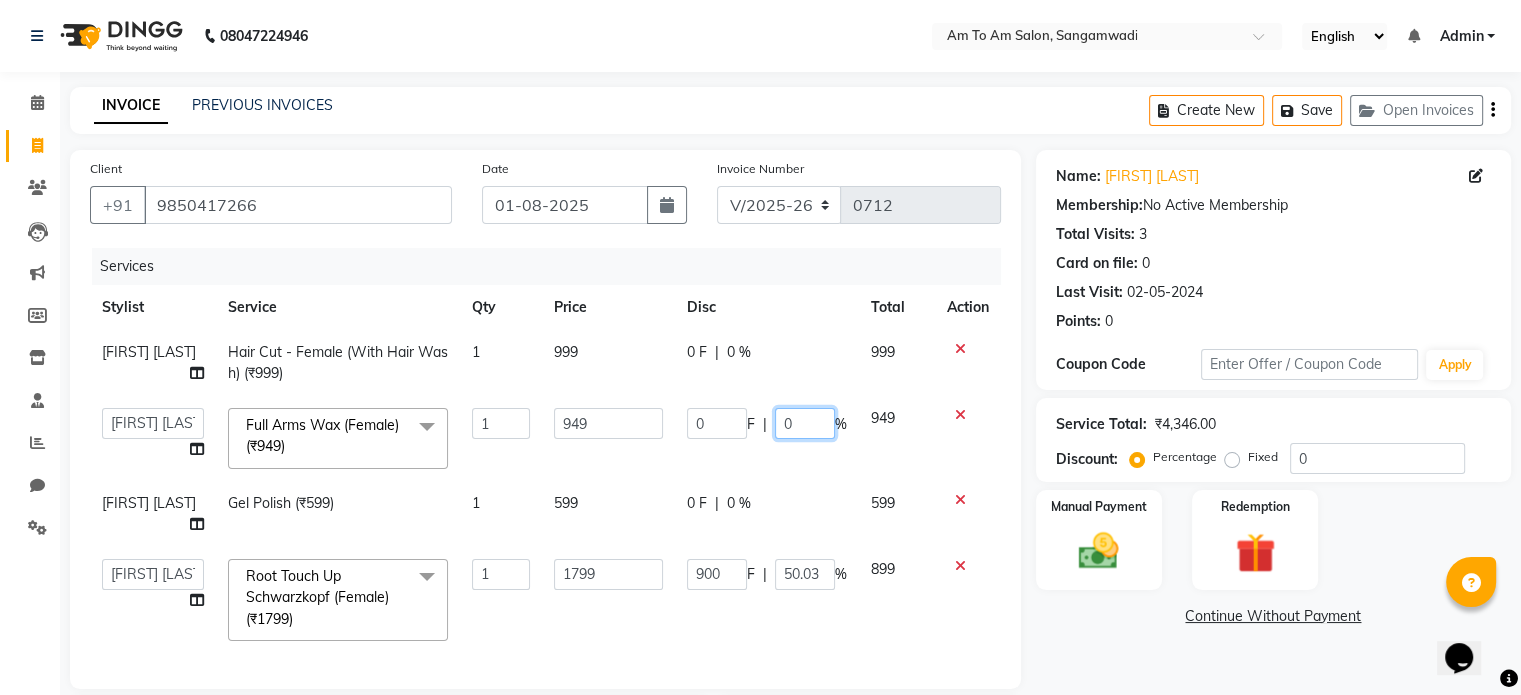 click on "0" 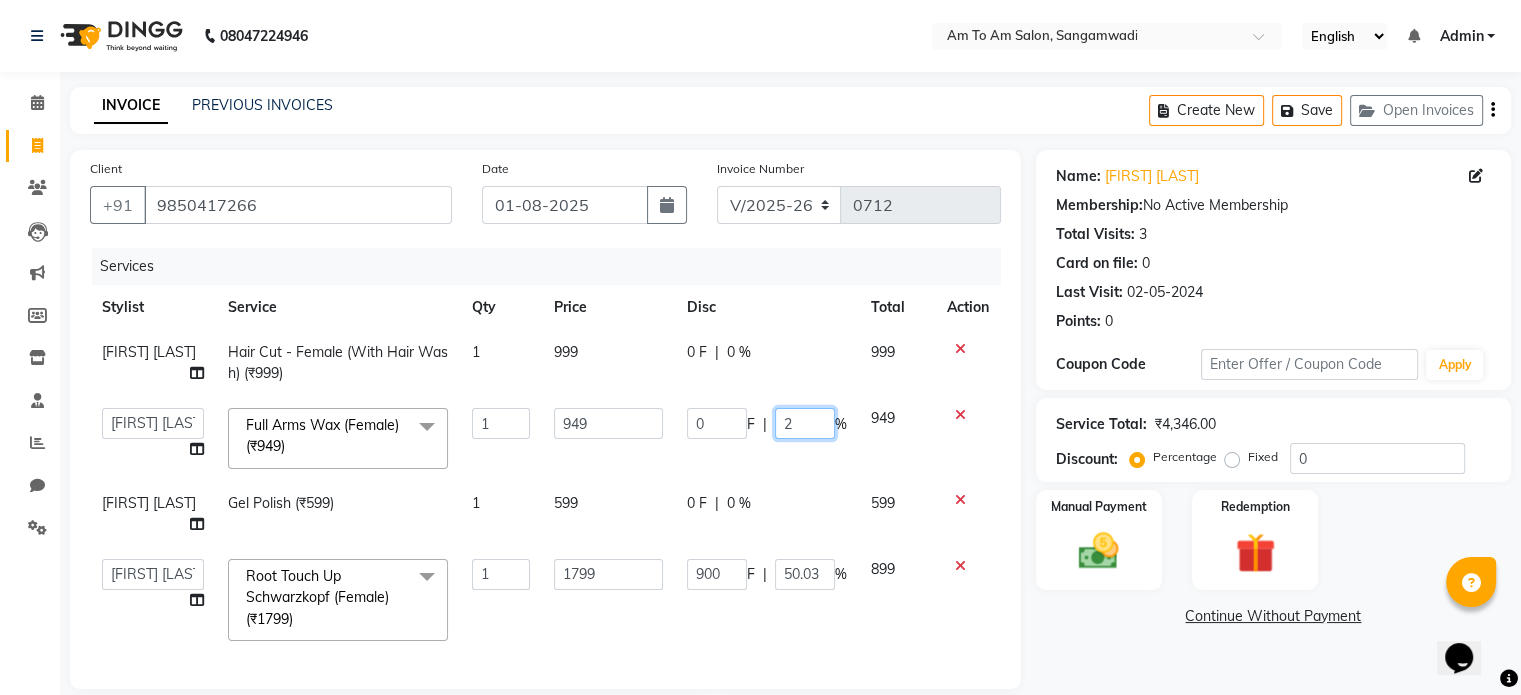 type on "25" 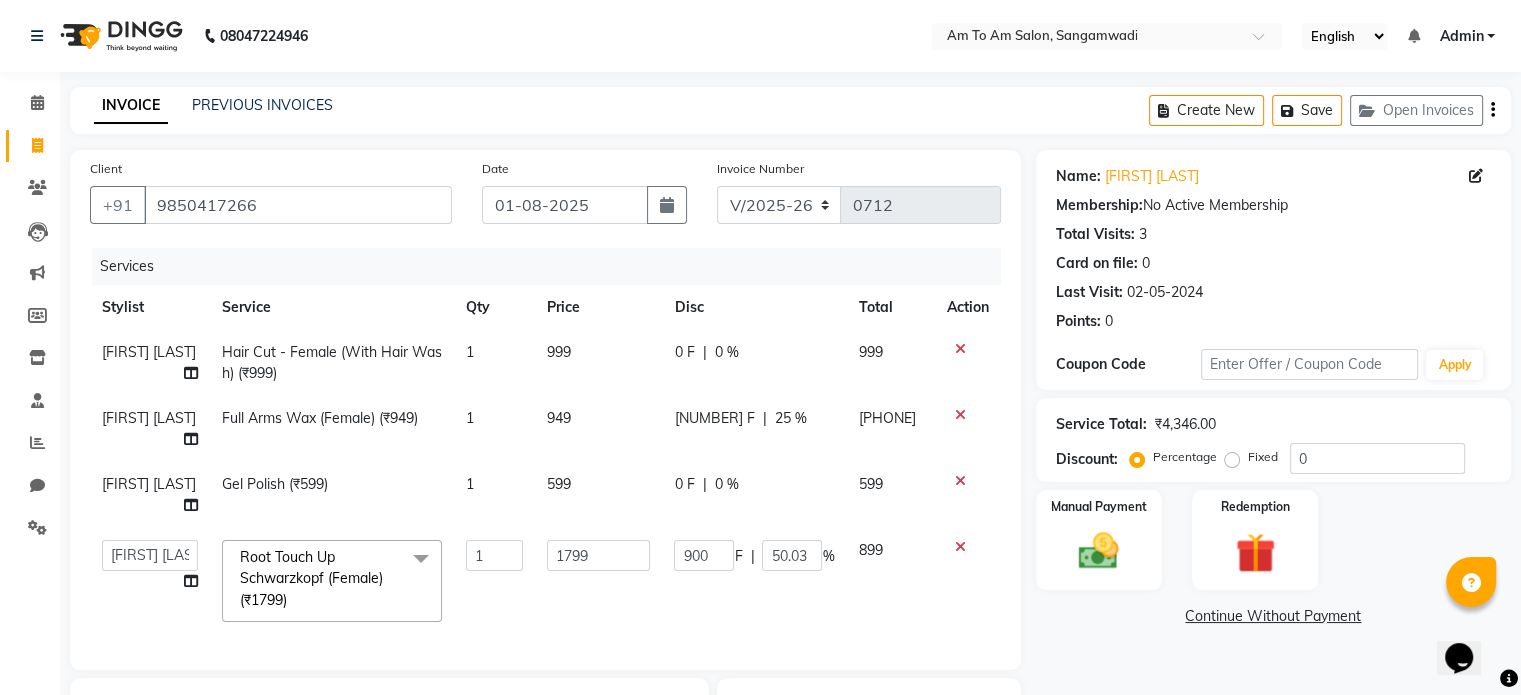click on "Continue Without Payment" 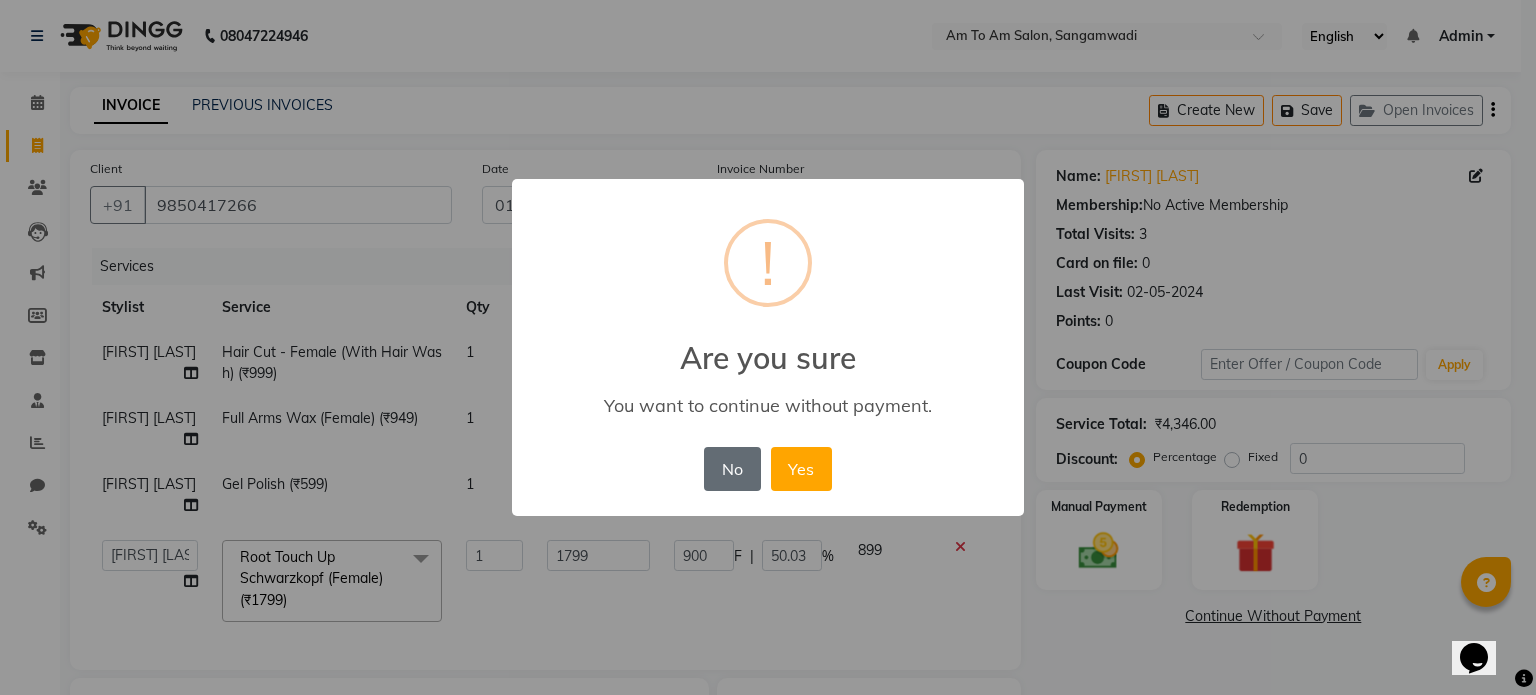 click on "No" at bounding box center [732, 469] 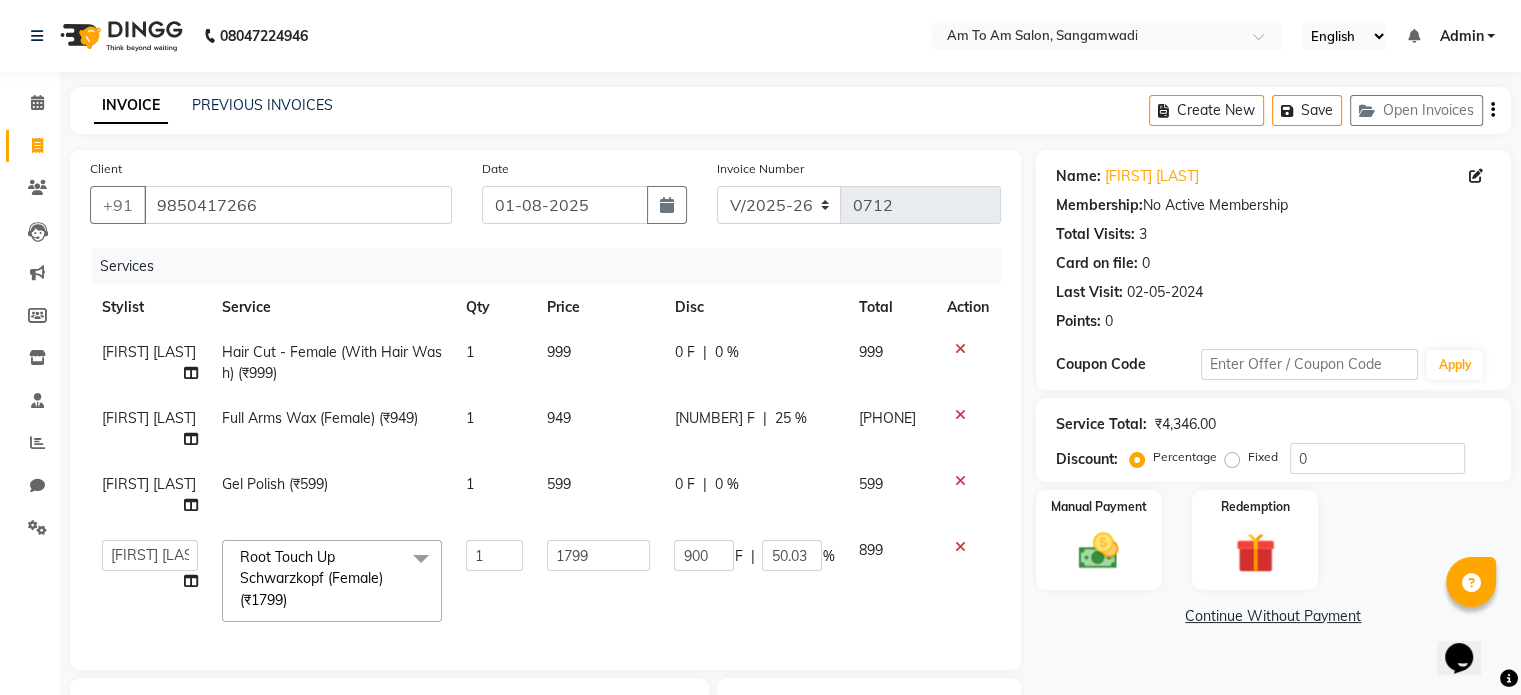 click on "0 %" 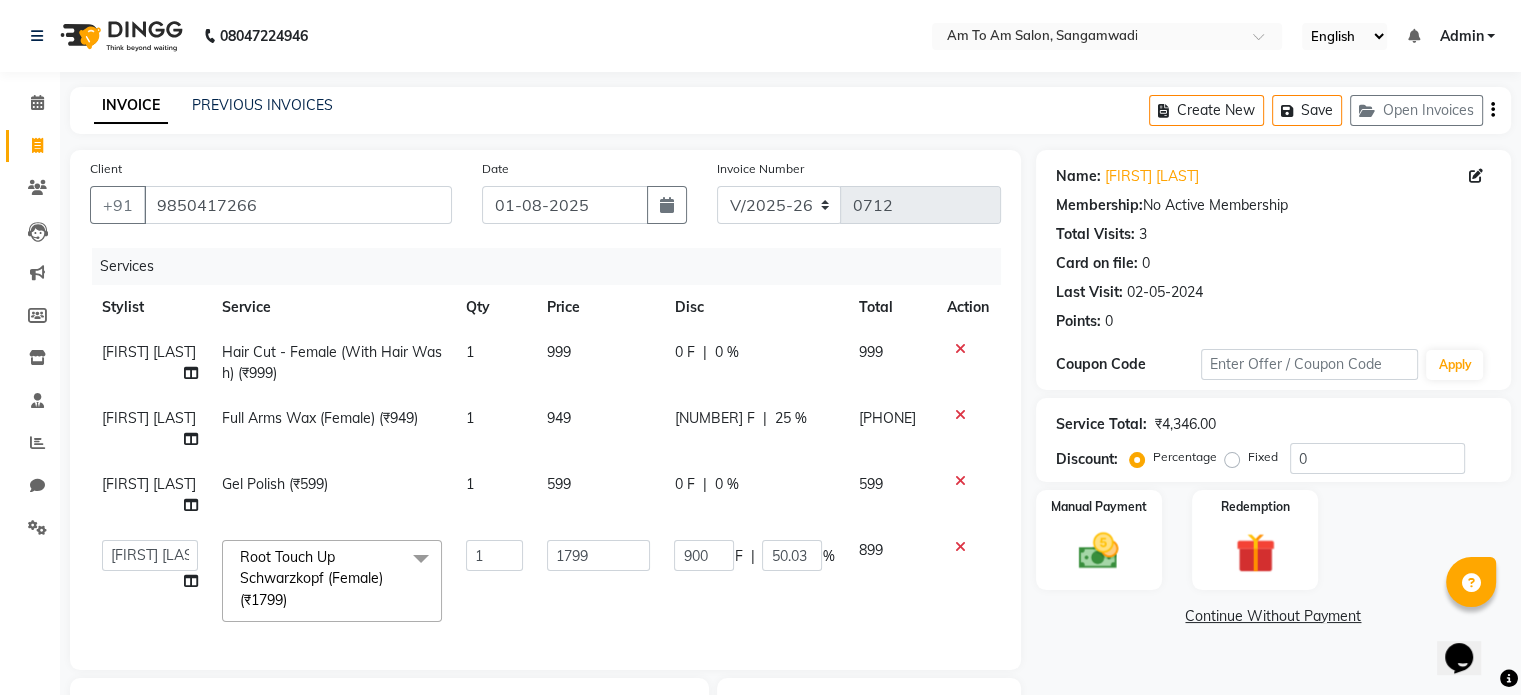 select on "51659" 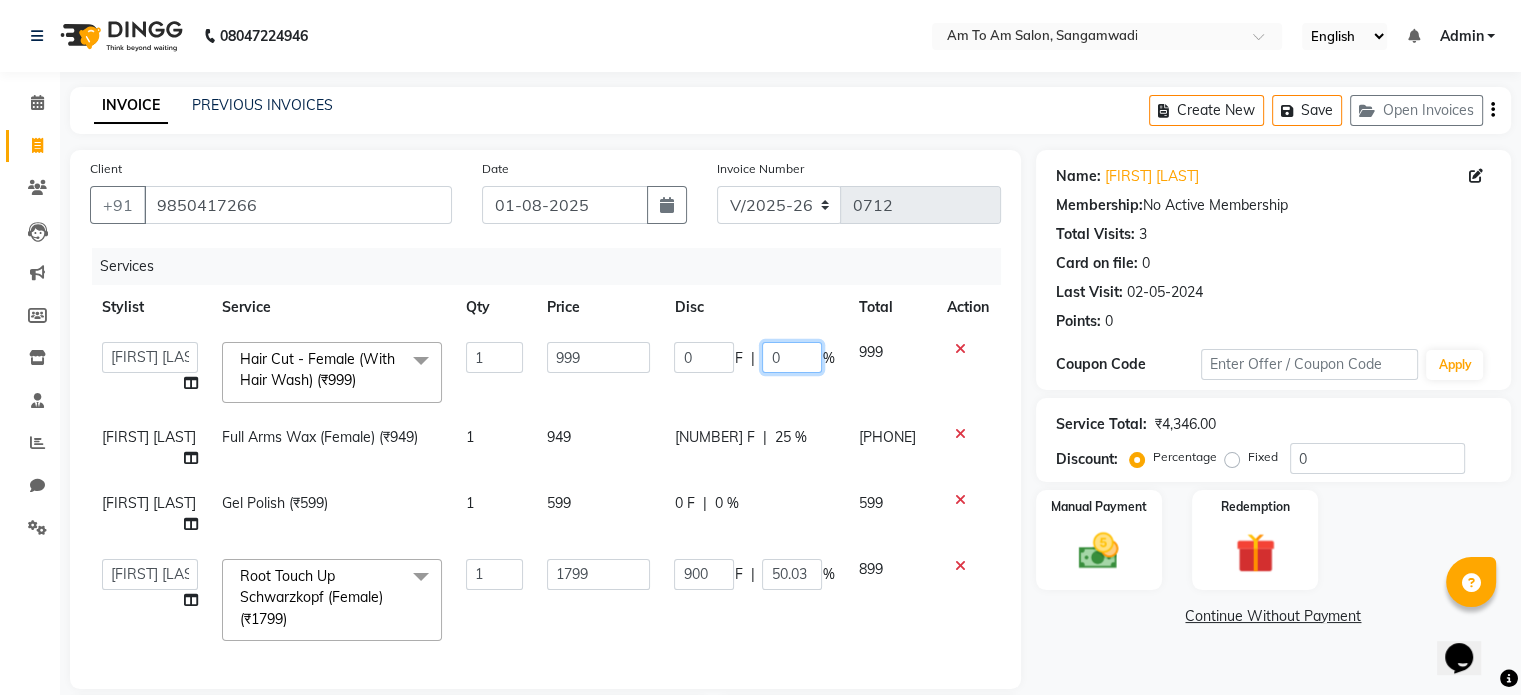 click on "0" 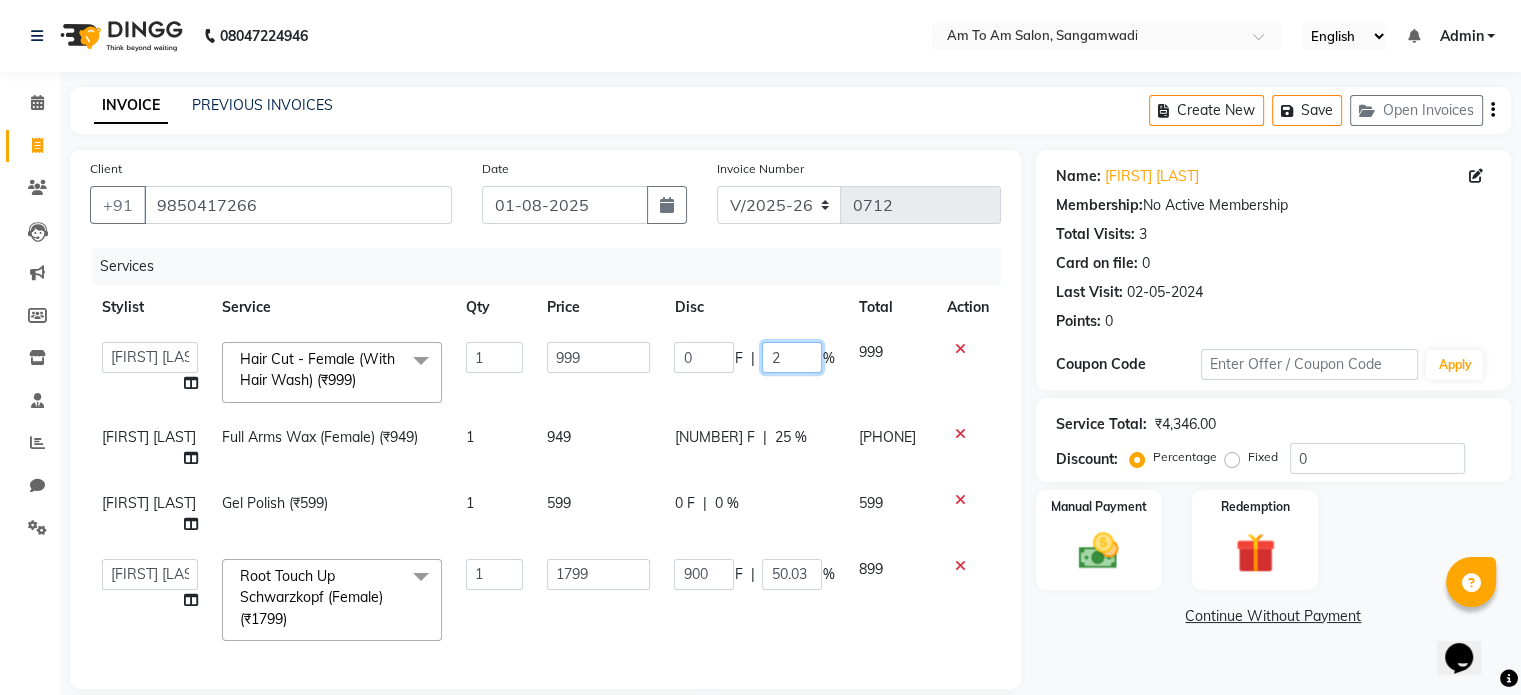 type on "25" 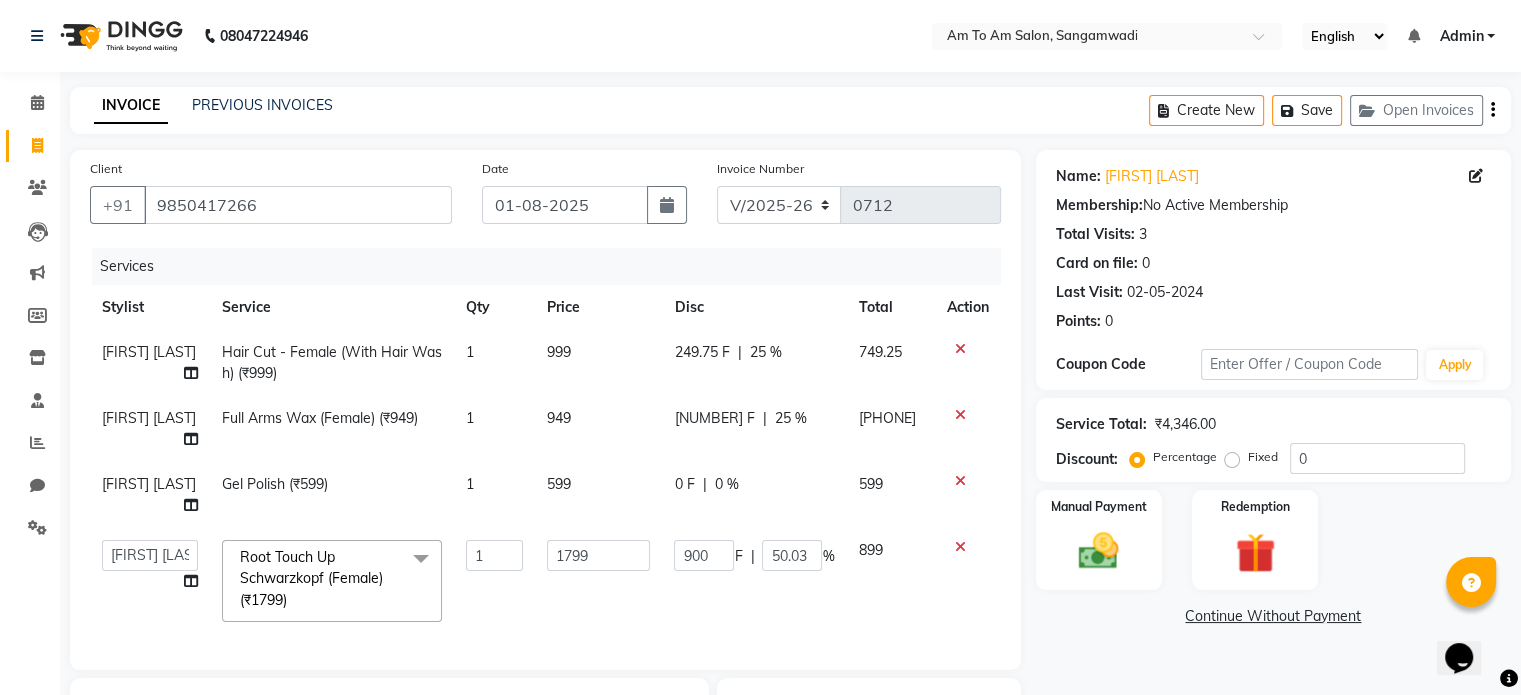 click on "Client +[PHONE] Date 01-08-2025 Invoice Number V/2025 V/2025-26 0712 Services Stylist Service Qty Price Disc Total Action [FIRST] [LAST] Hair Cut - [GENDER] (With Hair Wash) (₹999) 1 999 249.75 F | 25 % 749.25 [FIRST] [LAST] Full Arms Wax ([GENDER]) (₹949) 1 949 237.25 F | 25 % 711.75 [FIRST] [LAST] Gel Polish (₹599) 1 599 0 F | 0 % 599 [FIRST] [LAST] [FIRST] [LAST] [FIRST] [LAST] [FIRST] [LAST] [FIRST] [FIRST] [LAST] [FIRST] [LAST] [FIRST] [FIRST] [FIRST] [FIRST] [LAST] [FIRST] [FIRST] [LAST] Root Touch Up Schwarzkopf ([GENDER]) (₹1799) x Hair Cut - Kids (Below 12yrs) ([GENDER] & [GENDER]) (₹449) Hair Cut - [GENDER] (Without Wash) (₹699) Hair Cut - [GENDER] (Without Wash) (₹399) Hair Cut - [GENDER] (With Hair Wash) (₹999) Hair Cut - [GENDER] (With Hair Wash) (₹499) Hair Cut - (Styling/Tong/Crimping) [GENDER] (₹299) Hair Cut - (Styling/Tong/Crimping) [GENDER] (₹1199) Hair Patch Service (₹1499) Classic Loreal Hair Wash [GENDER] (₹349) Classic Loreal Hair Wash [GENDER] (₹249) Body Polishing (₹6500) 1 F" 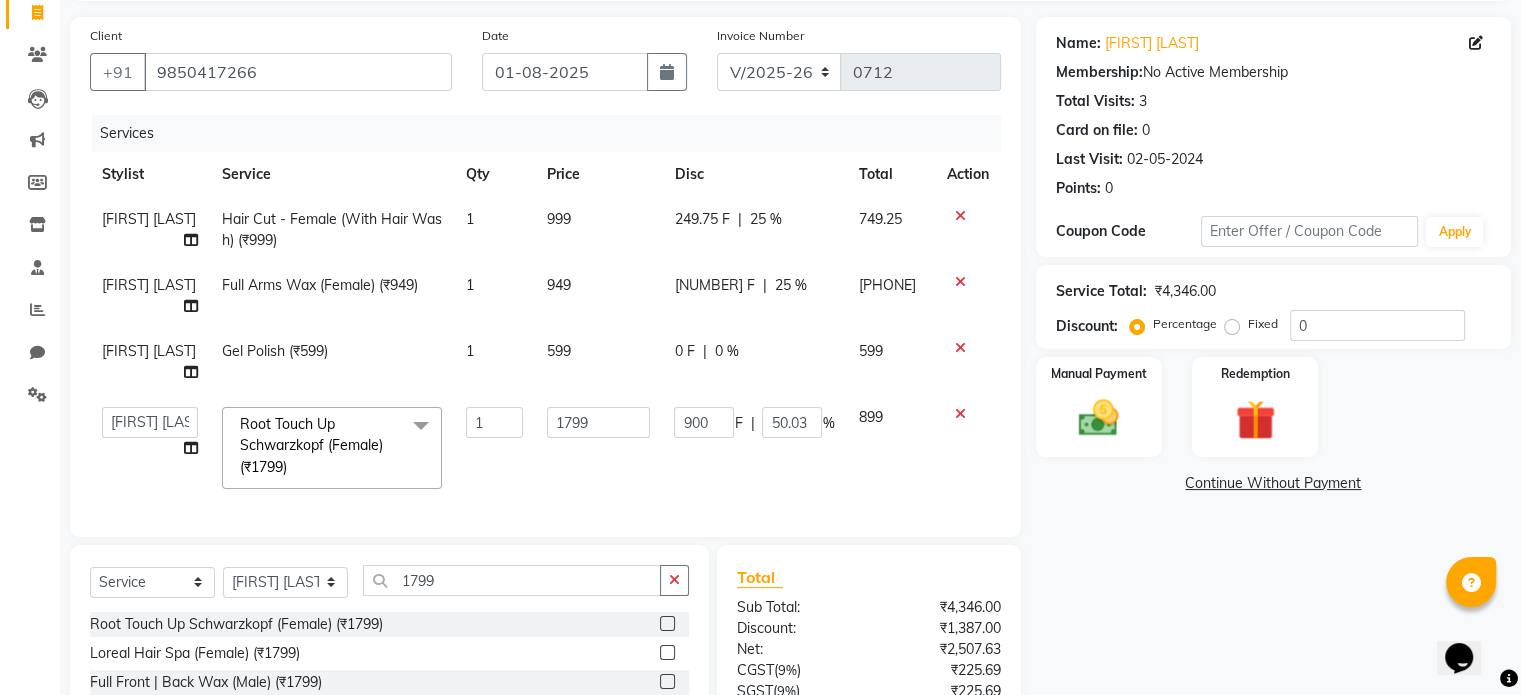 scroll, scrollTop: 132, scrollLeft: 0, axis: vertical 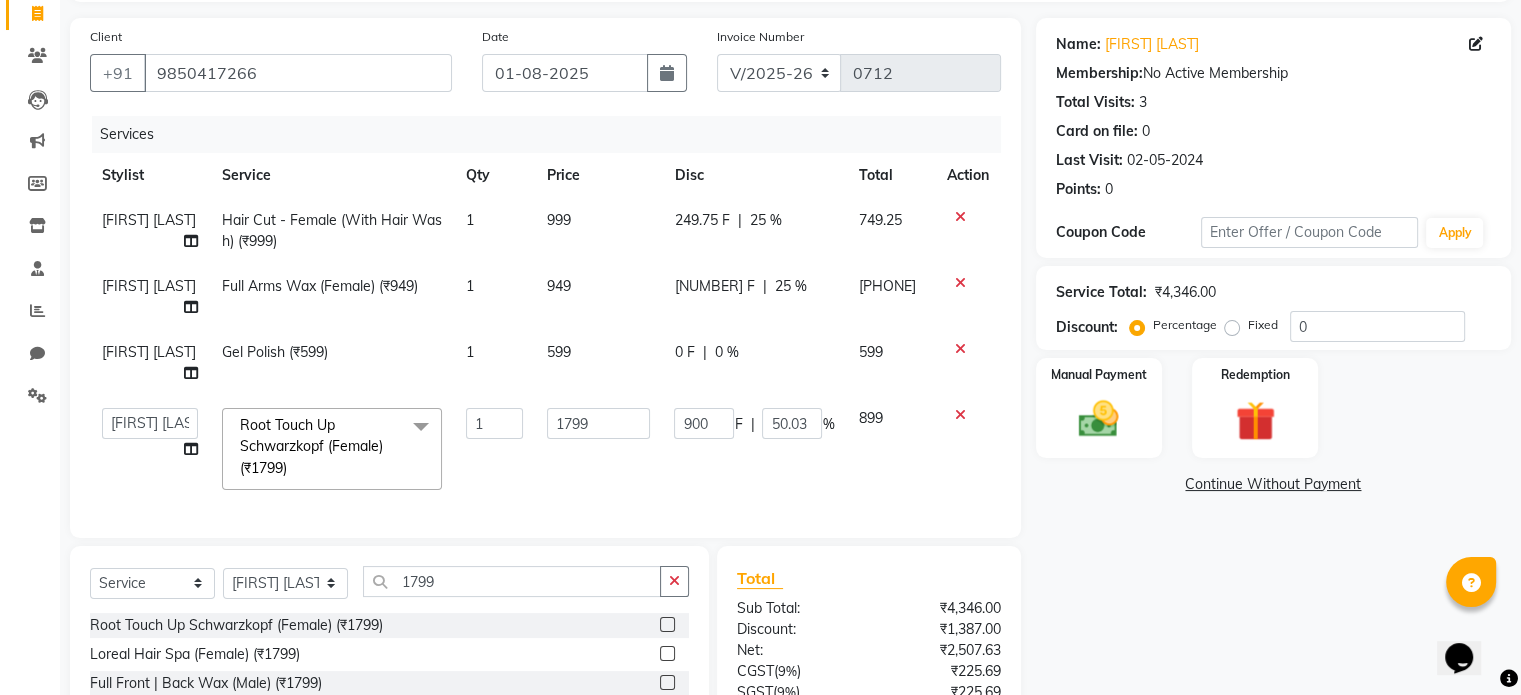 click on "25 %" 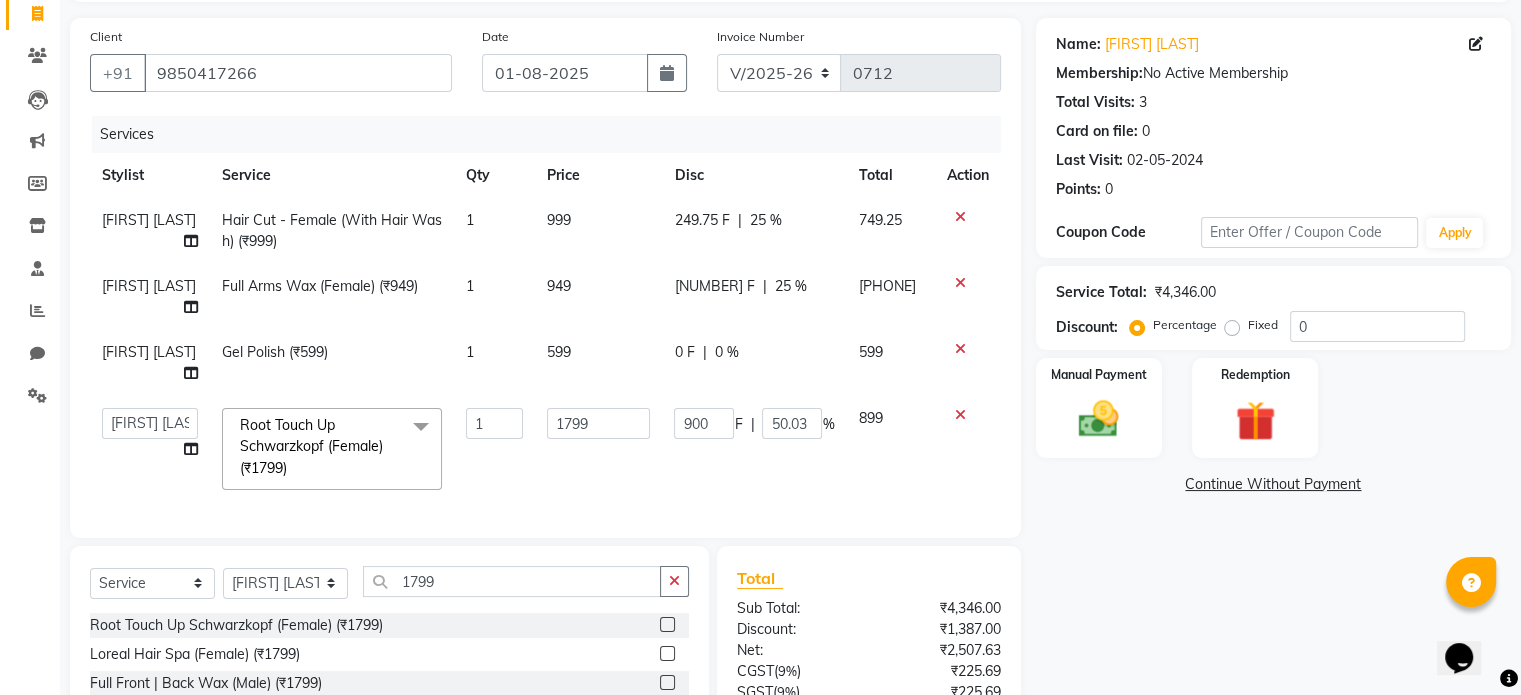 select on "[NUMBER]" 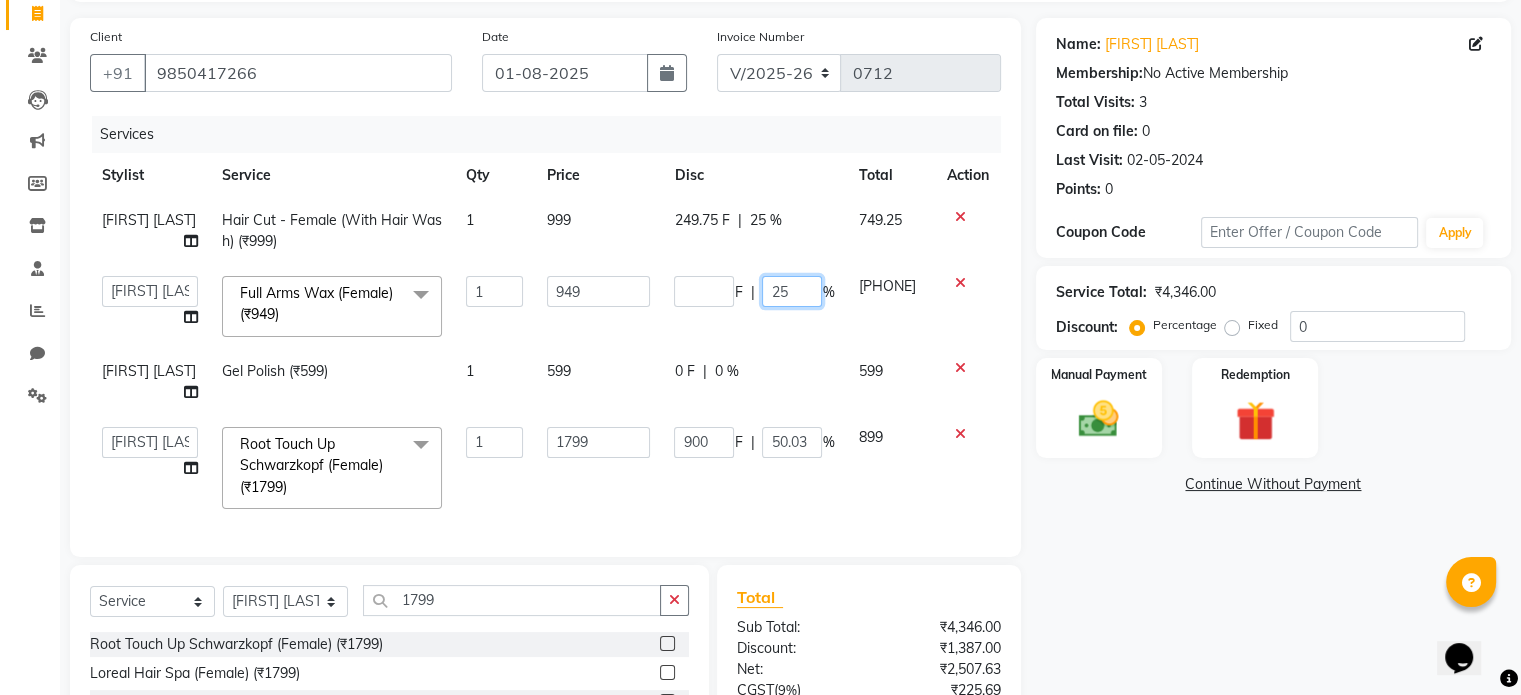 click on "25" 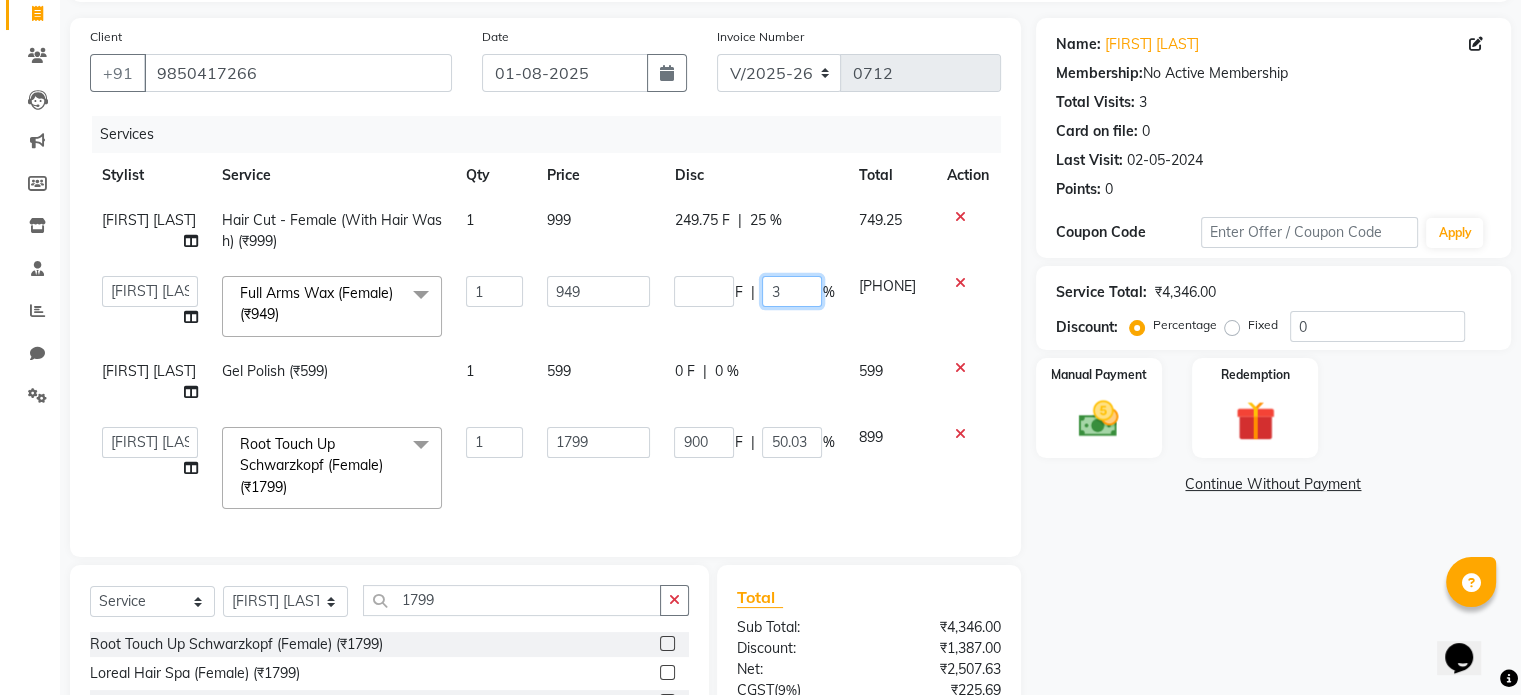 type on "30" 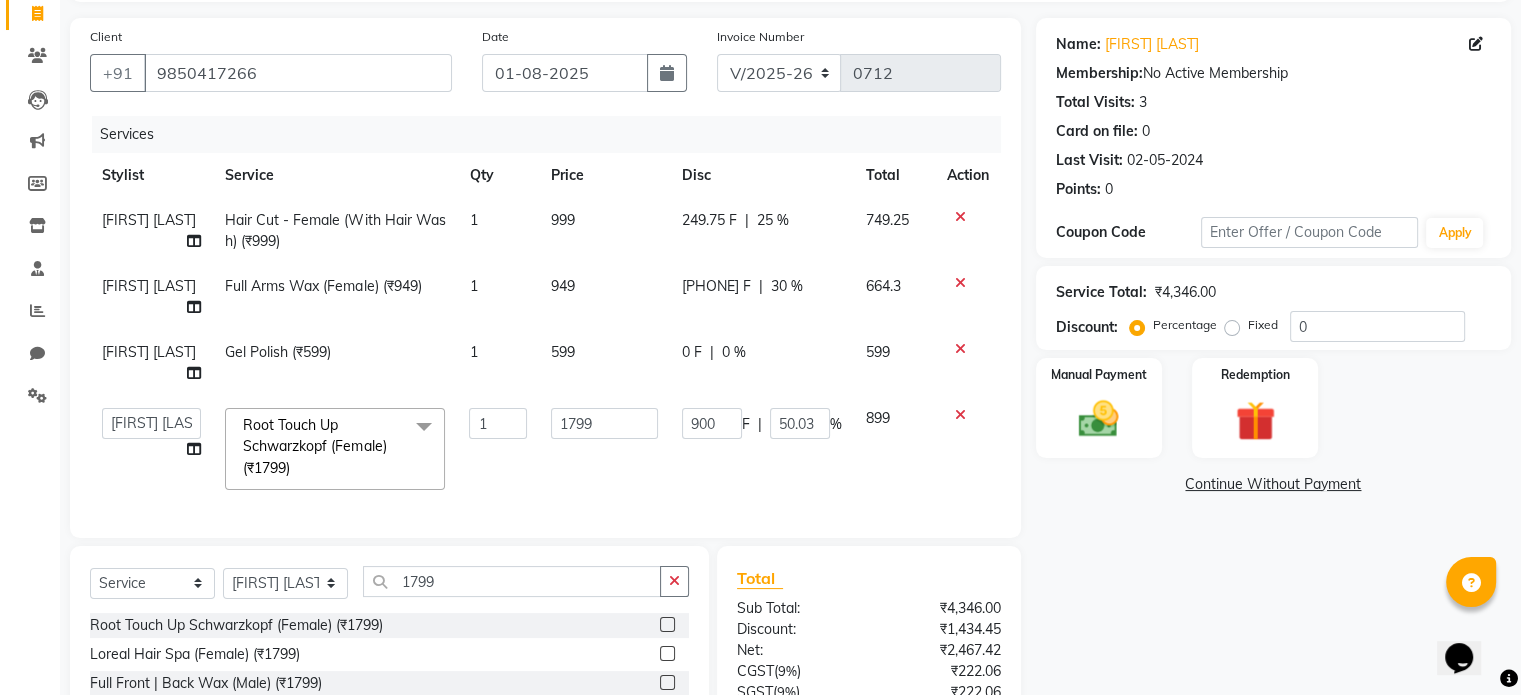 click on "Name: [FIRST] [LAST] Membership:  No Active Membership  Total Visits:  3 Card on file:  0 Last Visit:   02-05-2024 Points:   0  Coupon Code Apply Service Total:  ₹4,346.00  Discount:  Percentage   Fixed  0 Manual Payment Redemption  Continue Without Payment" 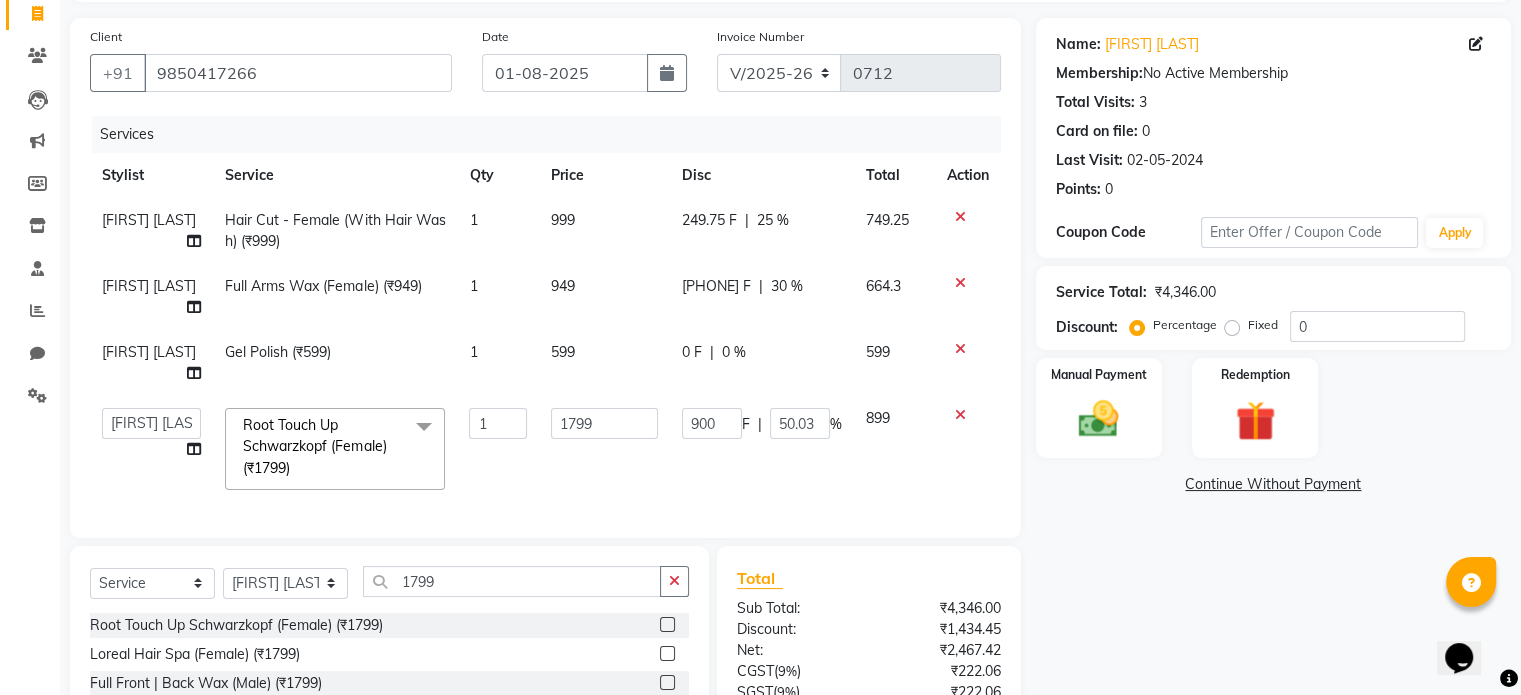 select on "51659" 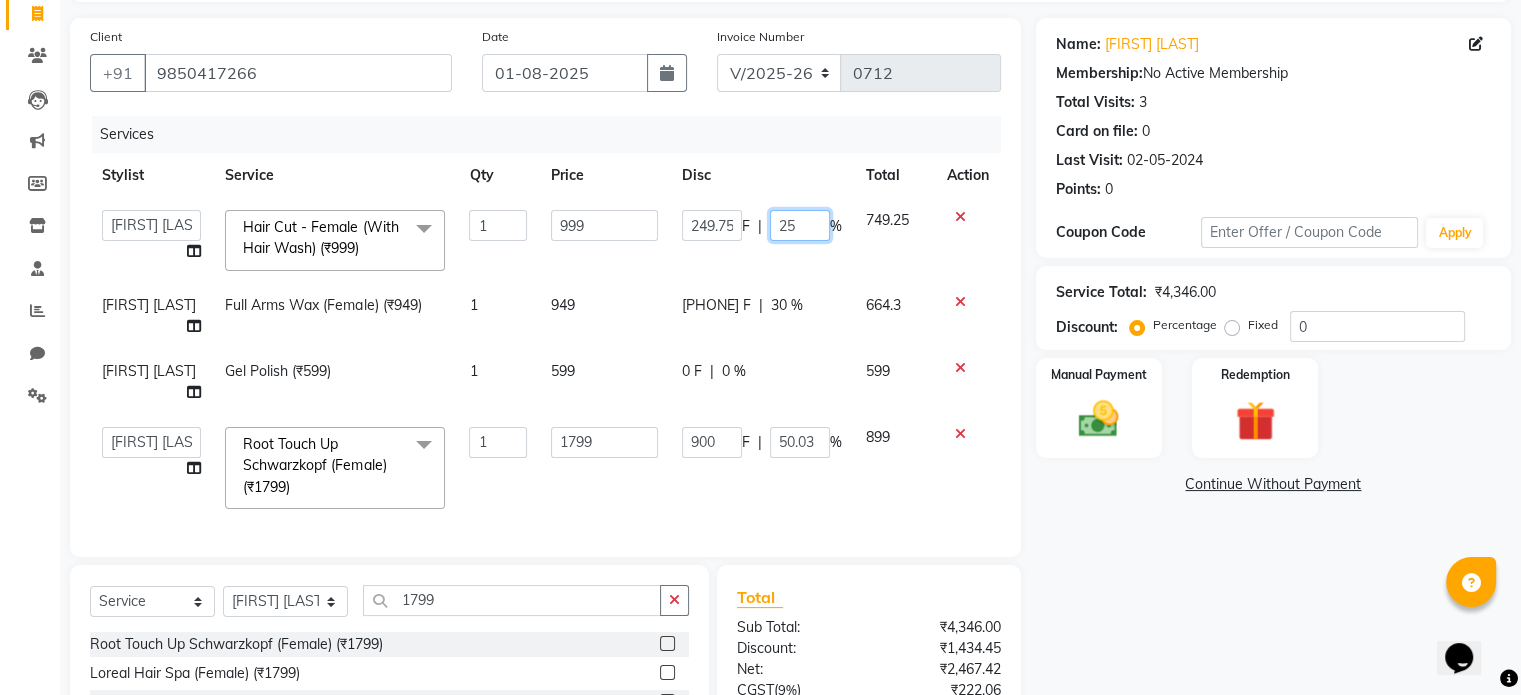 click on "25" 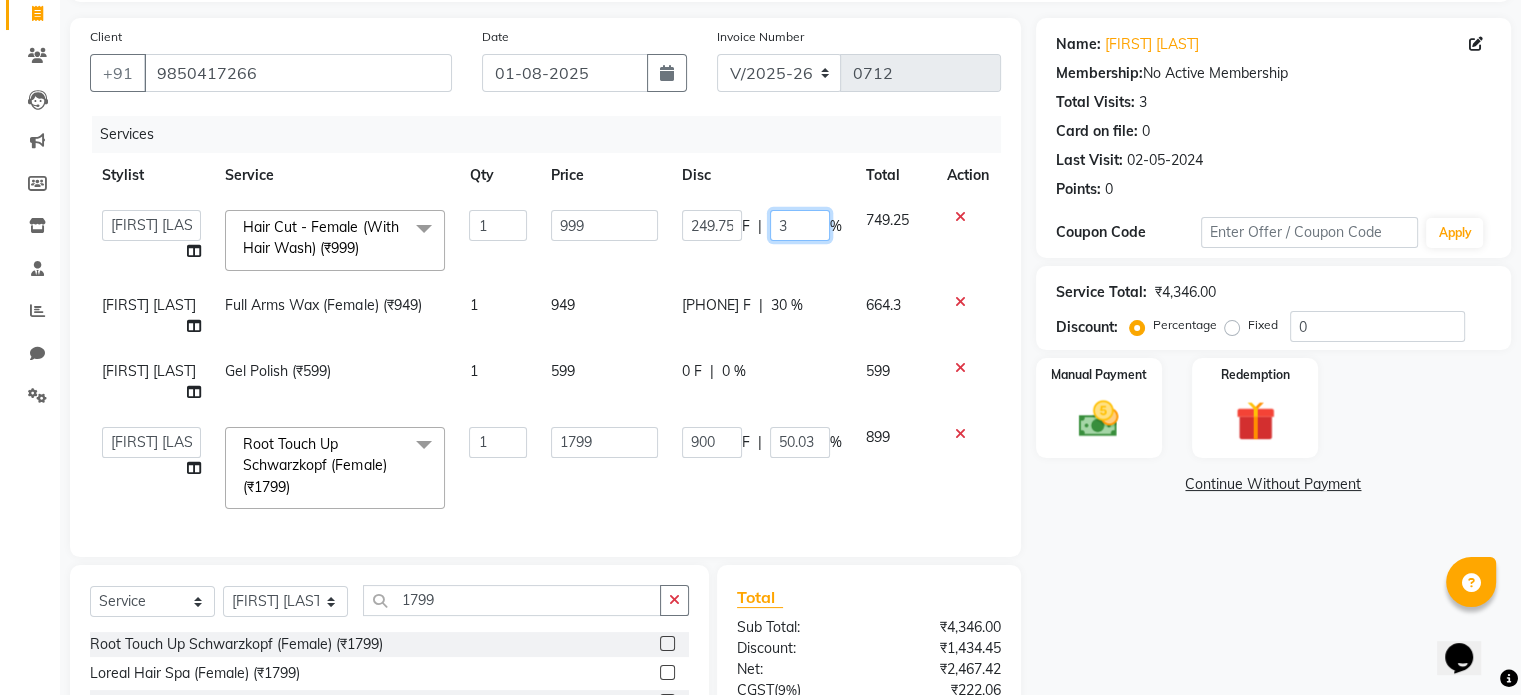 type on "30" 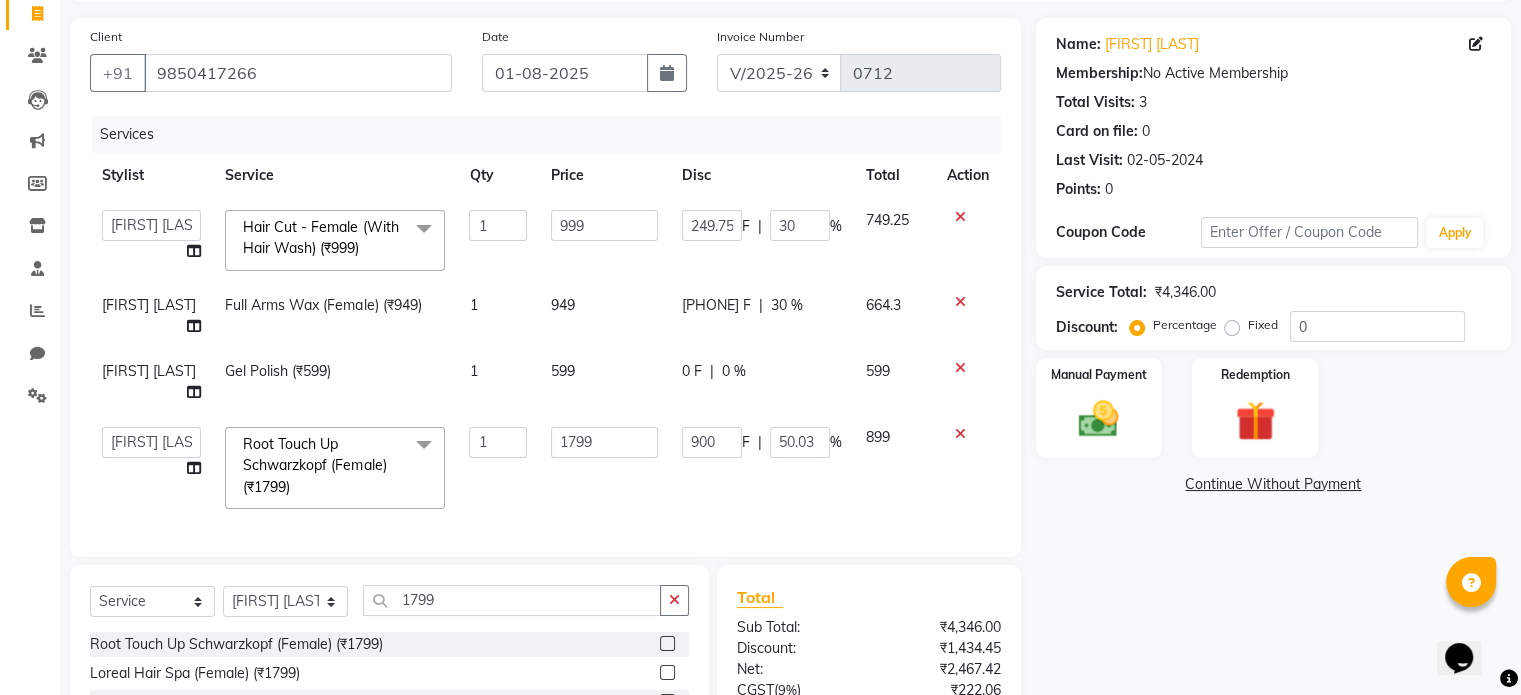 click on "Name: [FIRST] [LAST] Membership:  No Active Membership  Total Visits:  3 Card on file:  0 Last Visit:   02-05-2024 Points:   0  Coupon Code Apply Service Total:  ₹4,346.00  Discount:  Percentage   Fixed  0 Manual Payment Redemption  Continue Without Payment" 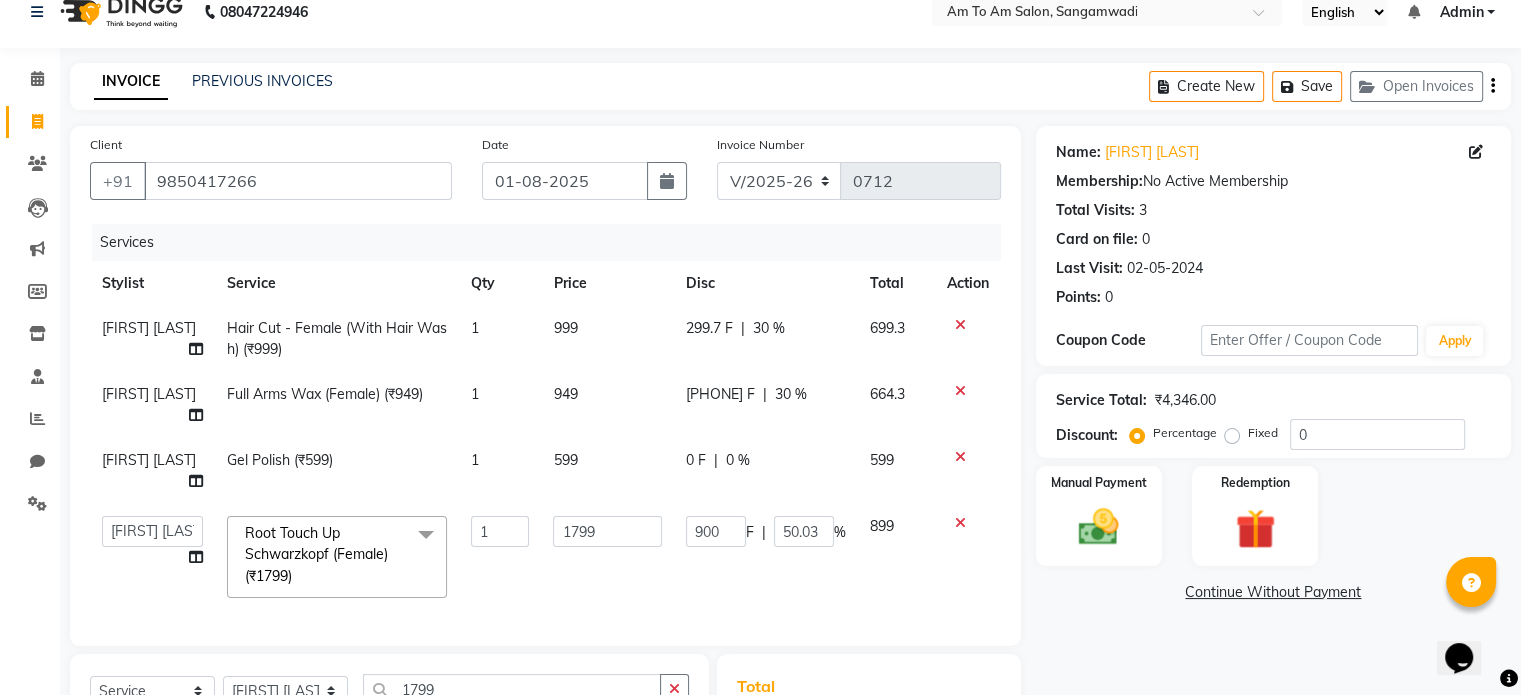 scroll, scrollTop: 22, scrollLeft: 0, axis: vertical 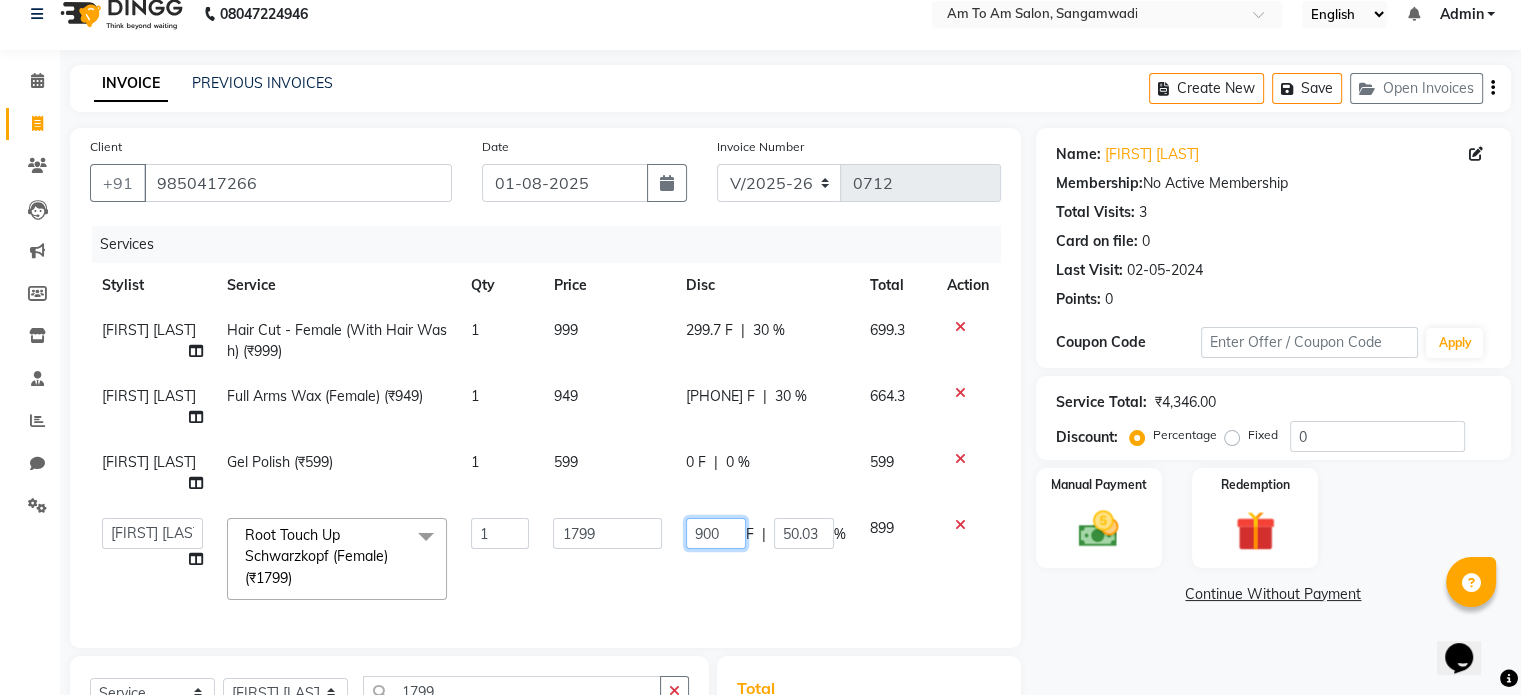 click on "900" 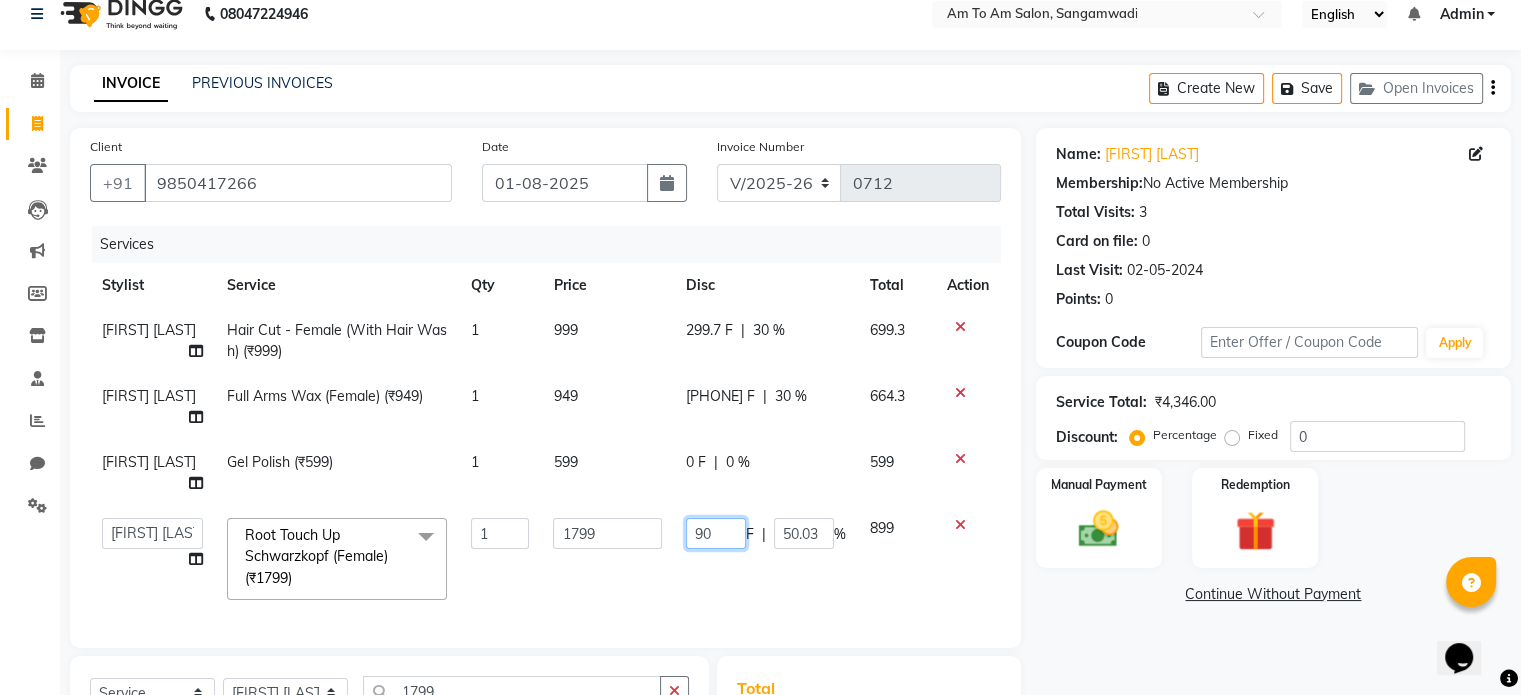 type on "9" 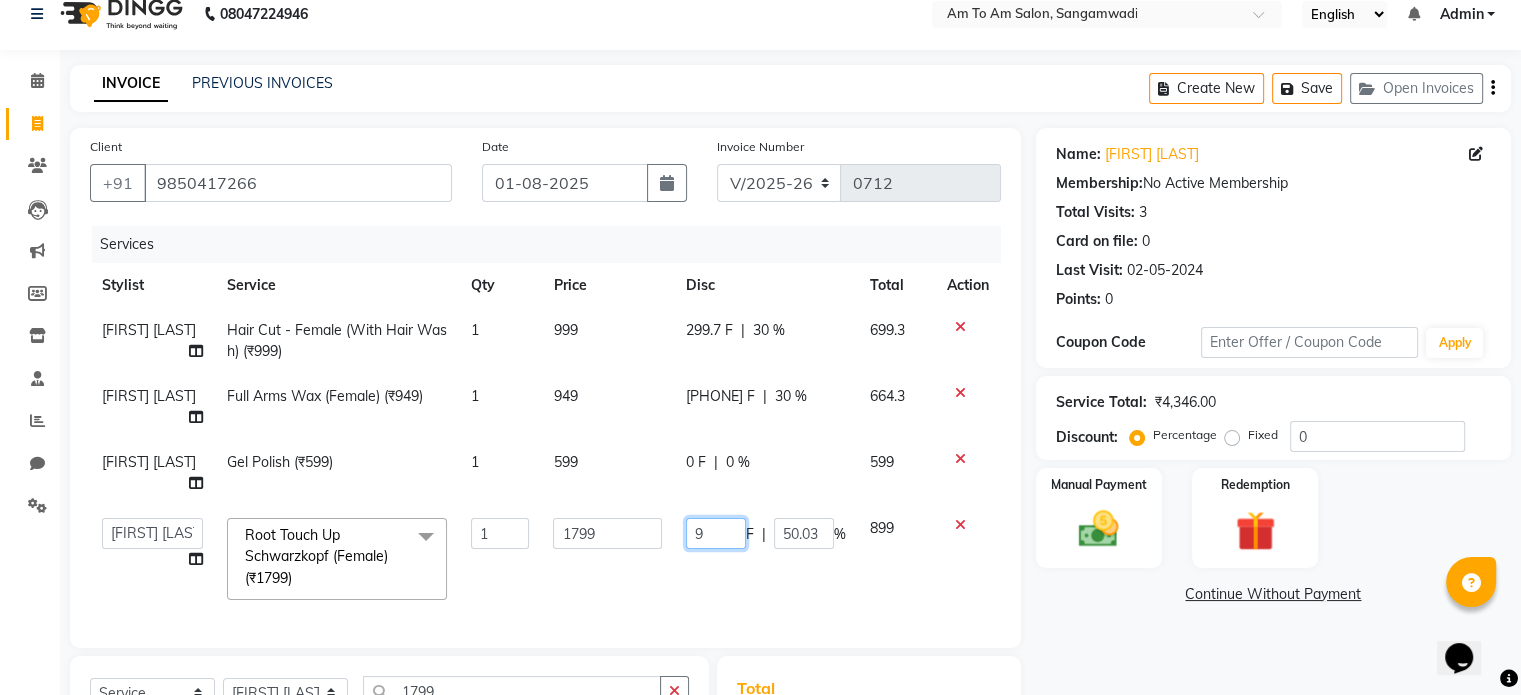 type 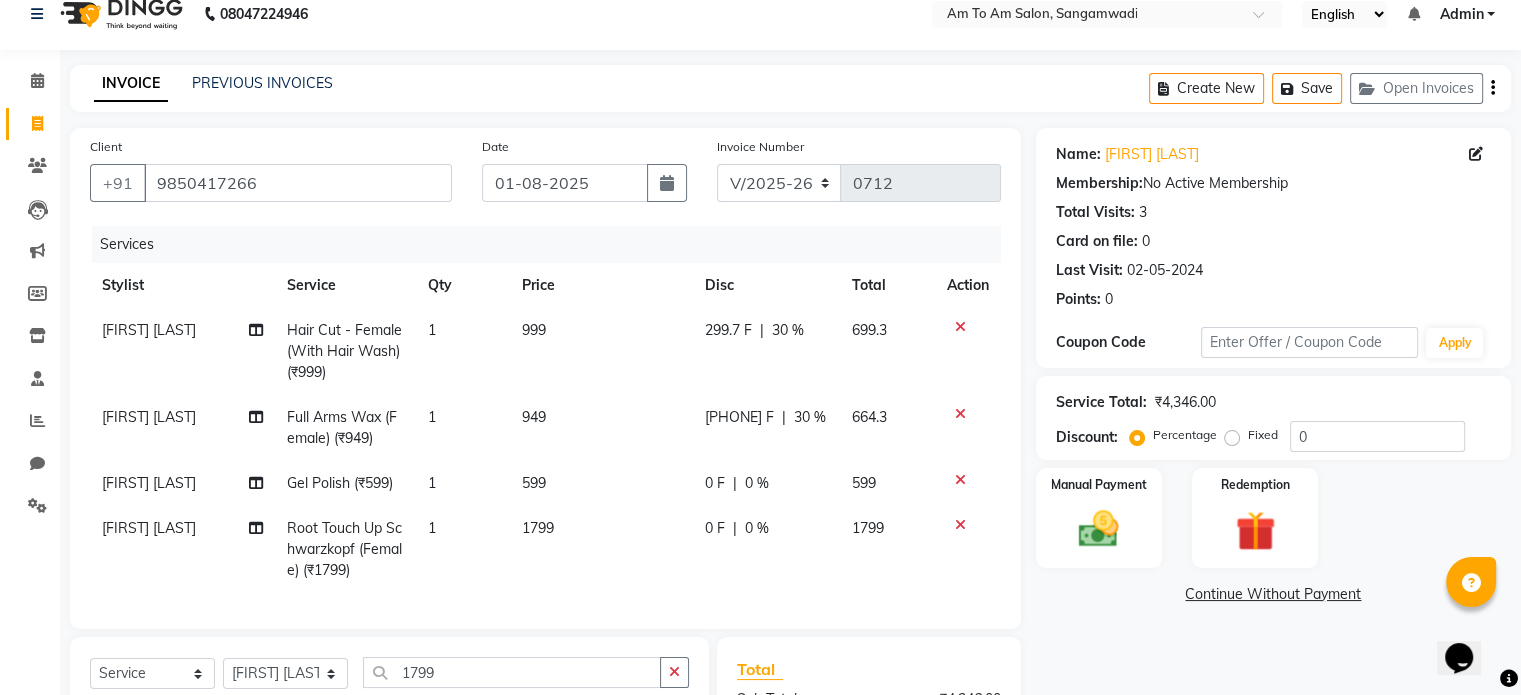 click on "1799" 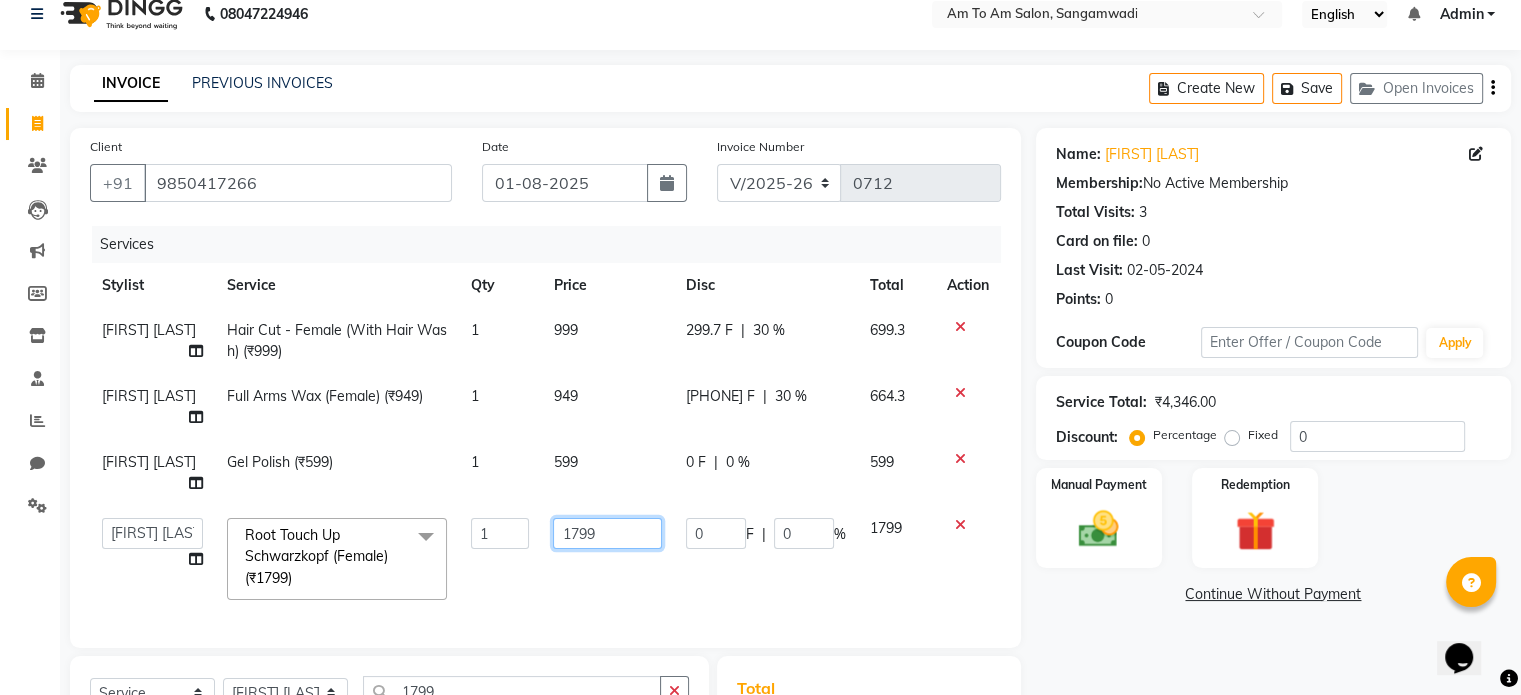 click on "1799" 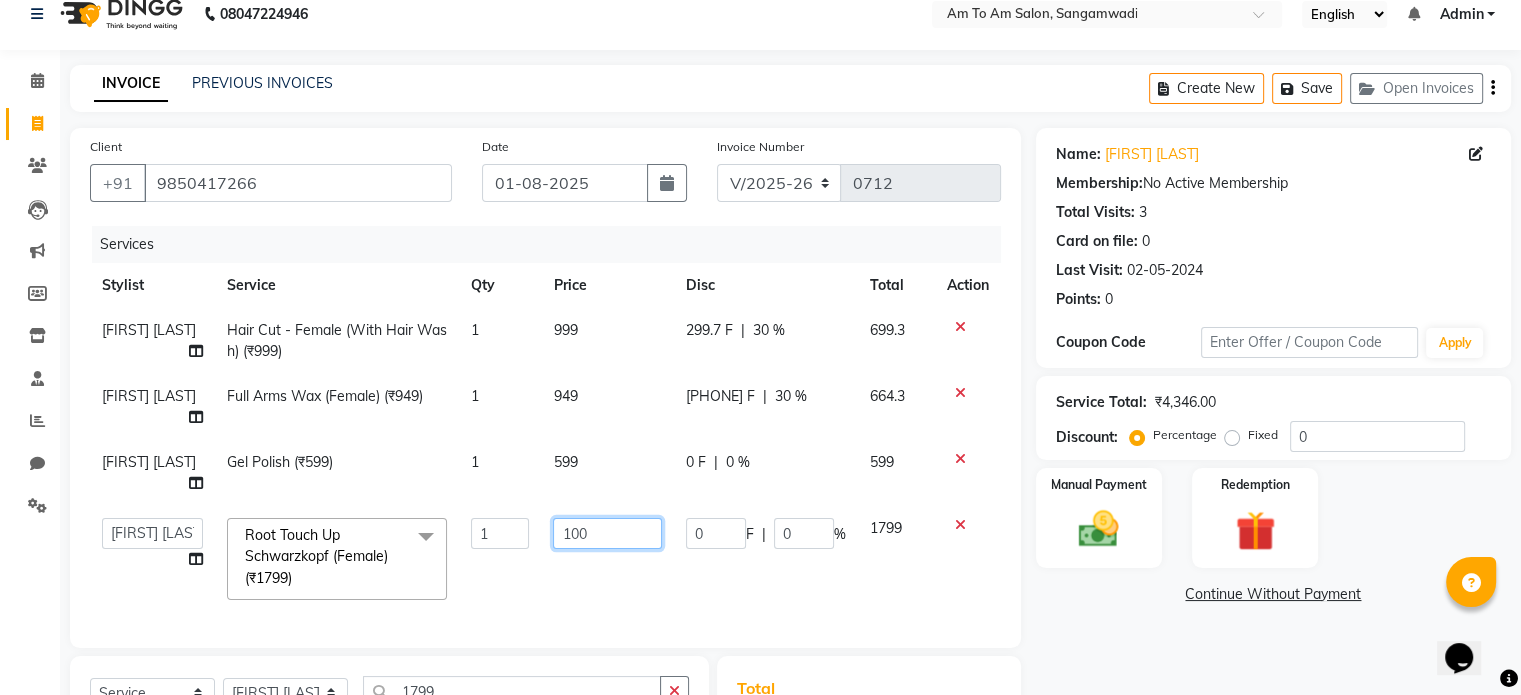 type on "1000" 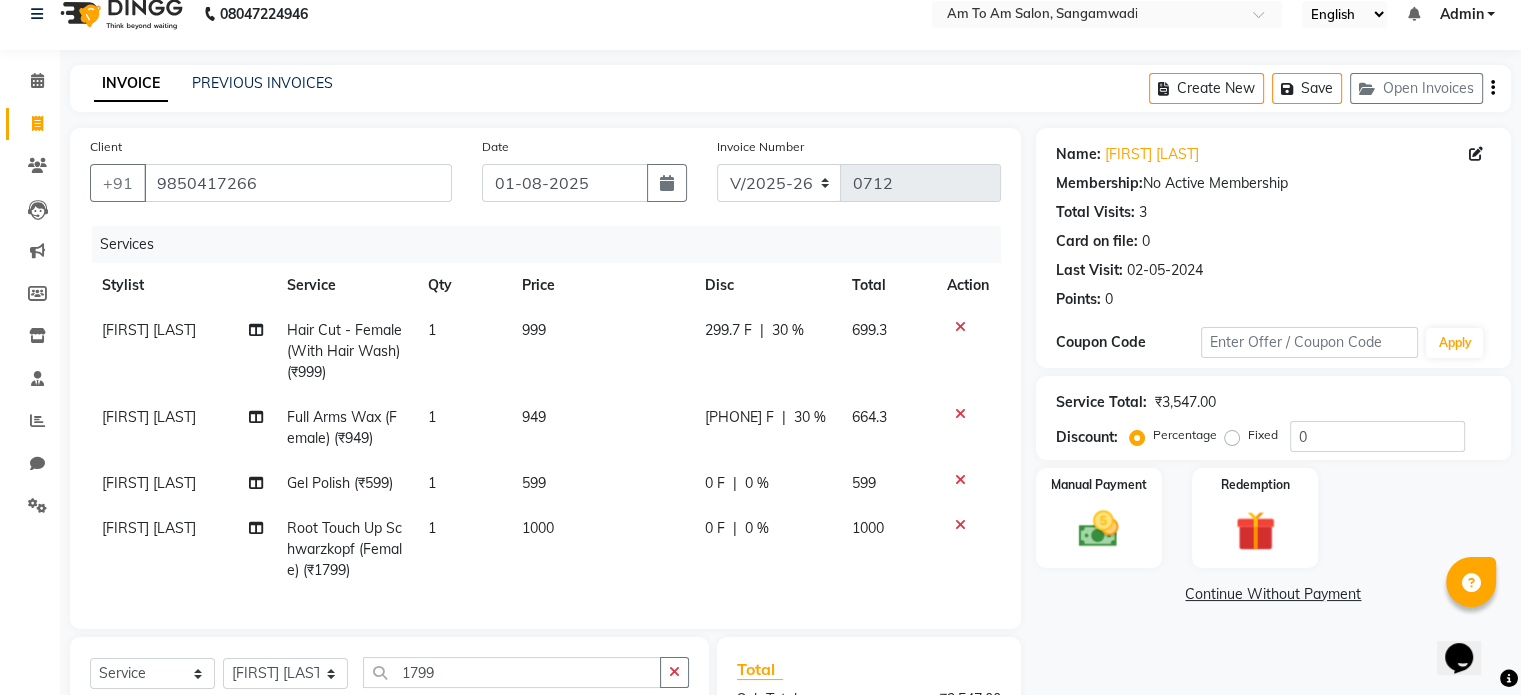 click on "Name: [FIRST] [LAST] Membership:  No Active Membership  Total Visits:  3 Card on file:  0 Last Visit:   02-05-2024 Points:   0  Coupon Code Apply Service Total:  ₹3,547.00  Discount:  Percentage   Fixed  0 Manual Payment Redemption  Continue Without Payment" 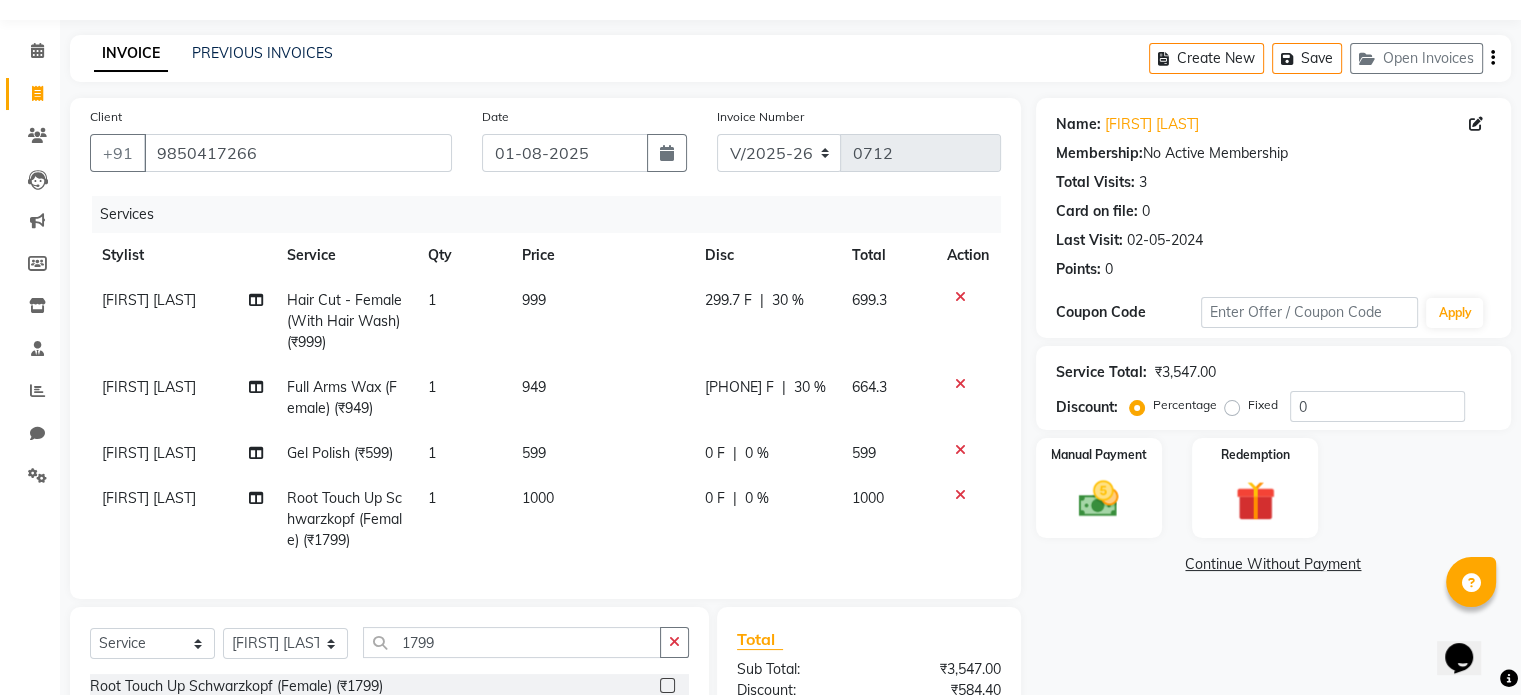 scroll, scrollTop: 0, scrollLeft: 0, axis: both 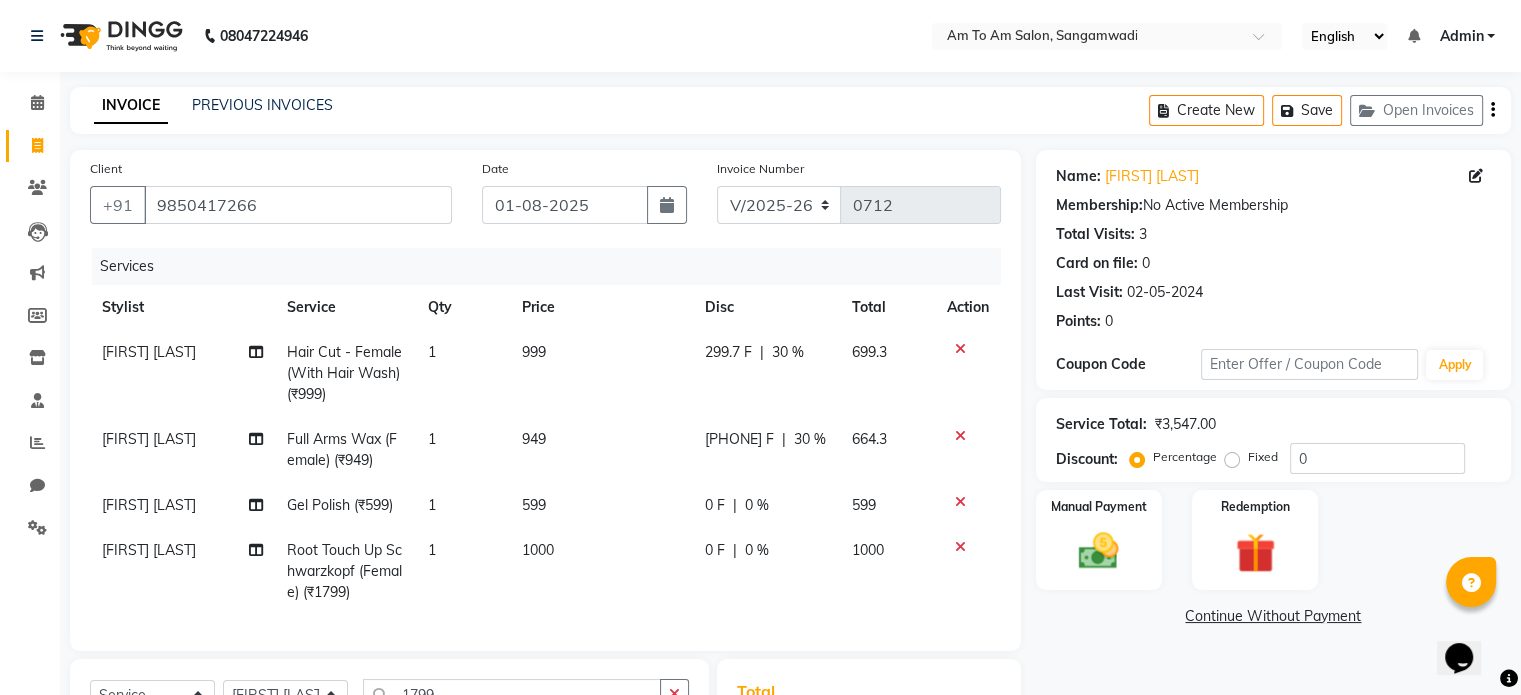 click on "299.7 F" 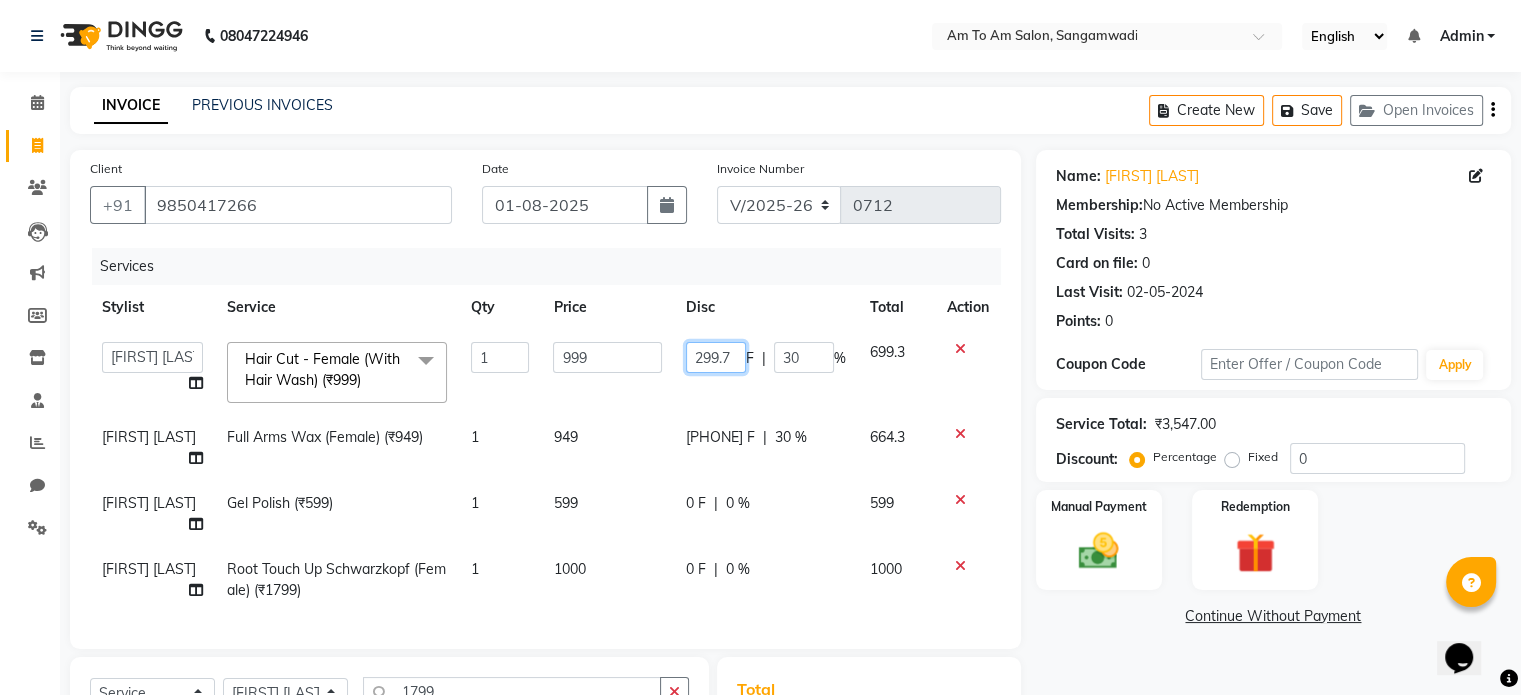 click on "299.7" 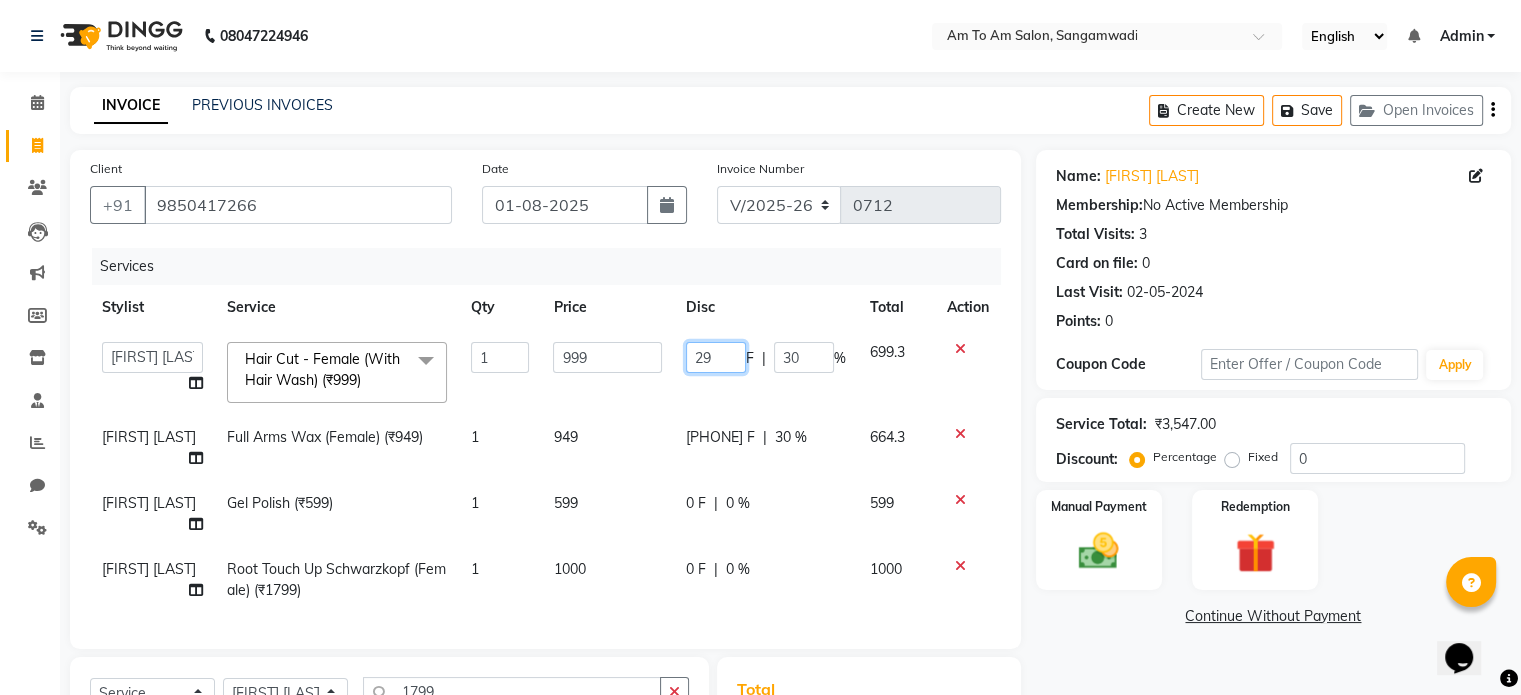 type on "2" 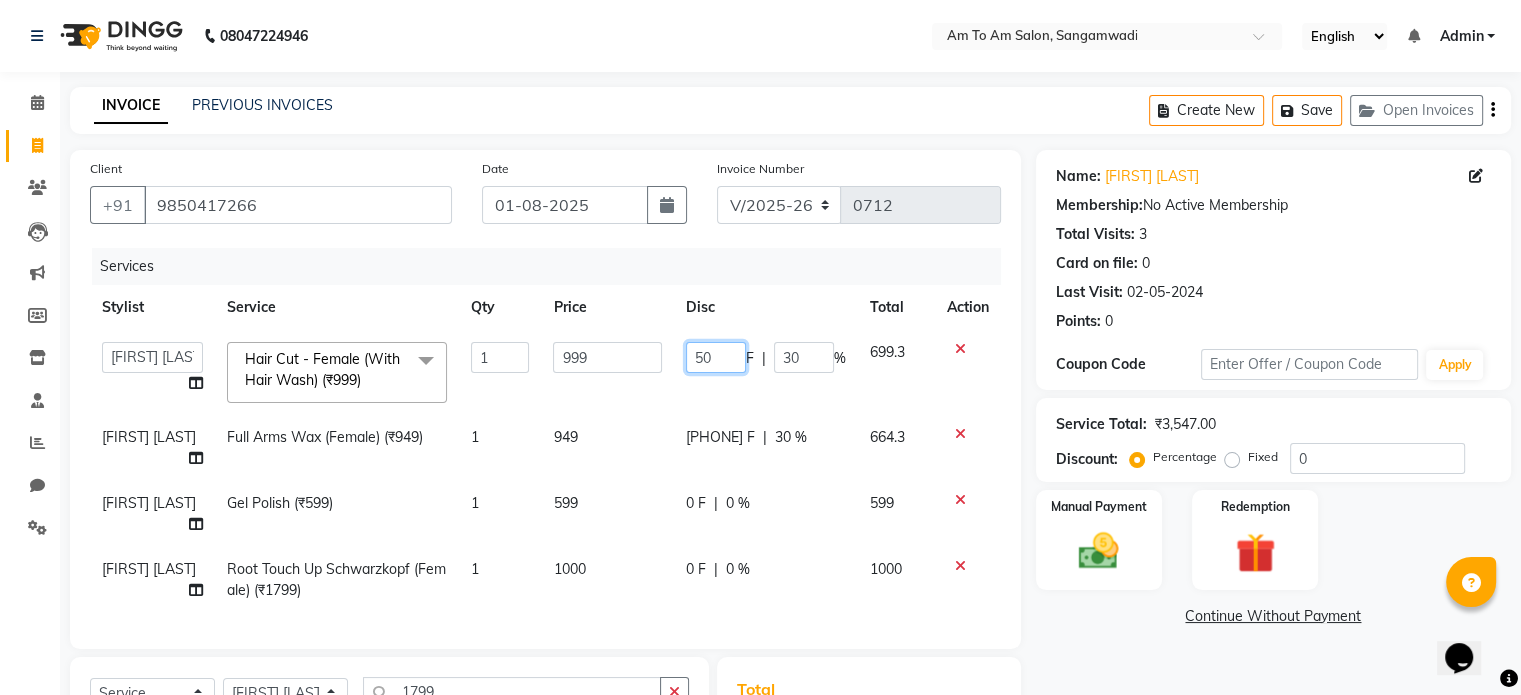 type on "5" 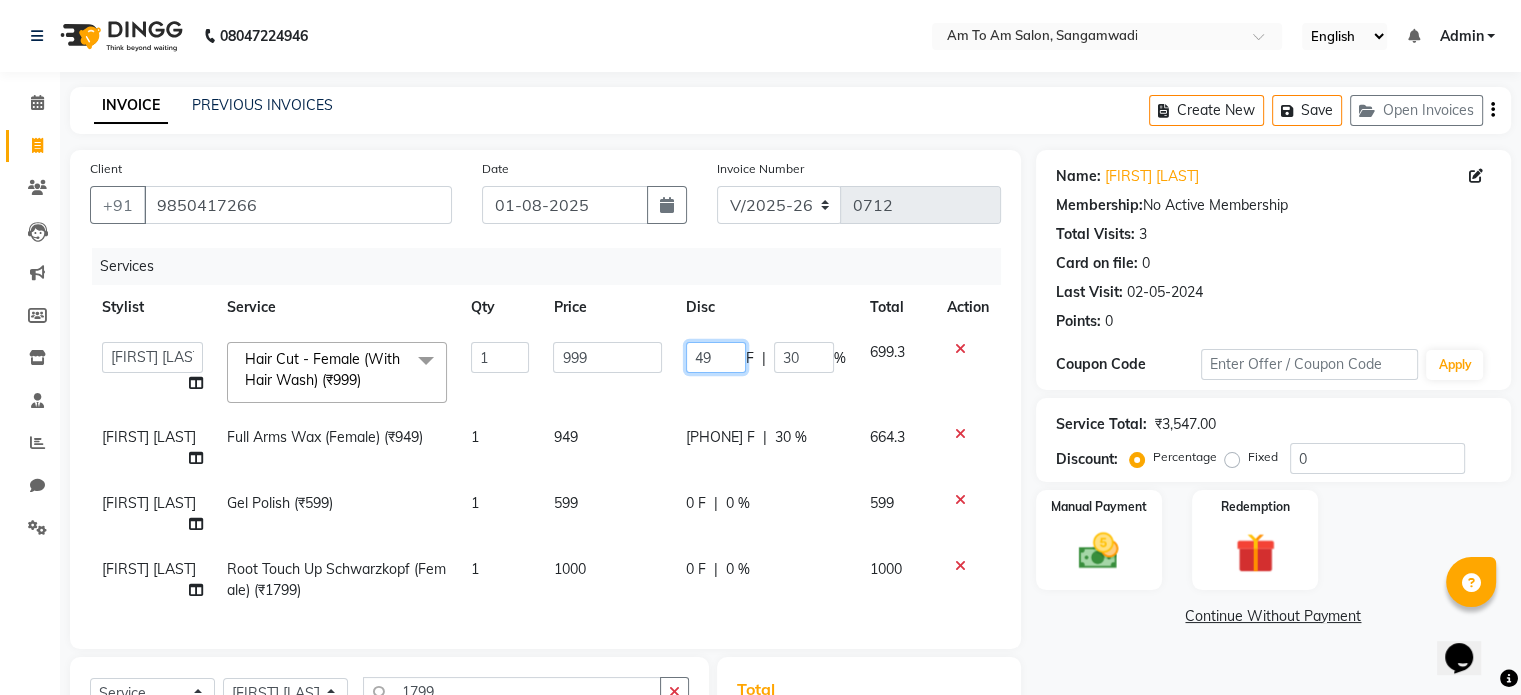 type on "499" 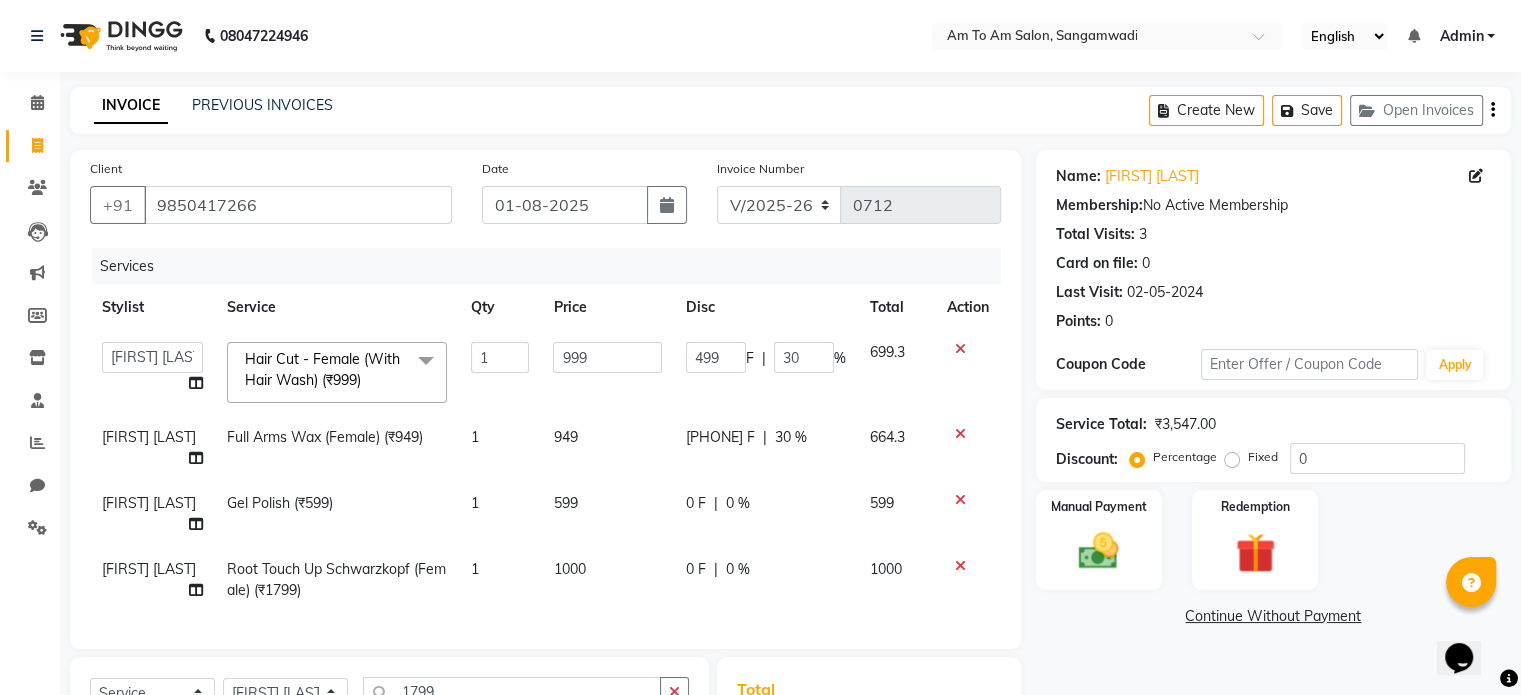click on "Continue Without Payment" 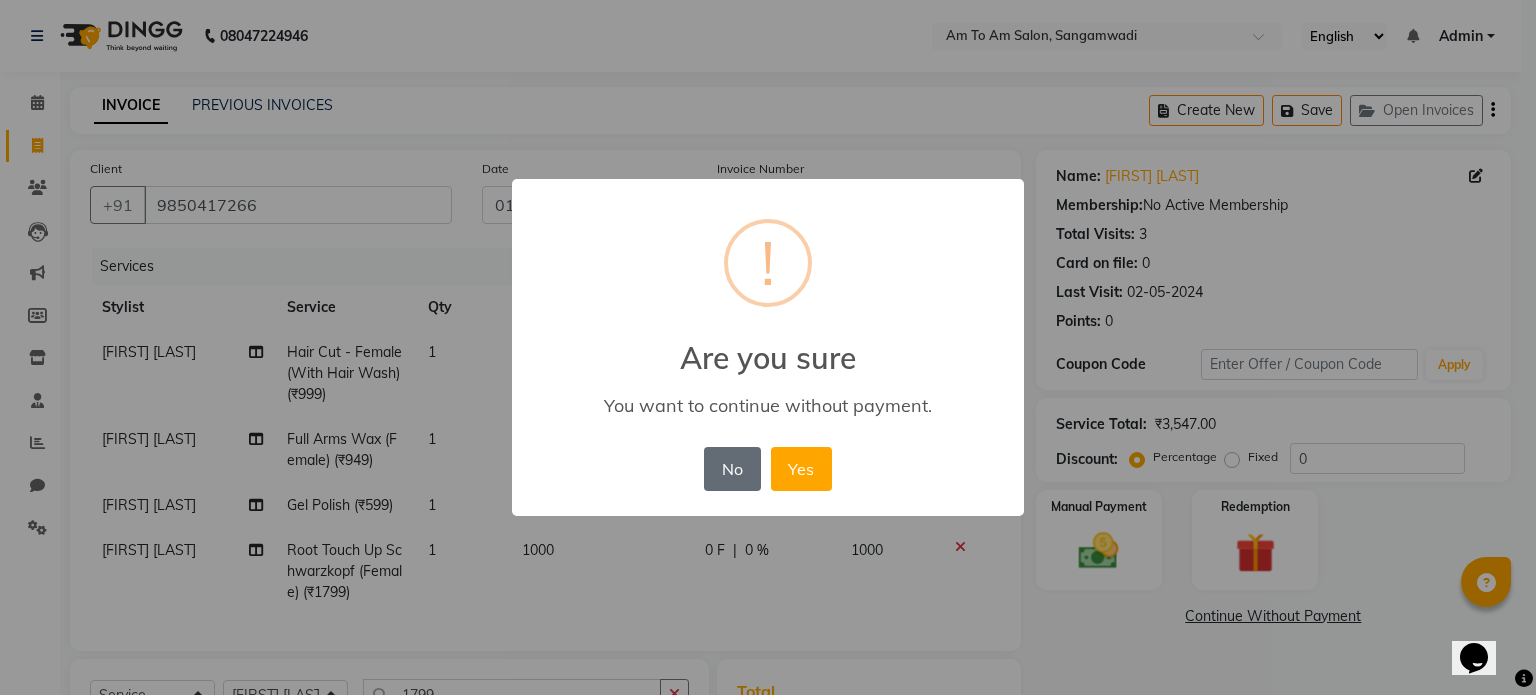 click on "No" at bounding box center (732, 469) 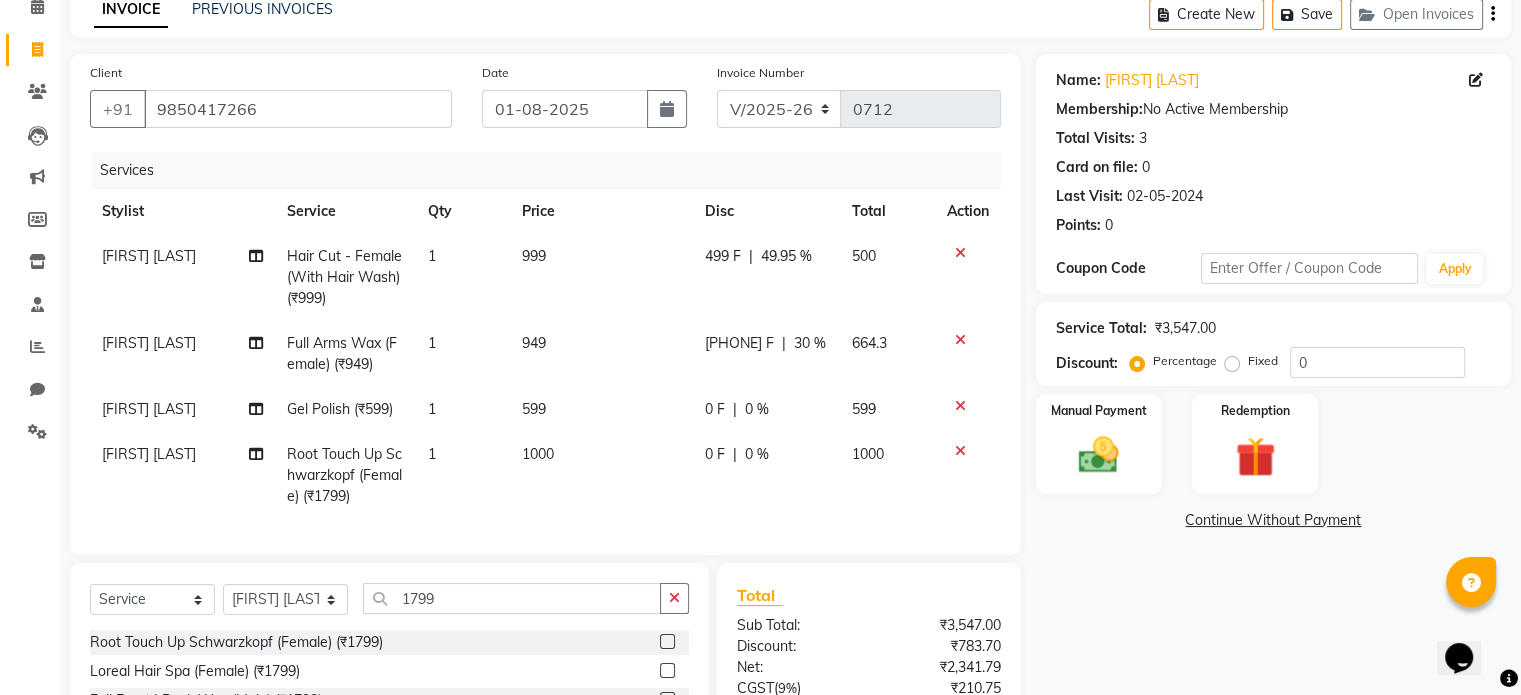 scroll, scrollTop: 58, scrollLeft: 0, axis: vertical 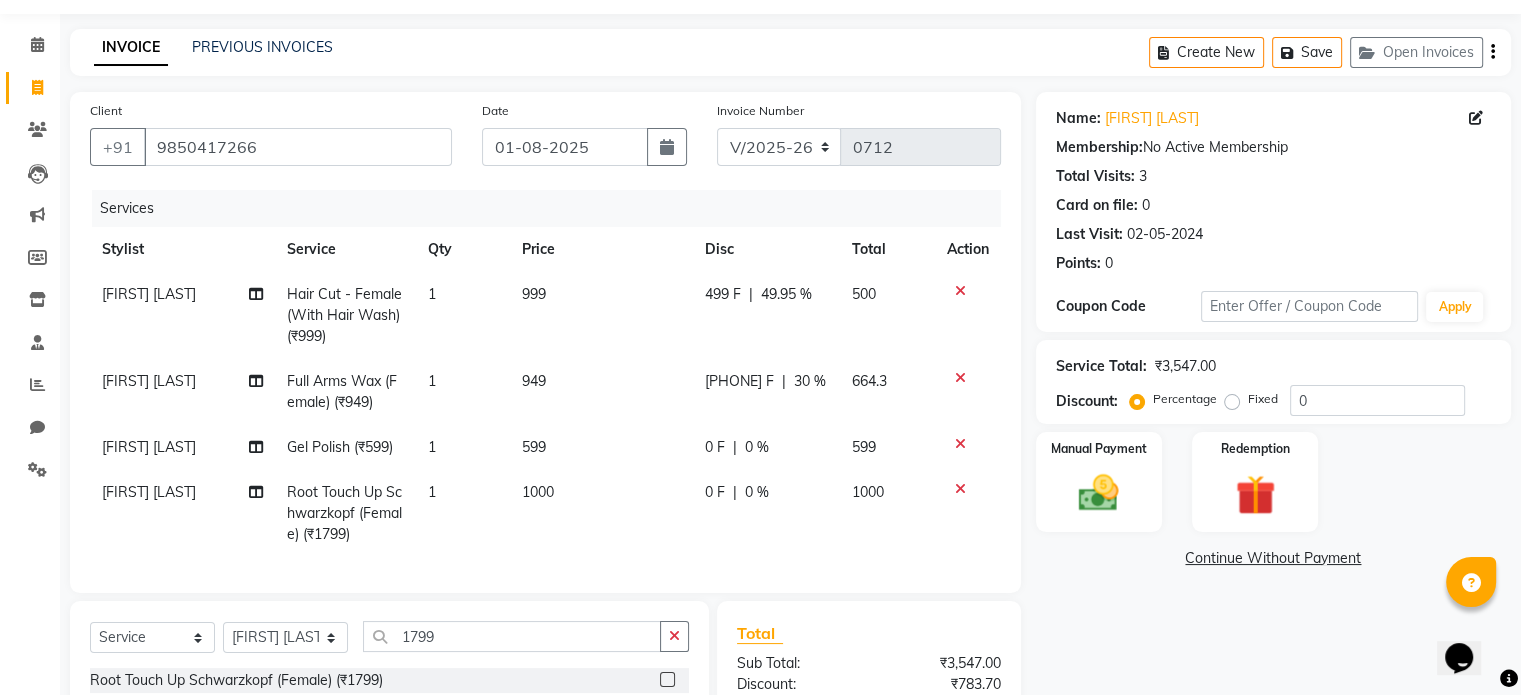 click on "599" 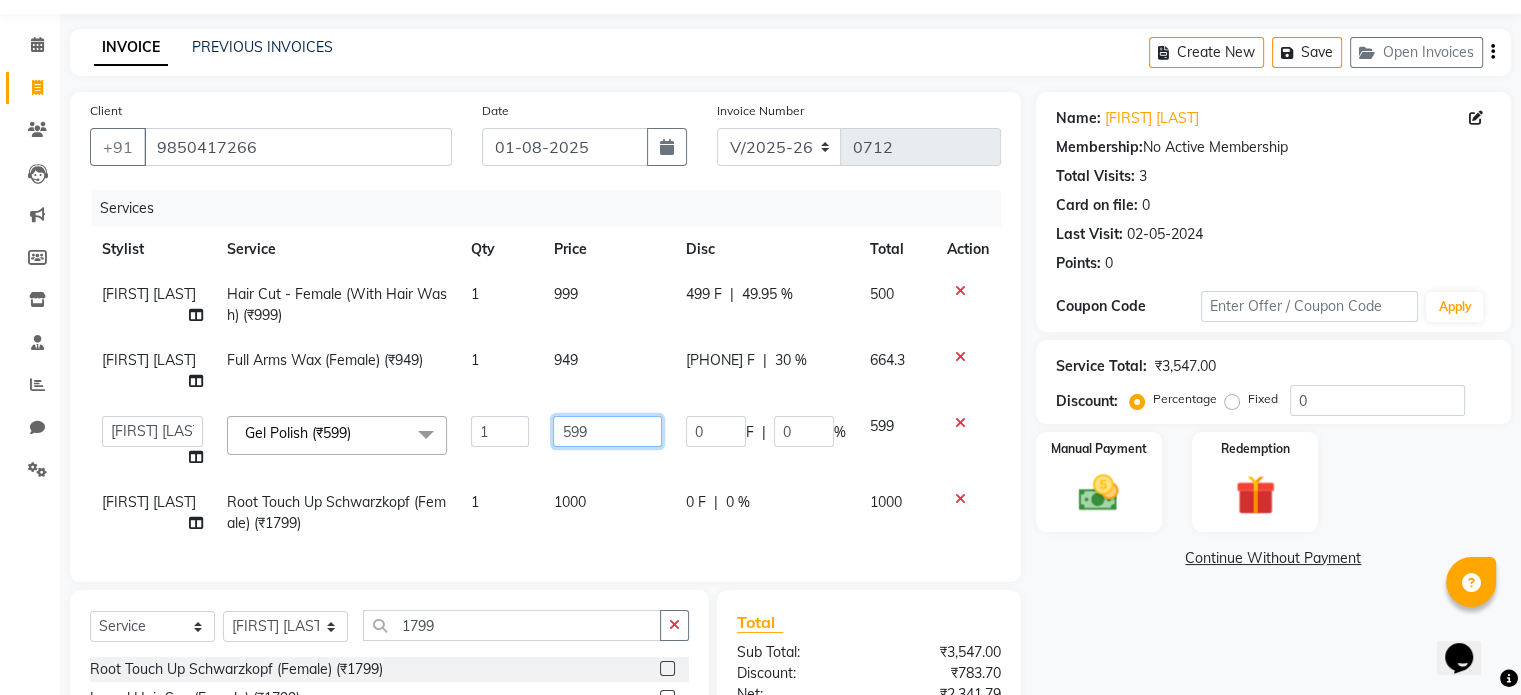 click on "599" 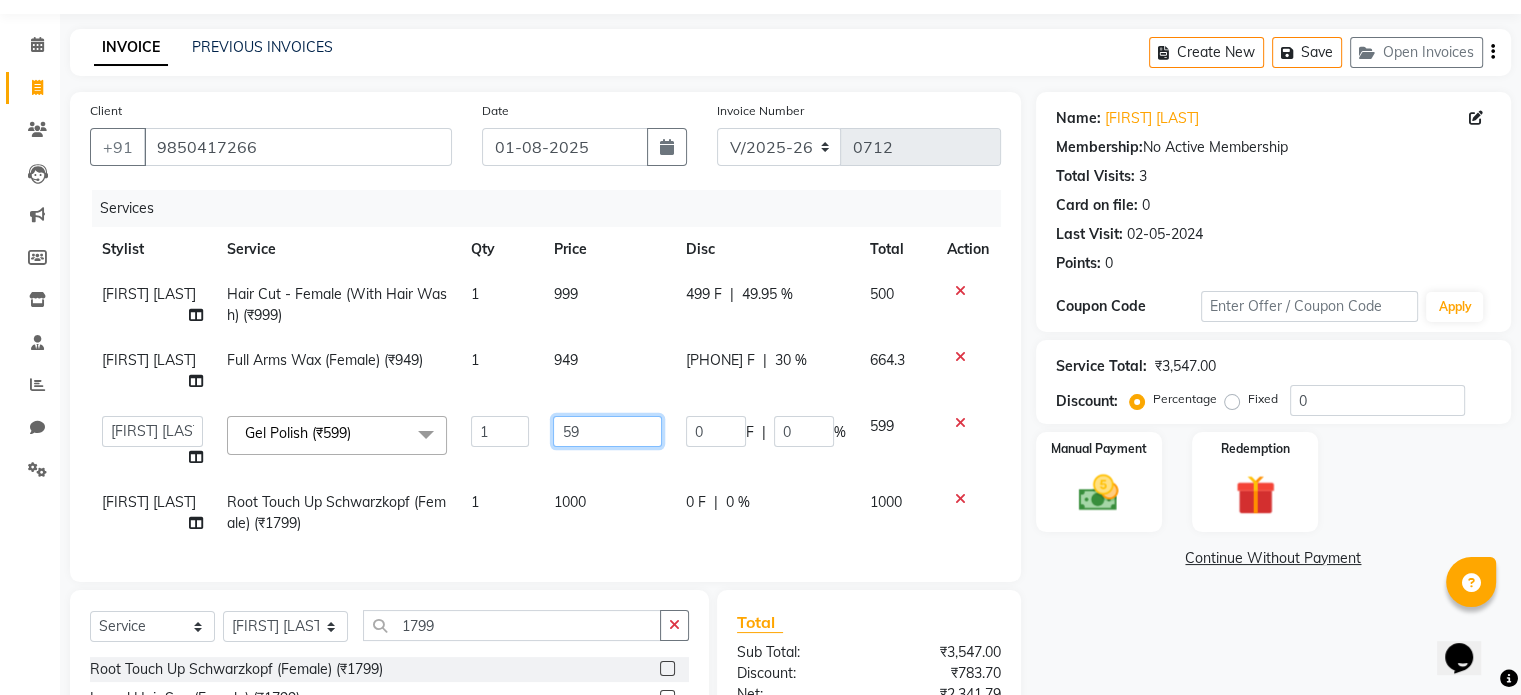 type on "5" 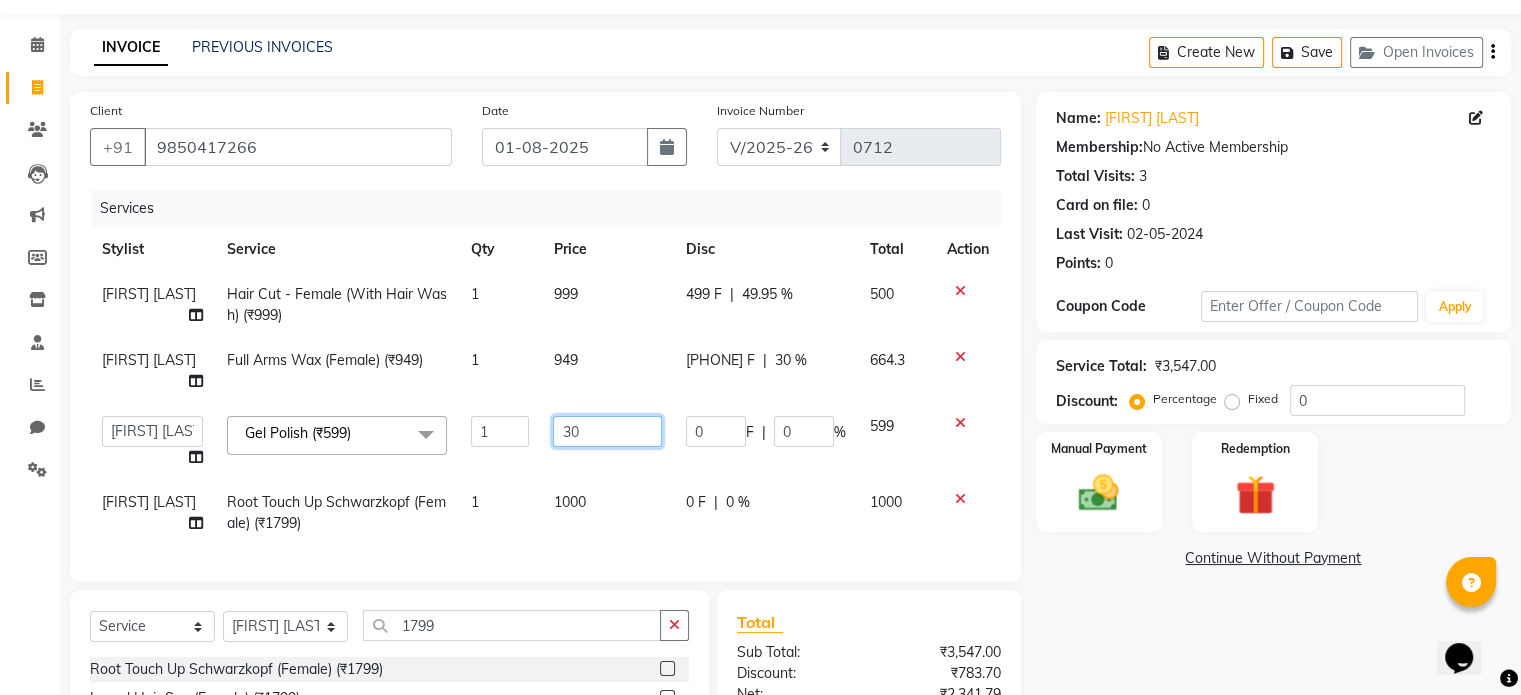 type on "300" 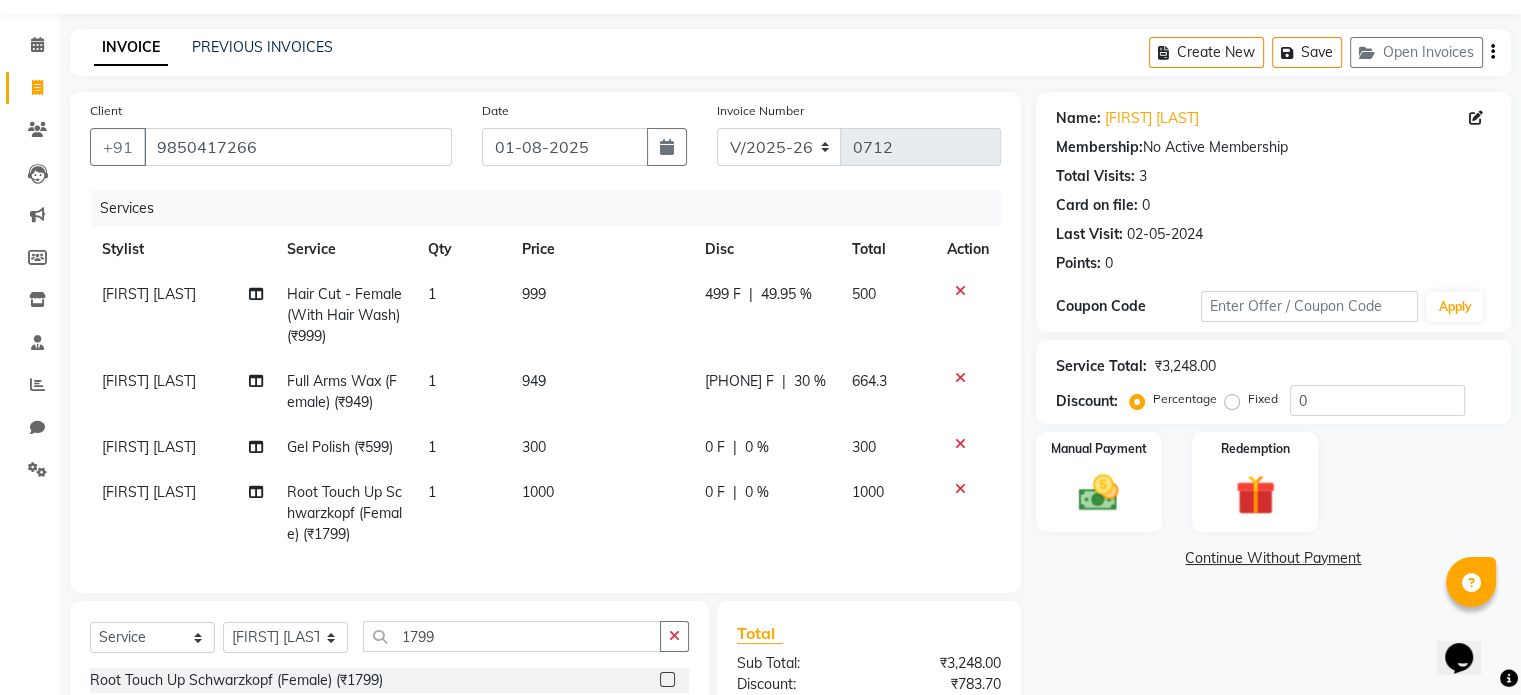 click on "Name: [FIRST] [LAST] Membership:  No Active Membership  Total Visits:  3 Card on file:  0 Last Visit:   02-05-2024 Points:   0  Coupon Code Apply Service Total:  ₹3,248.00  Discount:  Percentage   Fixed  0 Manual Payment Redemption  Continue Without Payment" 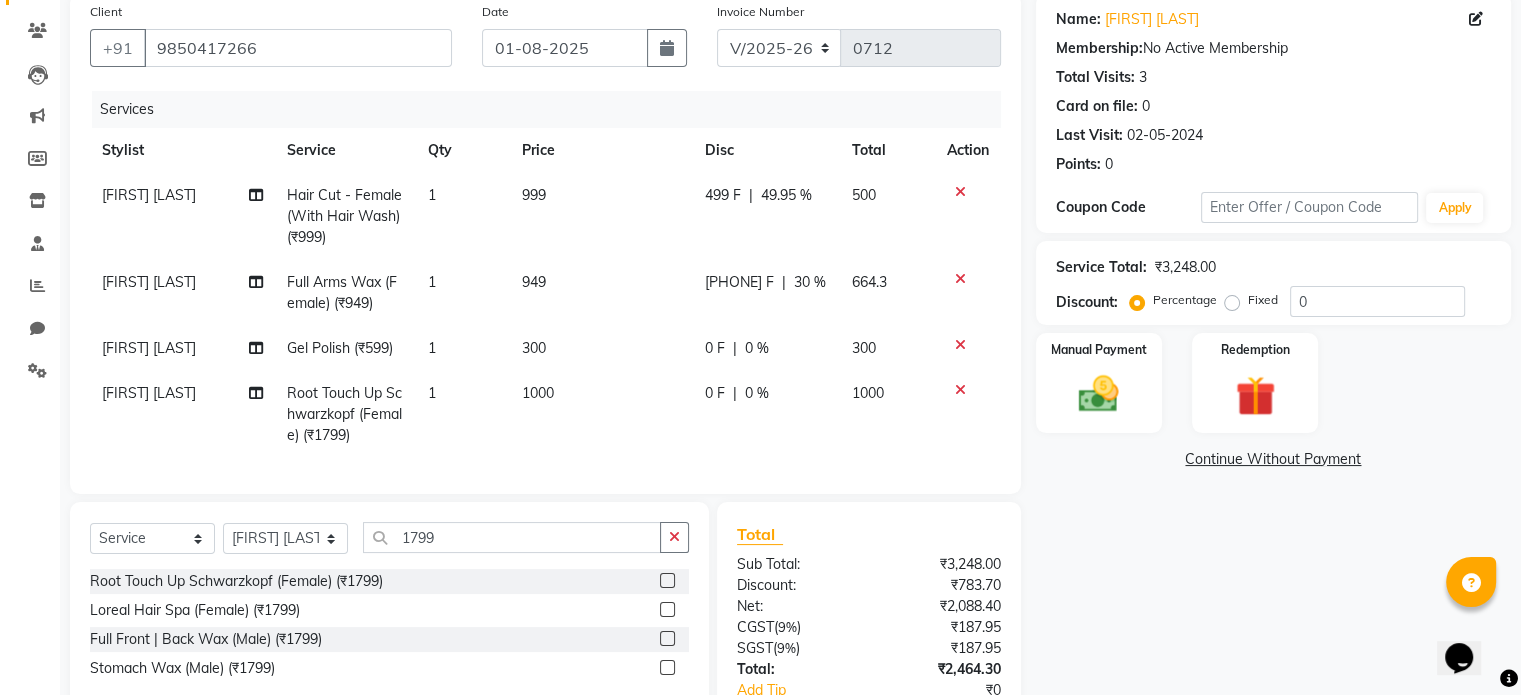 scroll, scrollTop: 304, scrollLeft: 0, axis: vertical 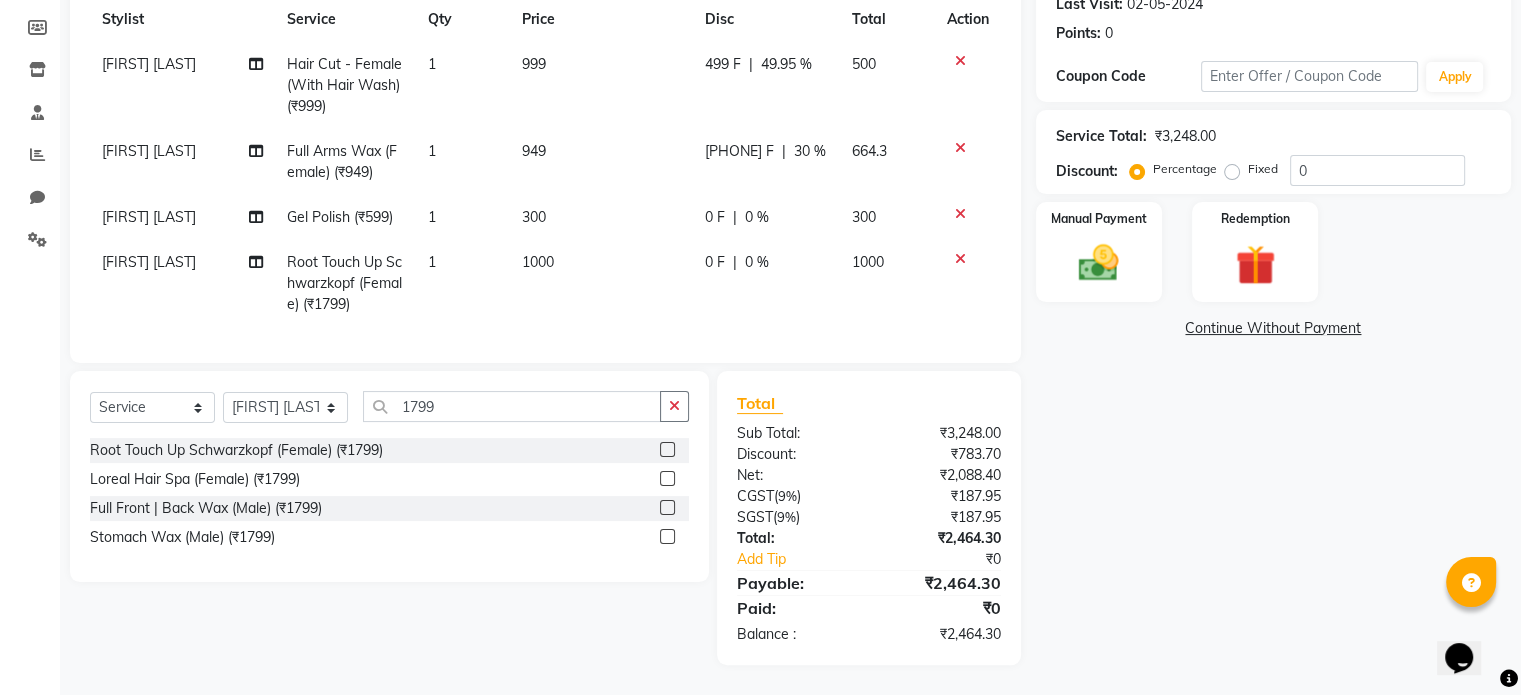 click on "300" 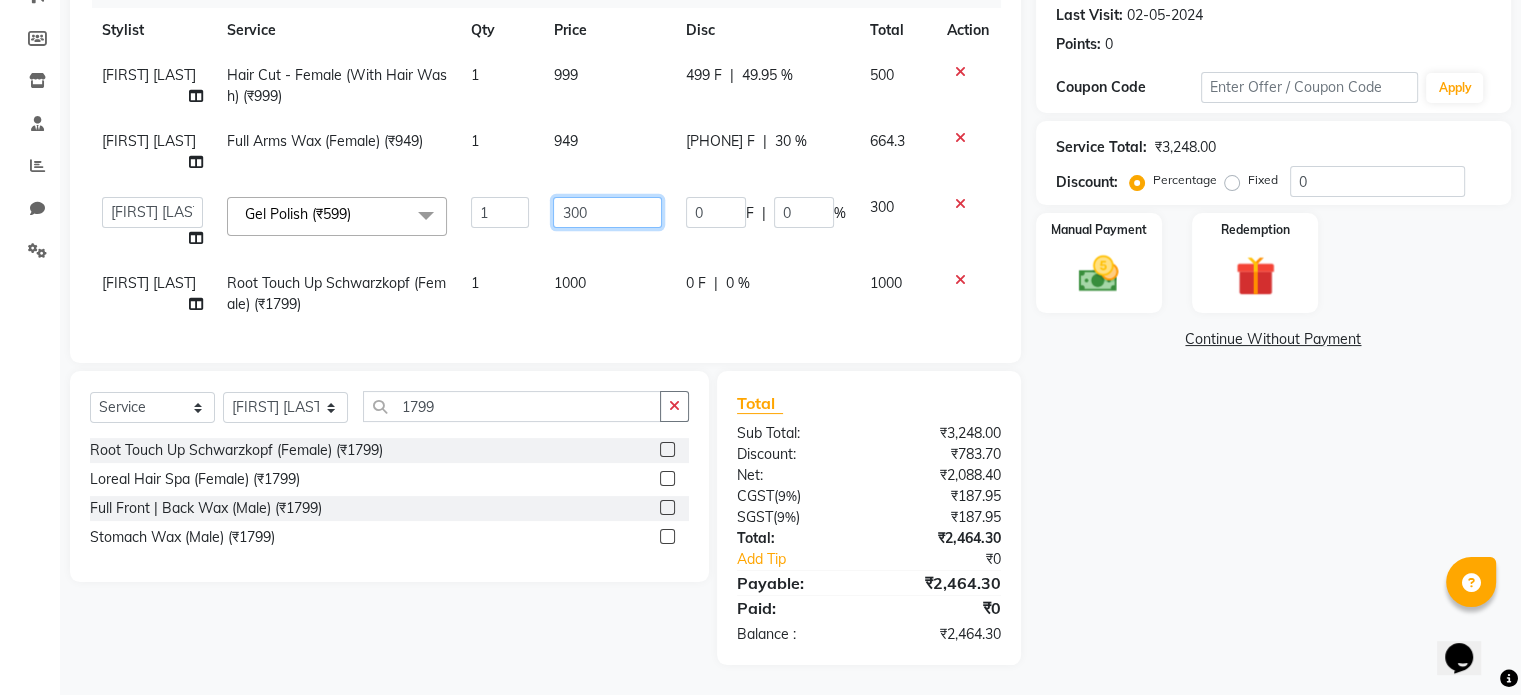click on "300" 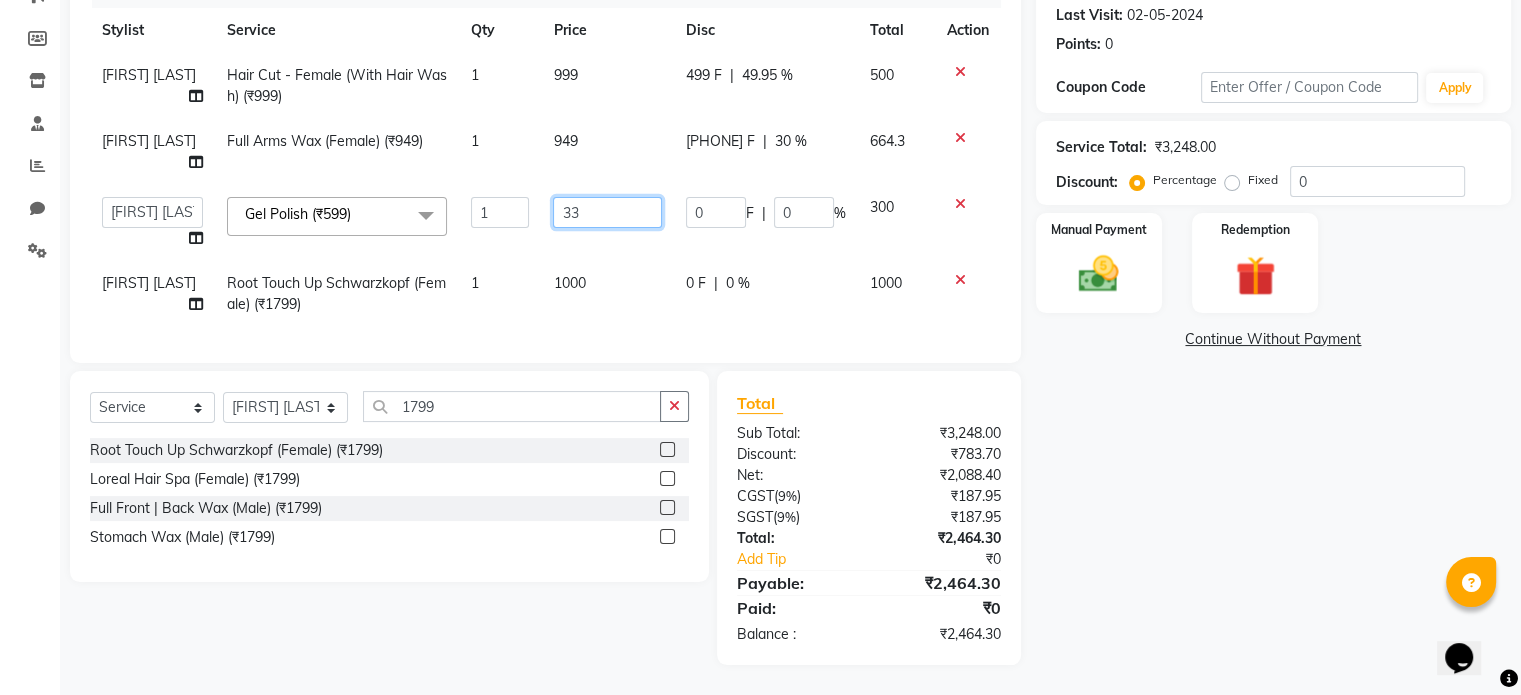 type on "336" 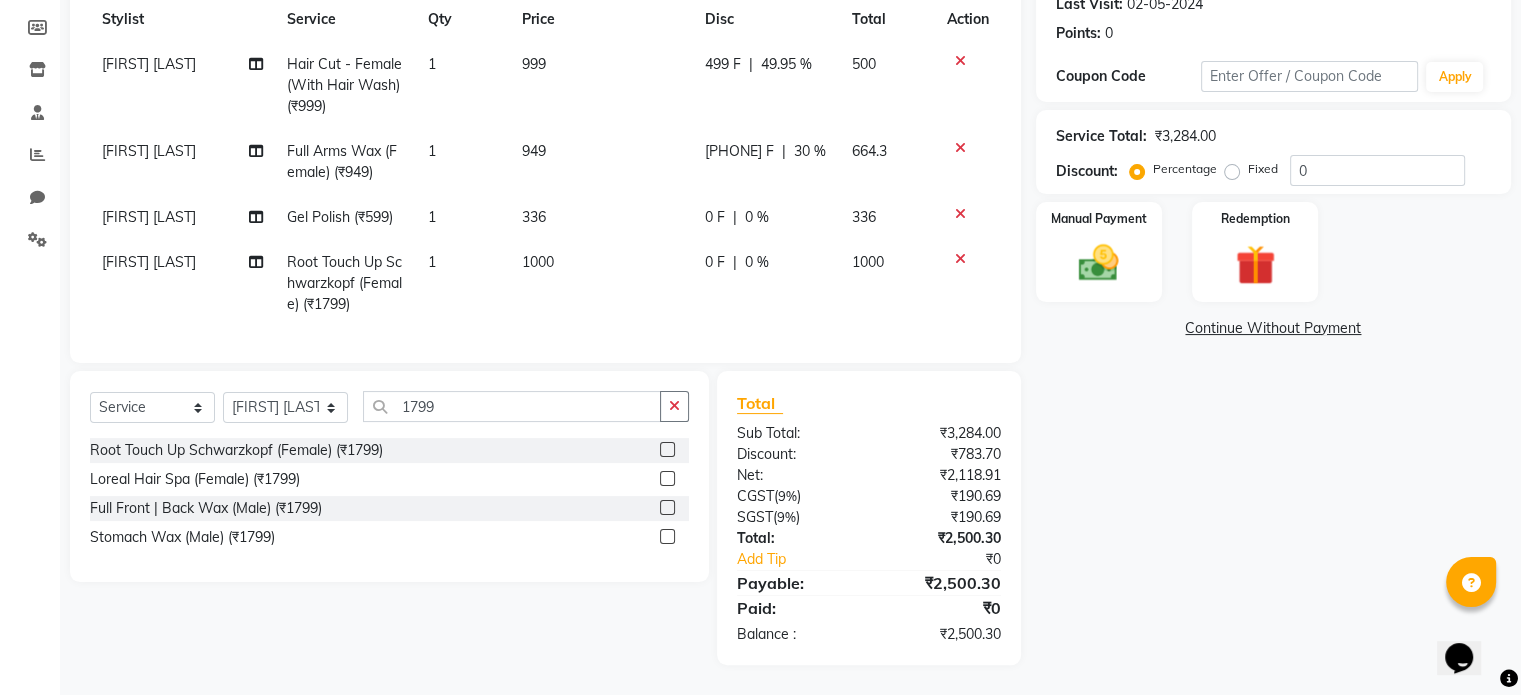 drag, startPoint x: 1145, startPoint y: 574, endPoint x: 1117, endPoint y: 576, distance: 28.071337 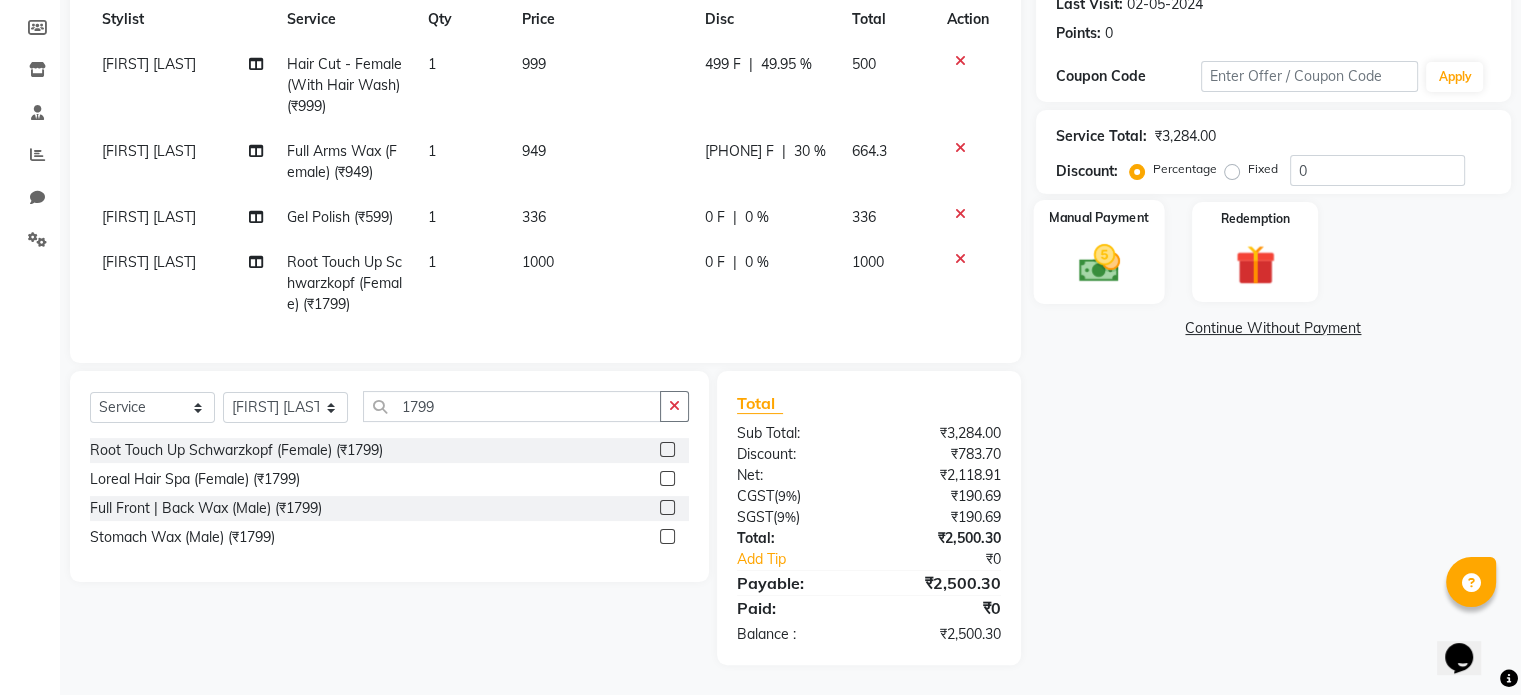 click 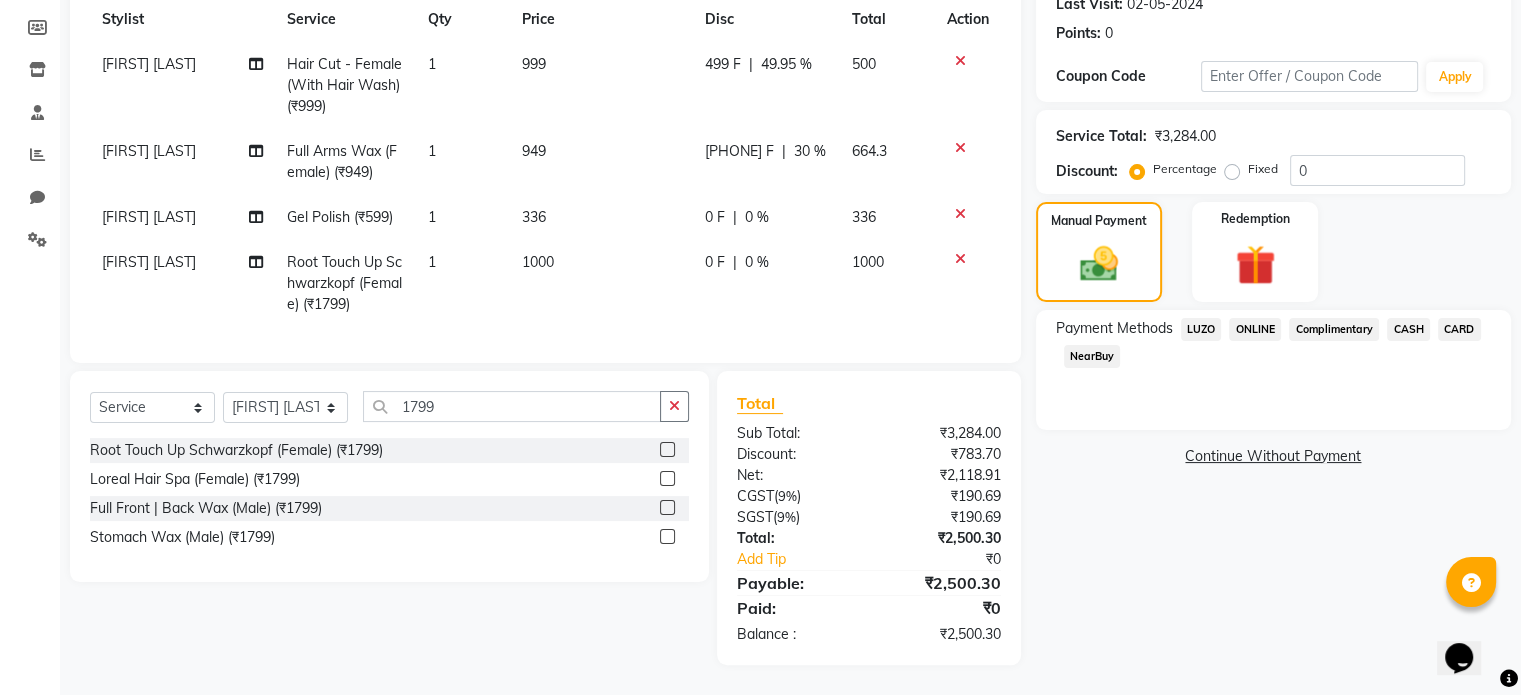 click on "ONLINE" 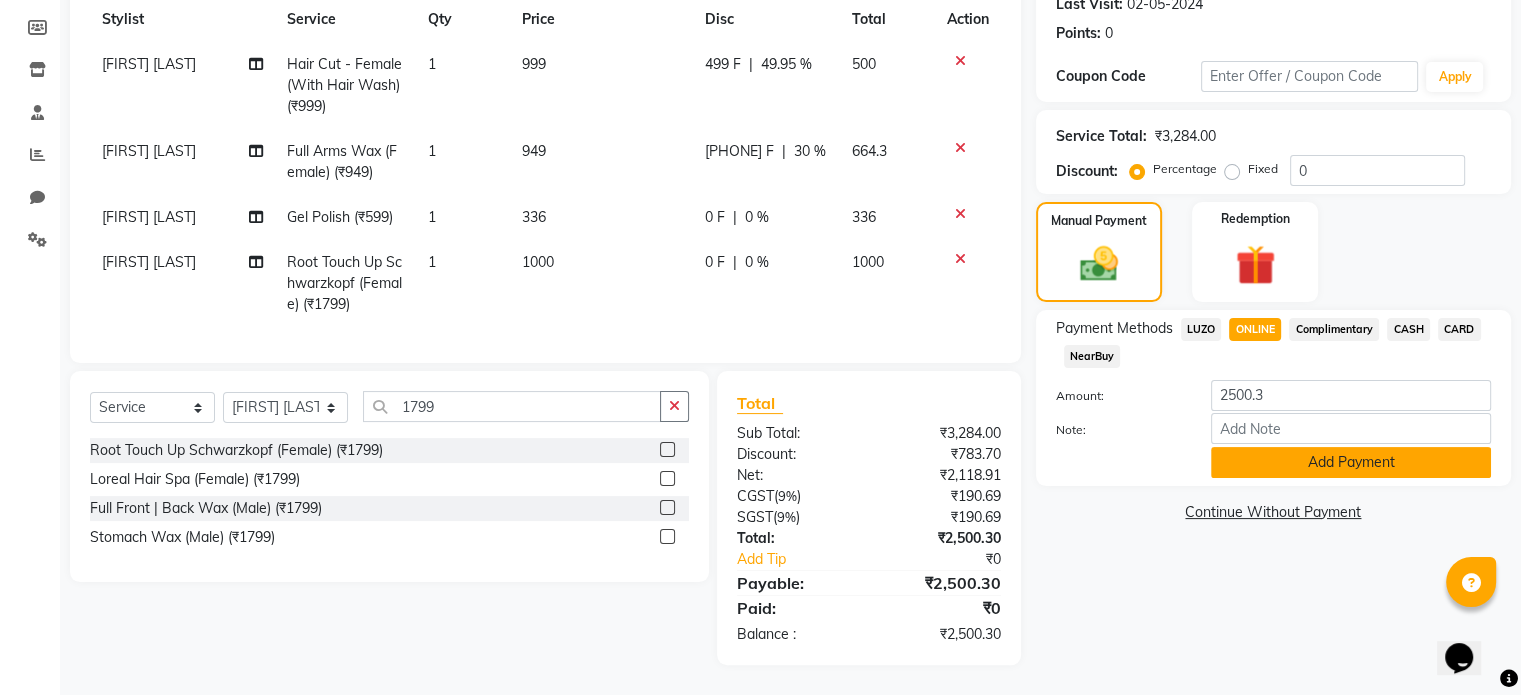 click on "Add Payment" 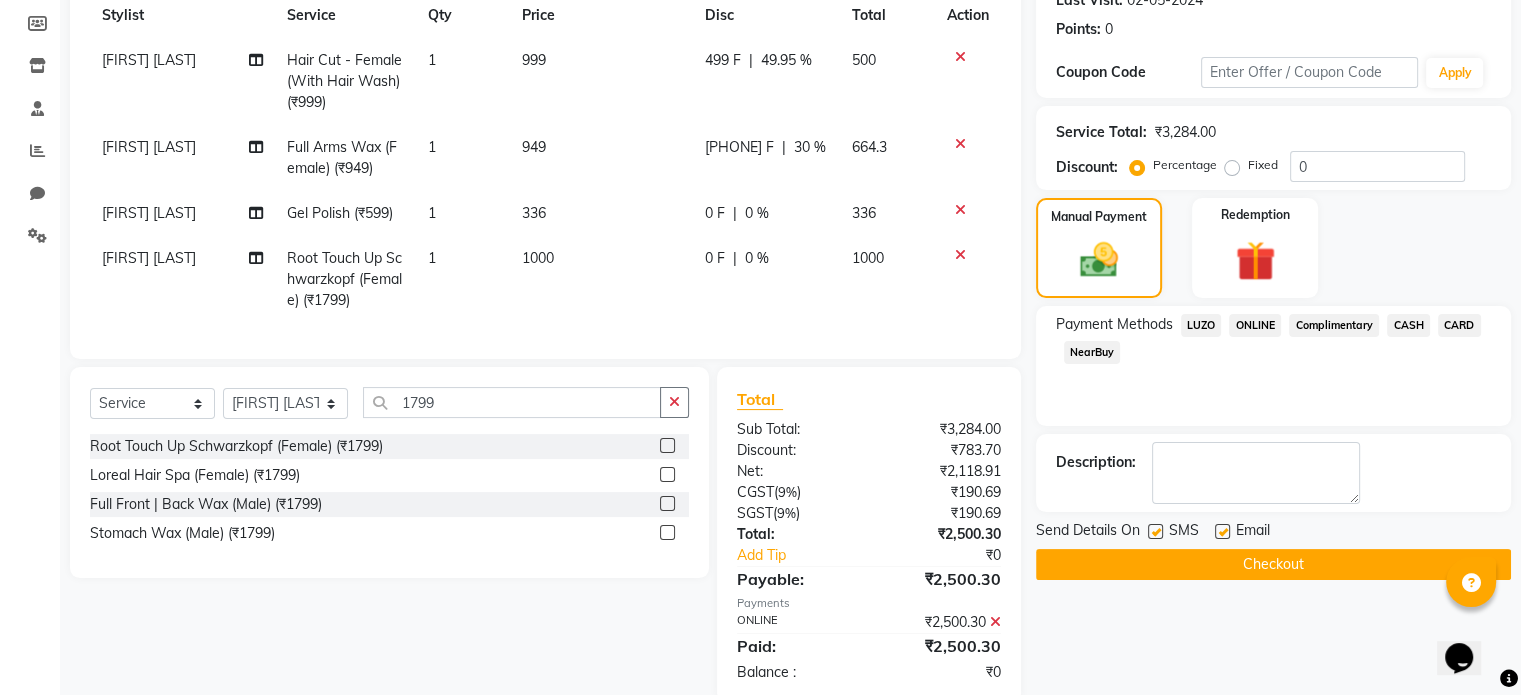 click on "Checkout" 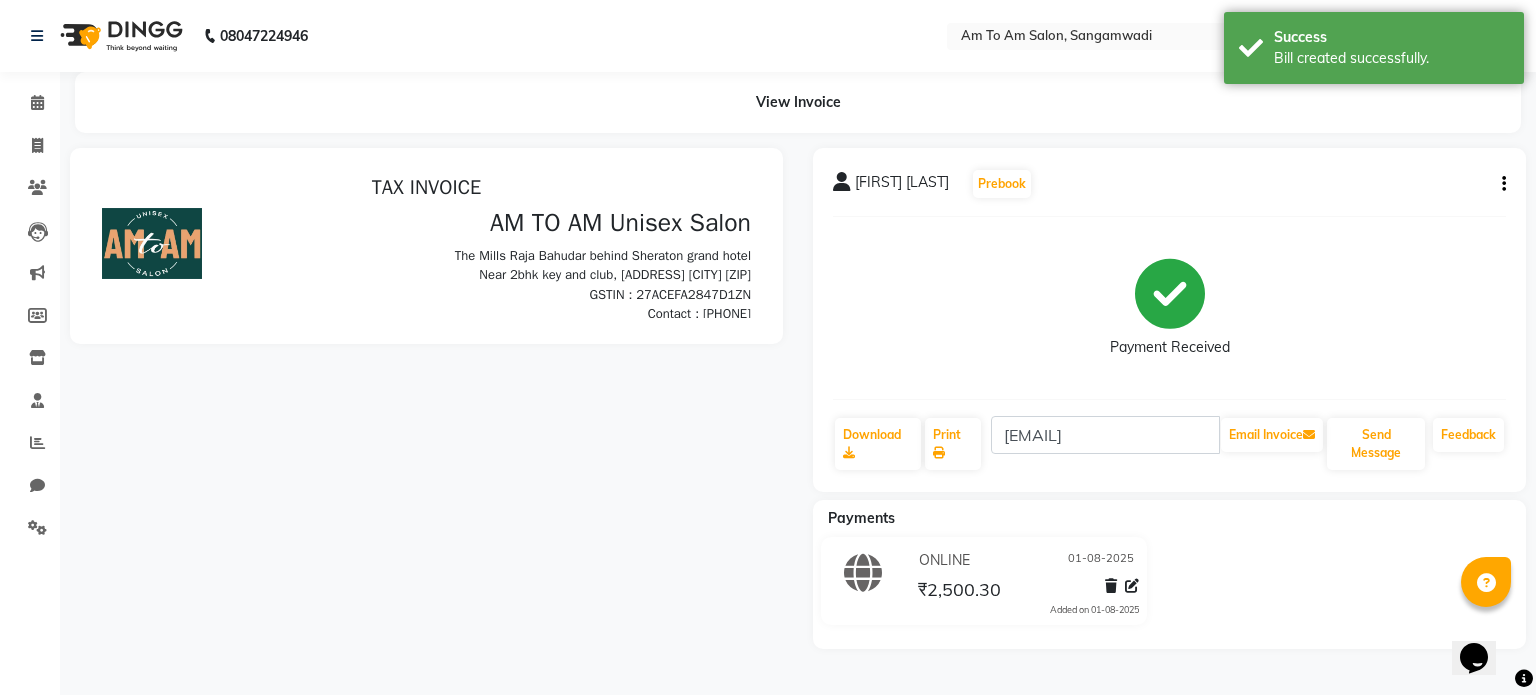 scroll, scrollTop: 0, scrollLeft: 0, axis: both 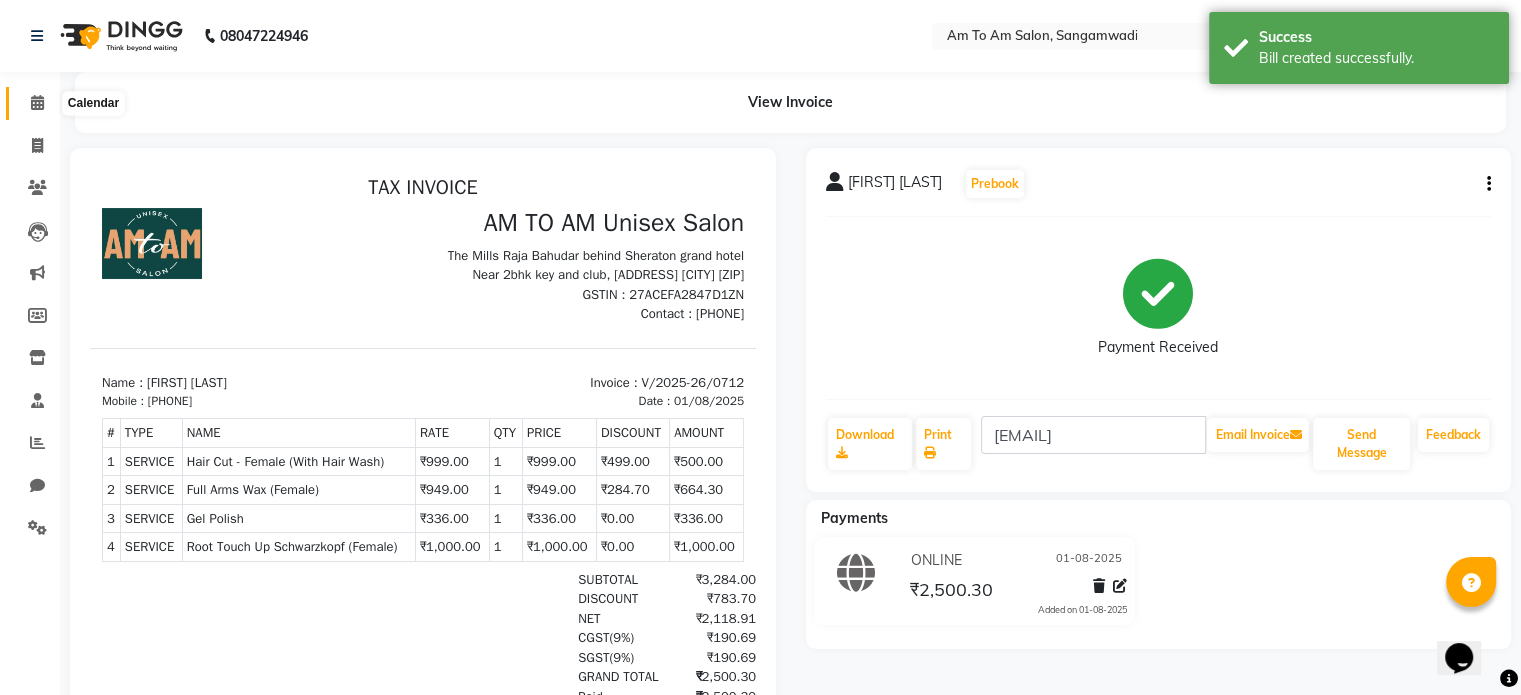 click 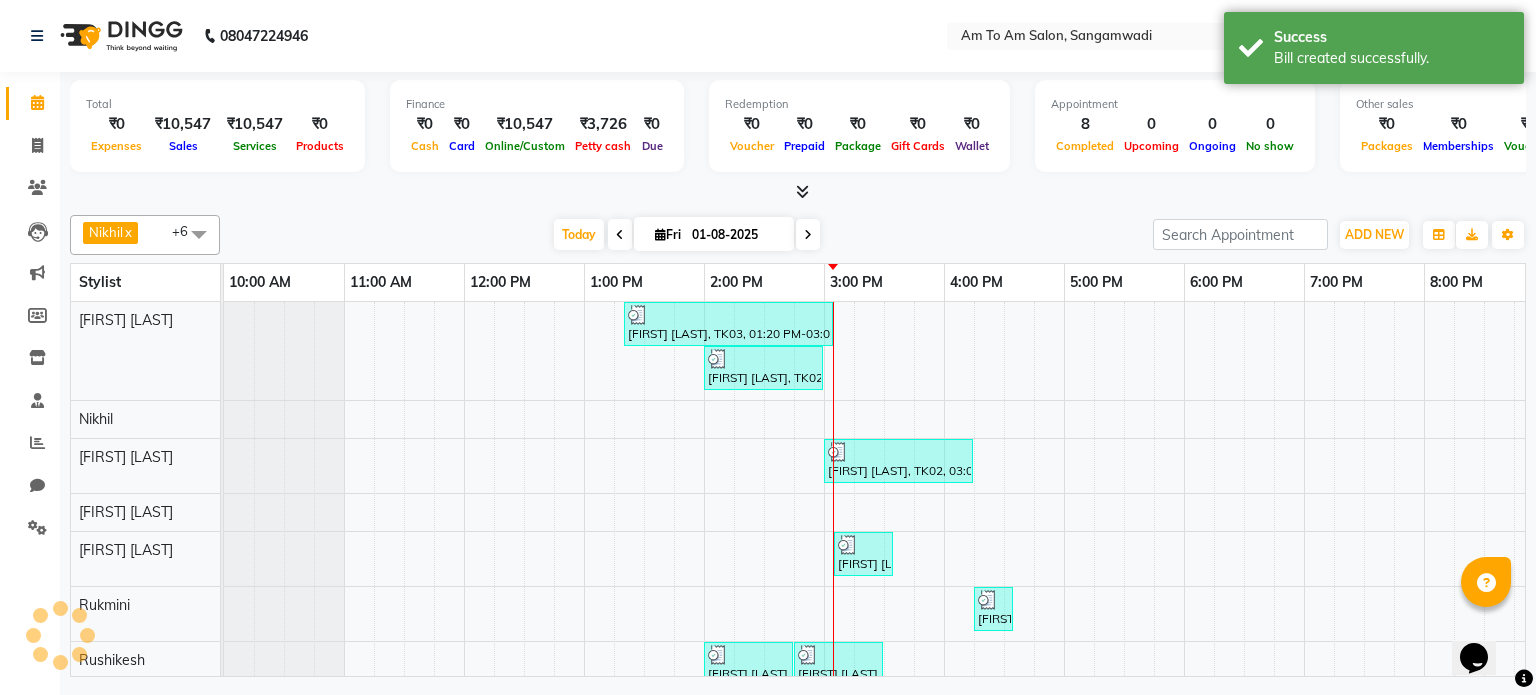 scroll, scrollTop: 0, scrollLeft: 0, axis: both 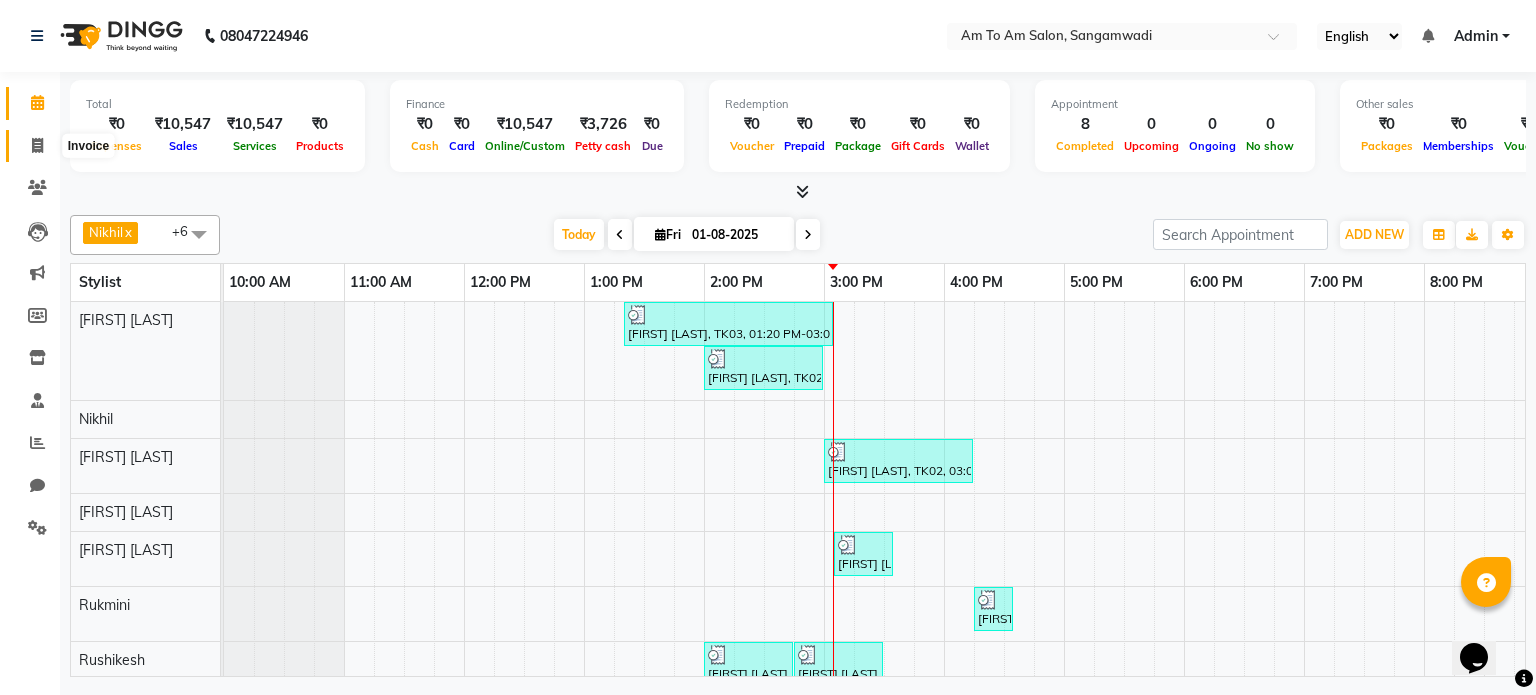 click 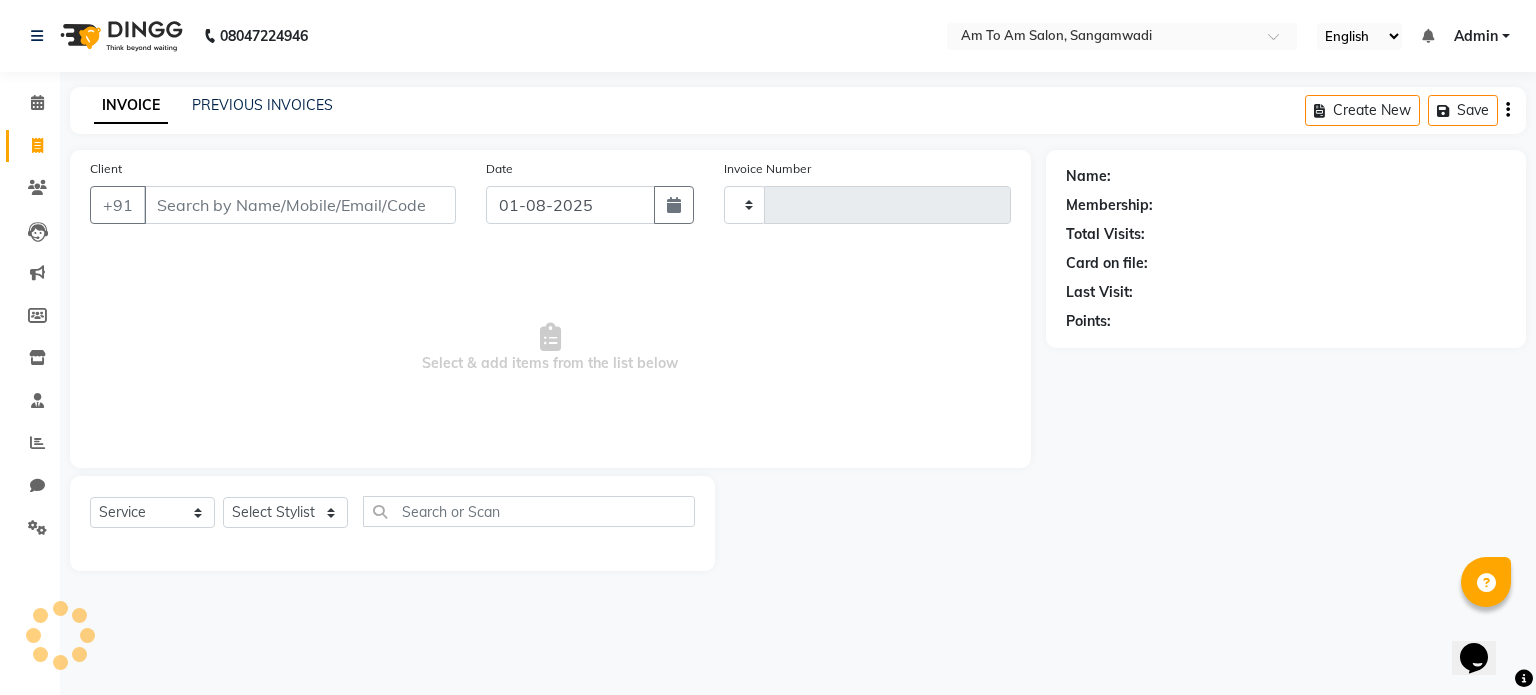 type on "0713" 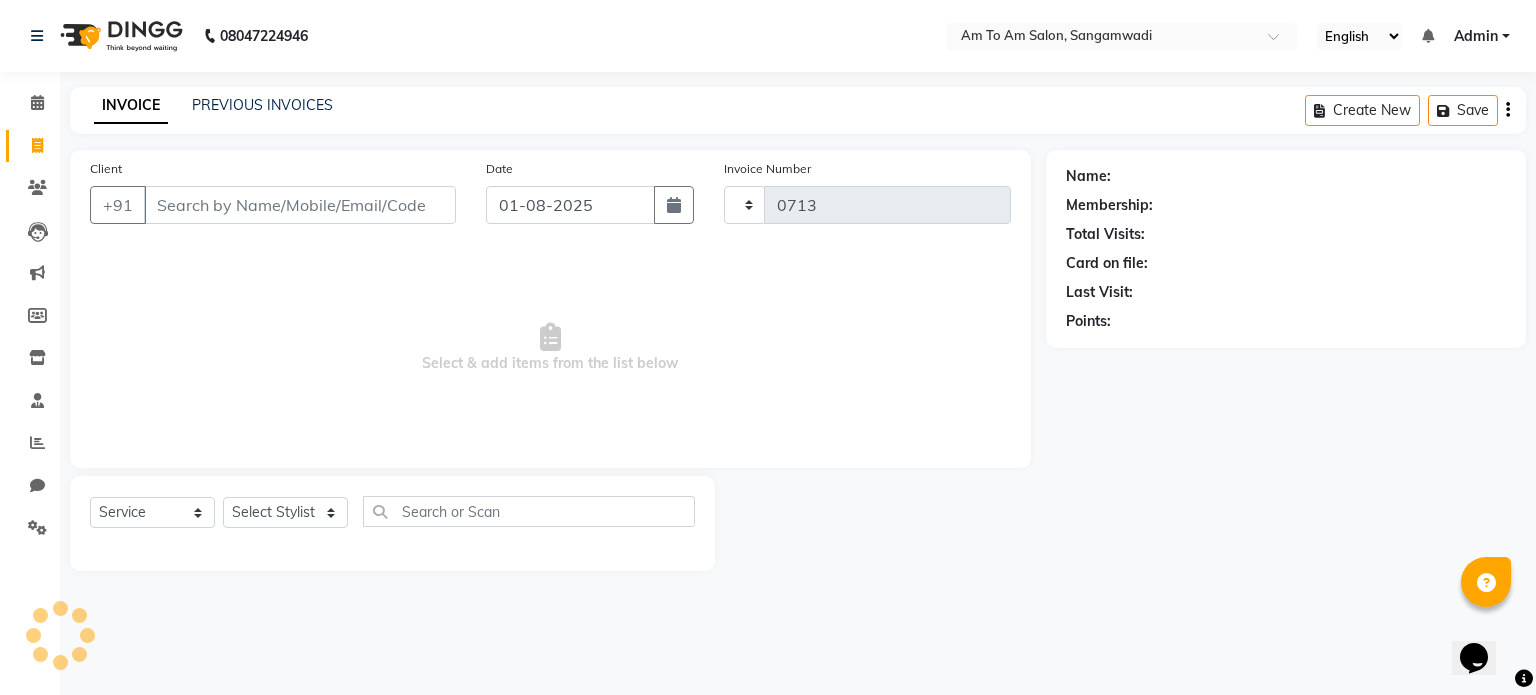 select on "6661" 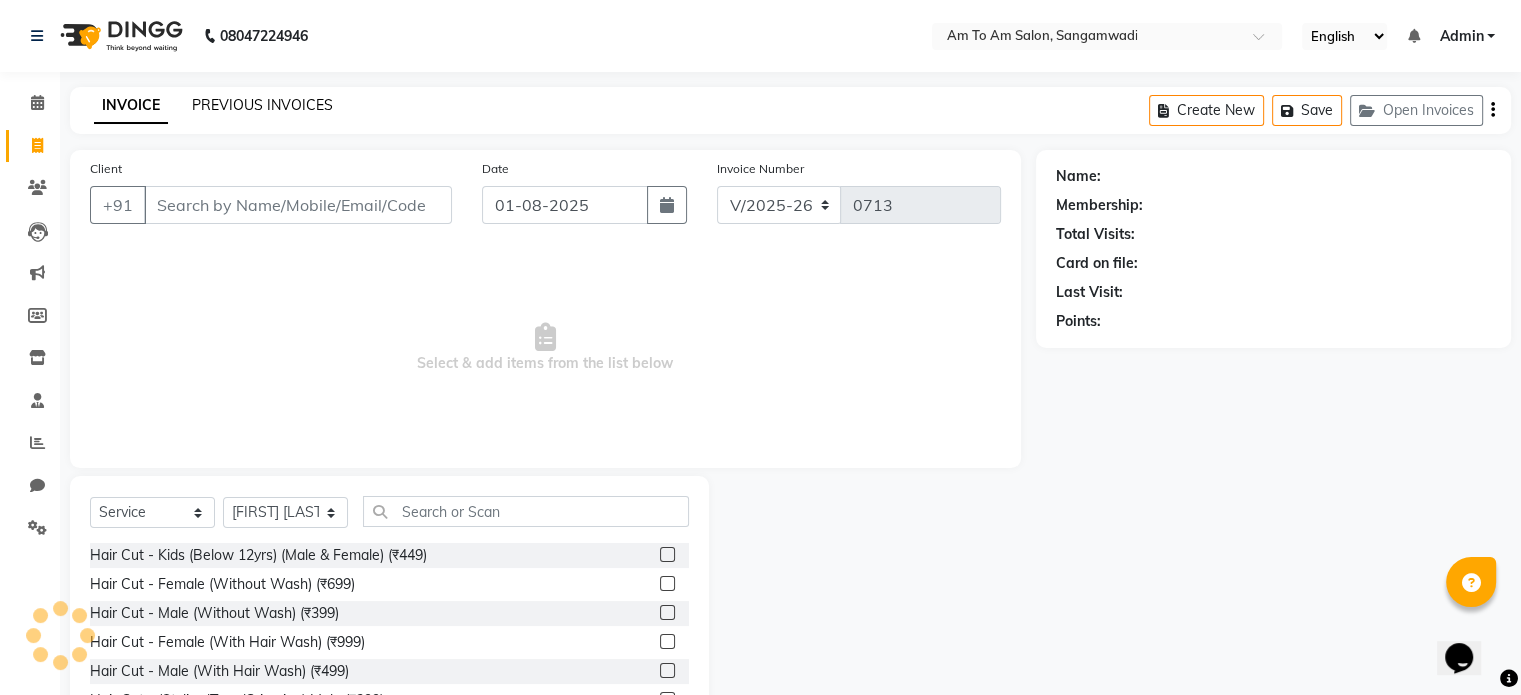 click on "PREVIOUS INVOICES" 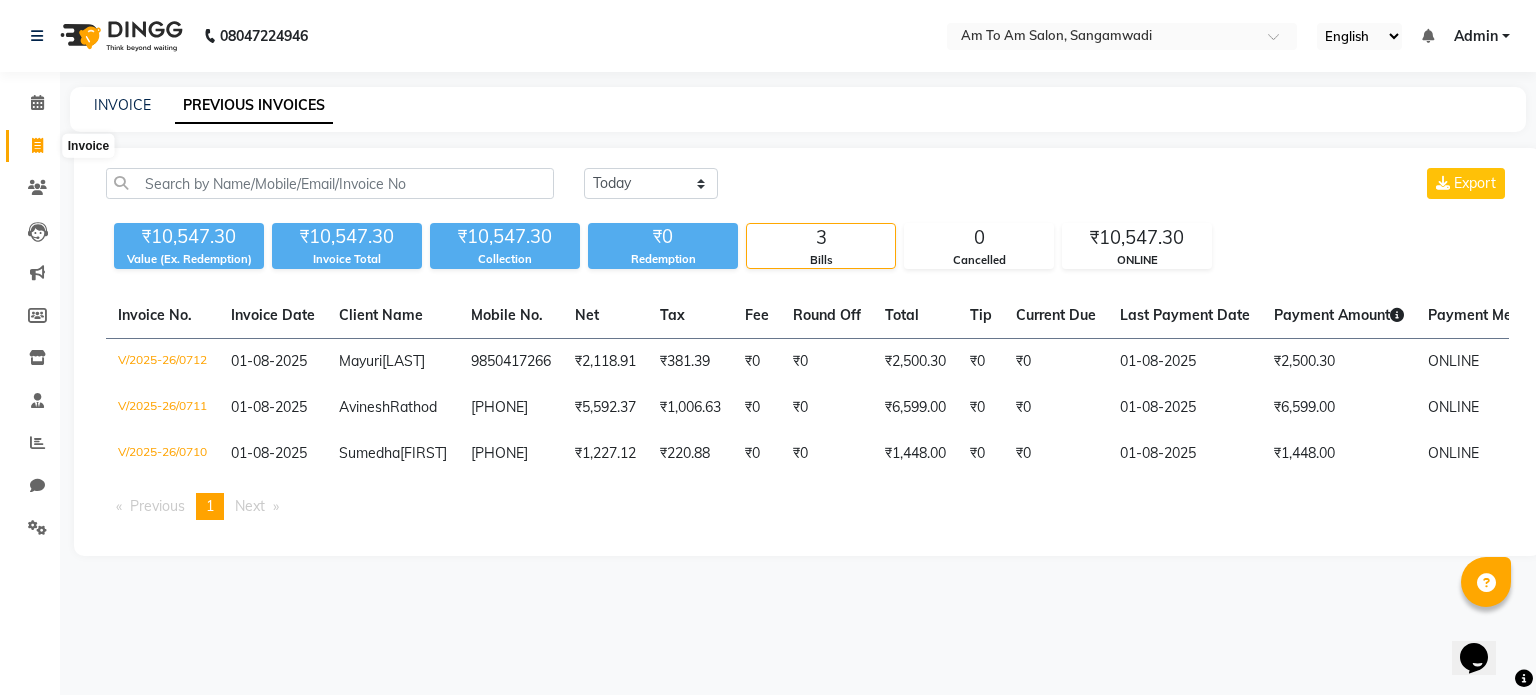 click 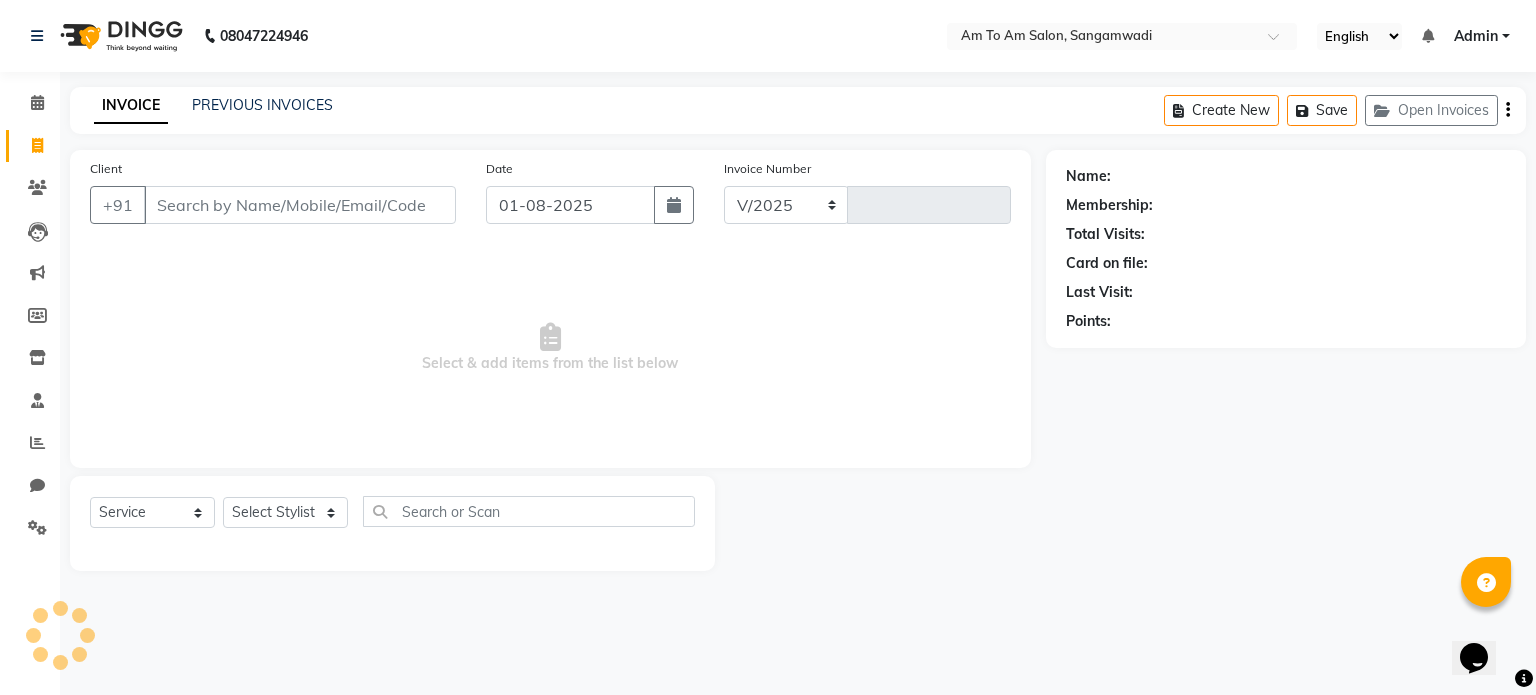 select on "6661" 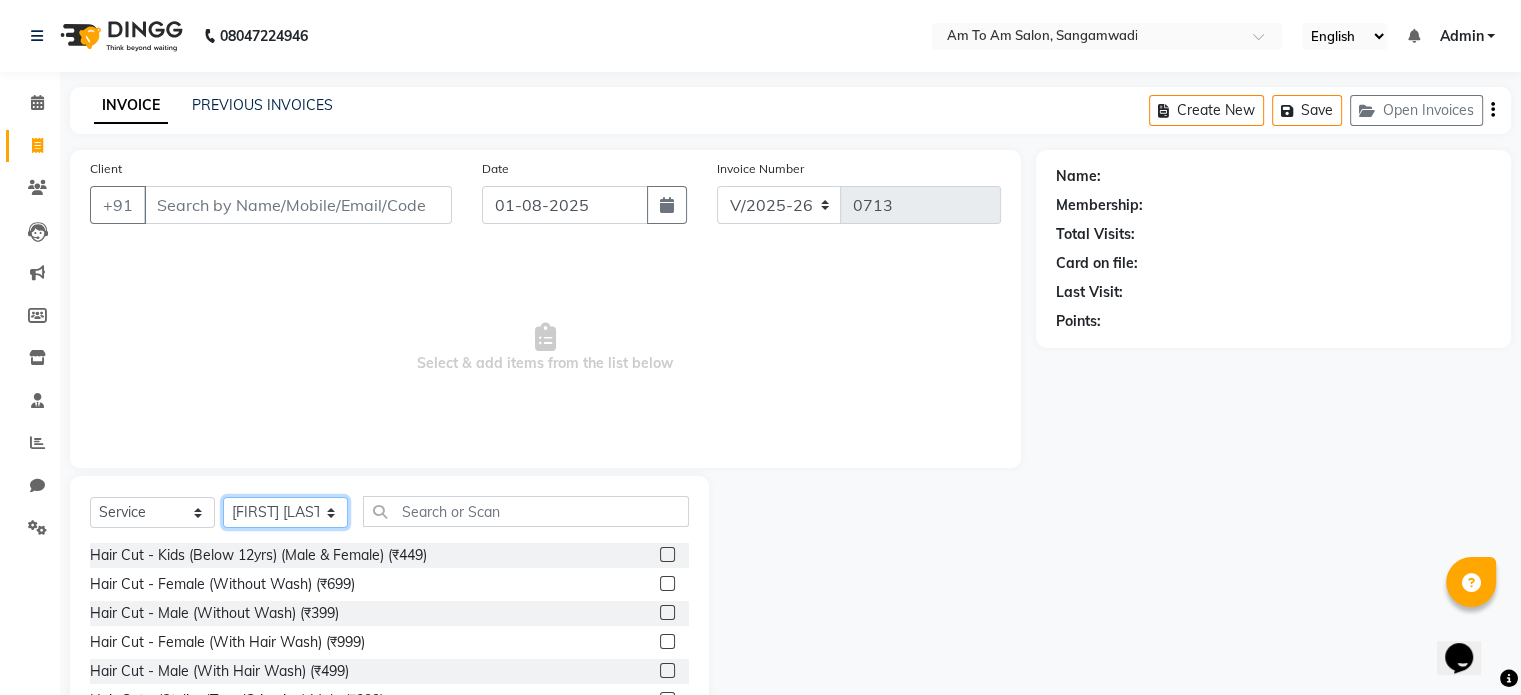 click on "Select Stylist [FIRST] [LAST]  [FIRST] [LAST] [FIRST] [LAST] [FIRST] [LAST] [FIRST]    [FIRST] [LAST]    [FIRST] [LAST]    [FIRST]   [FIRST]    [FIRST]   [FIRST] [LAST]    [FIRST]   [FIRST] [LAST]" 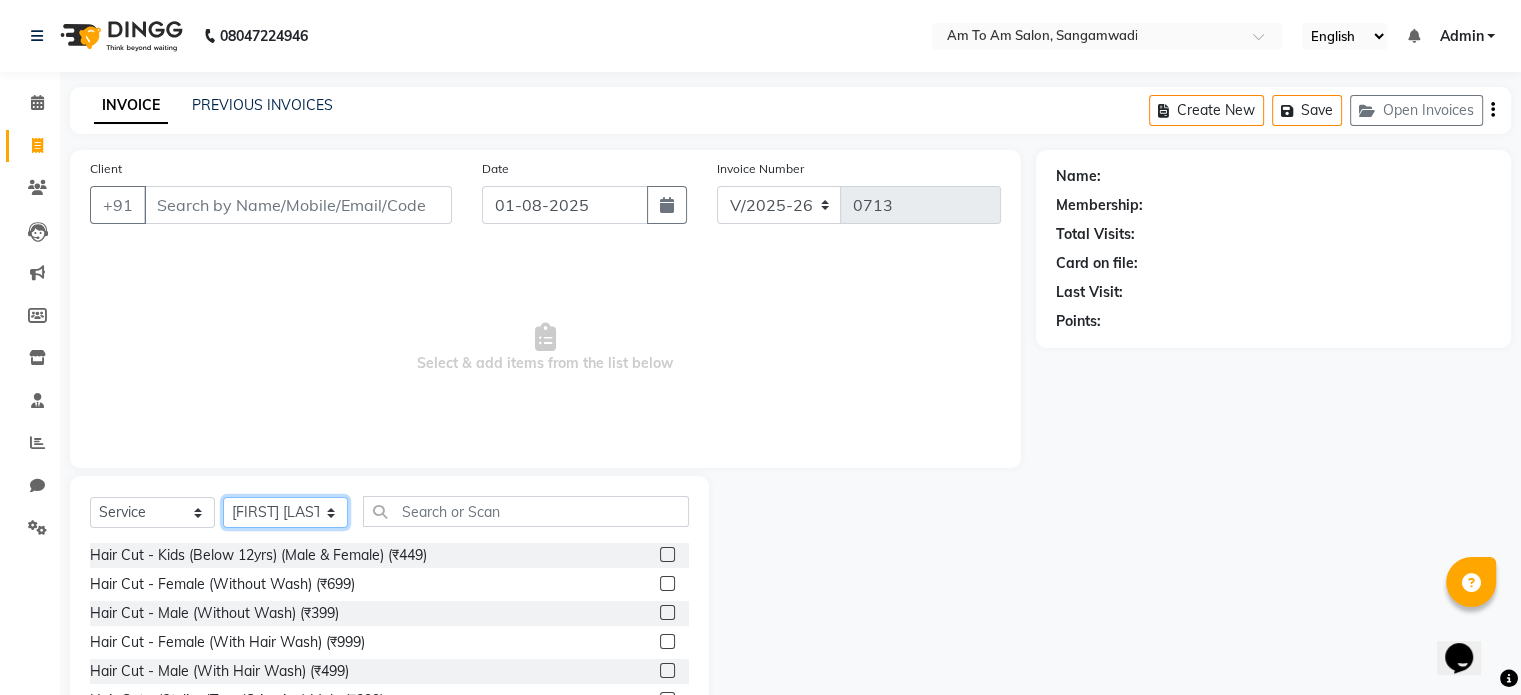 select on "[NUMBER]" 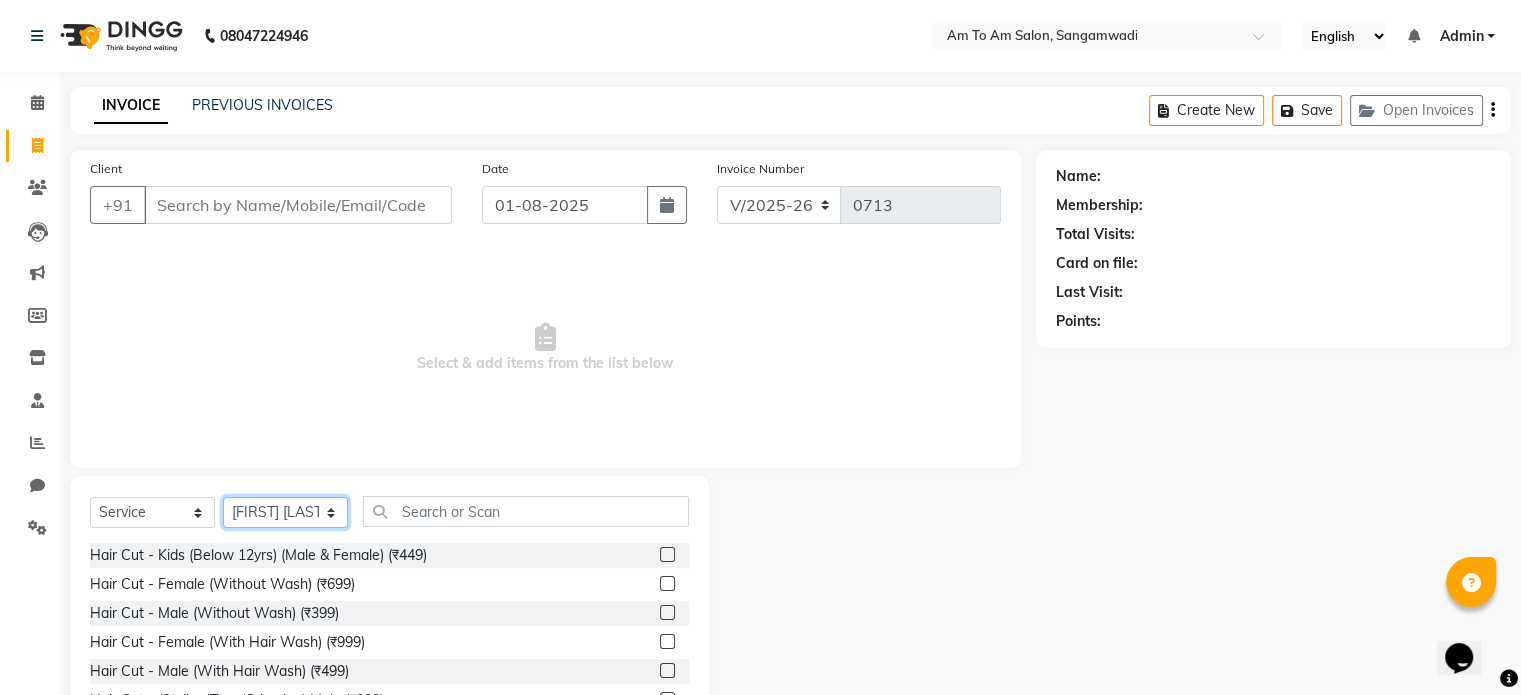 click on "Select Stylist [FIRST] [LAST]  [FIRST] [LAST] [FIRST] [LAST] [FIRST] [LAST] [FIRST]    [FIRST] [LAST]    [FIRST] [LAST]    [FIRST]   [FIRST]    [FIRST]   [FIRST] [LAST]    [FIRST]   [FIRST] [LAST]" 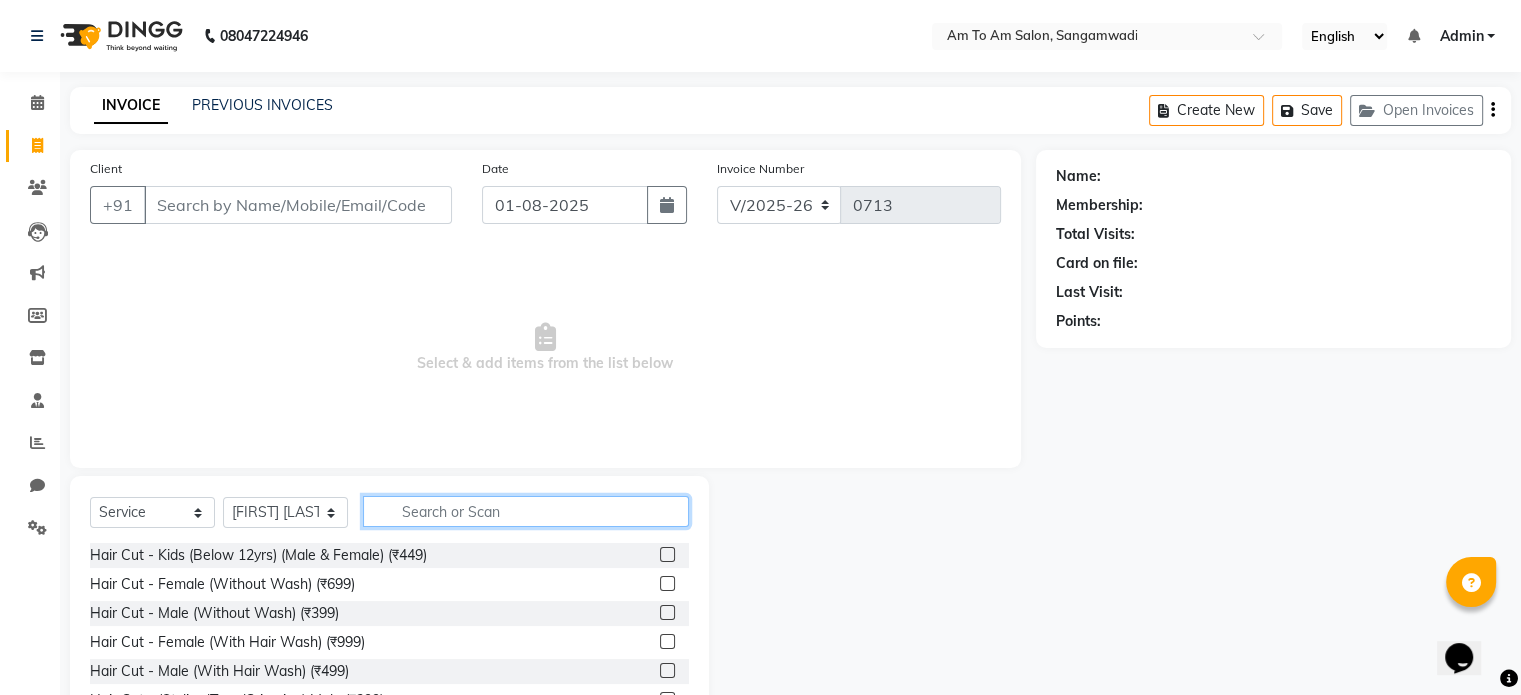 click 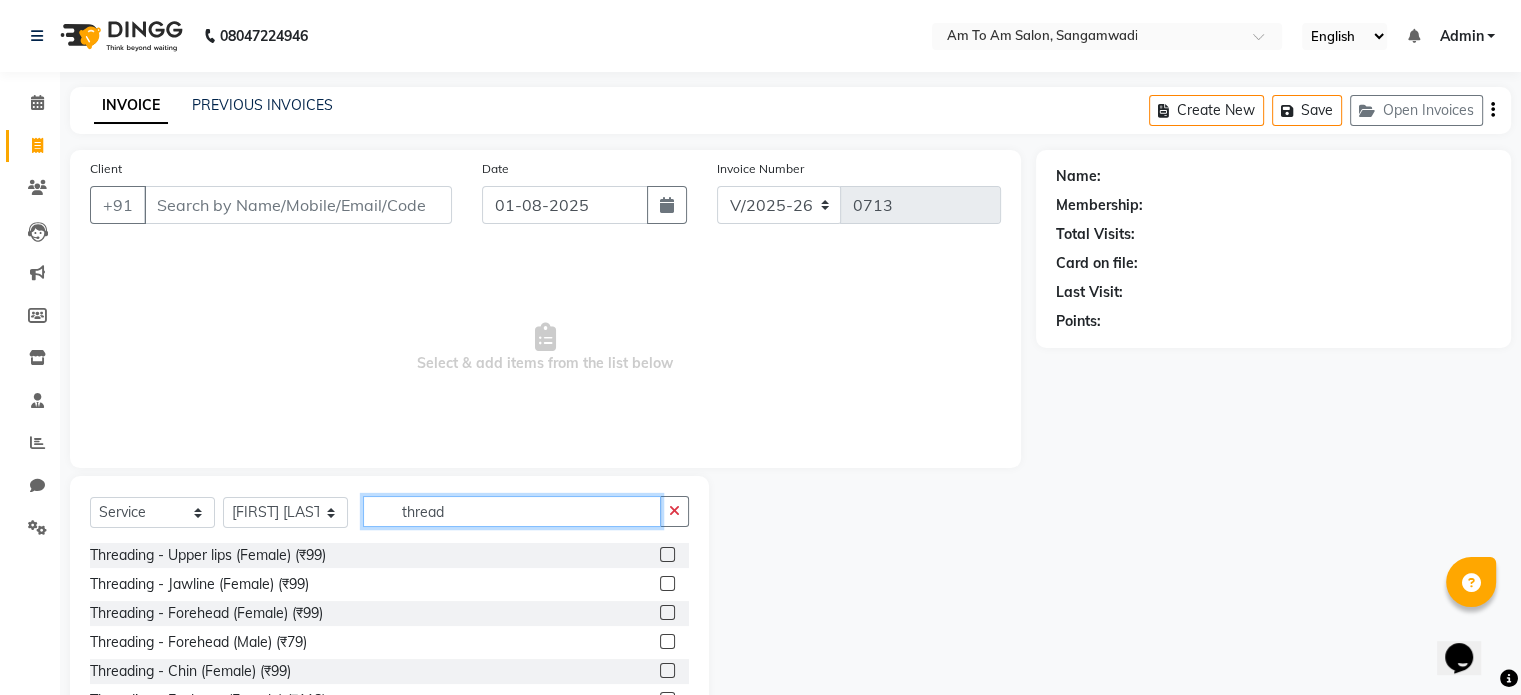 scroll, scrollTop: 106, scrollLeft: 0, axis: vertical 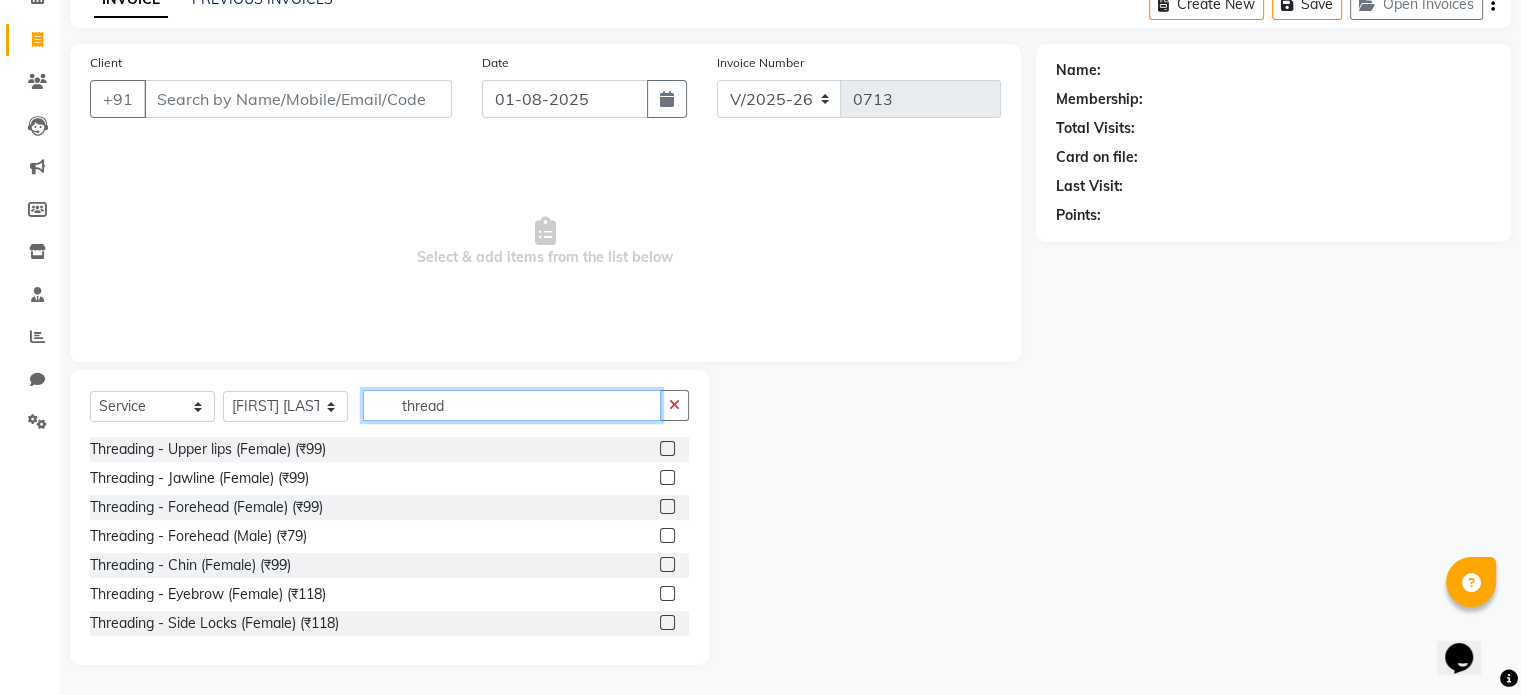 type on "thread" 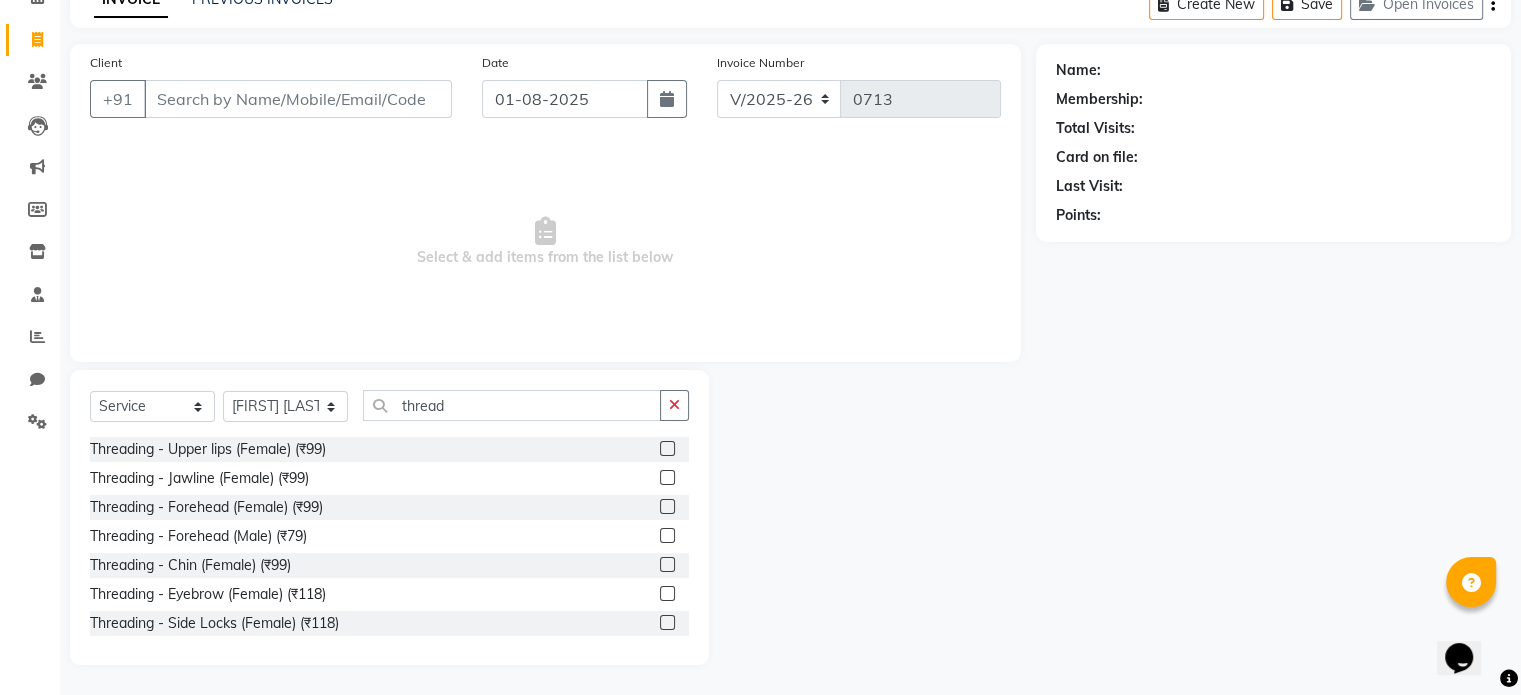 click 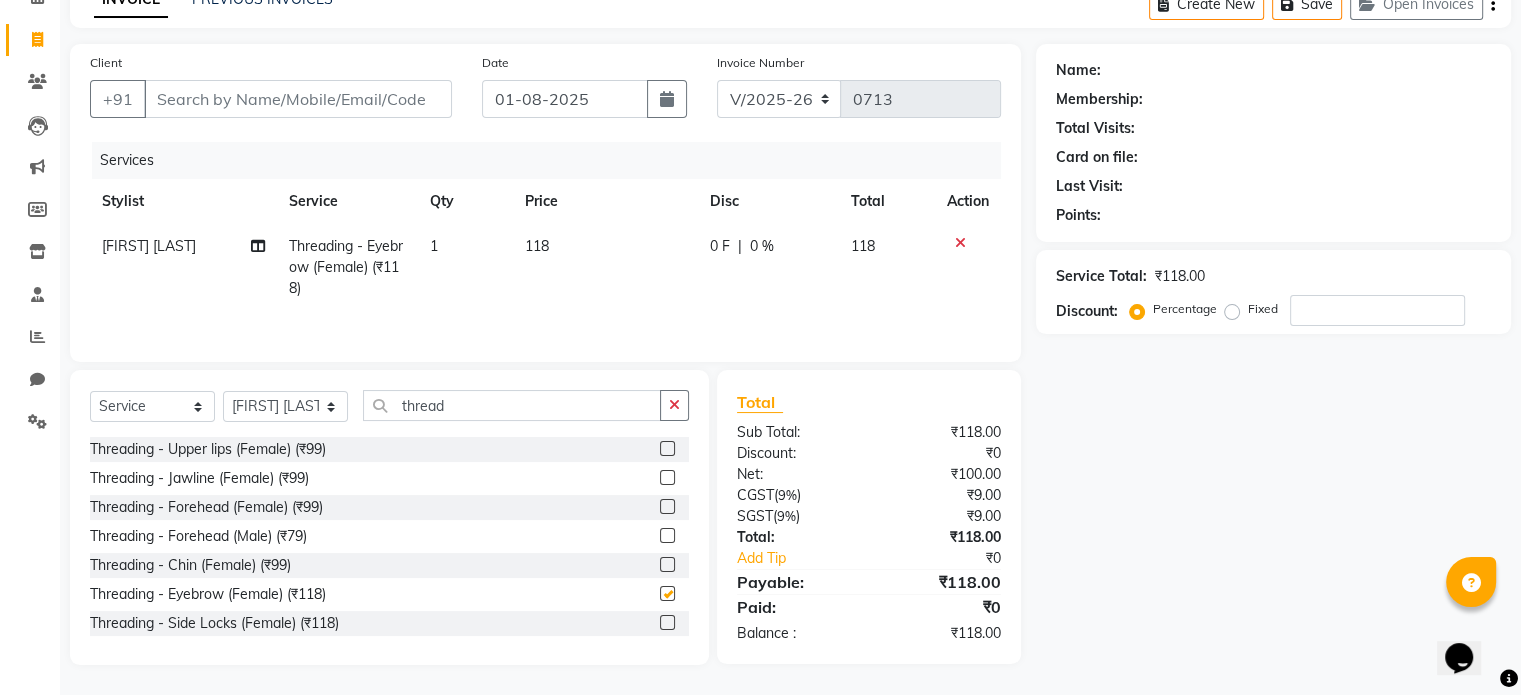 checkbox on "false" 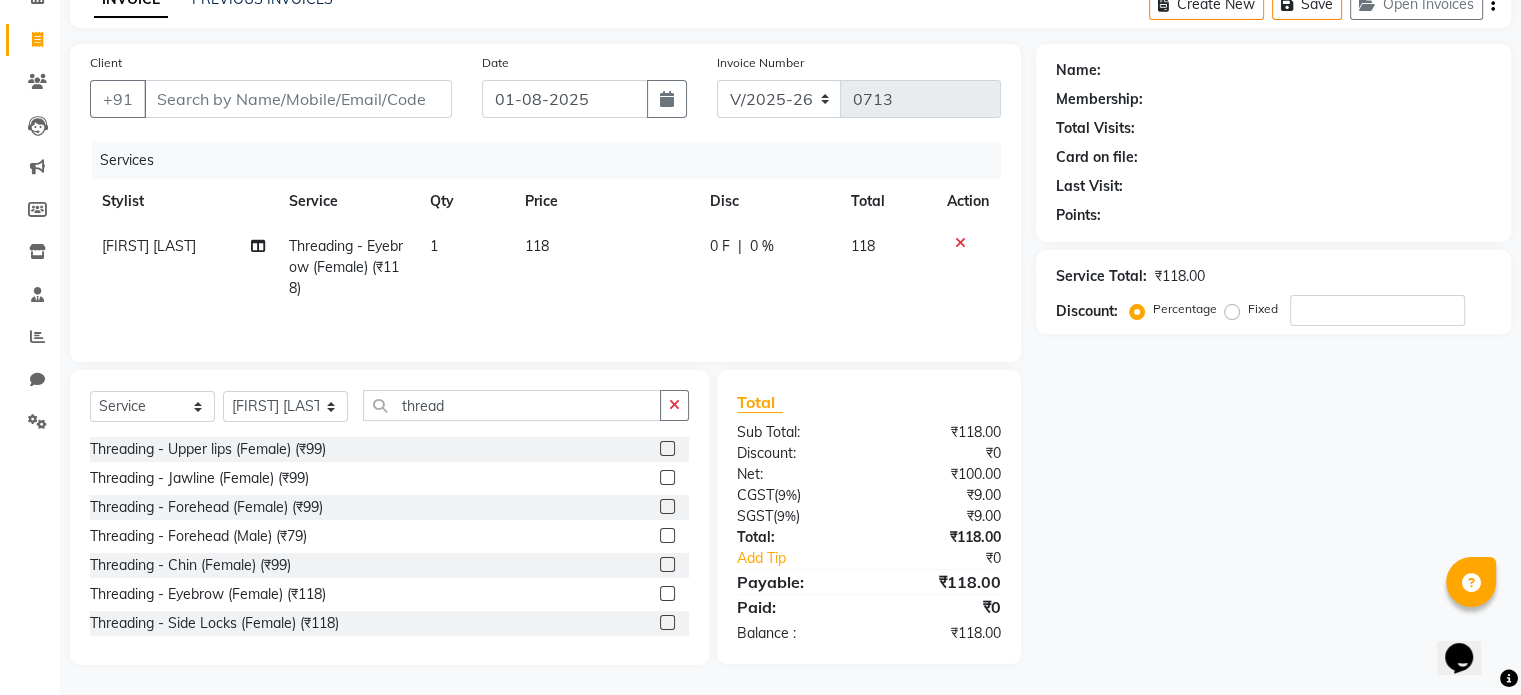 click 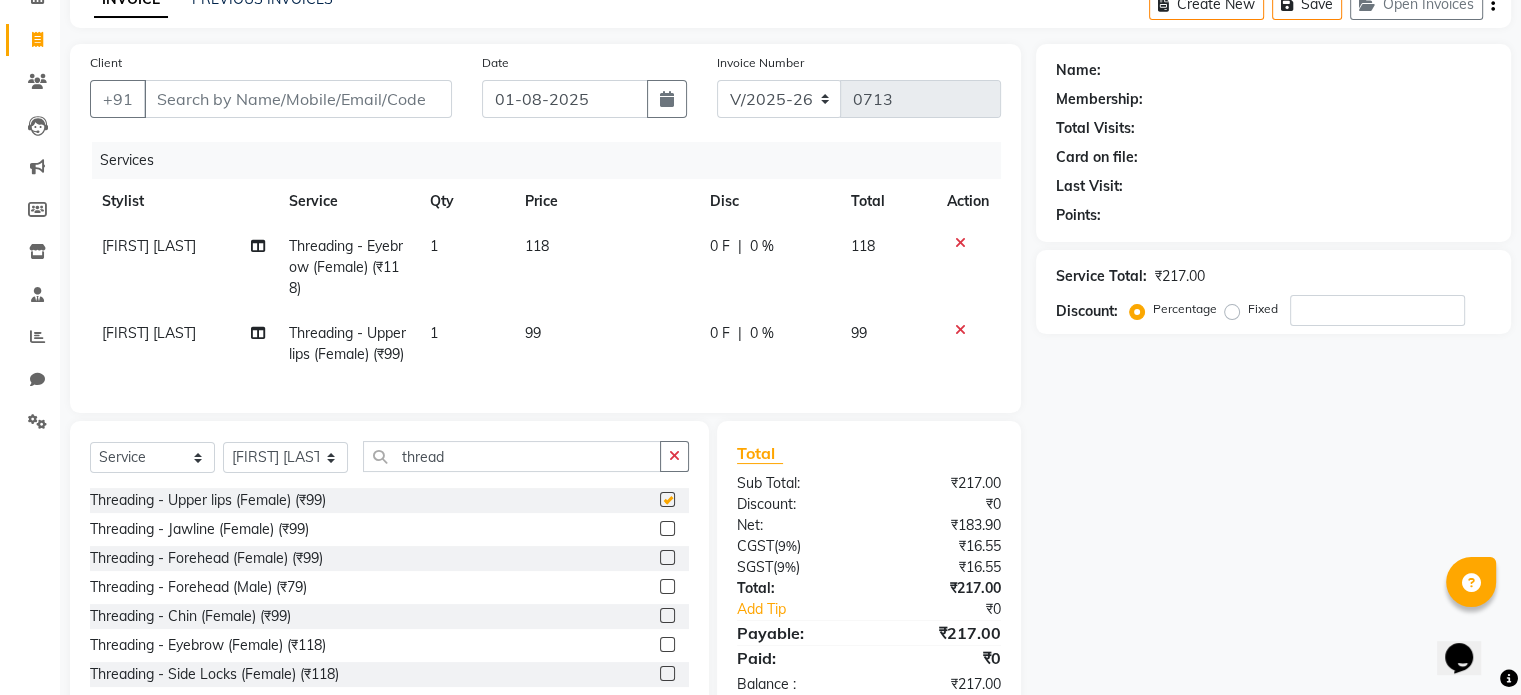 checkbox on "false" 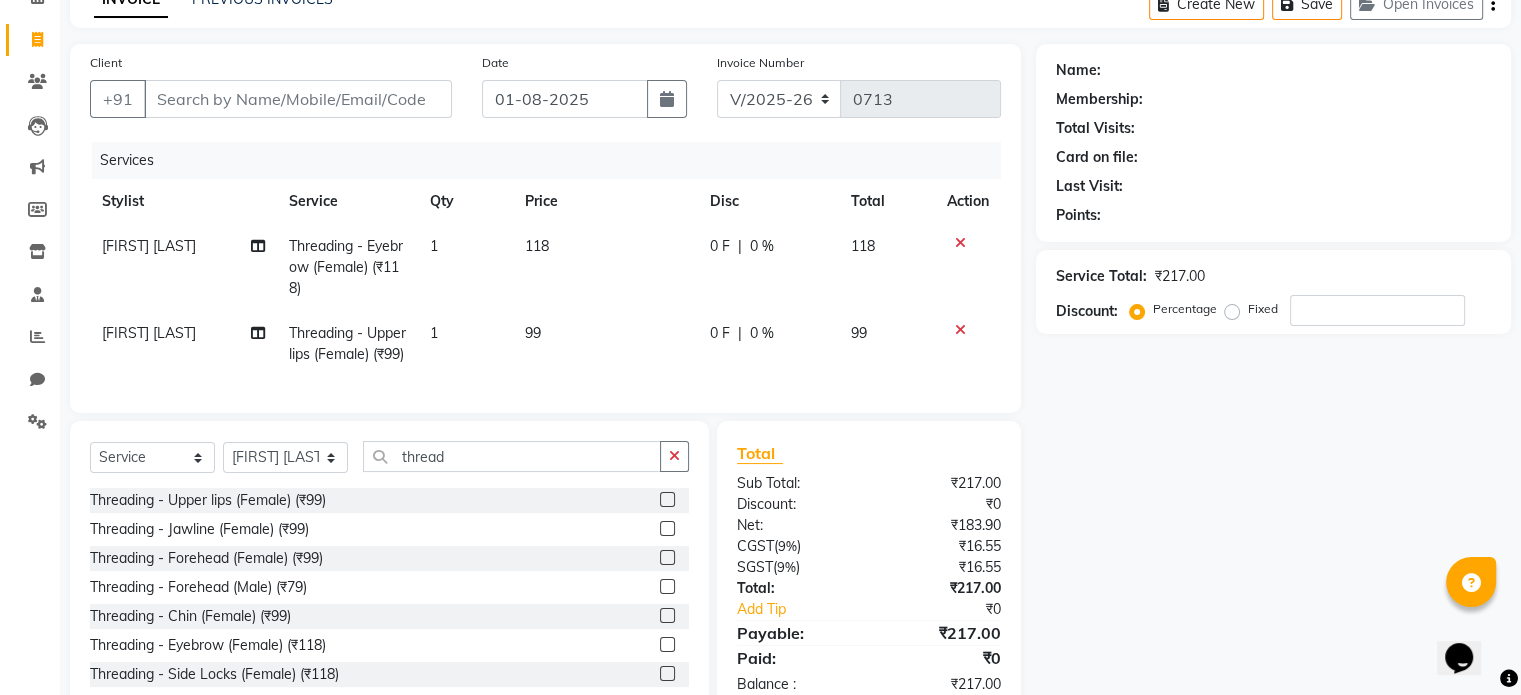 scroll, scrollTop: 193, scrollLeft: 0, axis: vertical 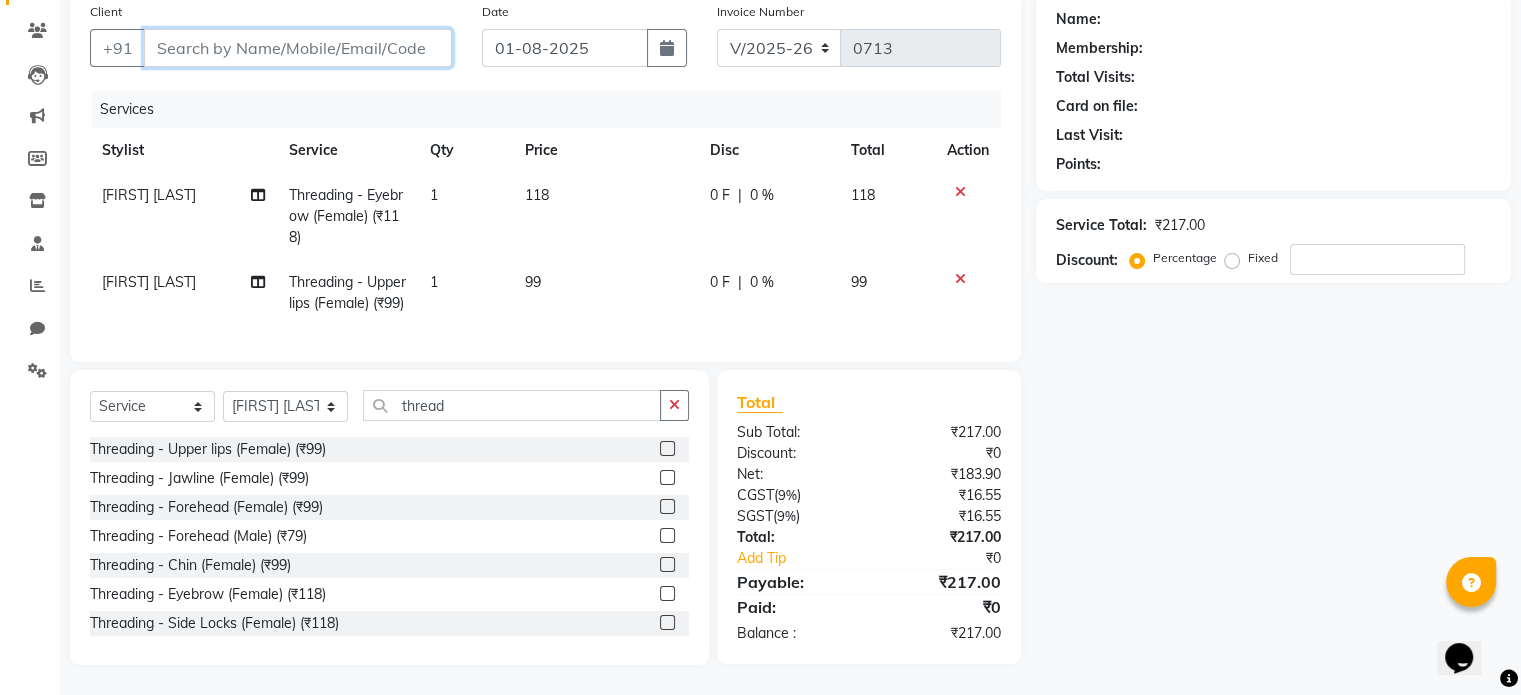 click on "Client" at bounding box center (298, 48) 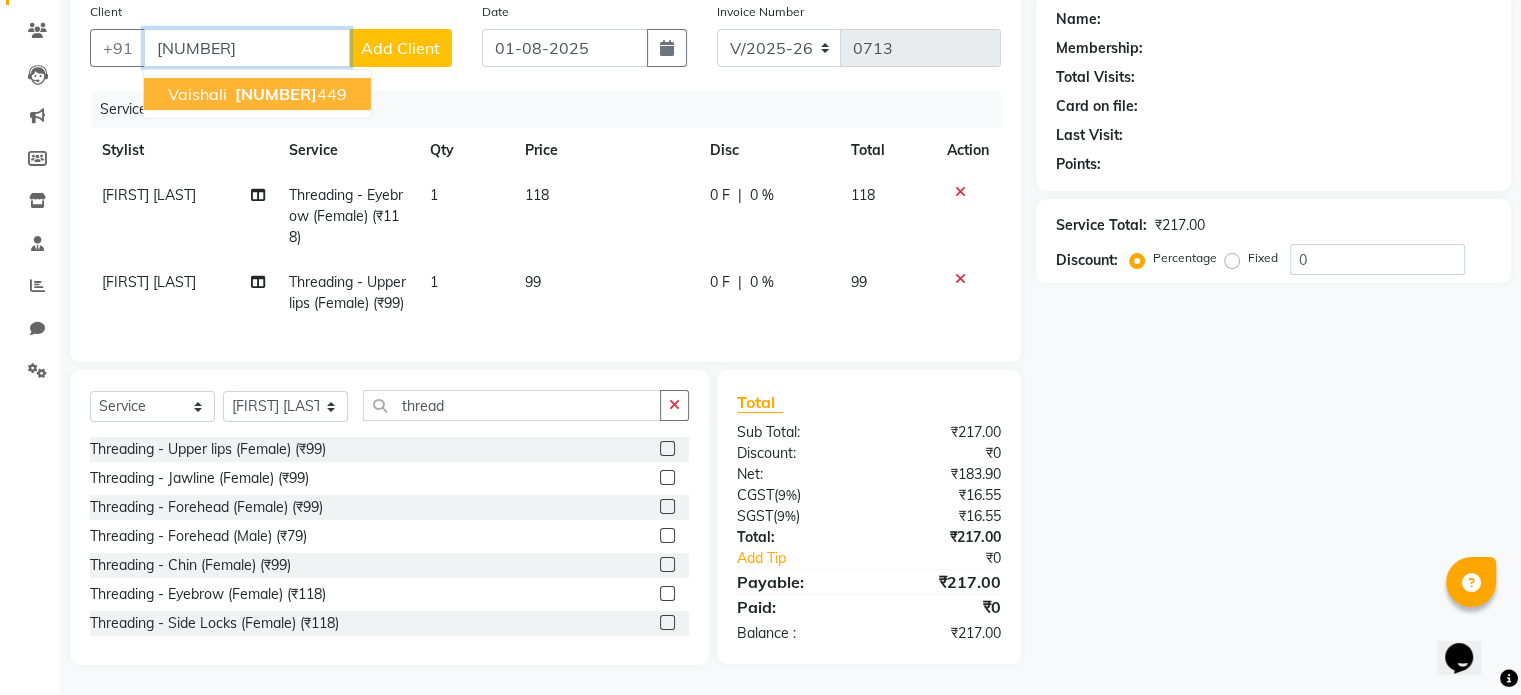 click on "[NUMBER]" at bounding box center [276, 94] 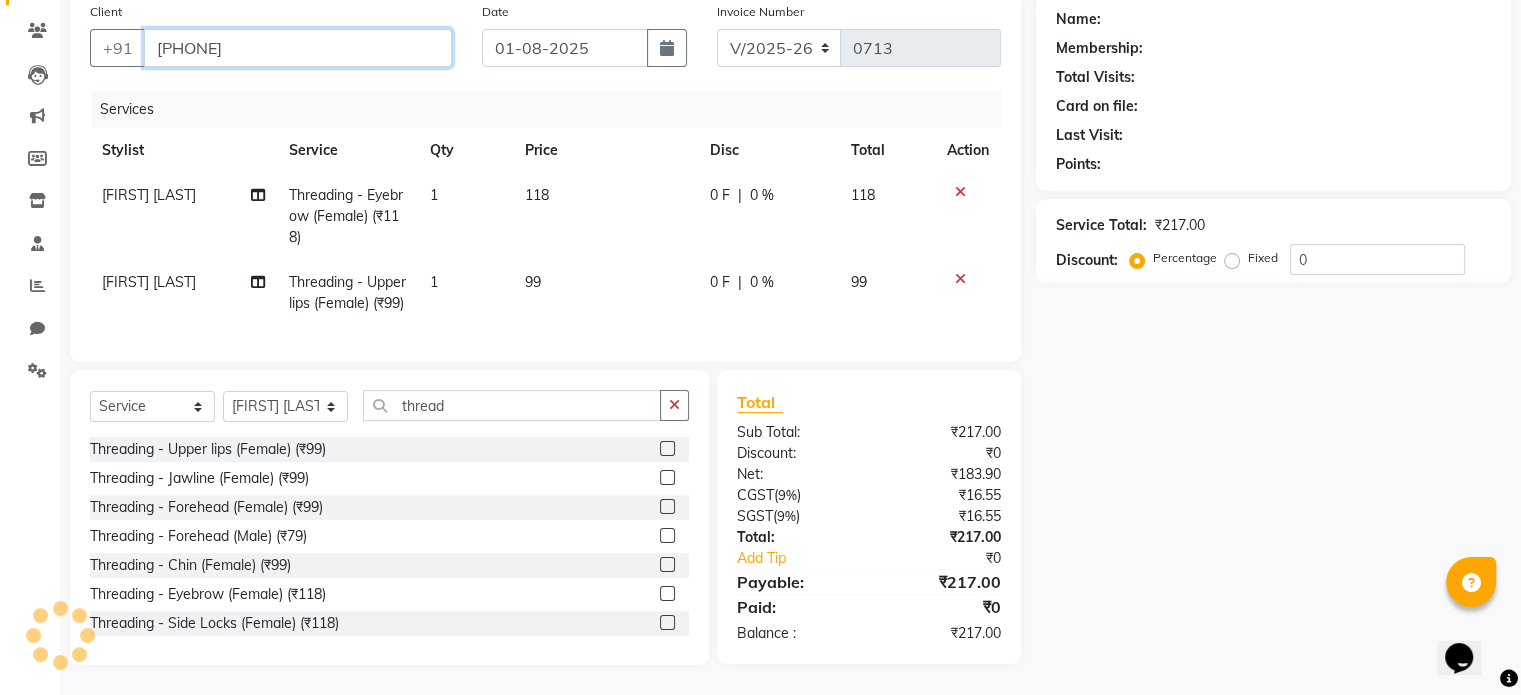 type on "[PHONE]" 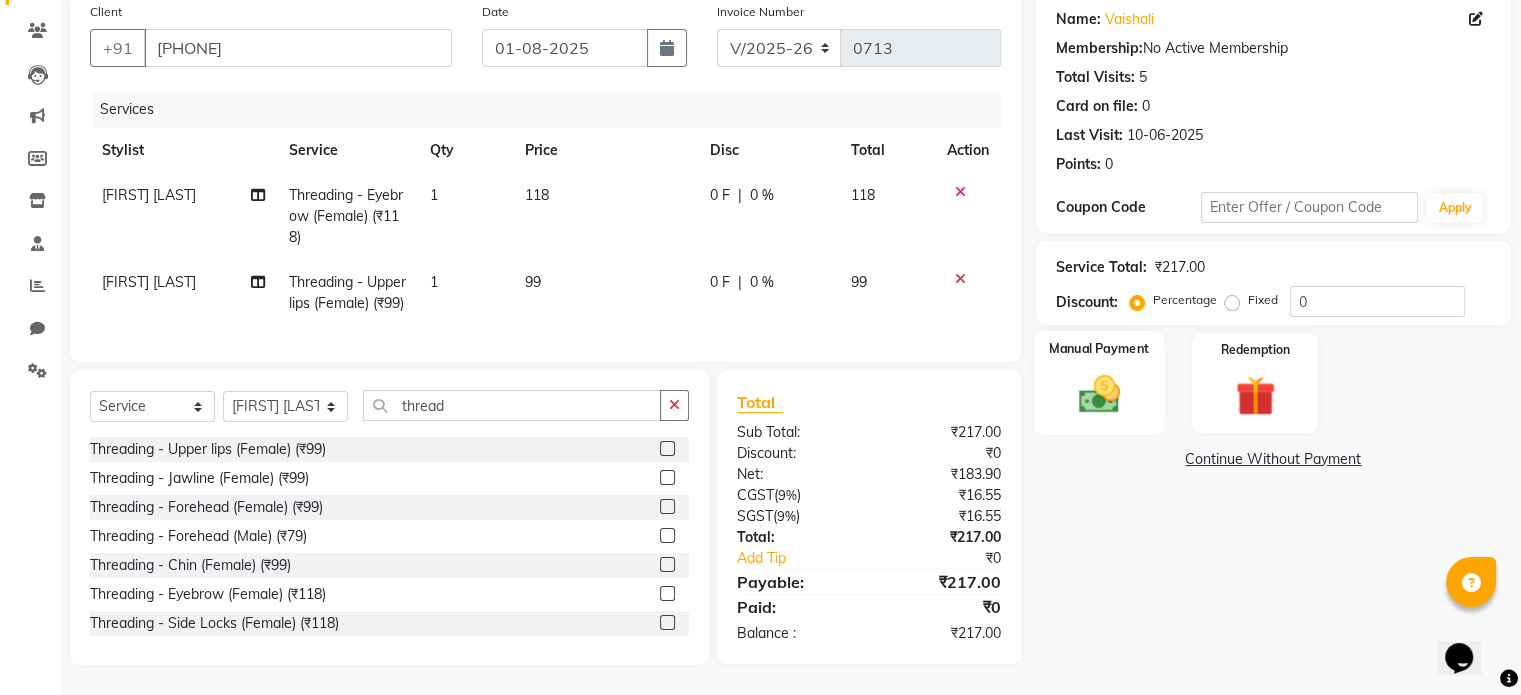 click 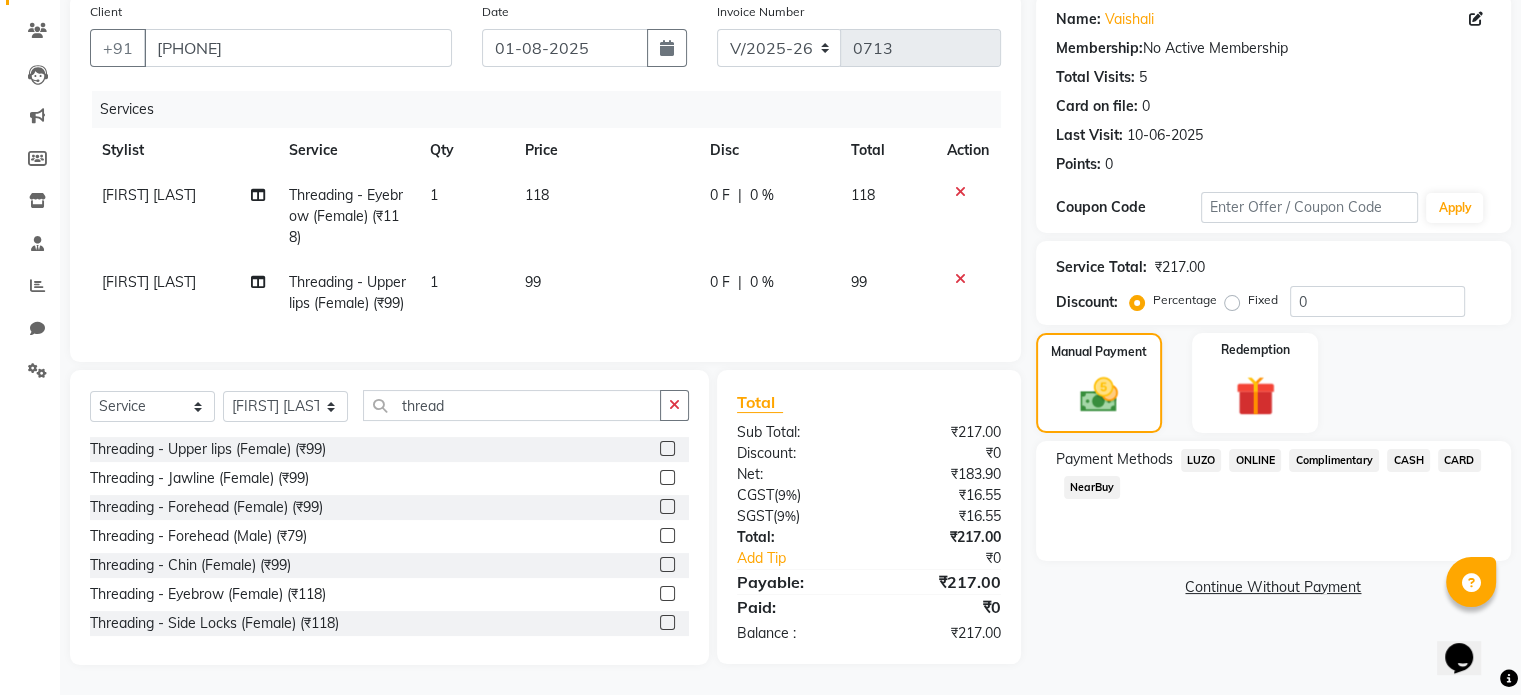 click on "ONLINE" 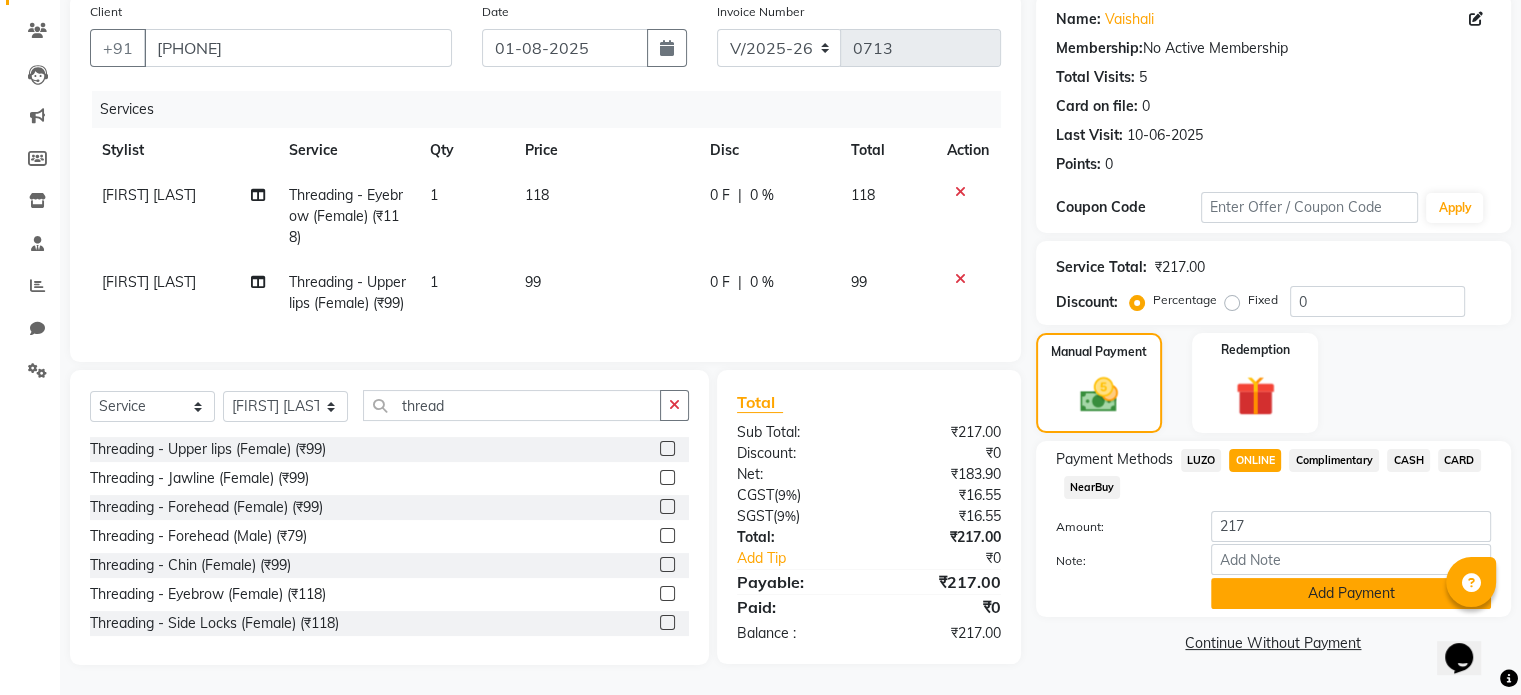 click on "Add Payment" 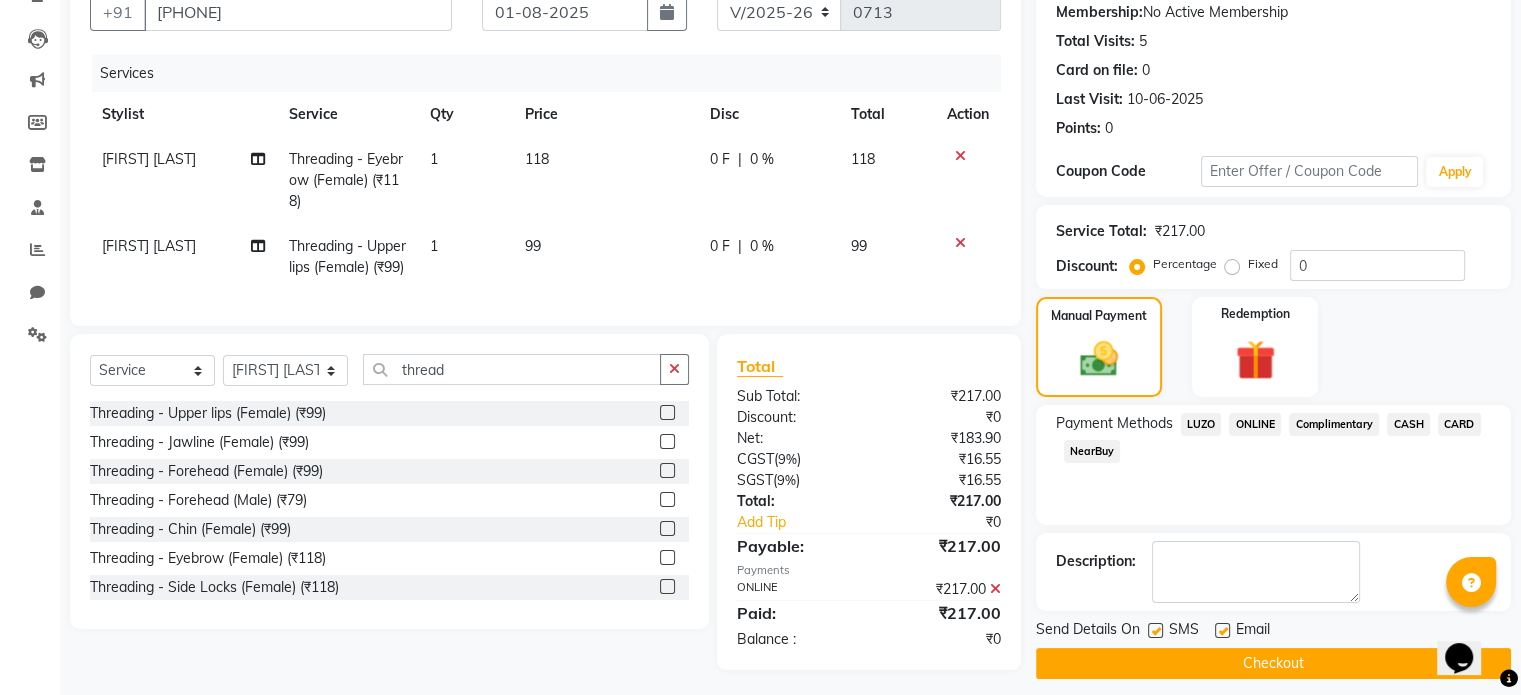 scroll, scrollTop: 234, scrollLeft: 0, axis: vertical 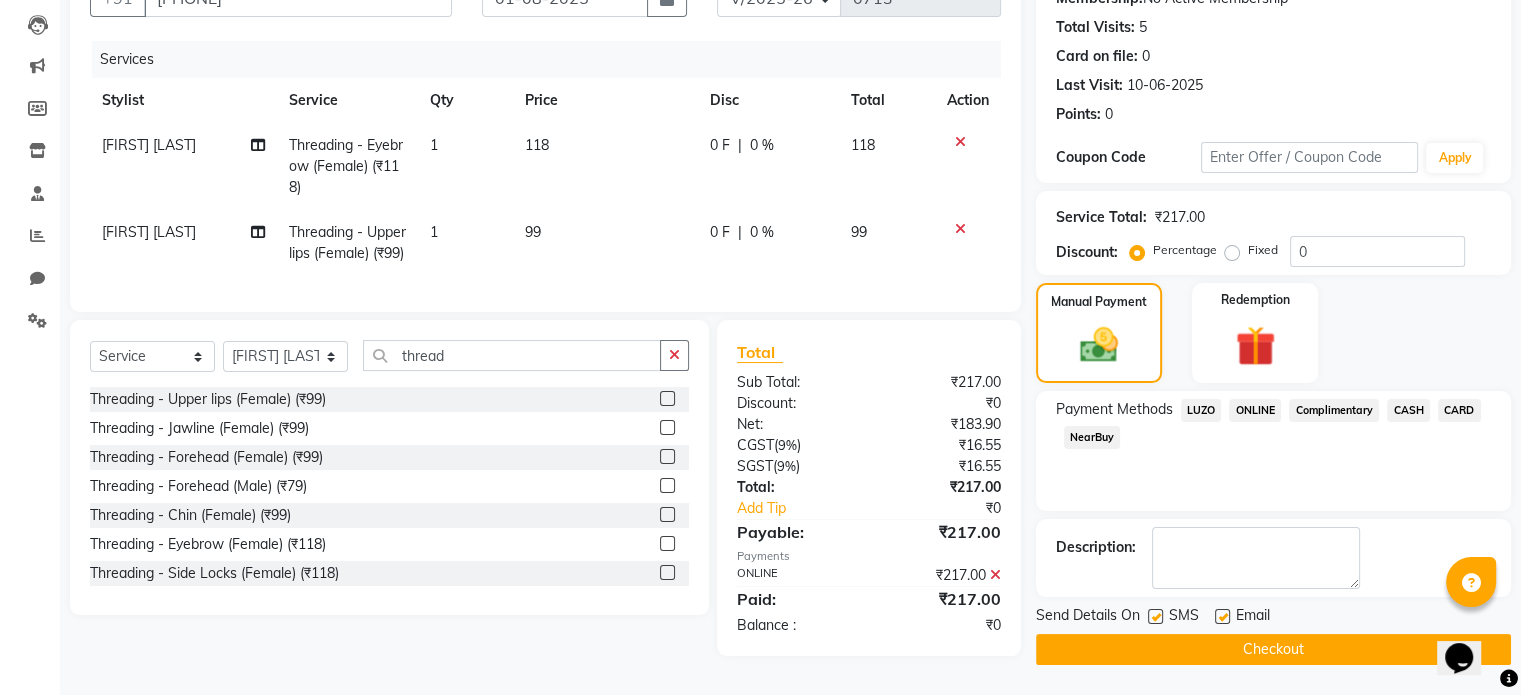 click on "Checkout" 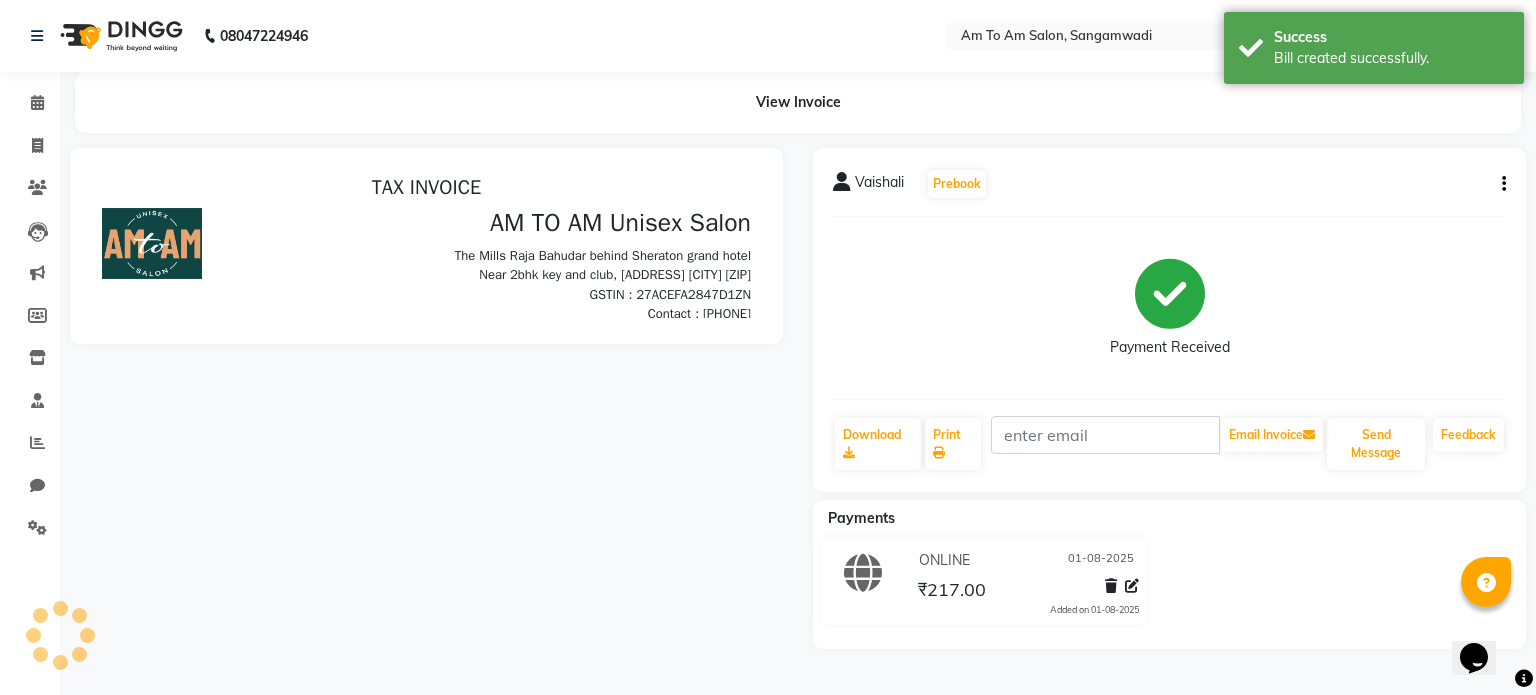 scroll, scrollTop: 0, scrollLeft: 0, axis: both 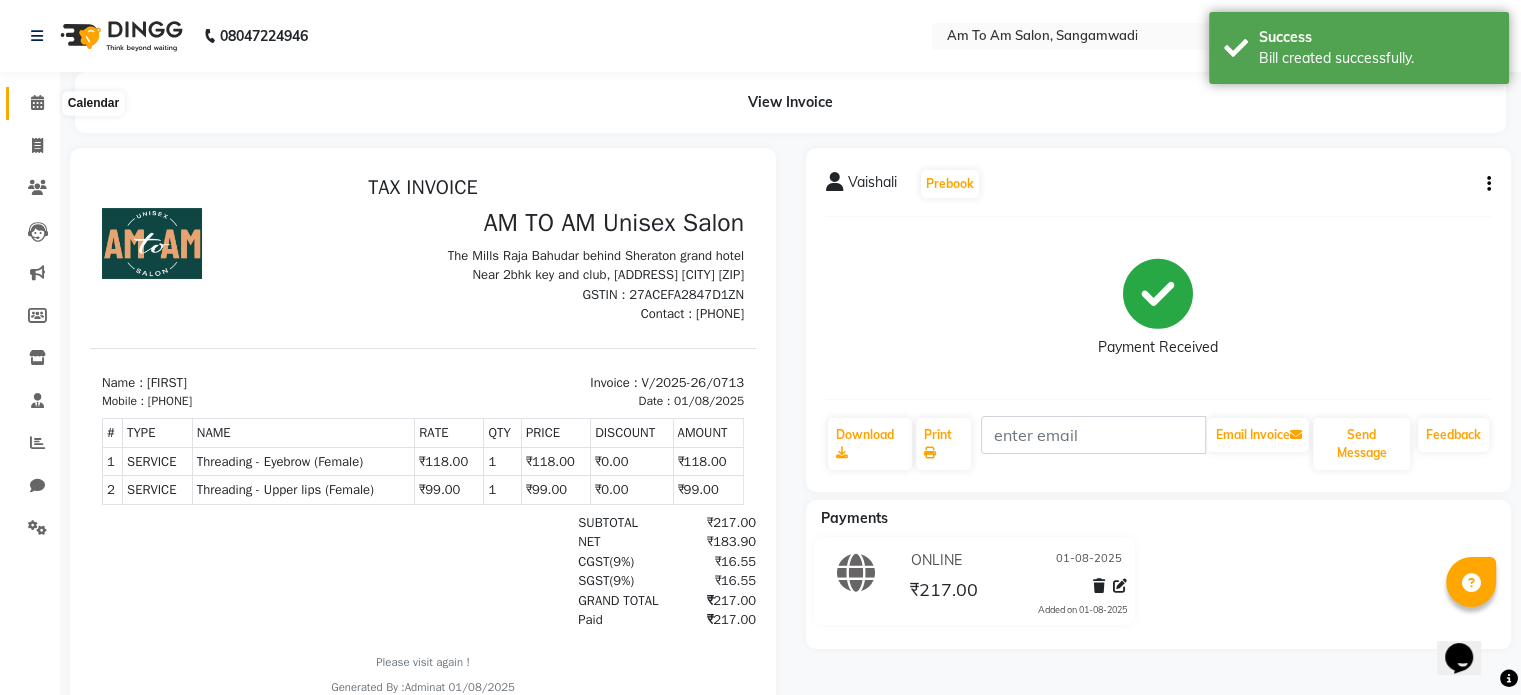 click 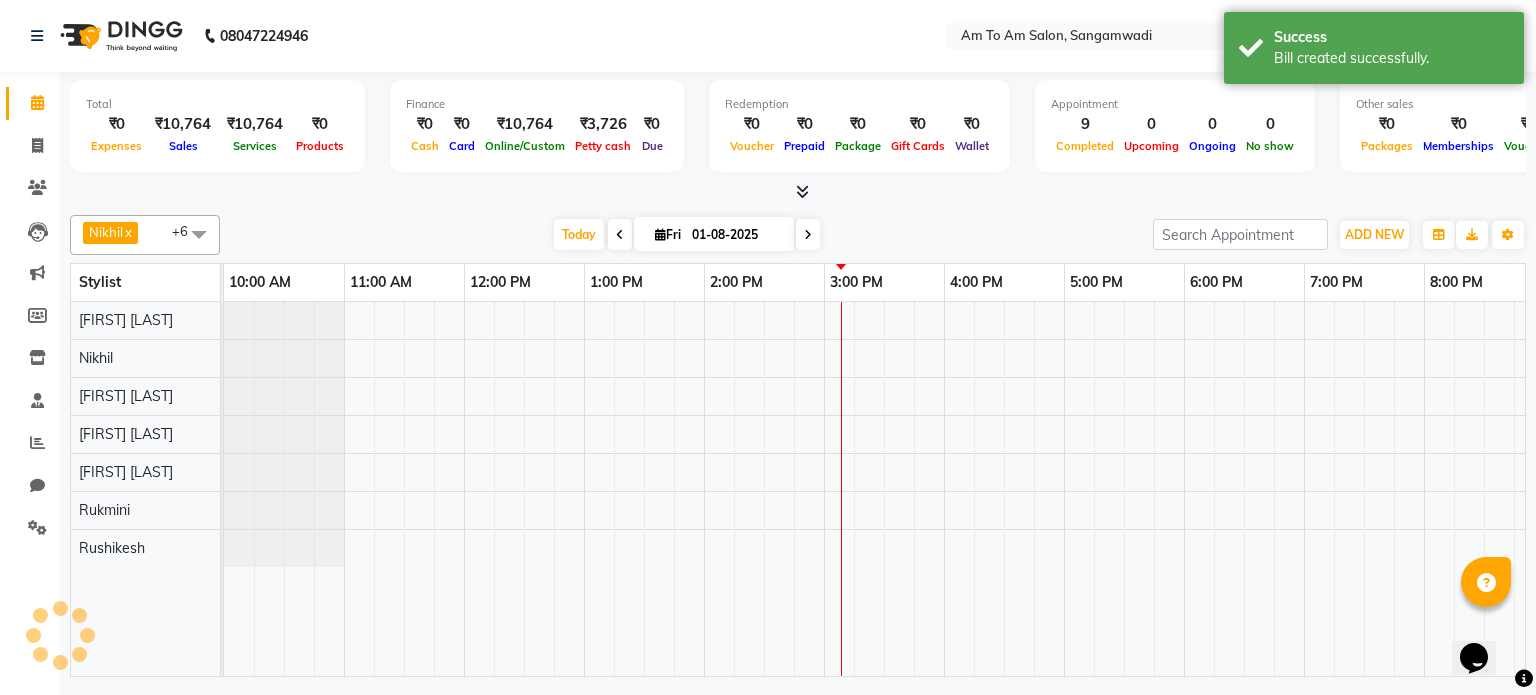 scroll, scrollTop: 0, scrollLeft: 0, axis: both 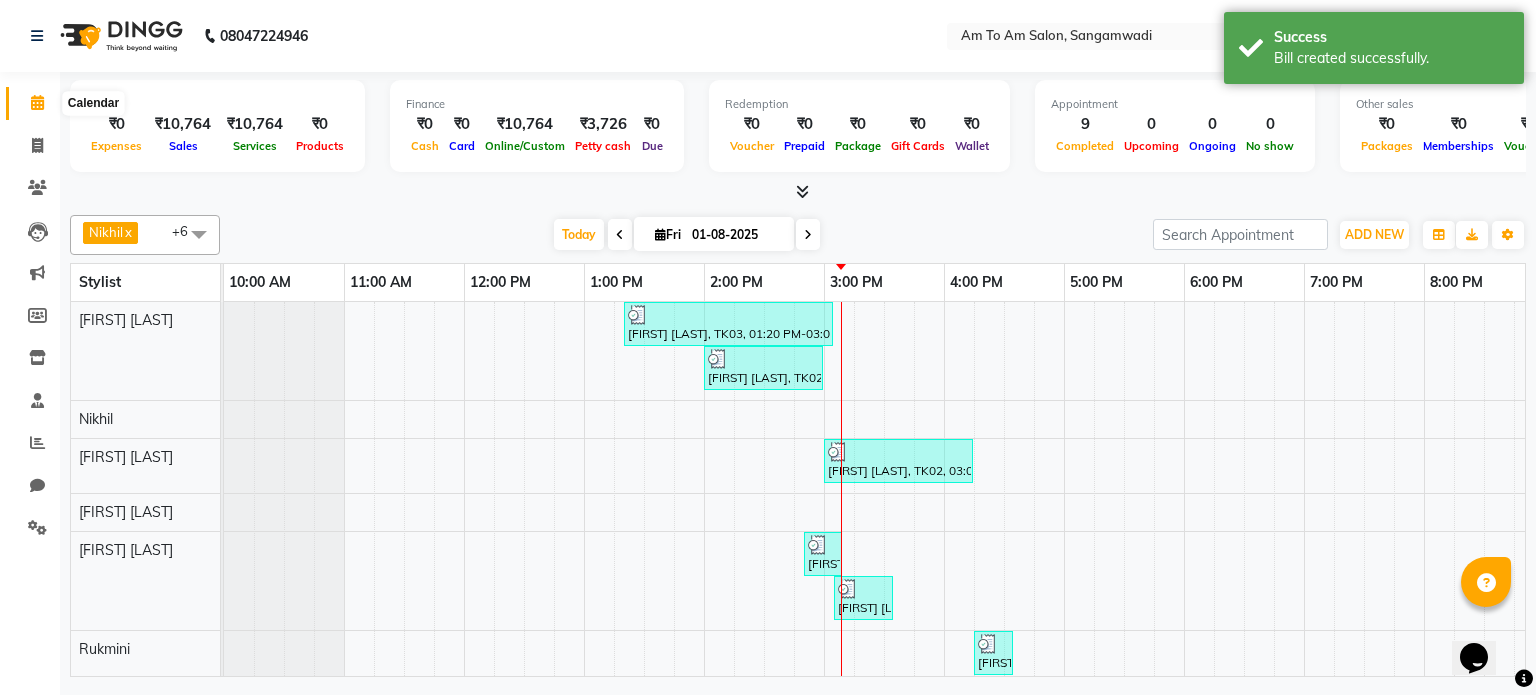 click 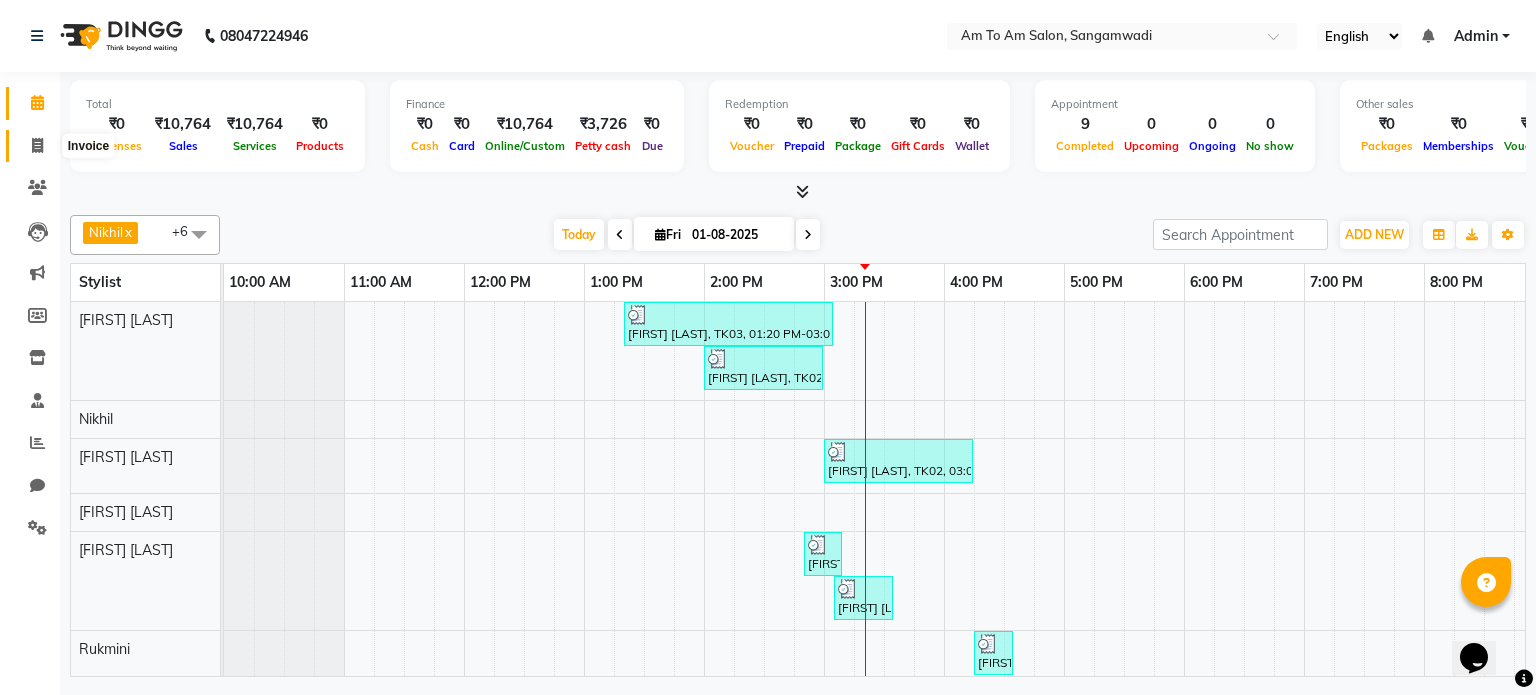 click 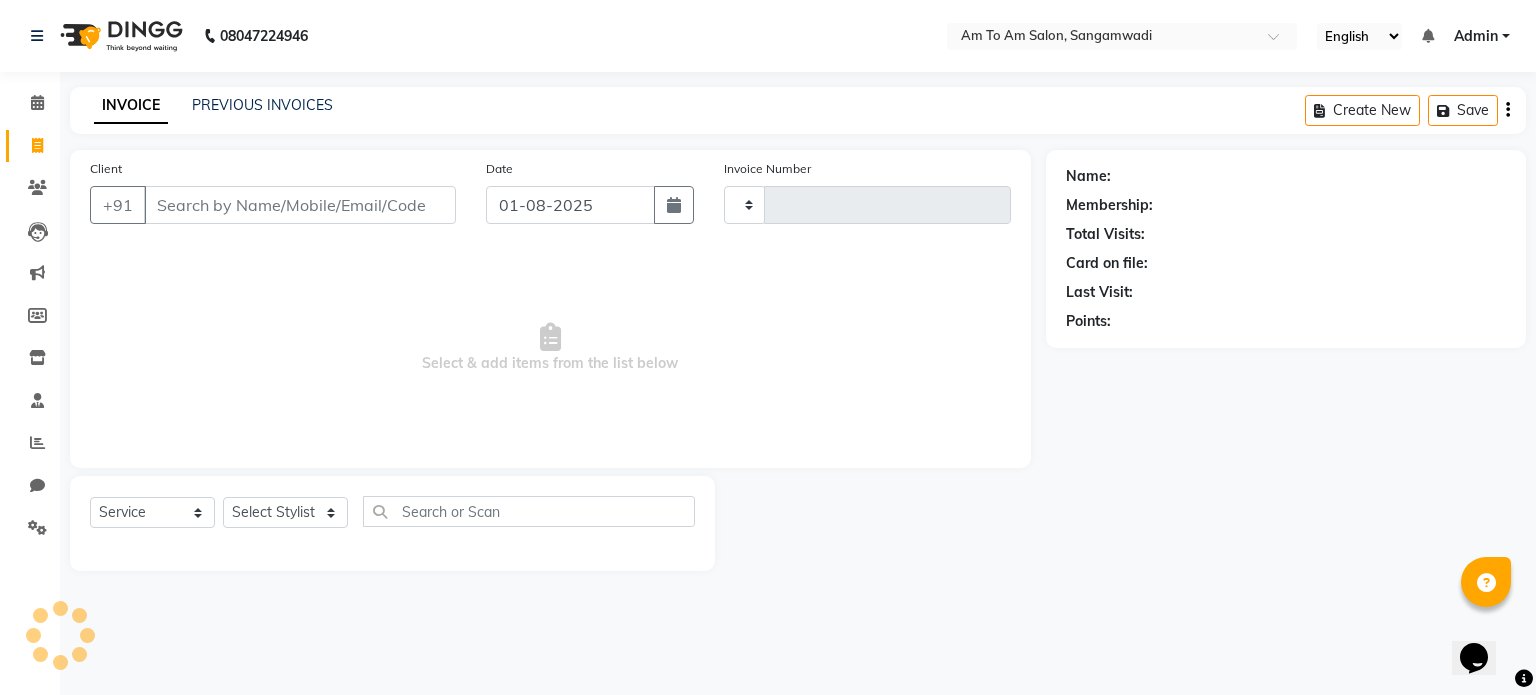 type on "0714" 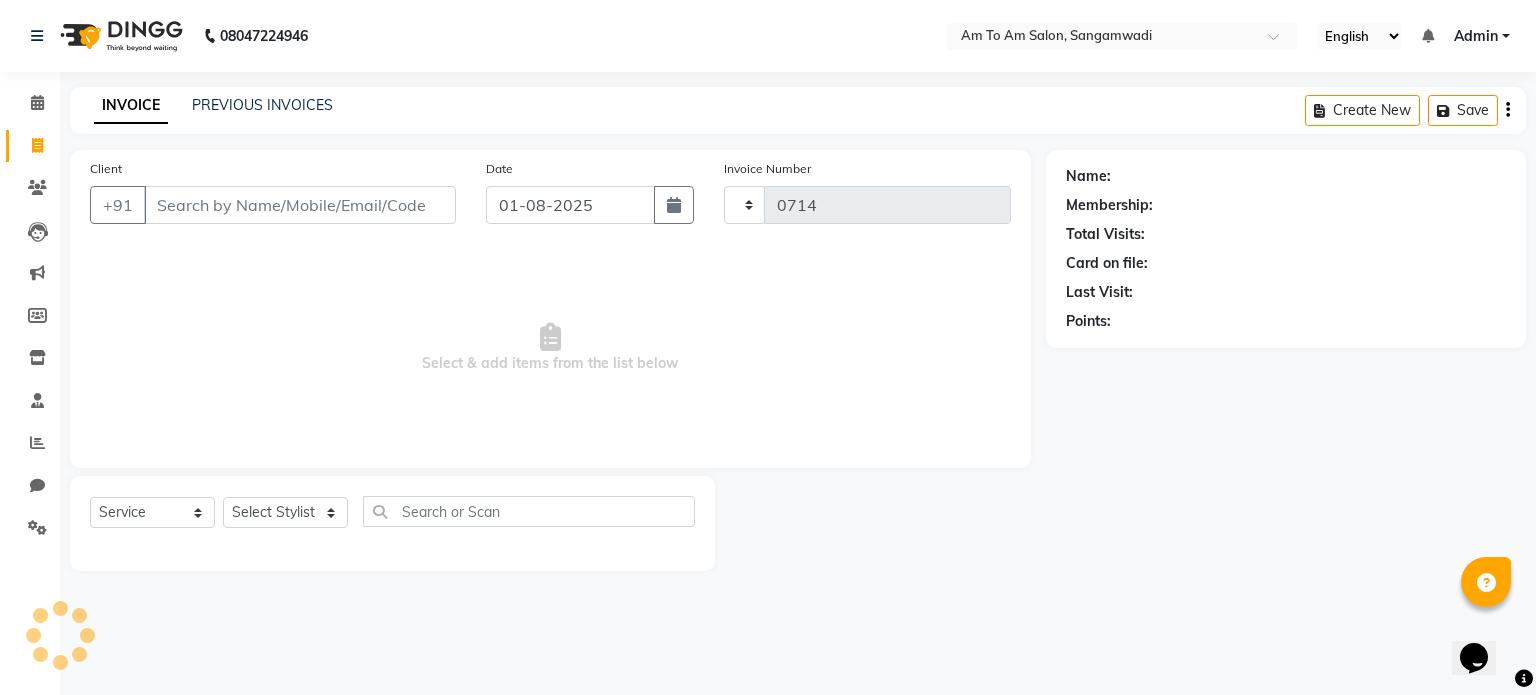 select on "6661" 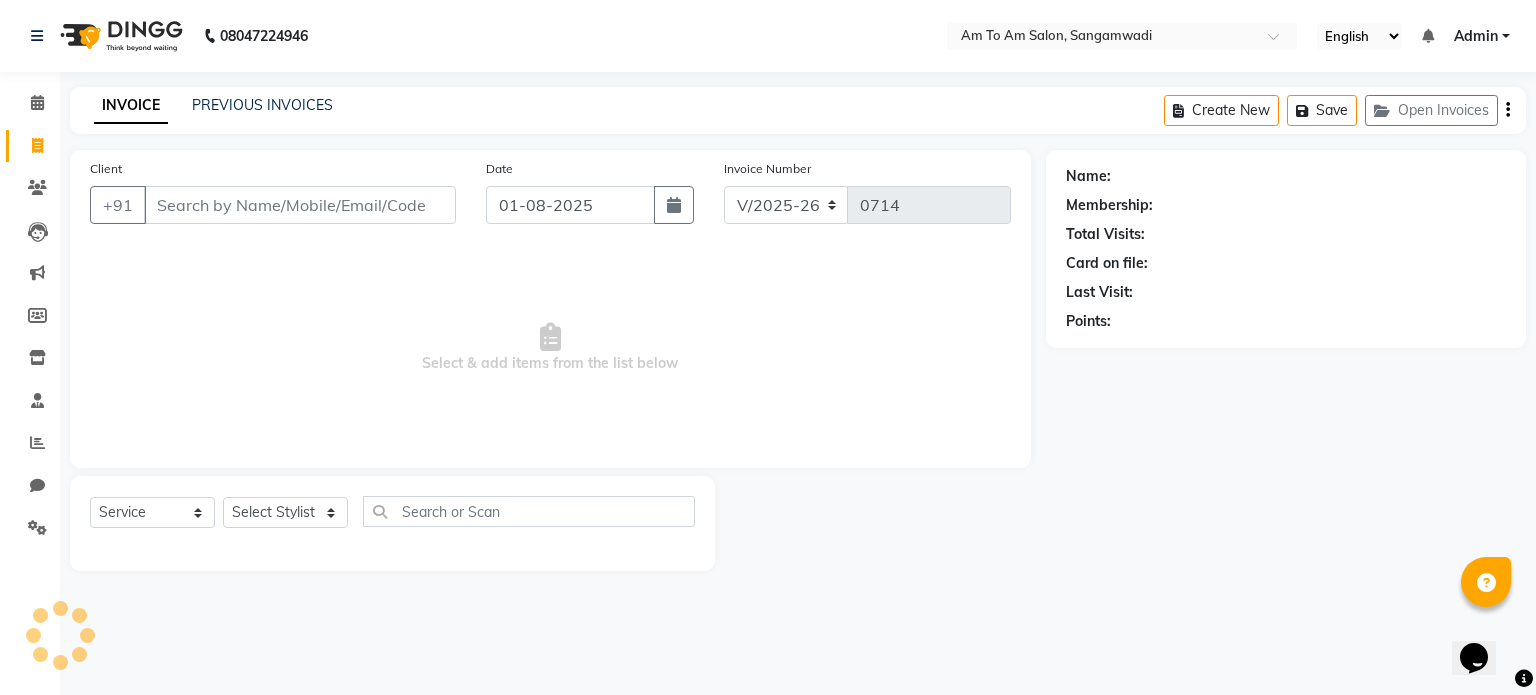 select on "51659" 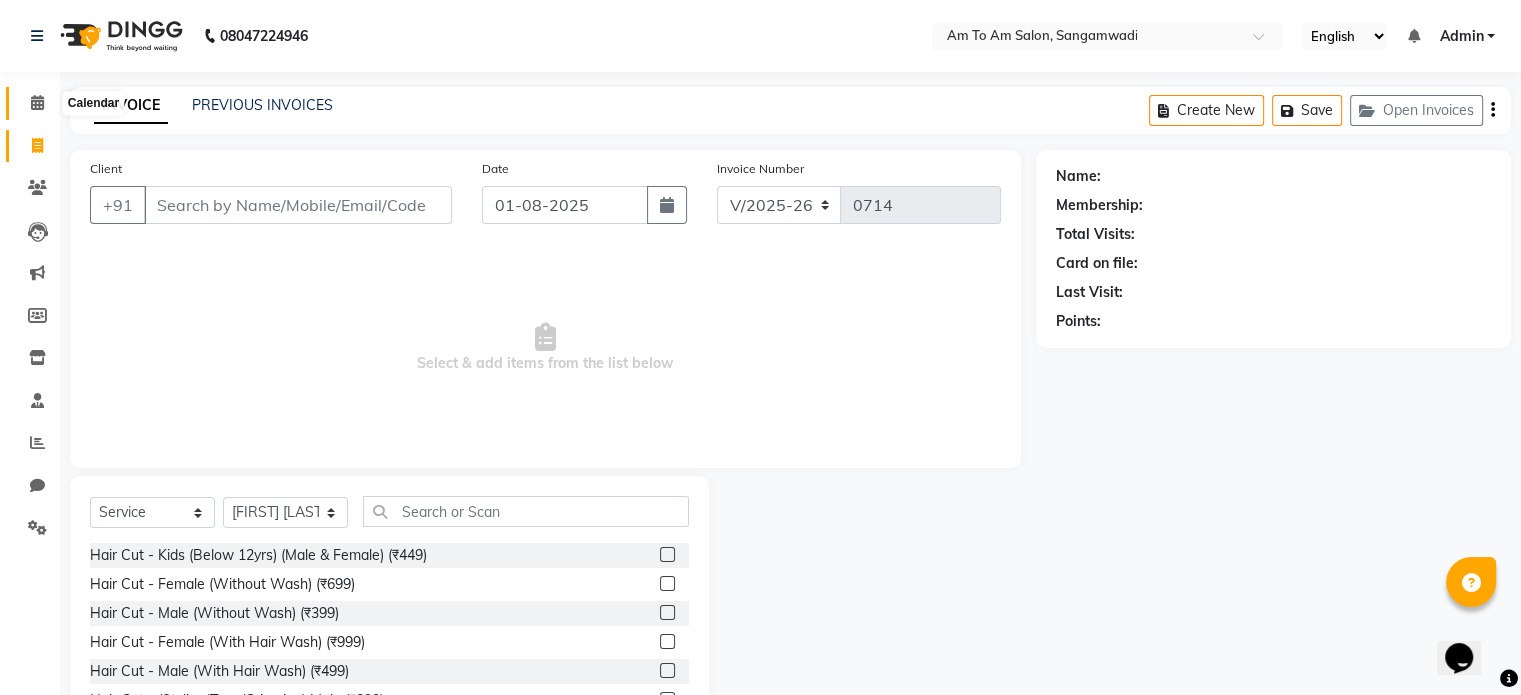 click 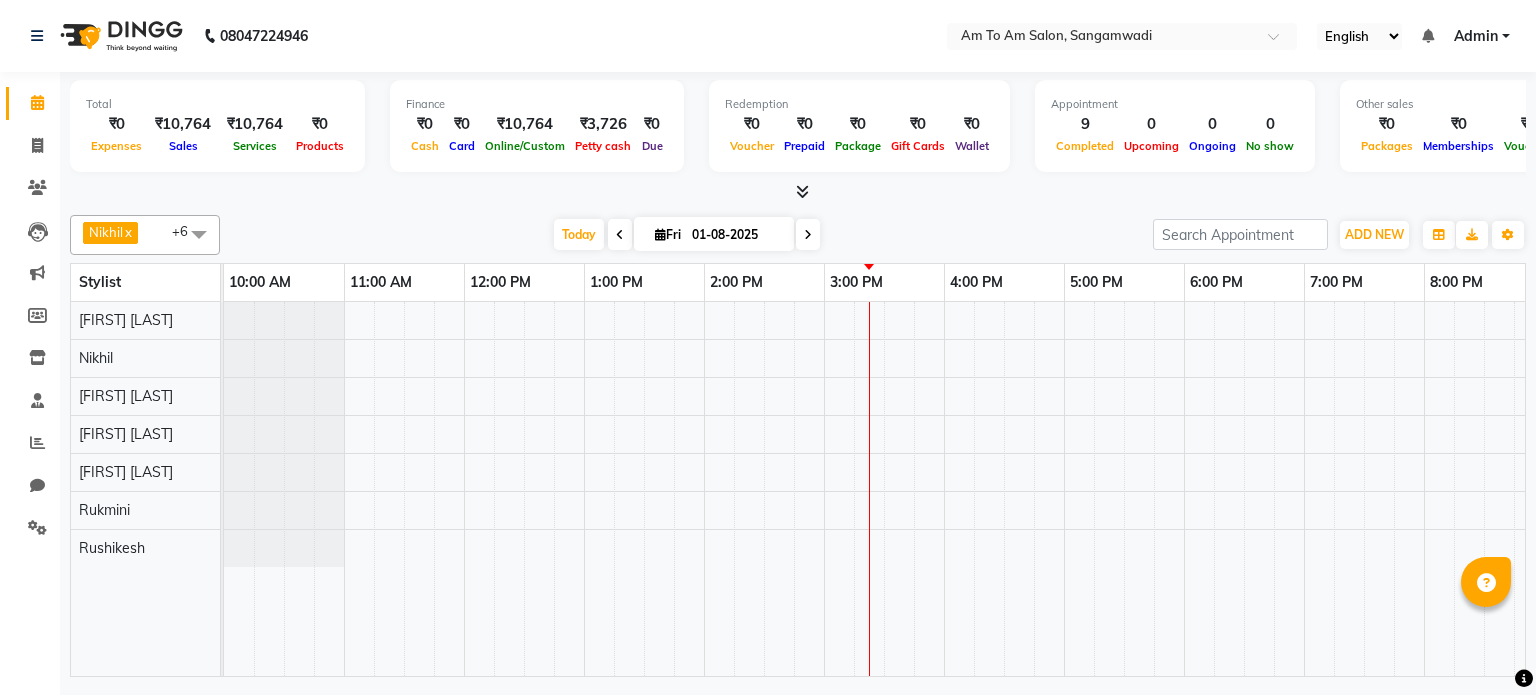 scroll, scrollTop: 0, scrollLeft: 0, axis: both 